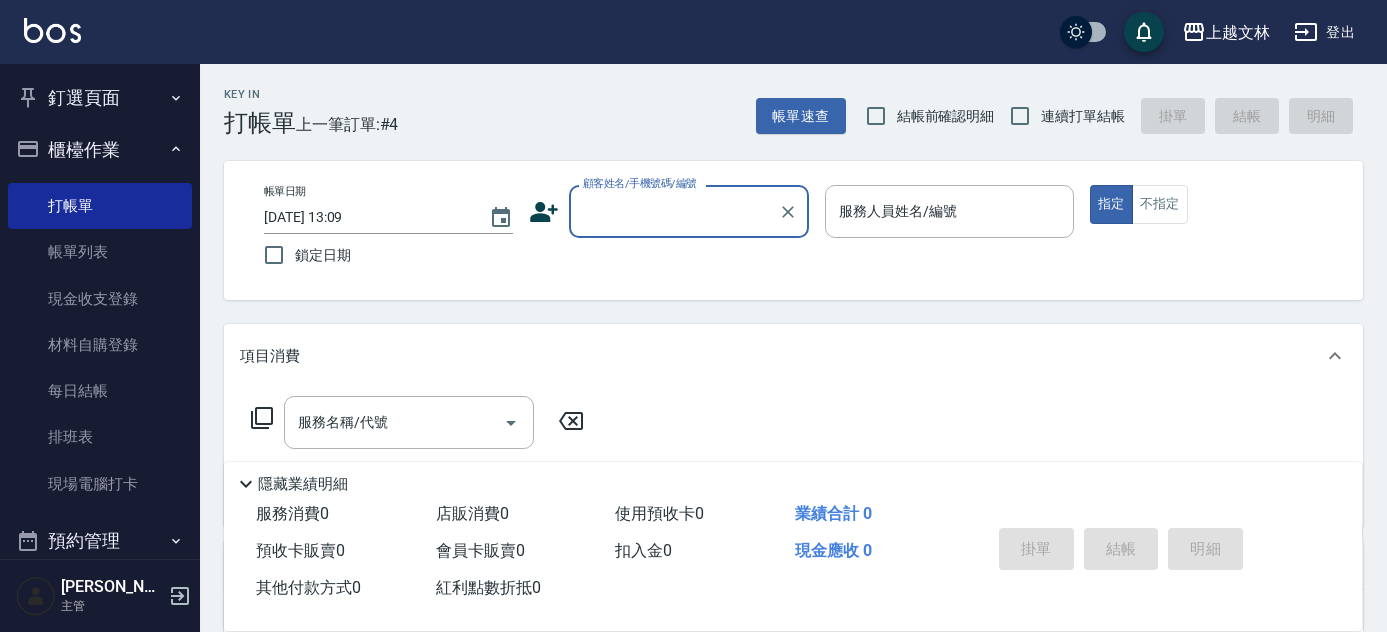 scroll, scrollTop: 0, scrollLeft: 0, axis: both 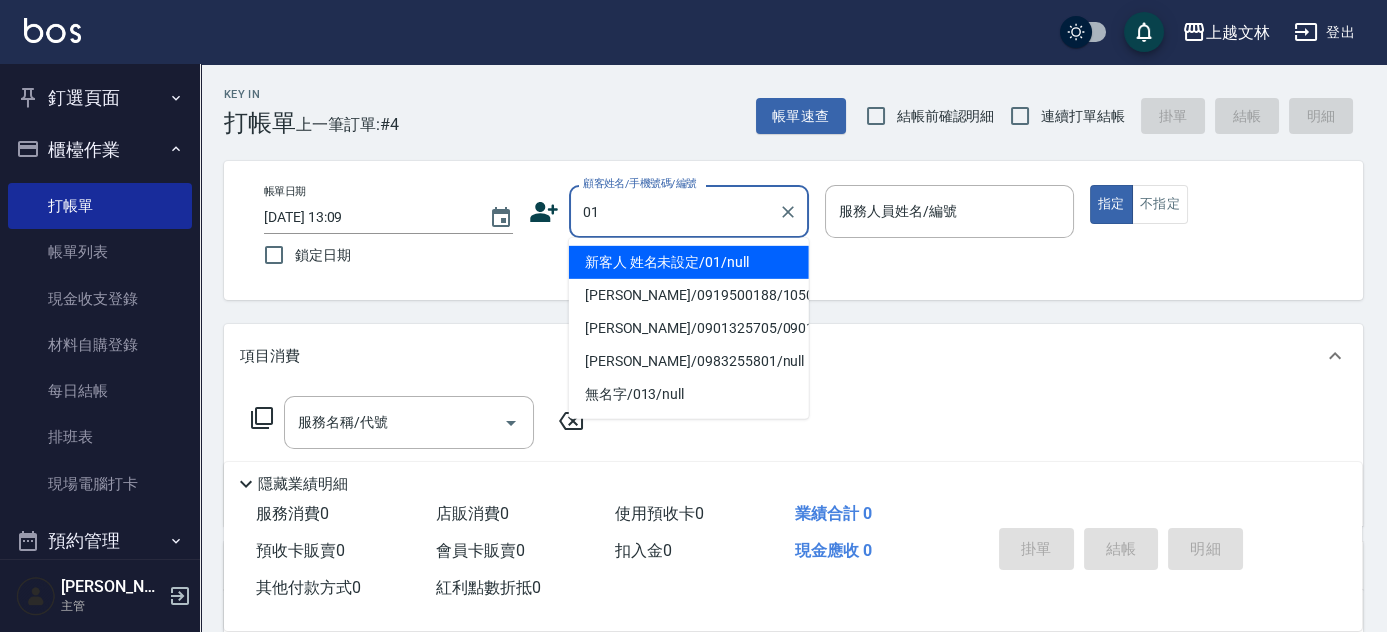 type on "新客人 姓名未設定/01/null" 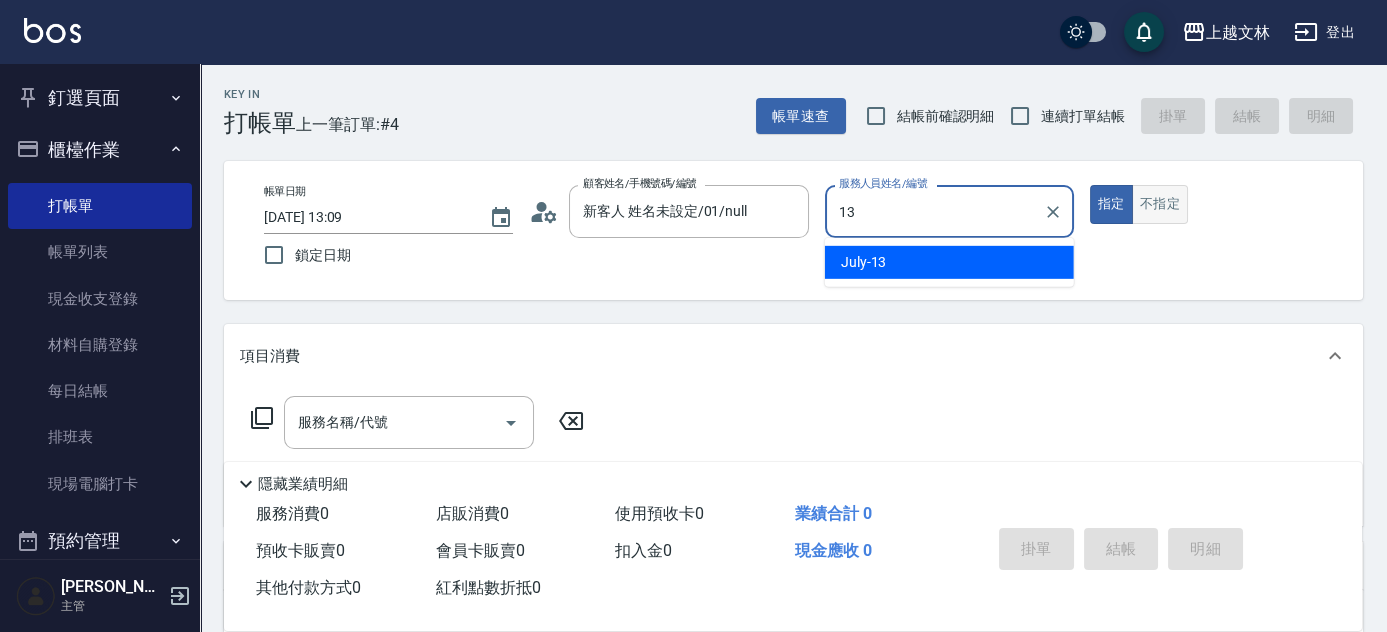 type on "July-13" 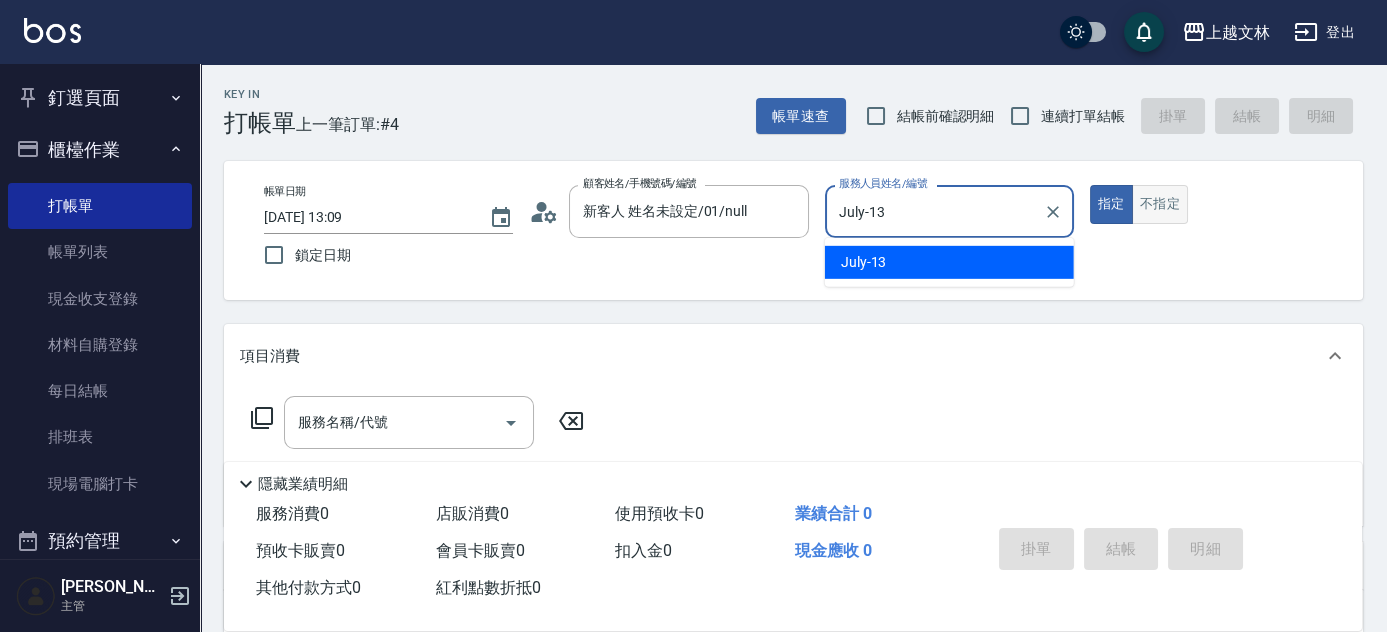 type on "true" 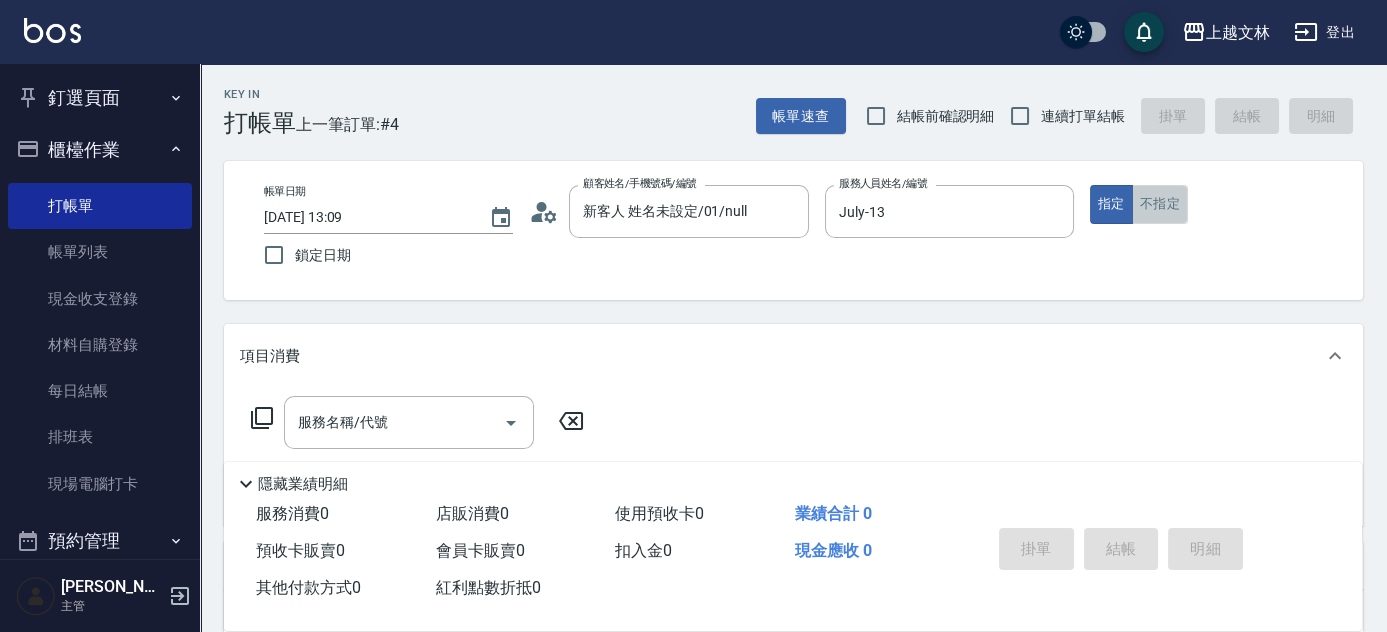 click on "不指定" at bounding box center [1160, 204] 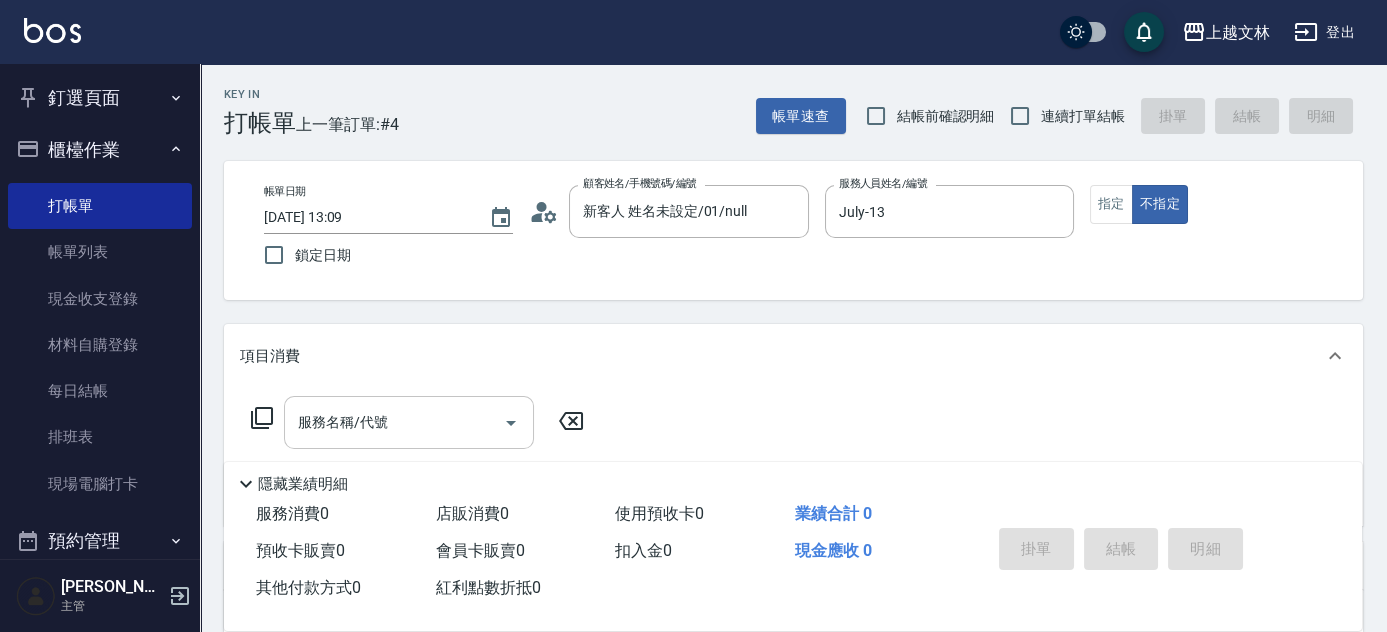 click on "服務名稱/代號 服務名稱/代號" at bounding box center [409, 422] 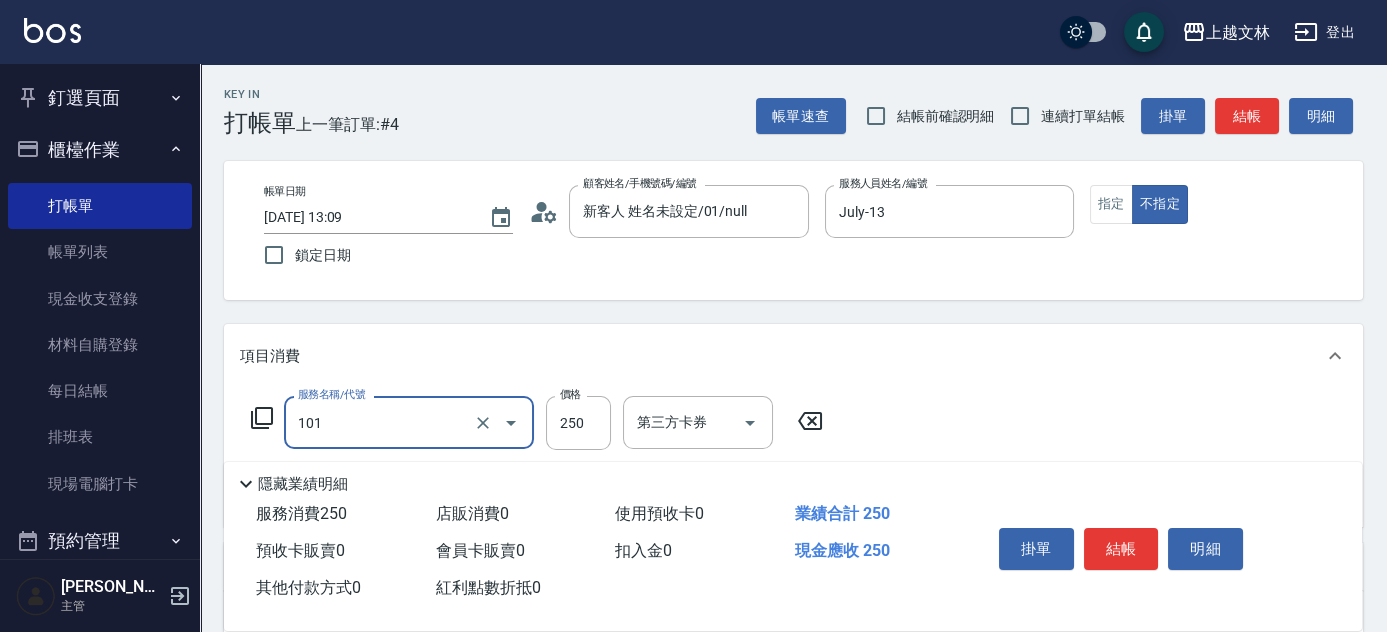 type on "洗髮(101)" 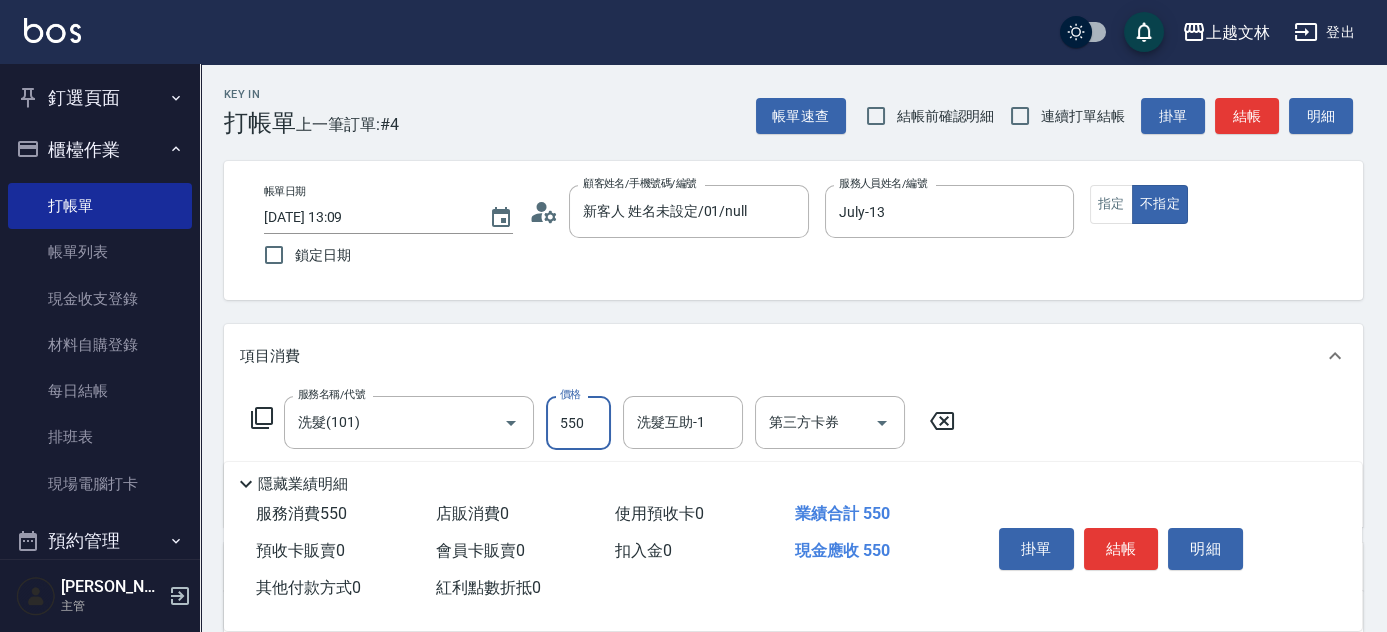 type on "550" 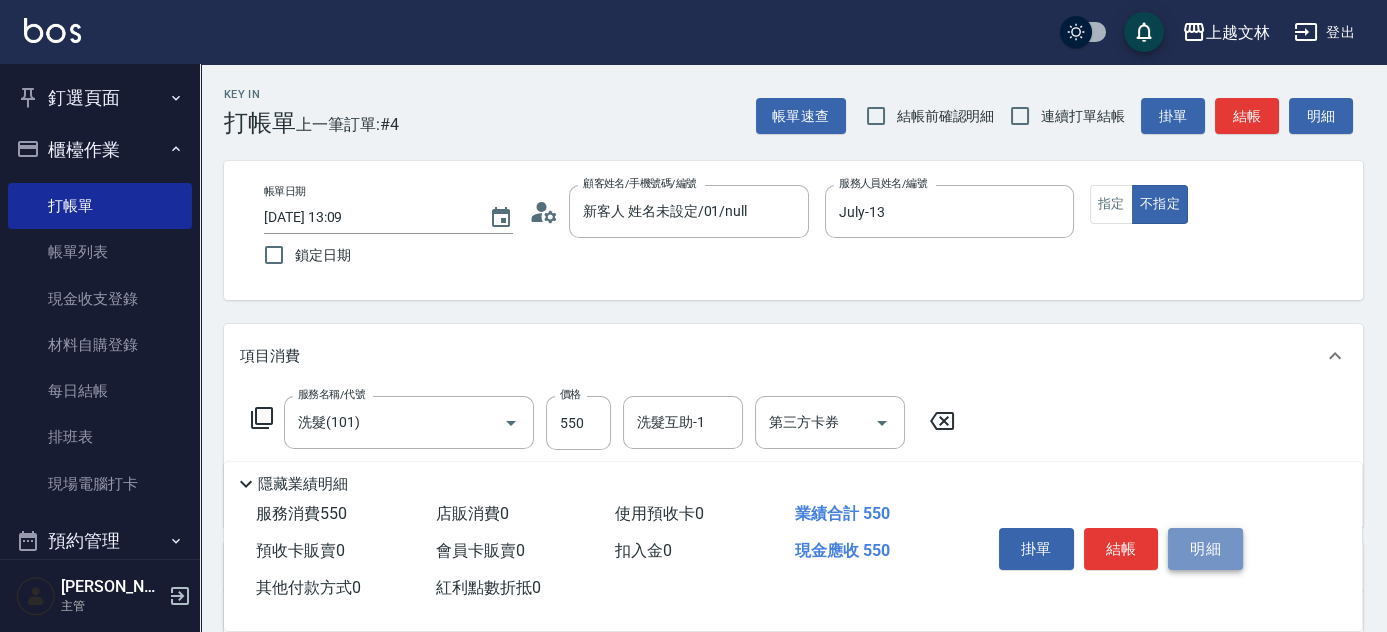 click on "明細" at bounding box center (1205, 549) 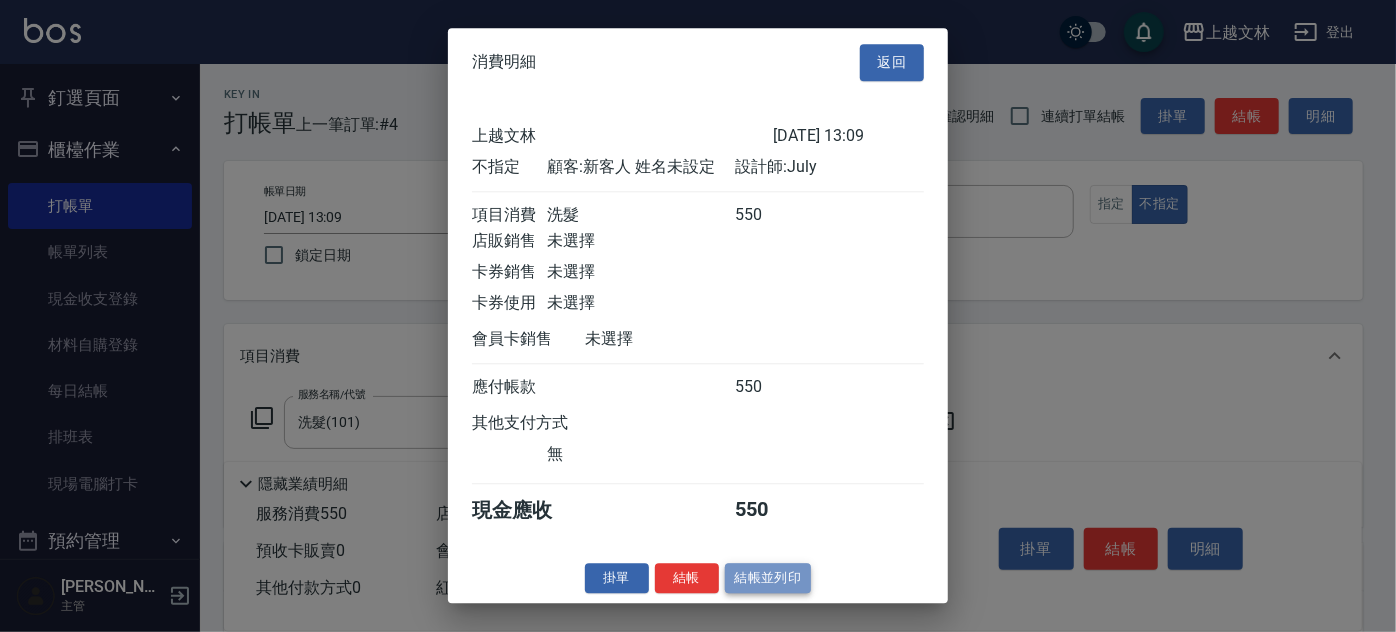 click on "結帳並列印" at bounding box center [768, 578] 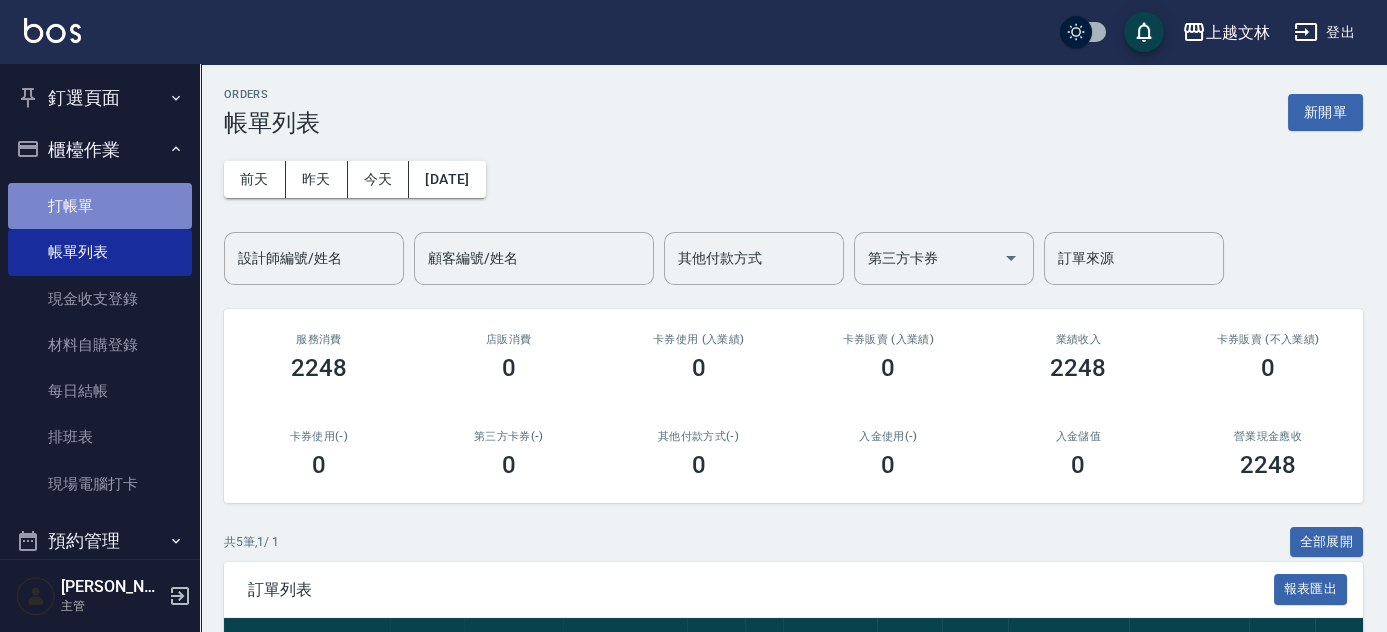 click on "打帳單" at bounding box center (100, 206) 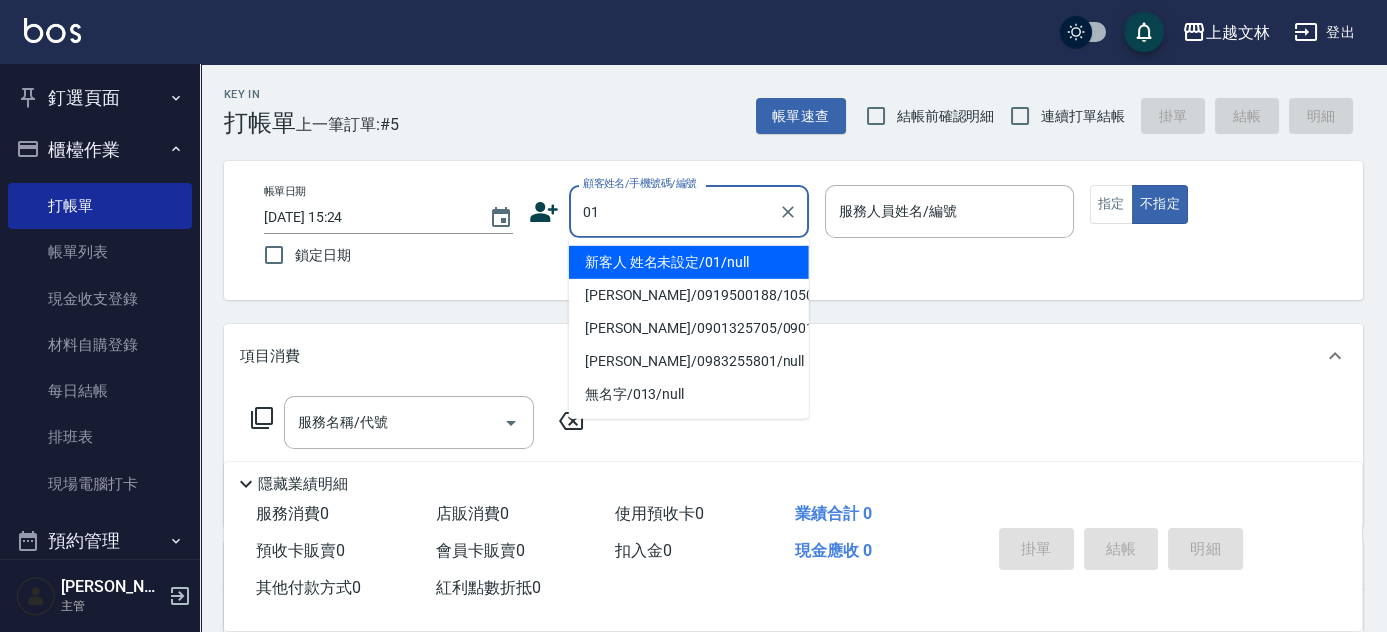 type on "新客人 姓名未設定/01/null" 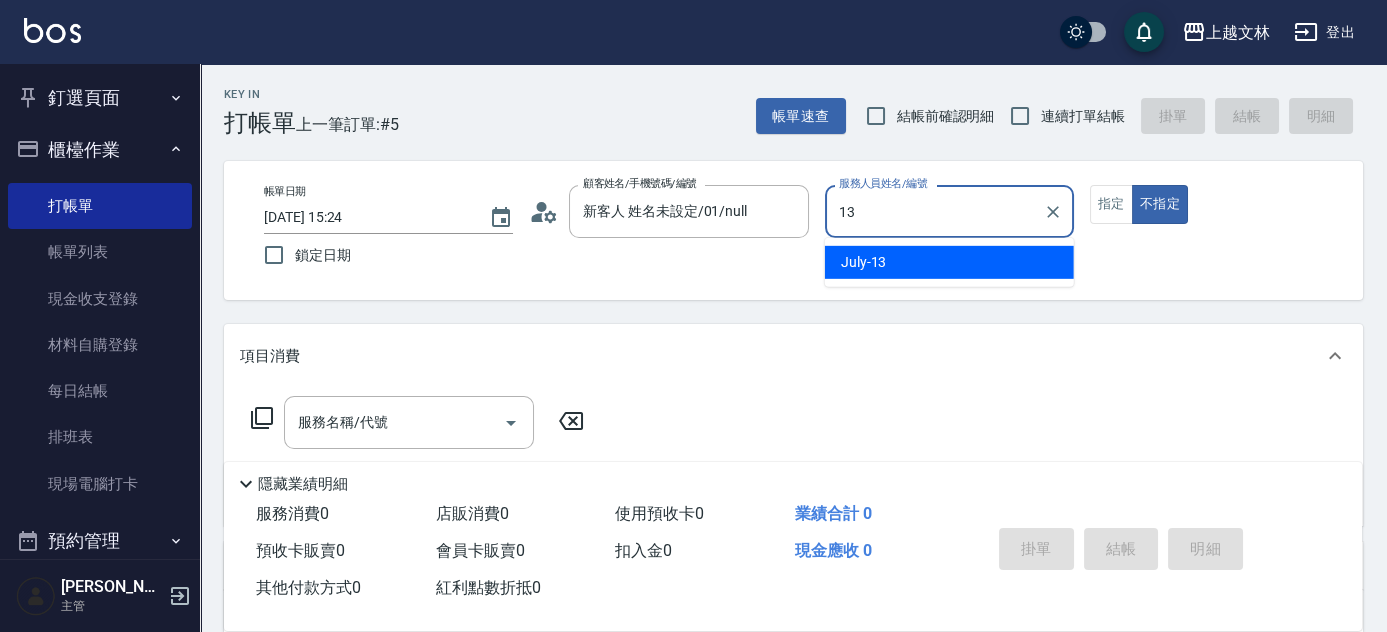 type on "July-13" 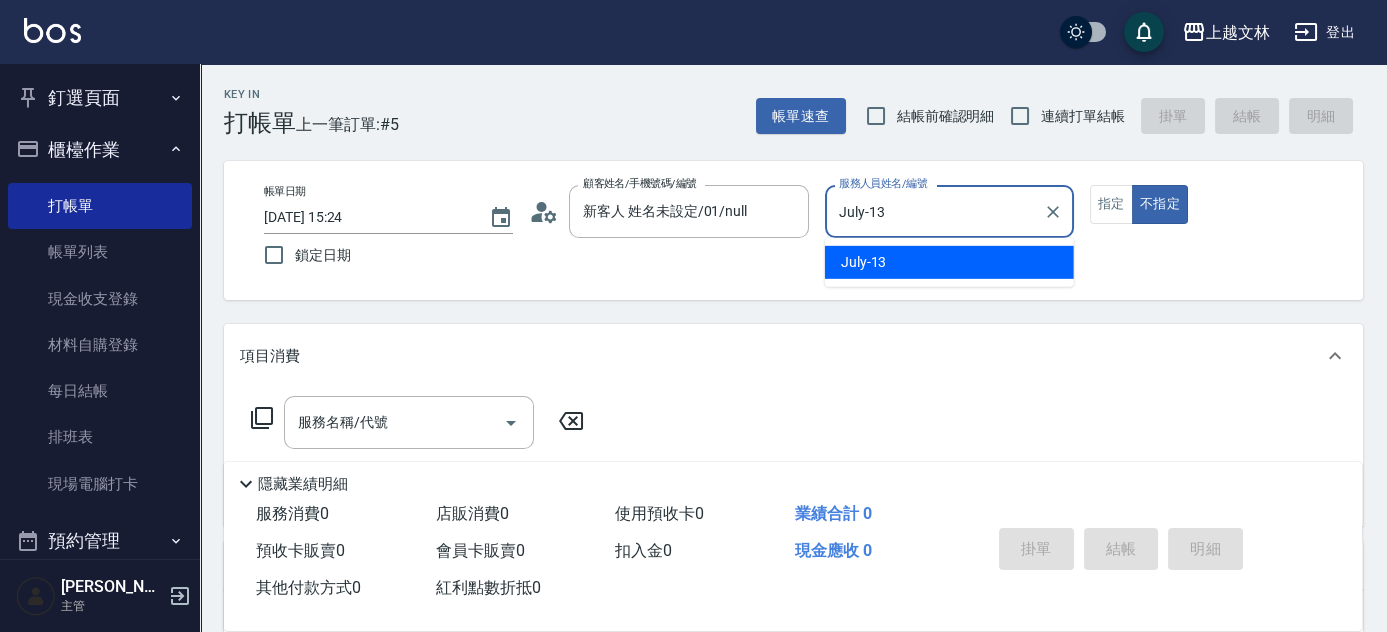 type on "false" 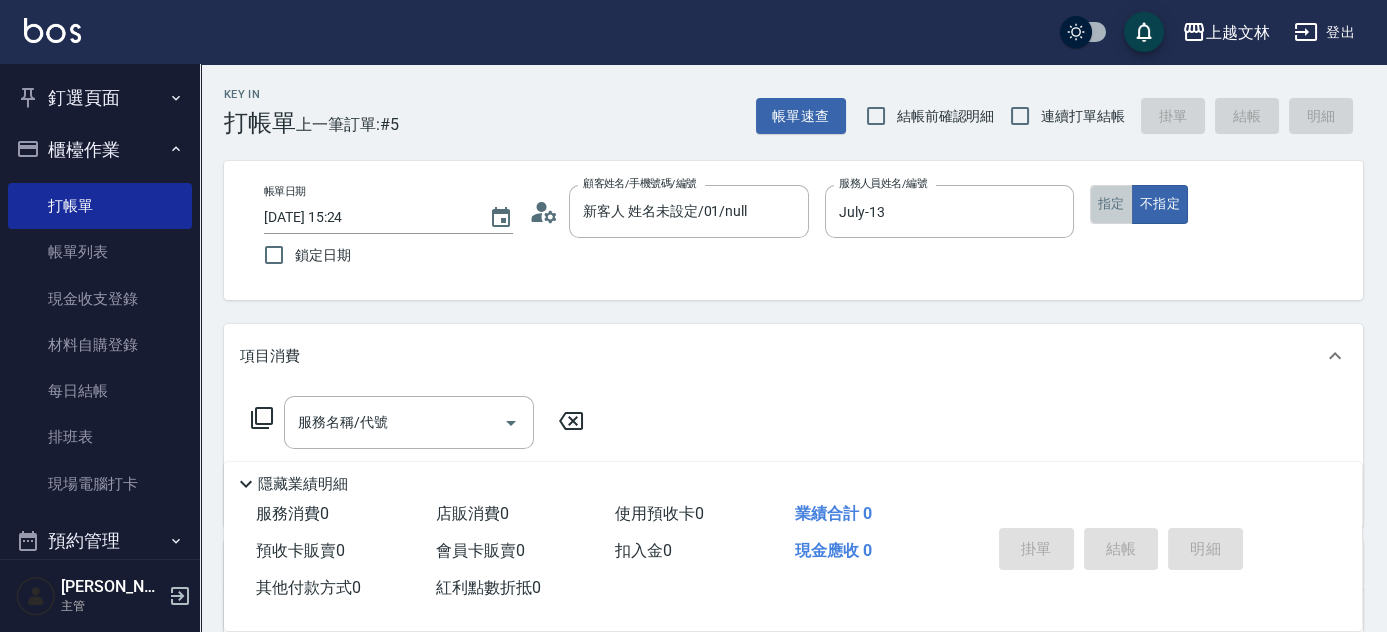 click on "指定" at bounding box center [1111, 204] 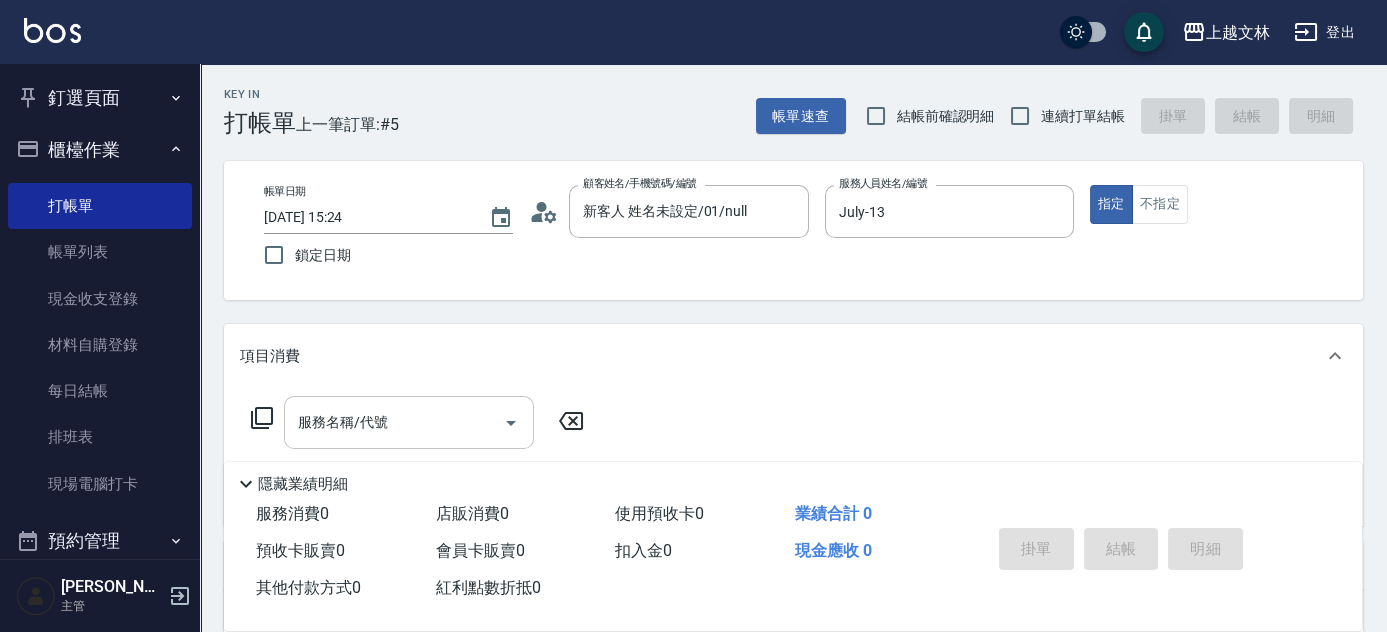 click on "服務名稱/代號" at bounding box center (394, 422) 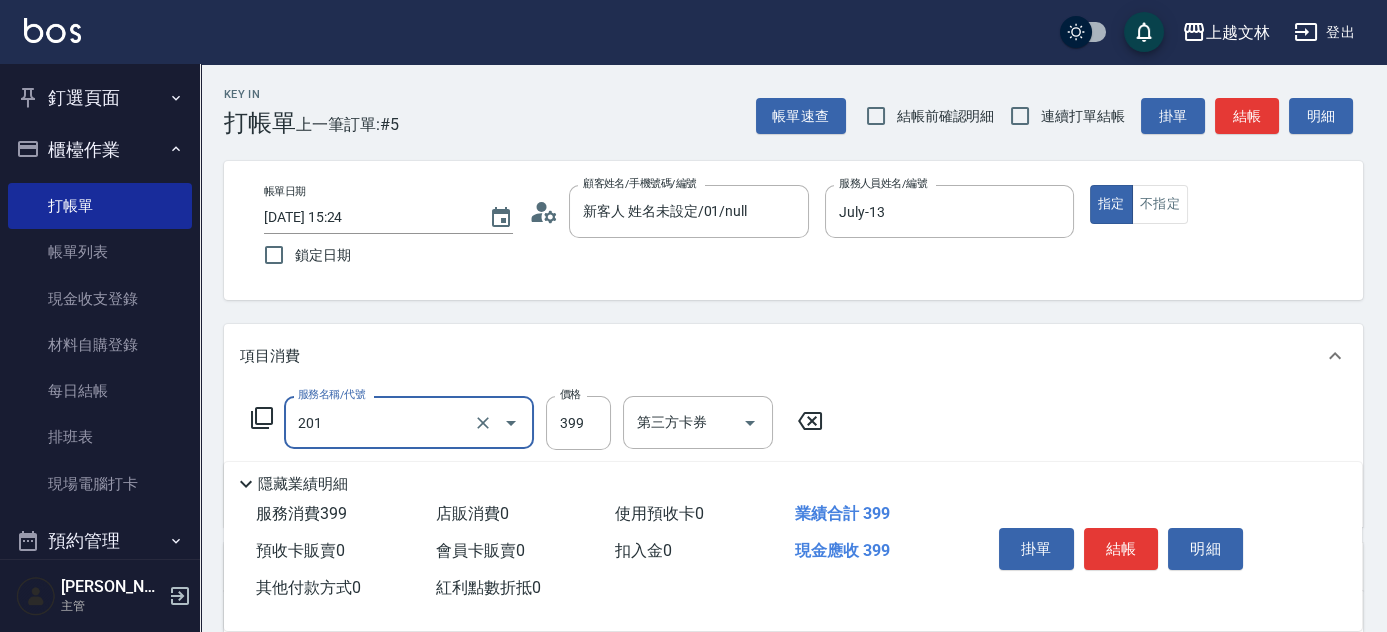 type on "B級單剪(201)" 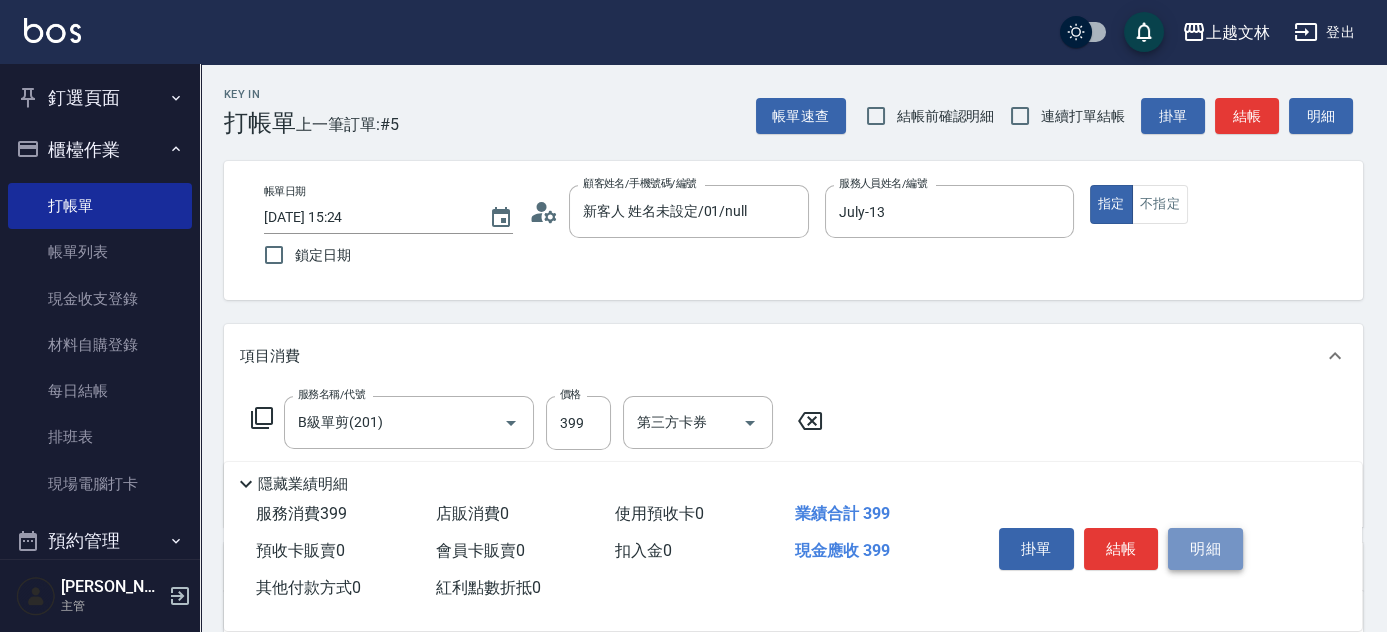 click on "明細" at bounding box center (1205, 549) 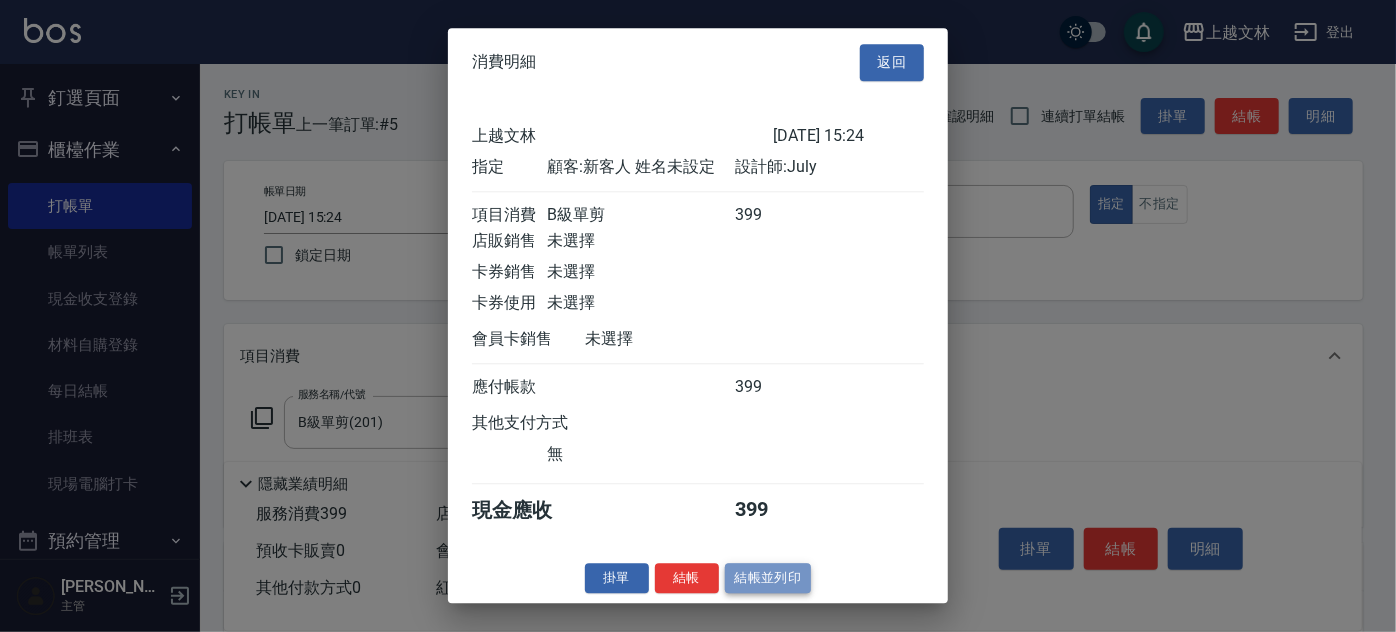 click on "結帳並列印" at bounding box center [768, 578] 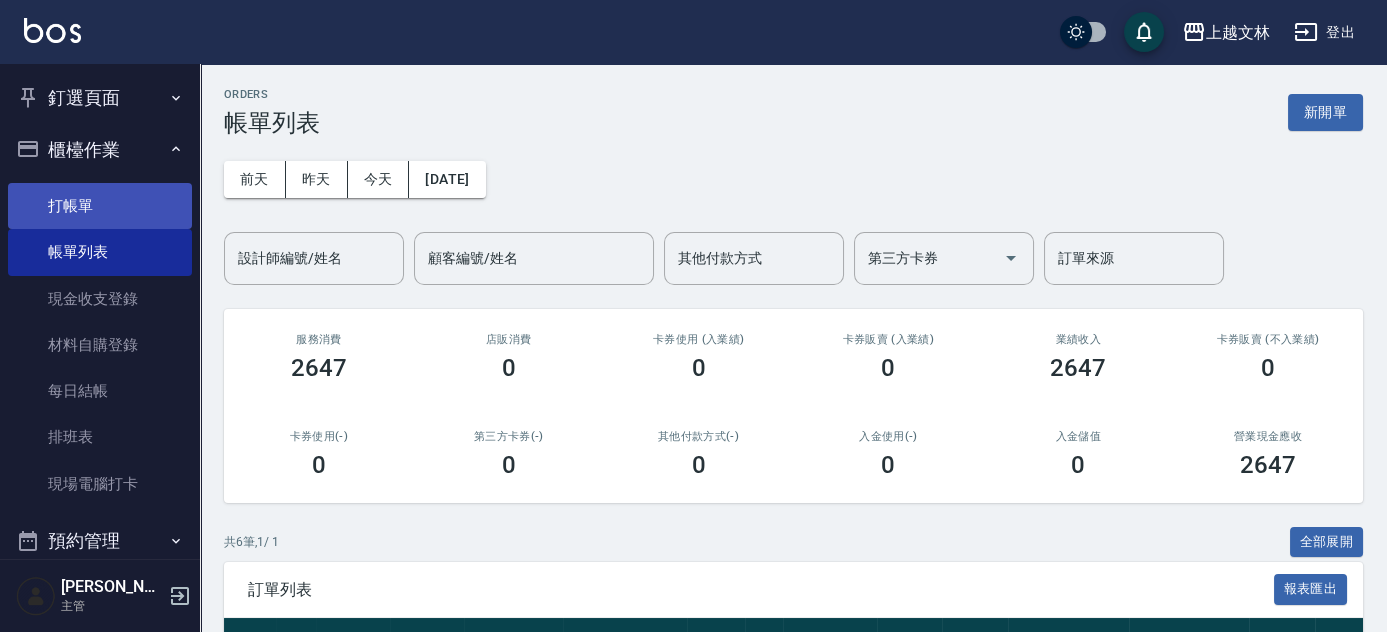 click on "打帳單" at bounding box center [100, 206] 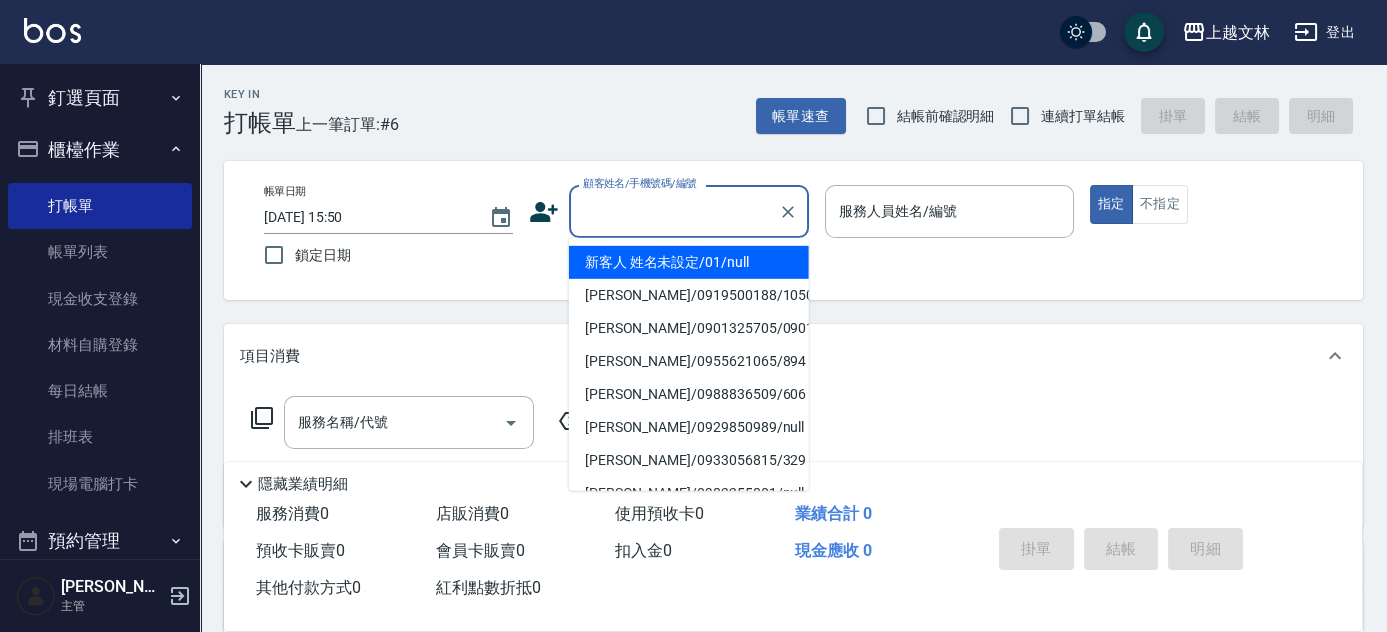 click on "顧客姓名/手機號碼/編號" at bounding box center (674, 211) 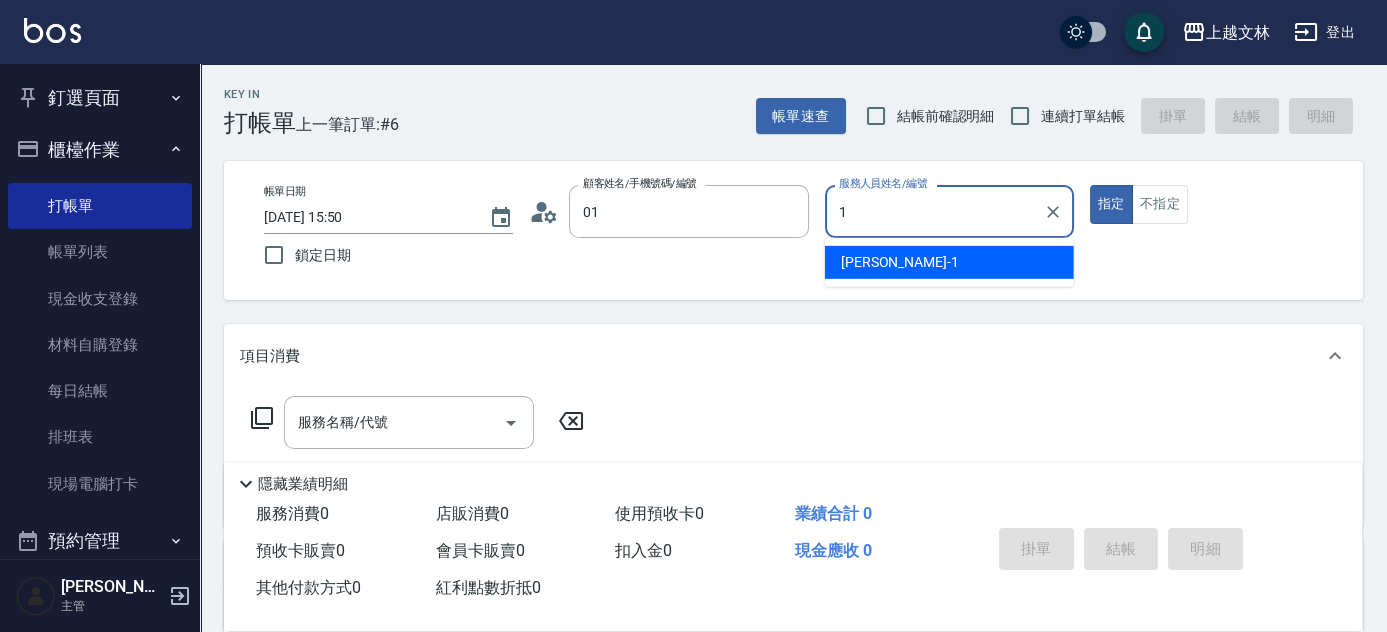 type on "新客人 姓名未設定/01/null" 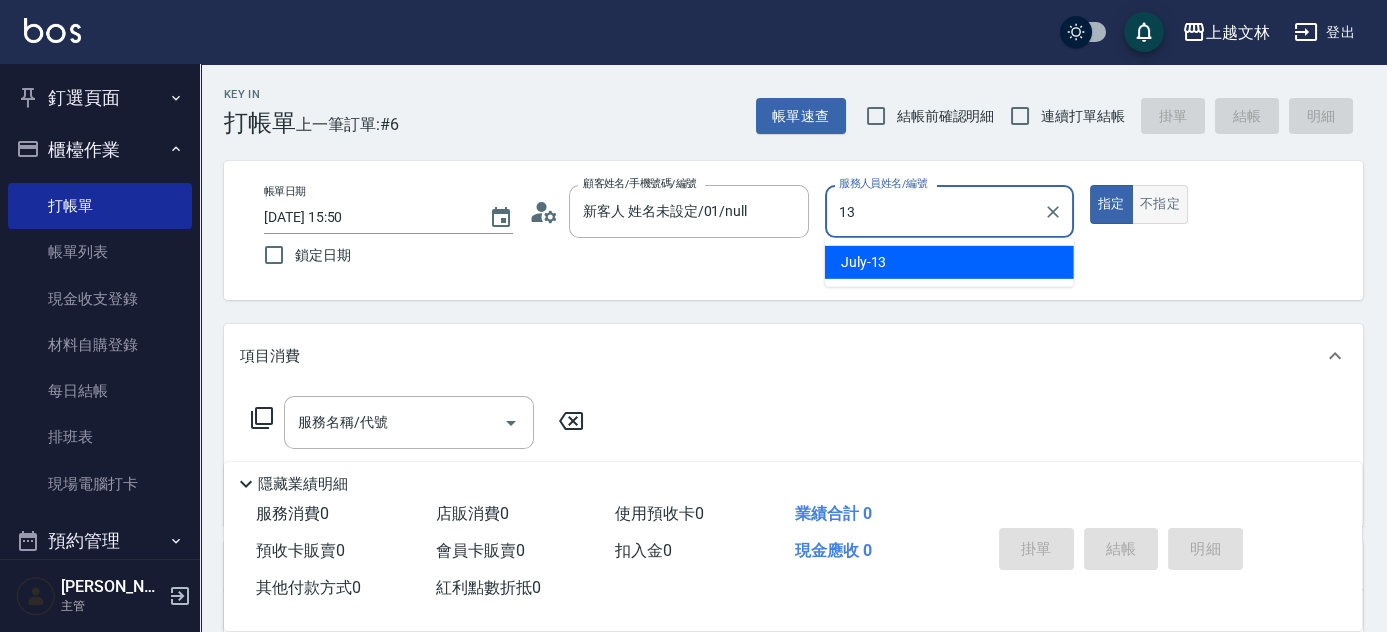 type on "July-13" 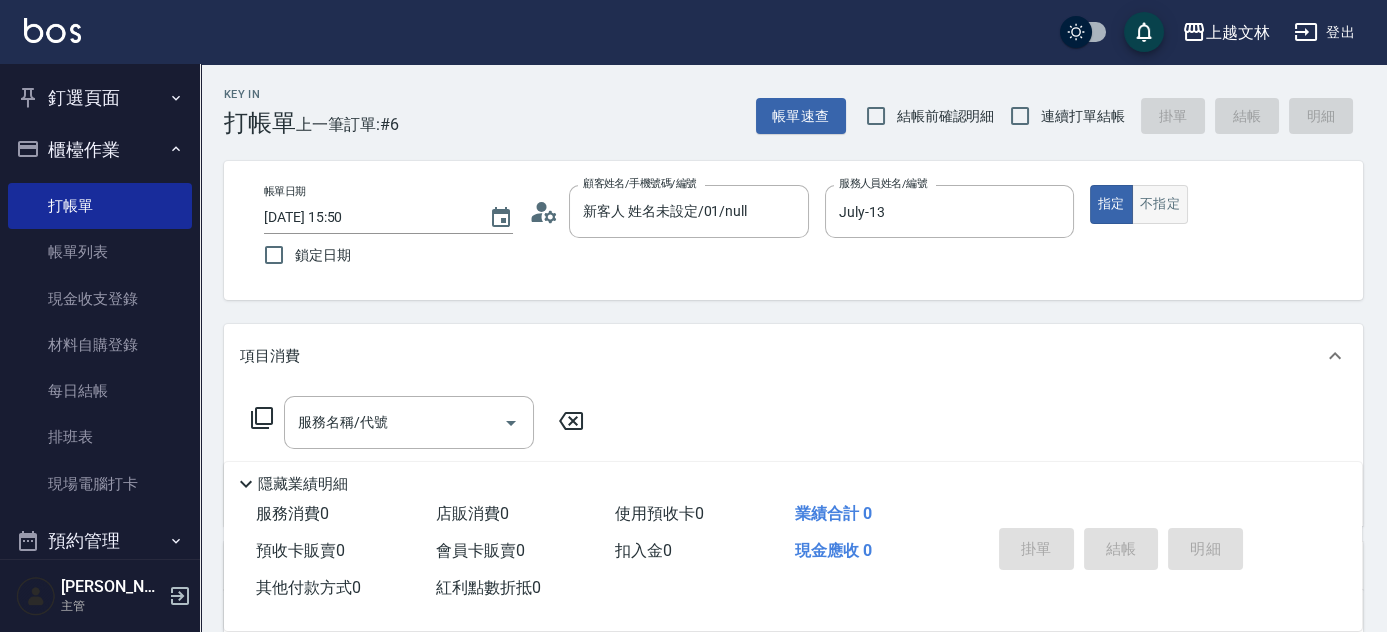 type on "true" 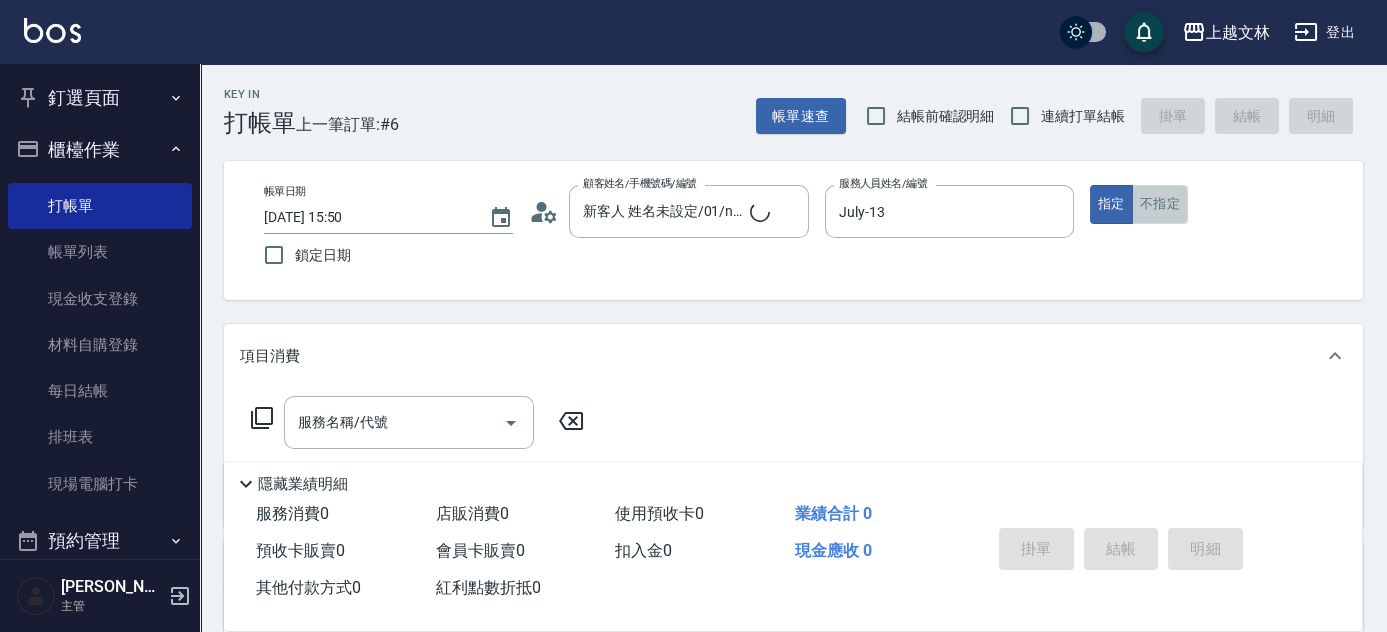 click on "不指定" at bounding box center (1160, 204) 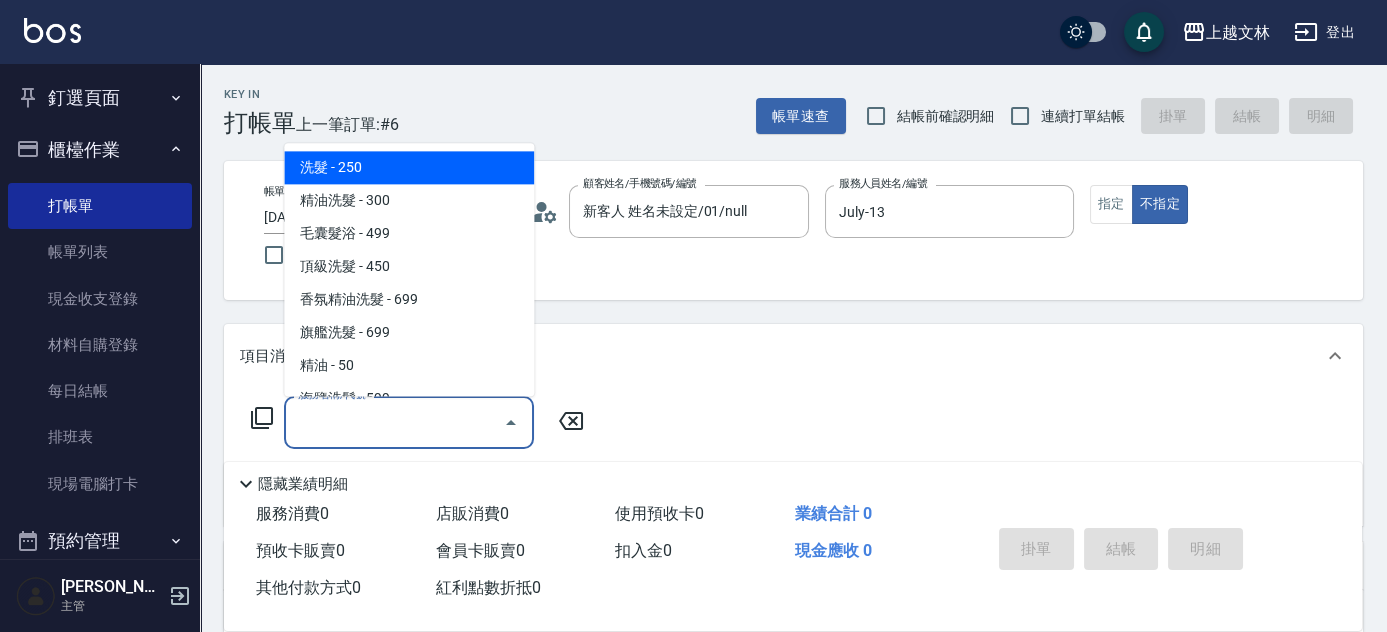 click on "服務名稱/代號" at bounding box center (394, 422) 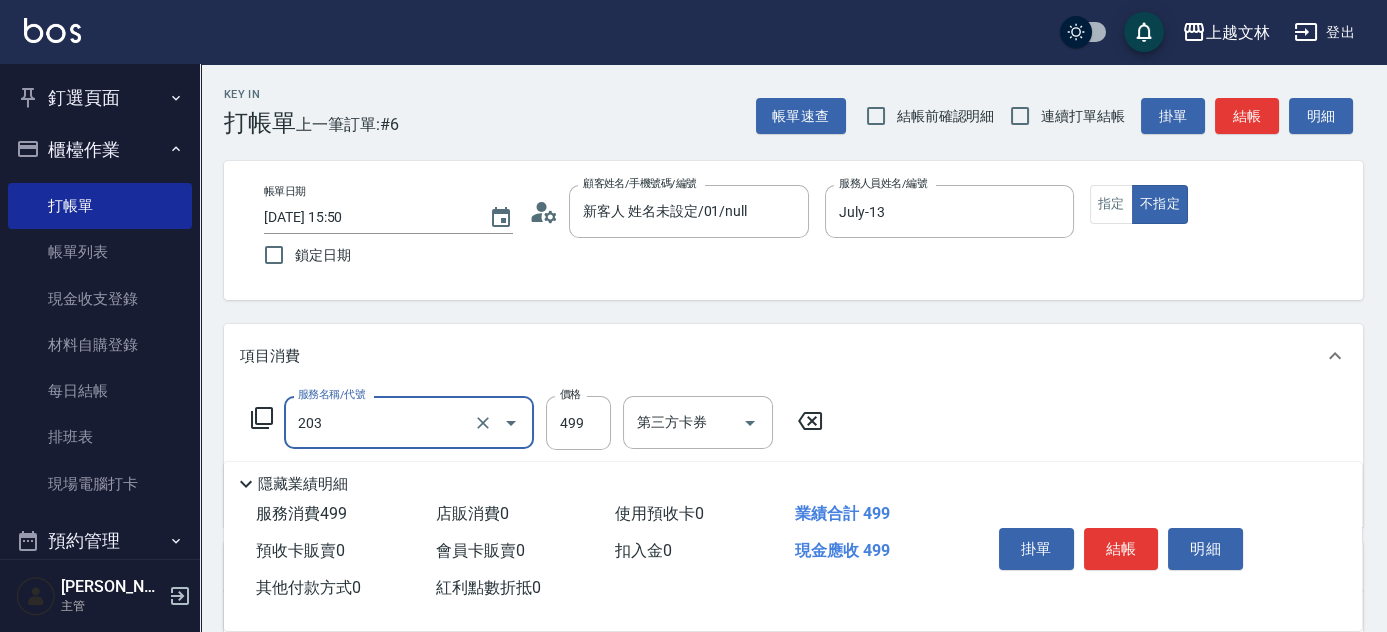 type on "B級洗+剪(203)" 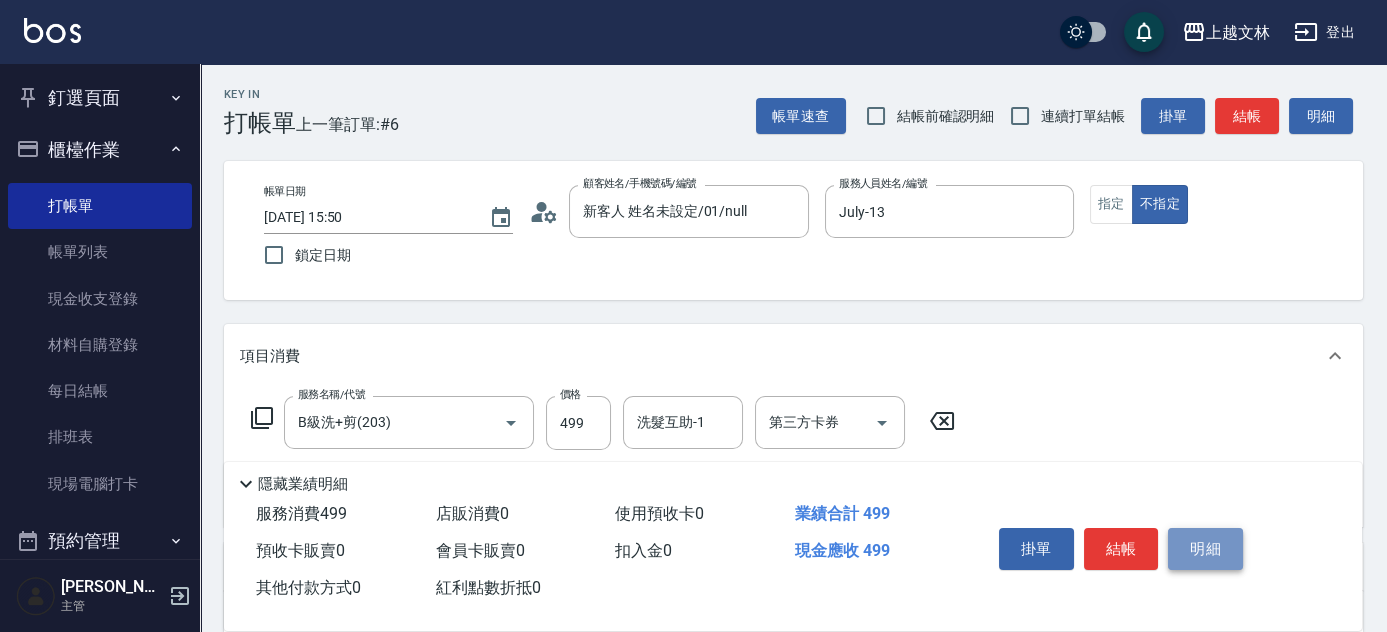 click on "明細" at bounding box center (1205, 549) 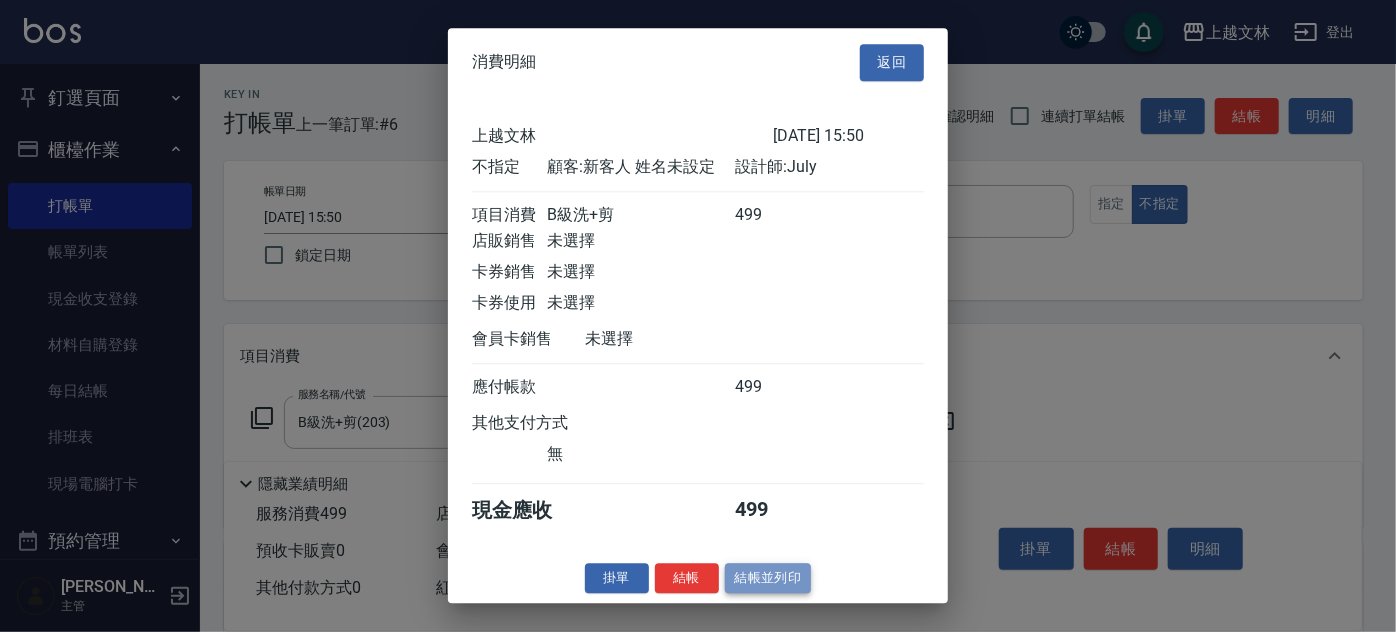 click on "結帳並列印" at bounding box center [768, 578] 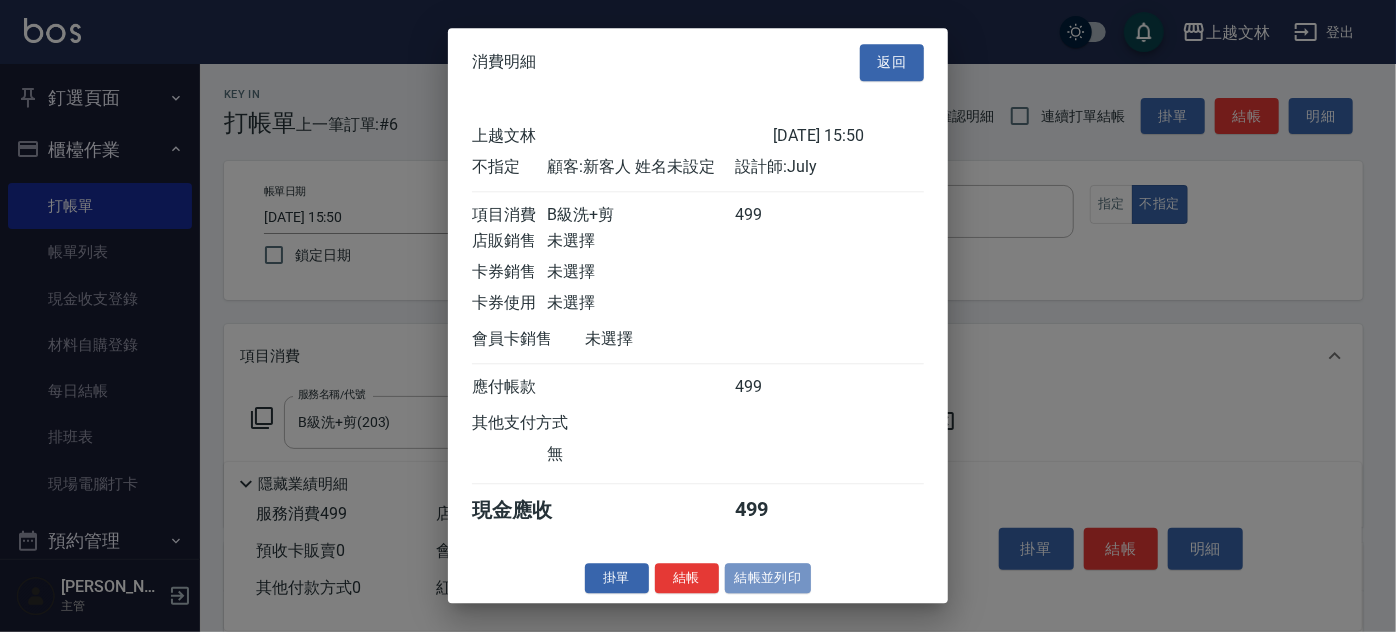click on "掛單 結帳 結帳並列印" at bounding box center [698, 578] 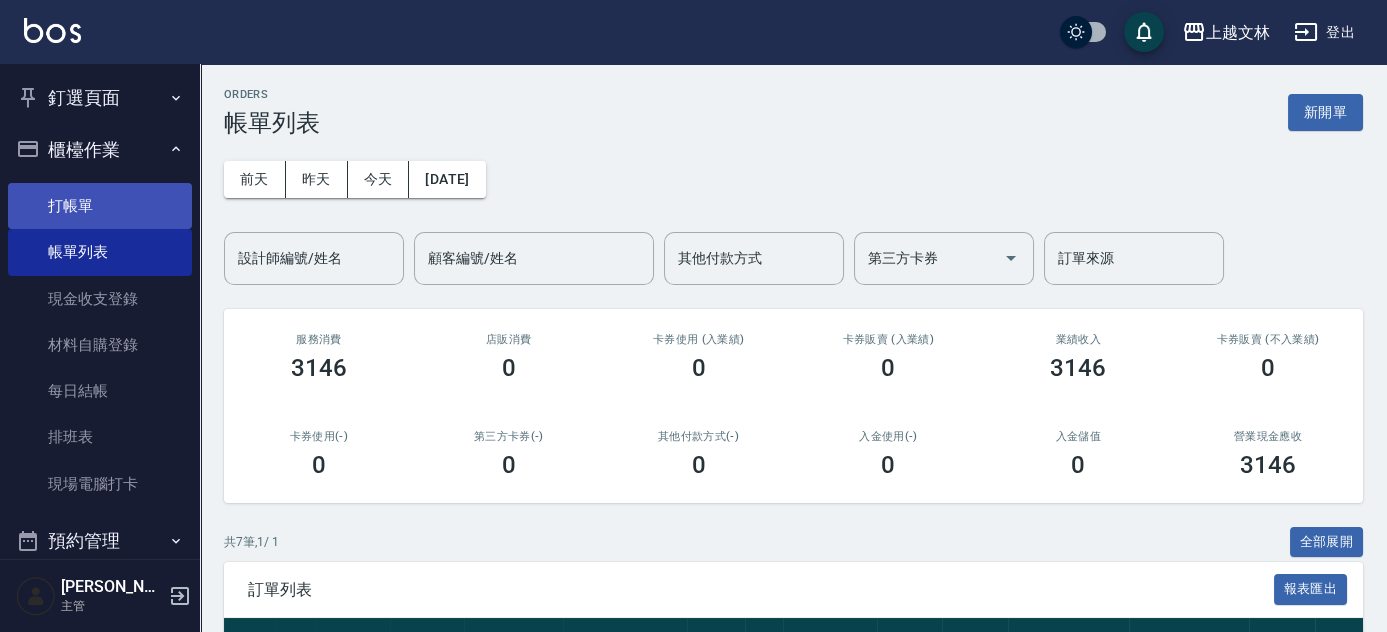 click on "打帳單" at bounding box center (100, 206) 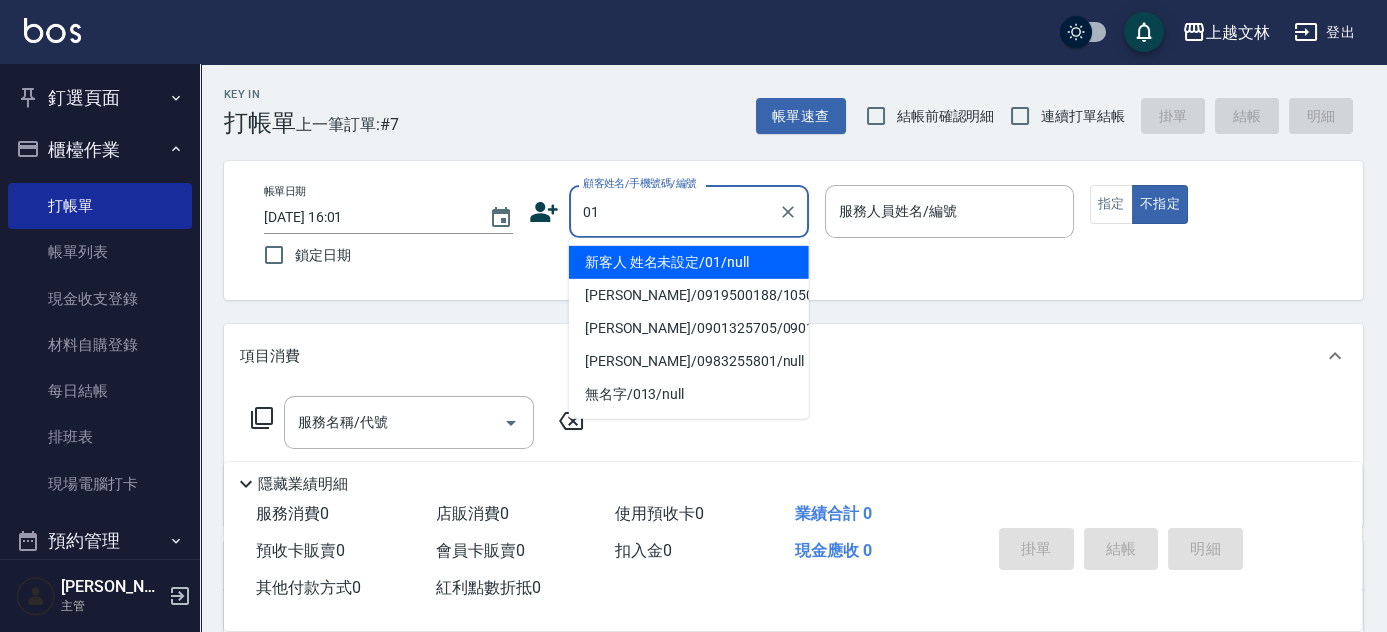 type on "新客人 姓名未設定/01/null" 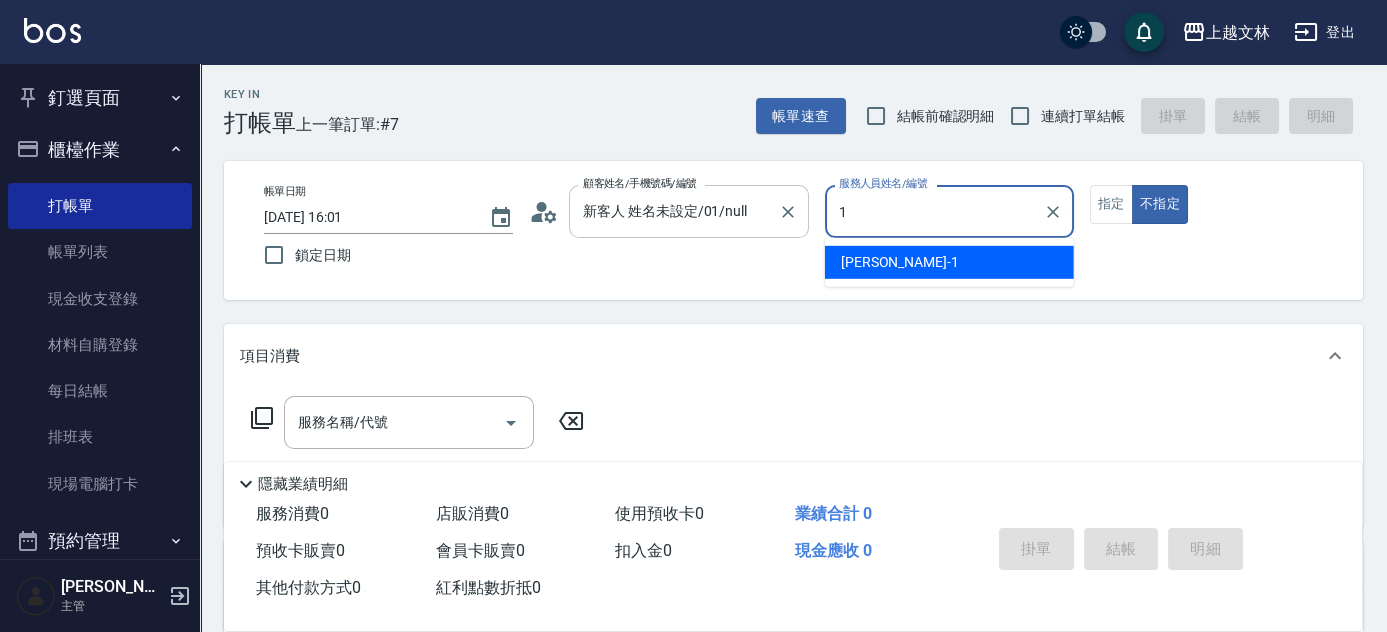 type on "[PERSON_NAME]-1" 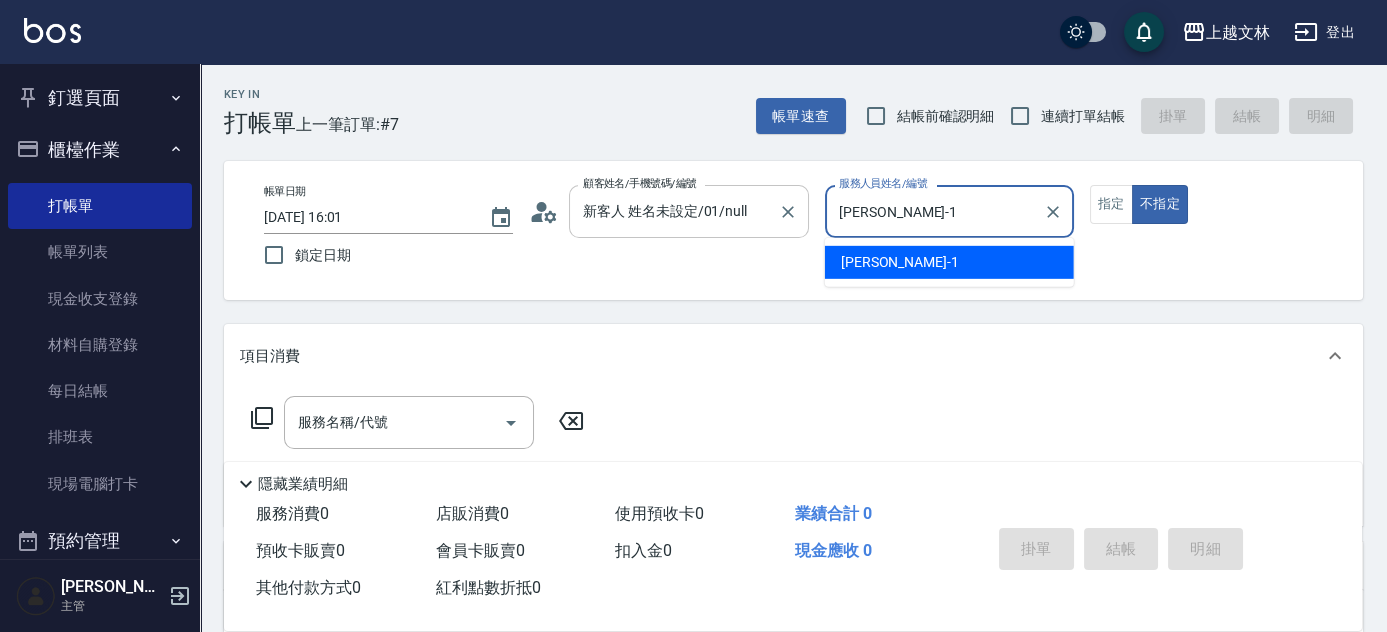 type on "false" 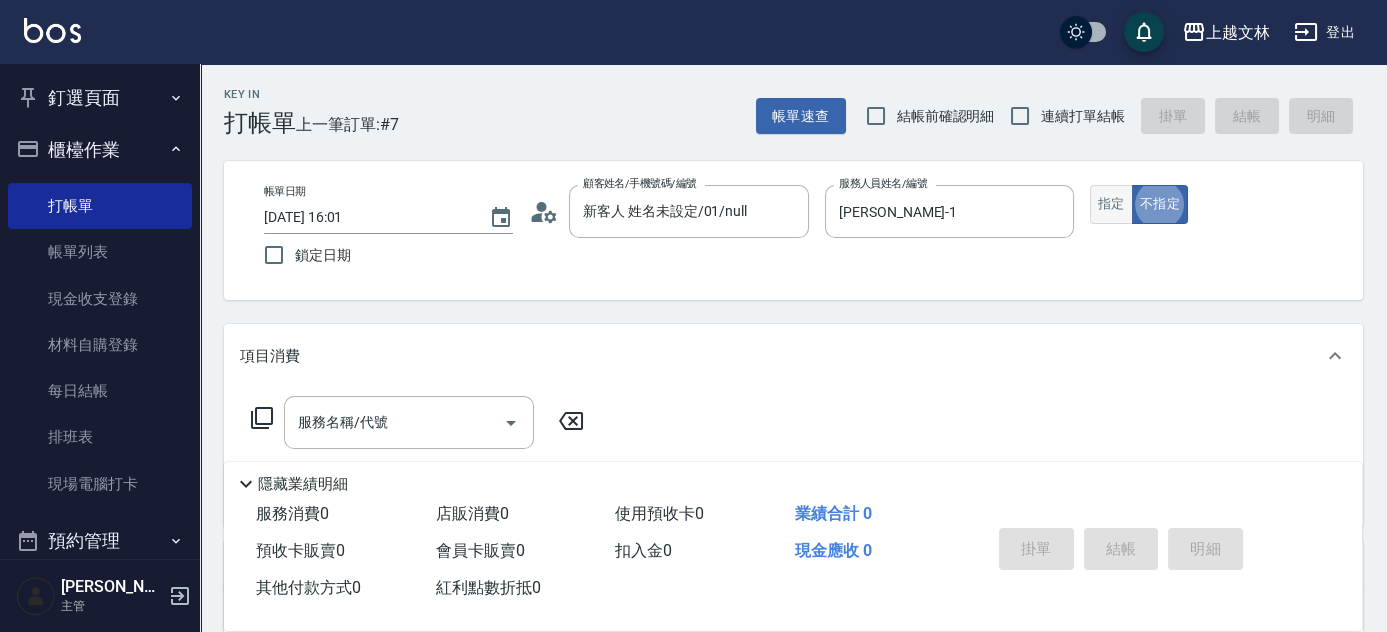 click on "指定" at bounding box center (1111, 204) 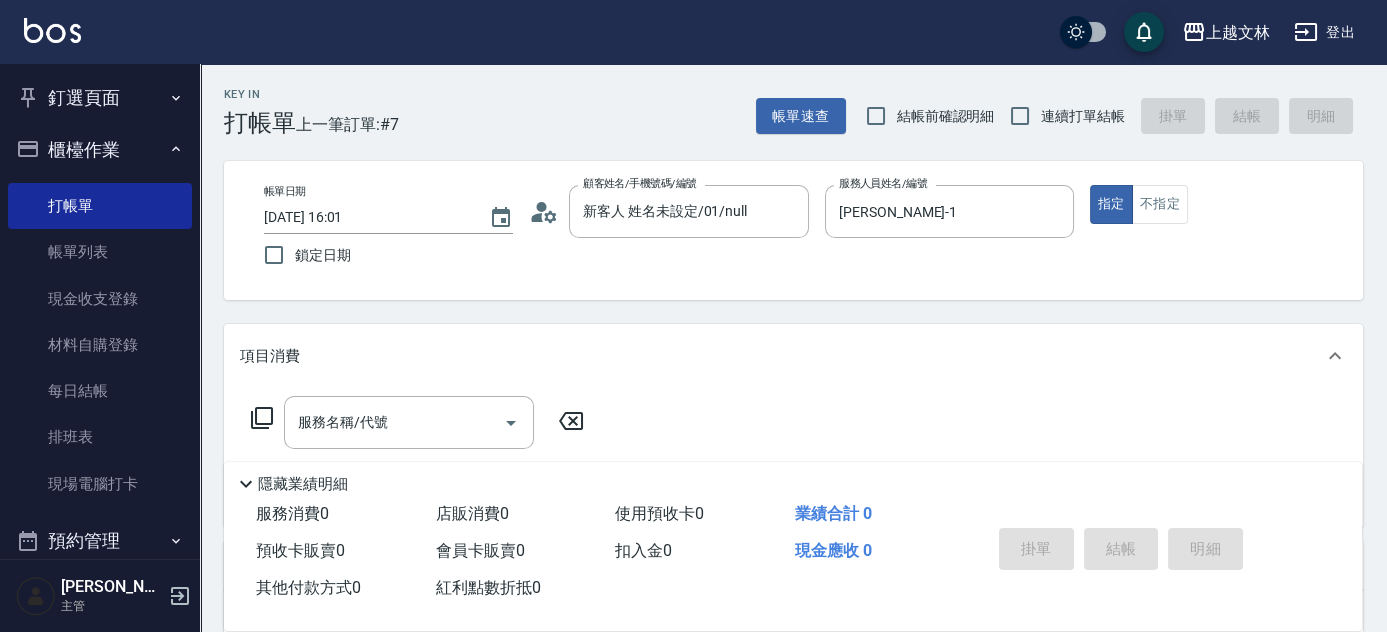 scroll, scrollTop: 167, scrollLeft: 0, axis: vertical 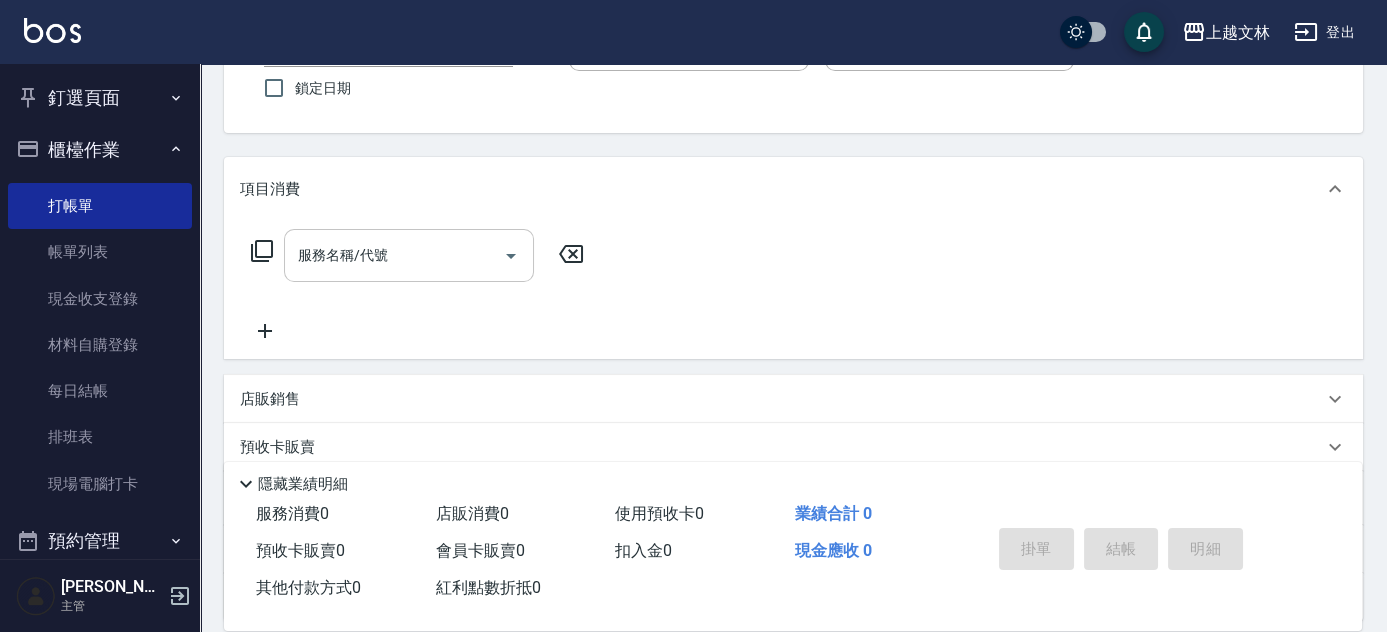 click on "服務名稱/代號" at bounding box center (394, 255) 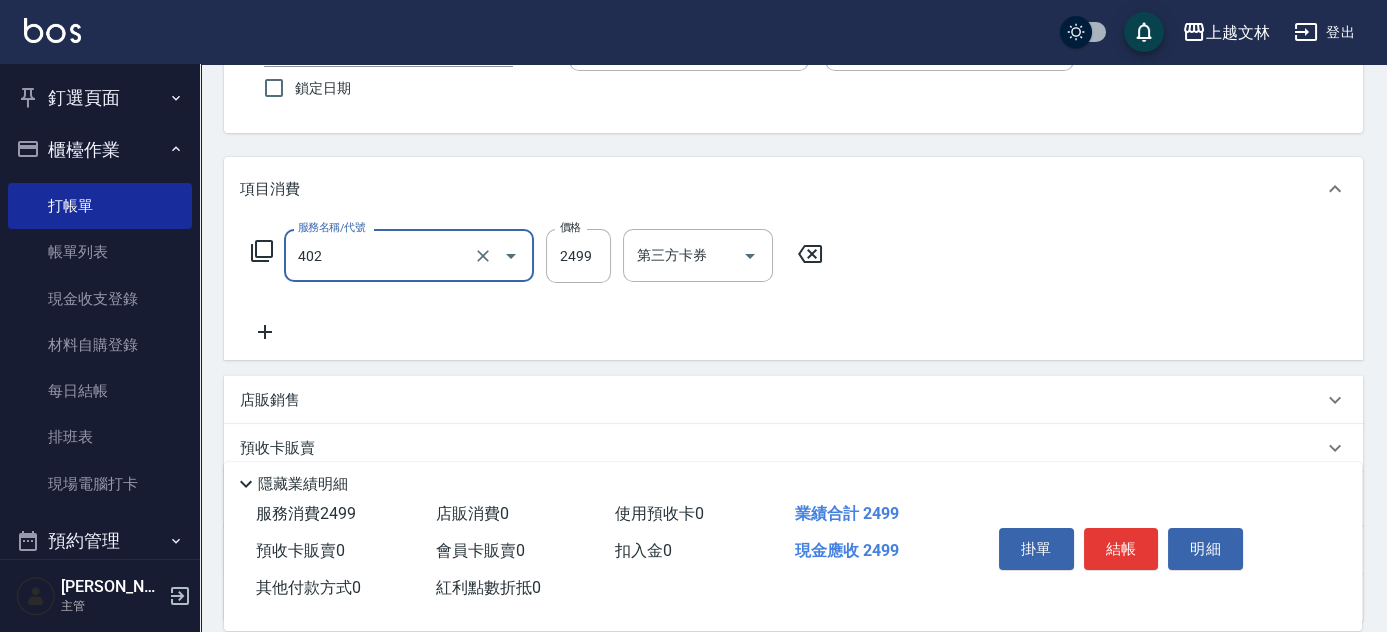 type on "嚴選染髮(402)" 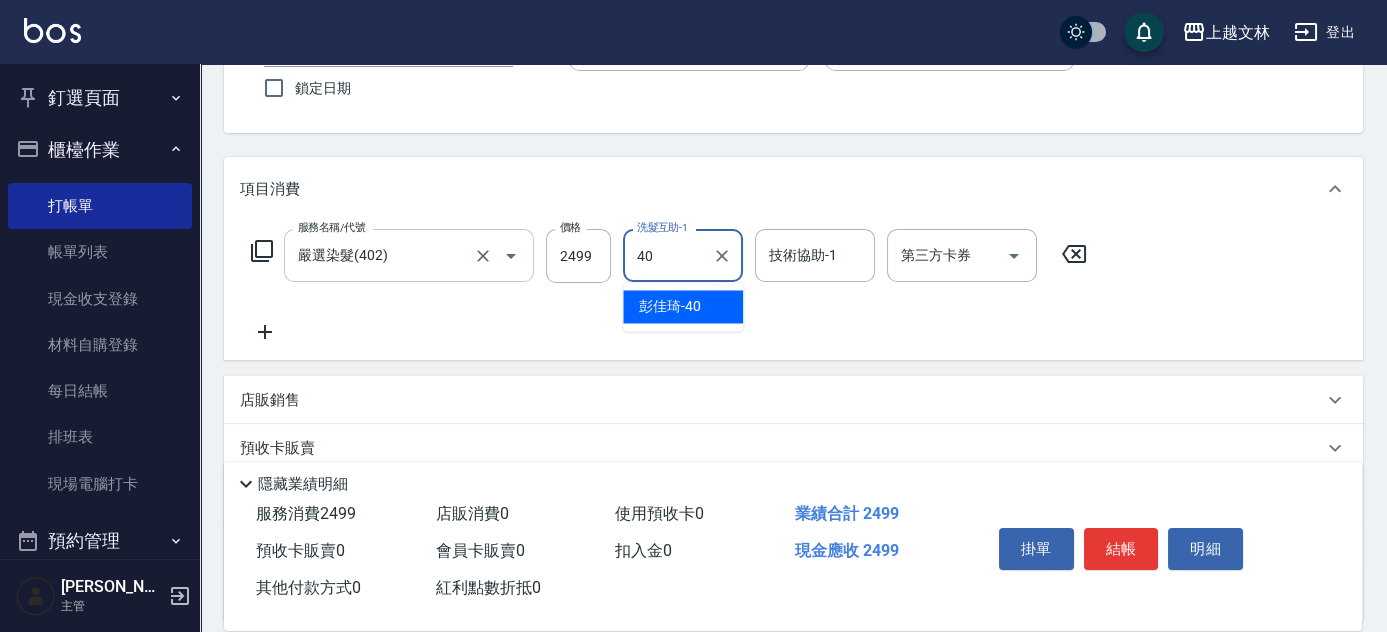 type on "[PERSON_NAME]-40" 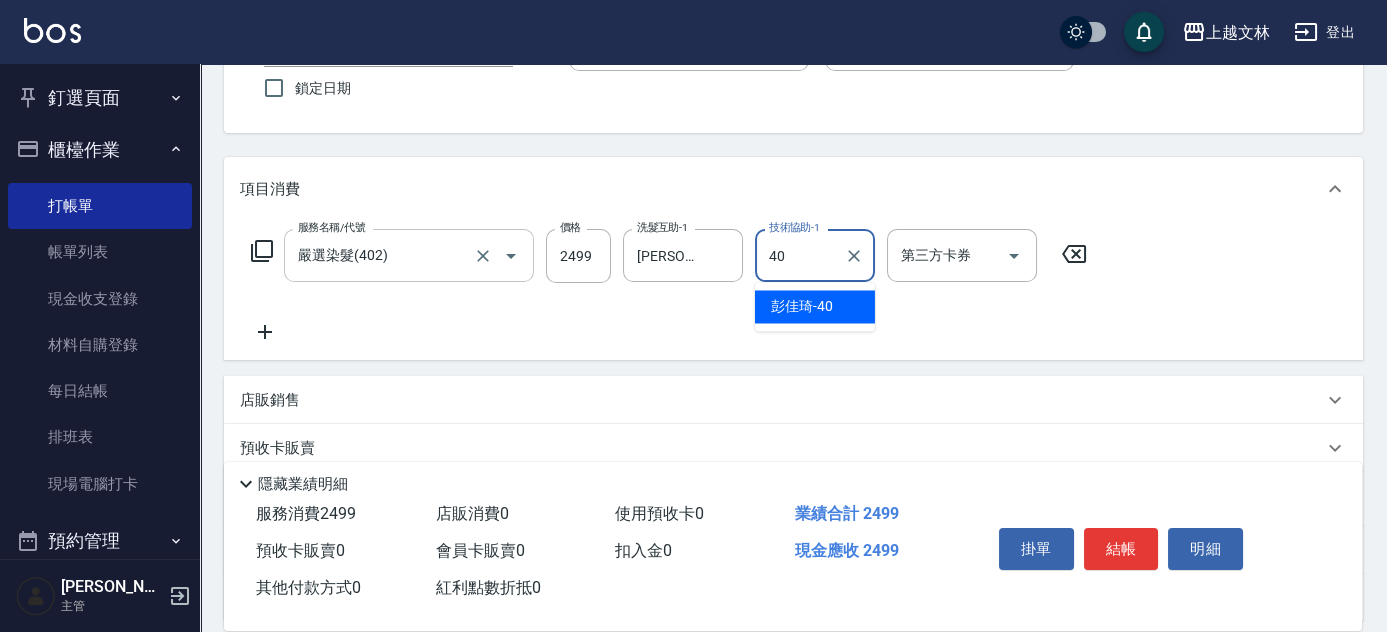 type on "[PERSON_NAME]-40" 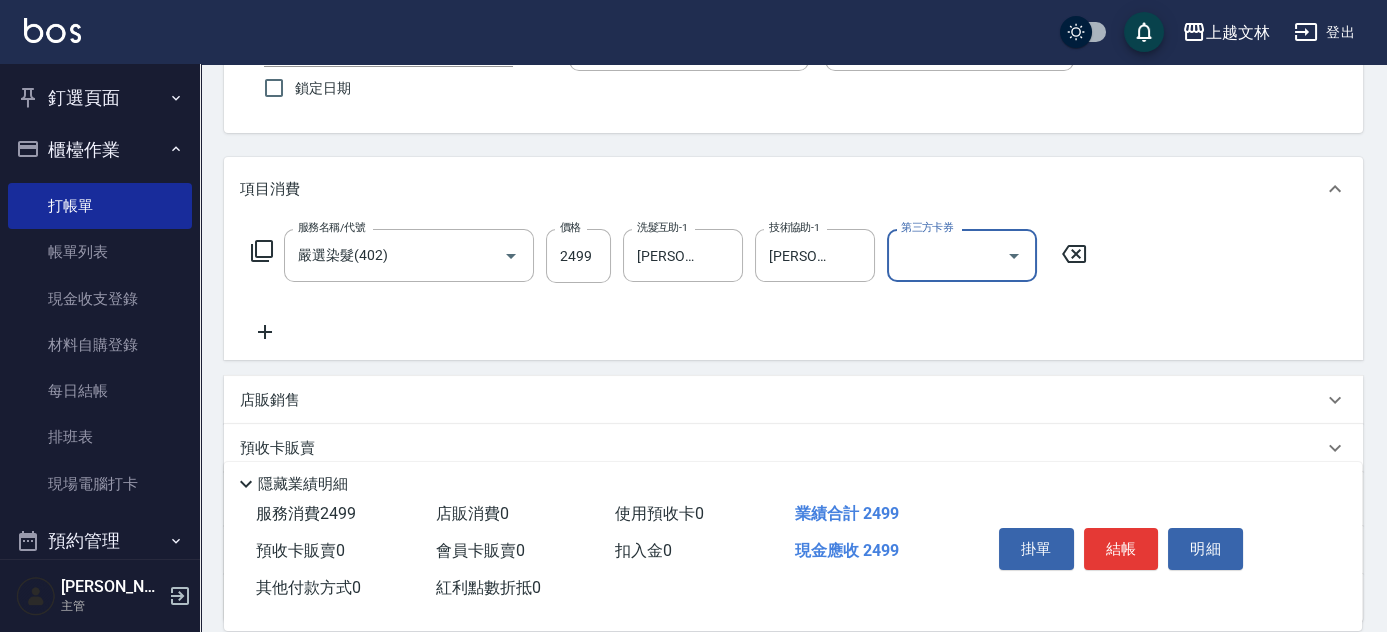 scroll, scrollTop: 0, scrollLeft: 0, axis: both 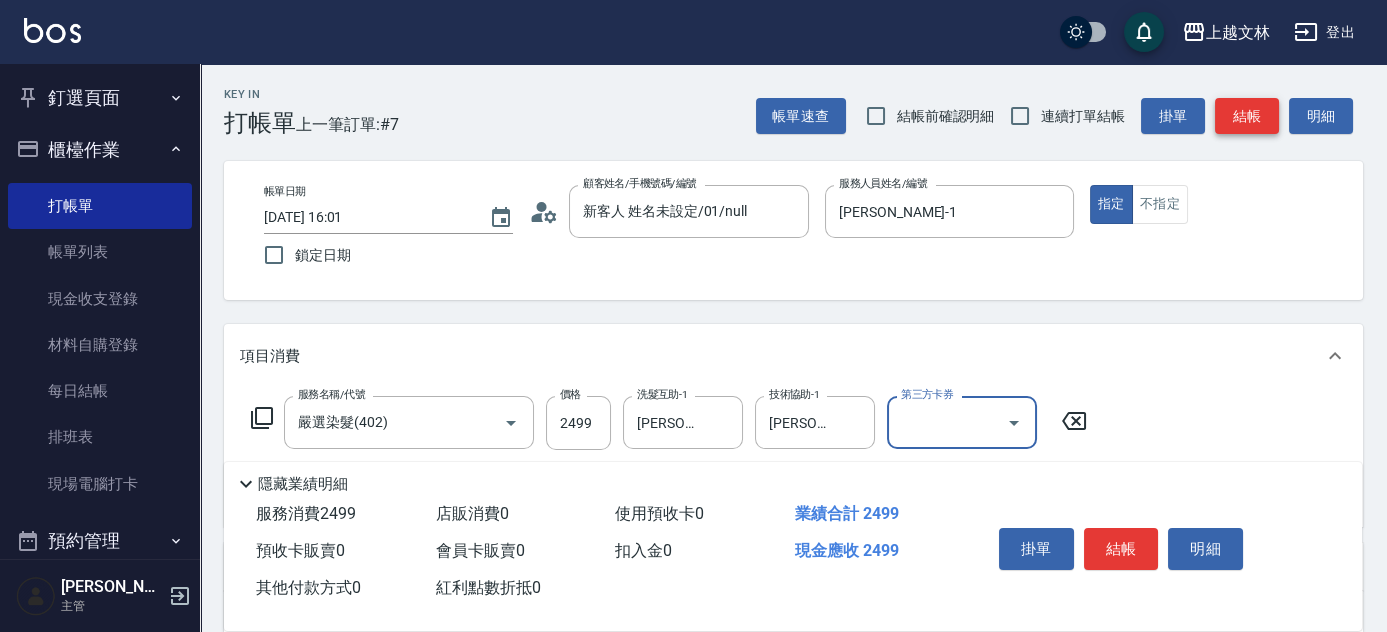 click on "結帳" at bounding box center [1247, 116] 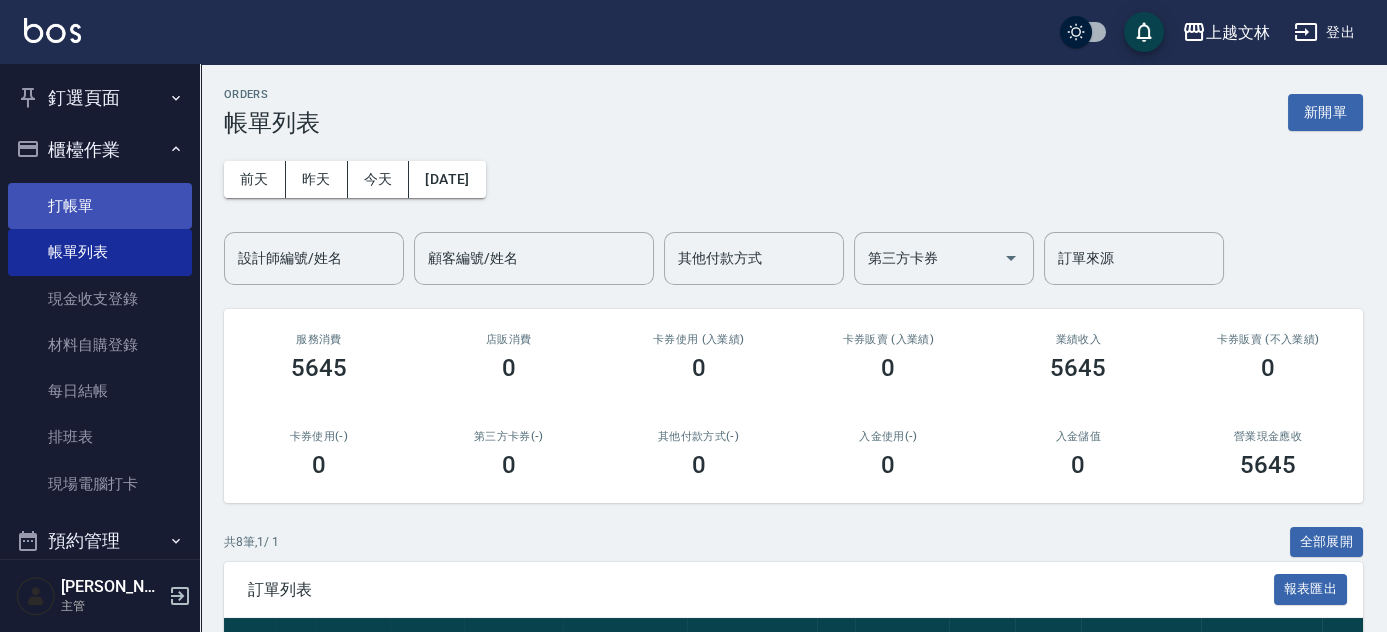 click on "打帳單" at bounding box center (100, 206) 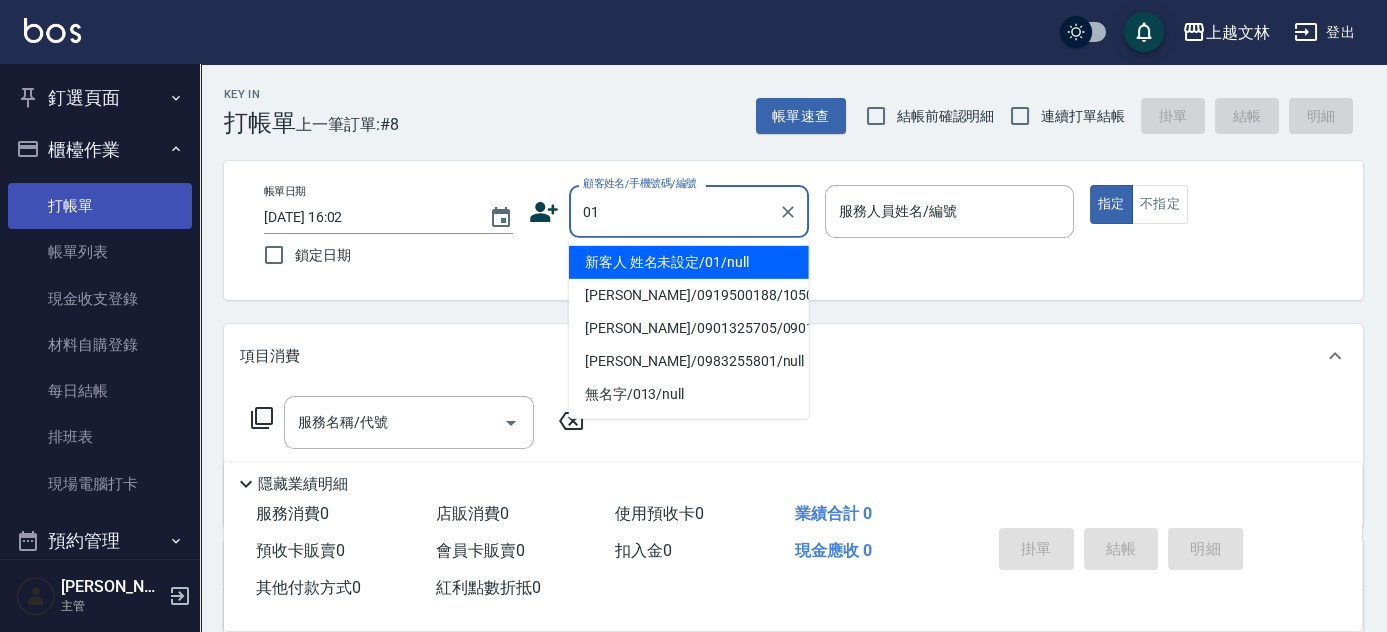 type on "新客人 姓名未設定/01/null" 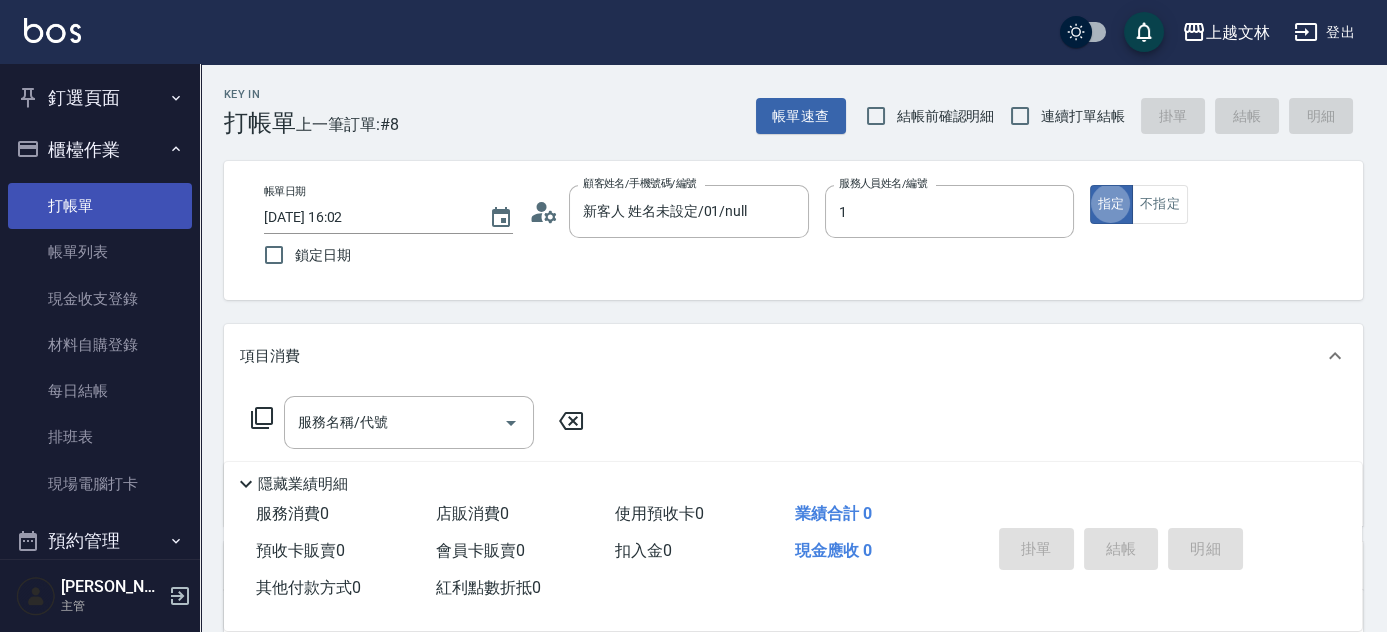 type on "[PERSON_NAME]-1" 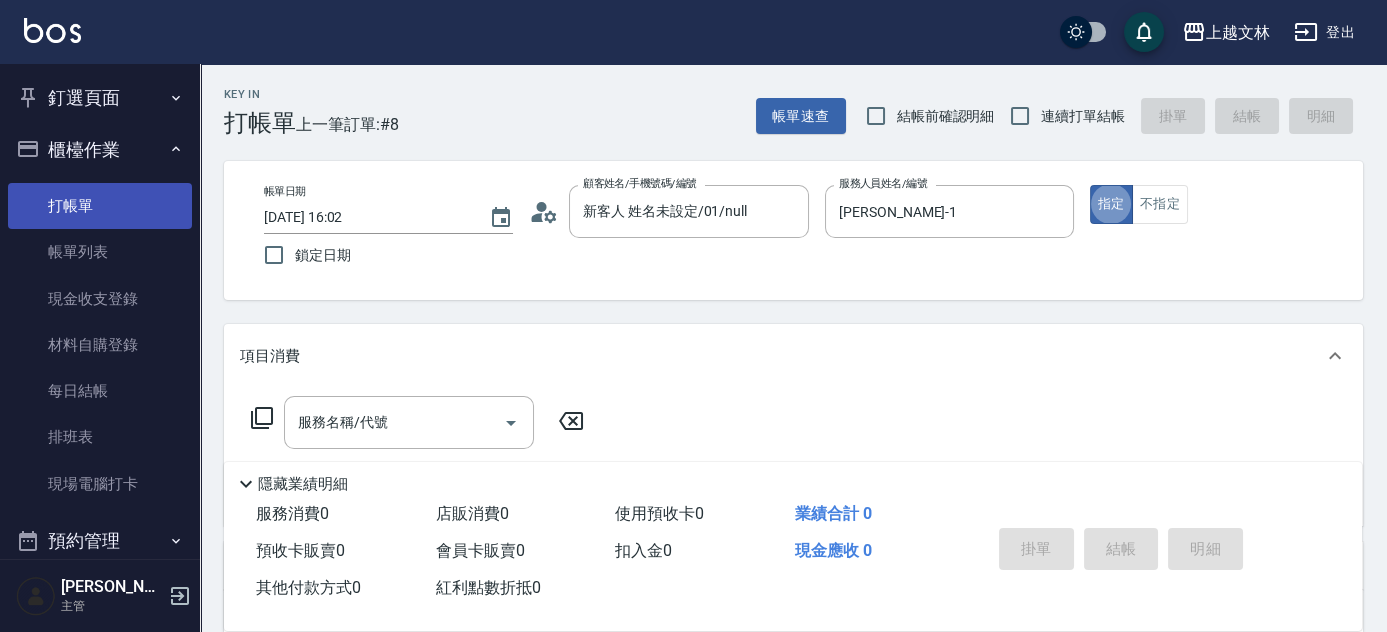 type on "true" 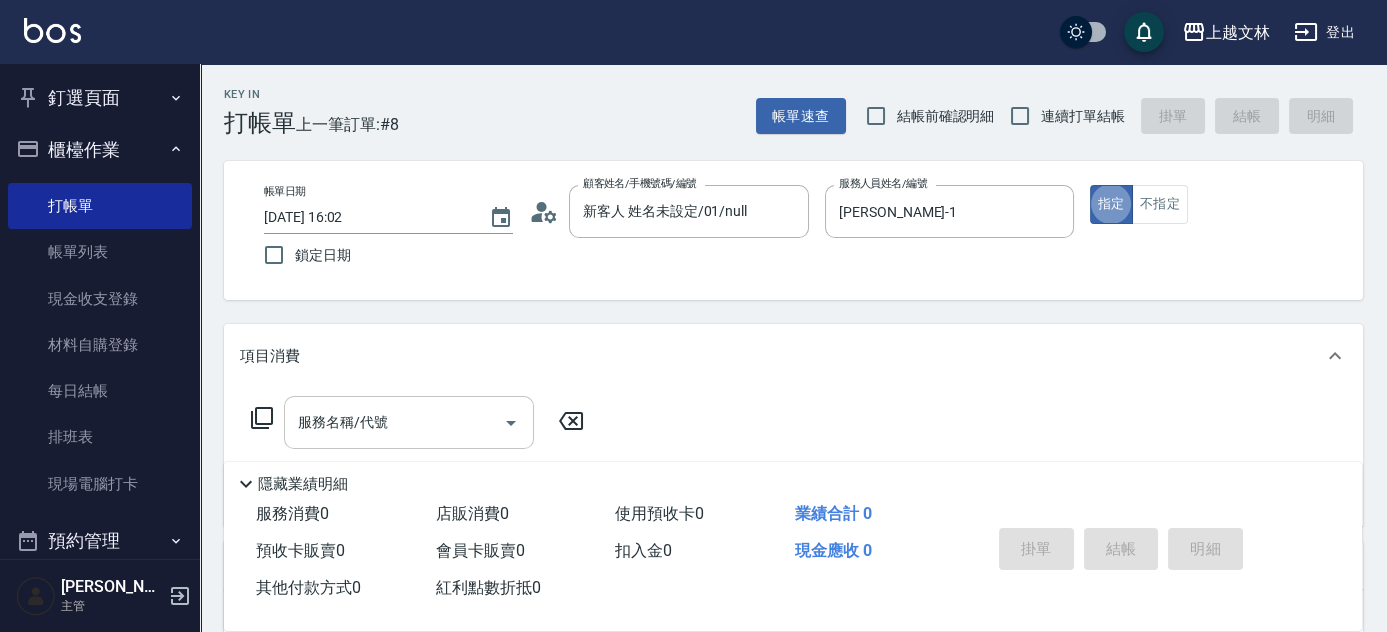 click on "服務名稱/代號" at bounding box center [409, 422] 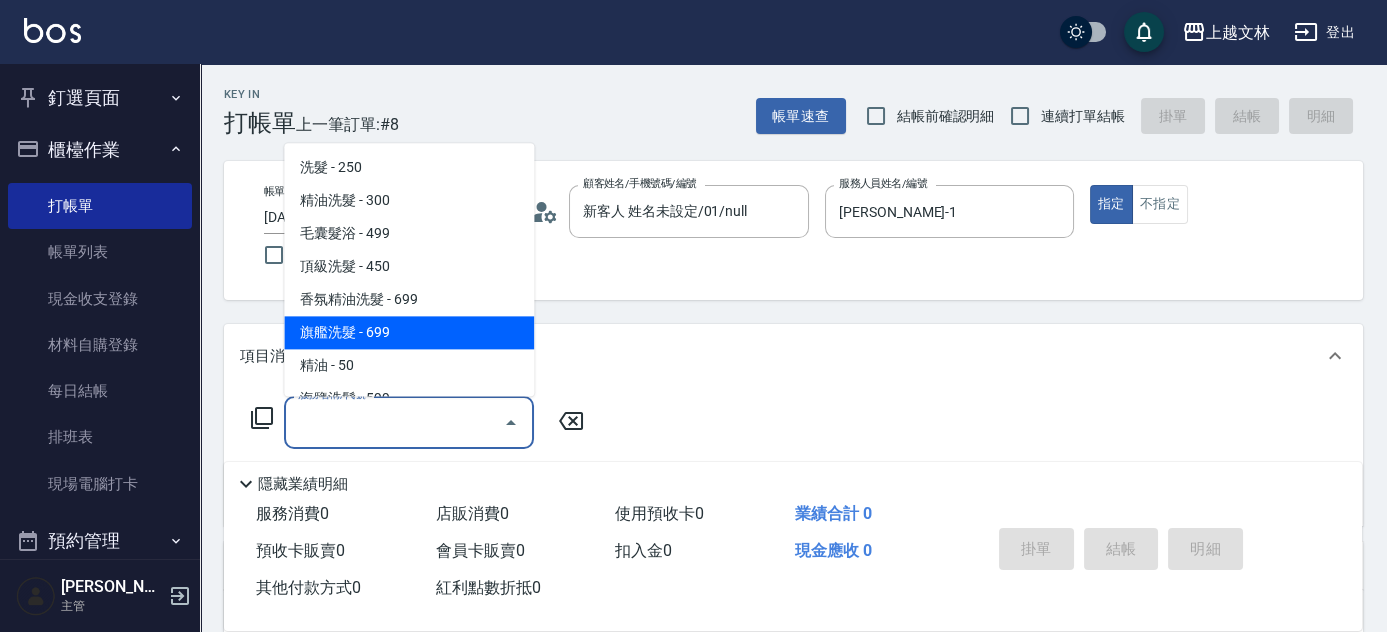 click on "旗艦洗髮 - 699" at bounding box center [409, 333] 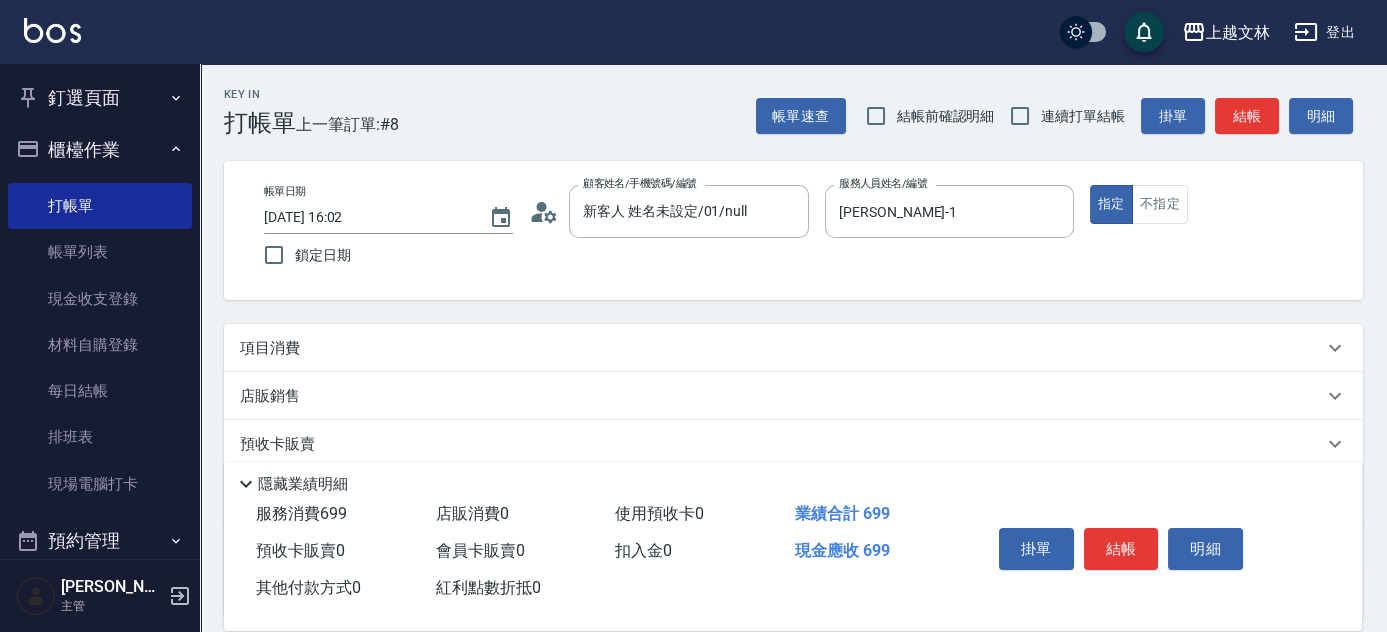 click on "項目消費" at bounding box center [270, 348] 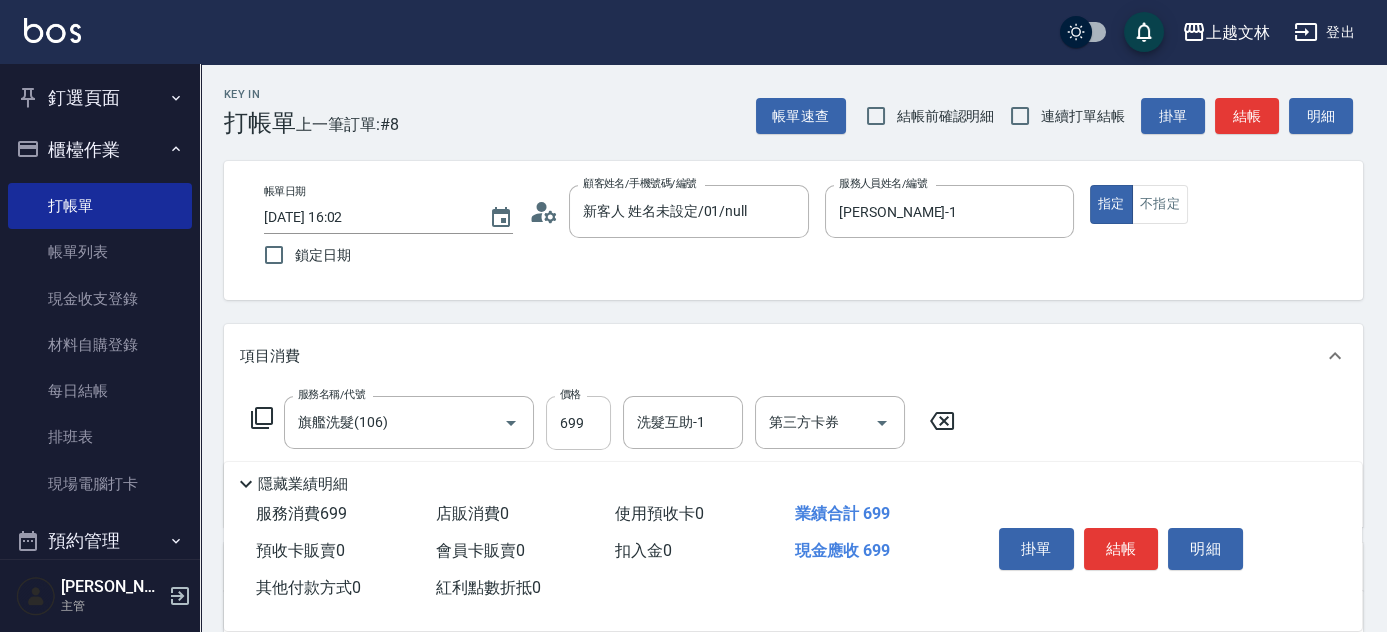 click on "699" at bounding box center (578, 423) 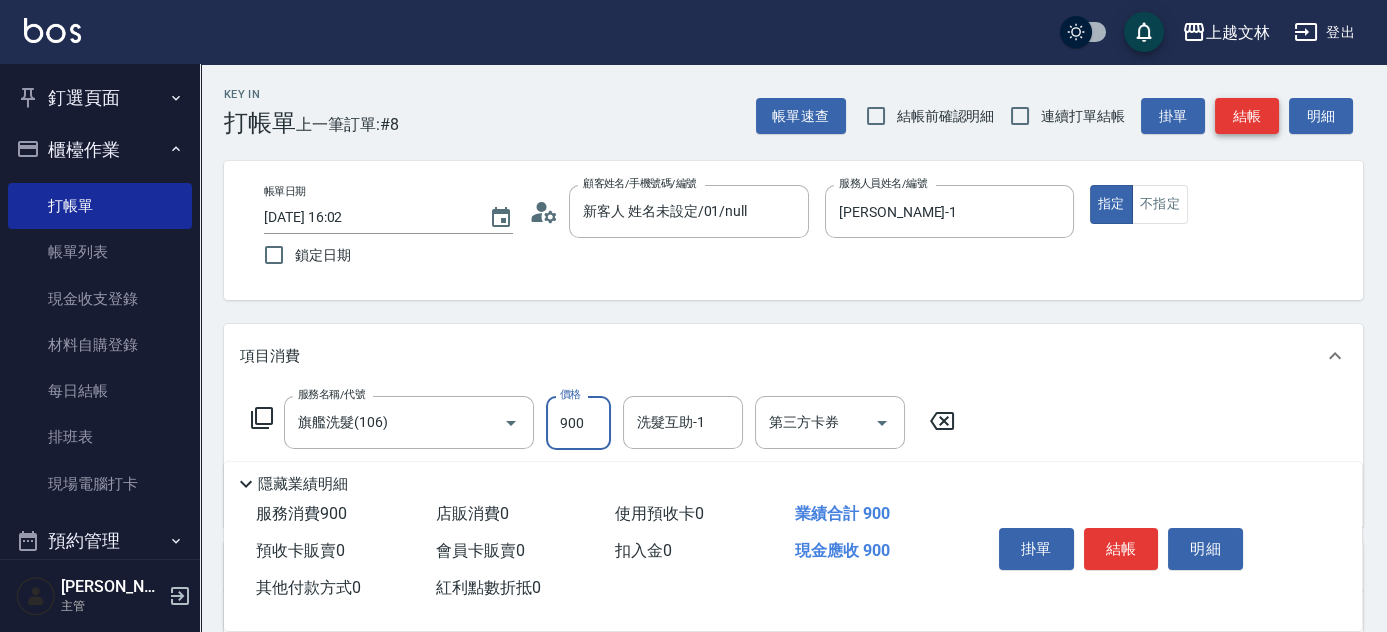 type on "900" 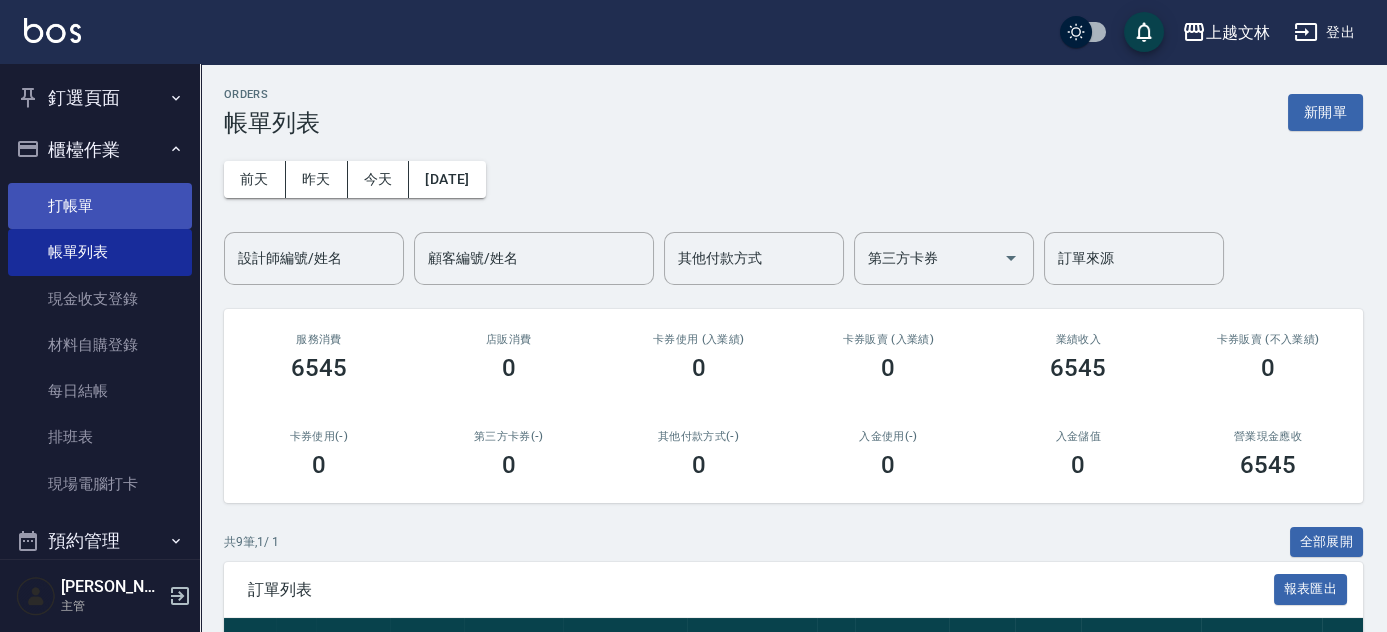 click on "打帳單" at bounding box center (100, 206) 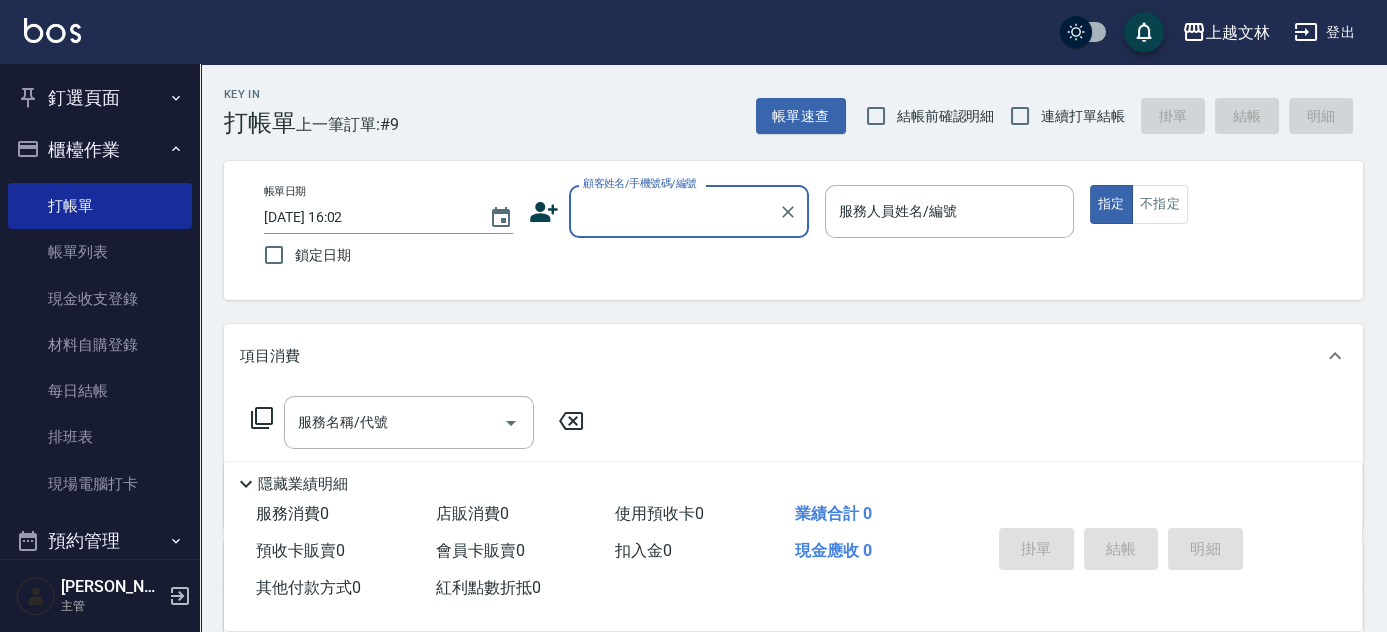 click on "顧客姓名/手機號碼/編號" at bounding box center (674, 211) 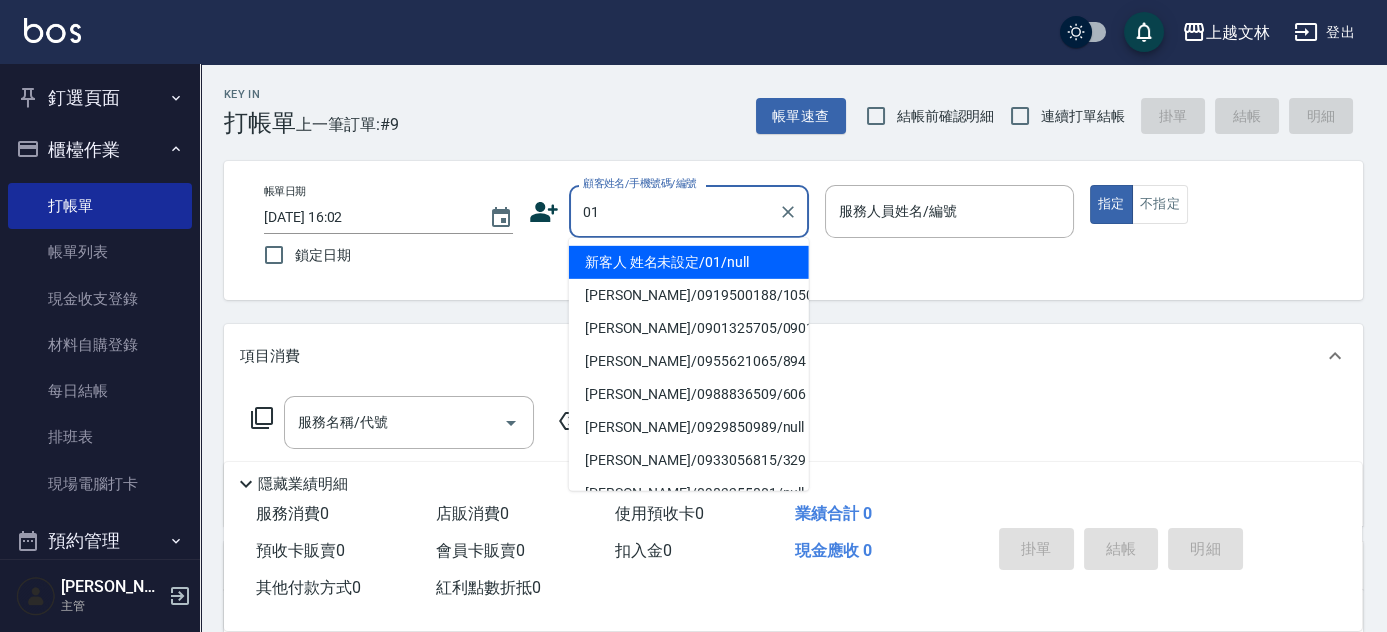 type on "新客人 姓名未設定/01/null" 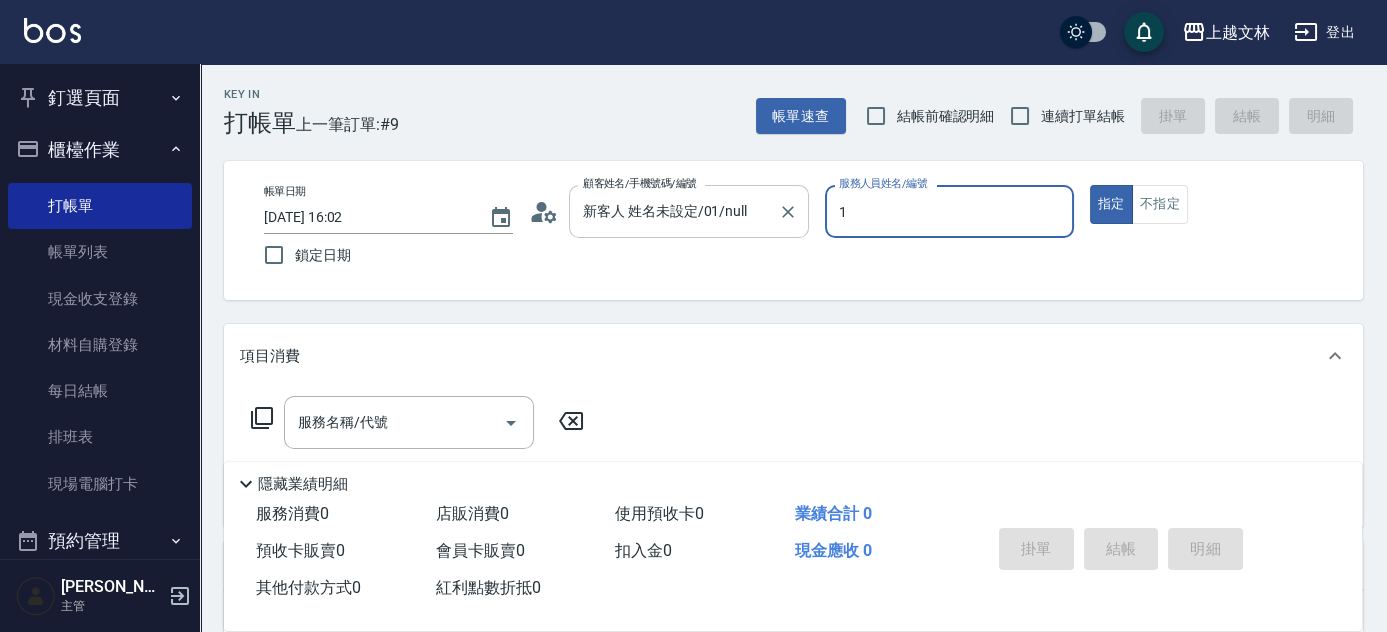type on "1" 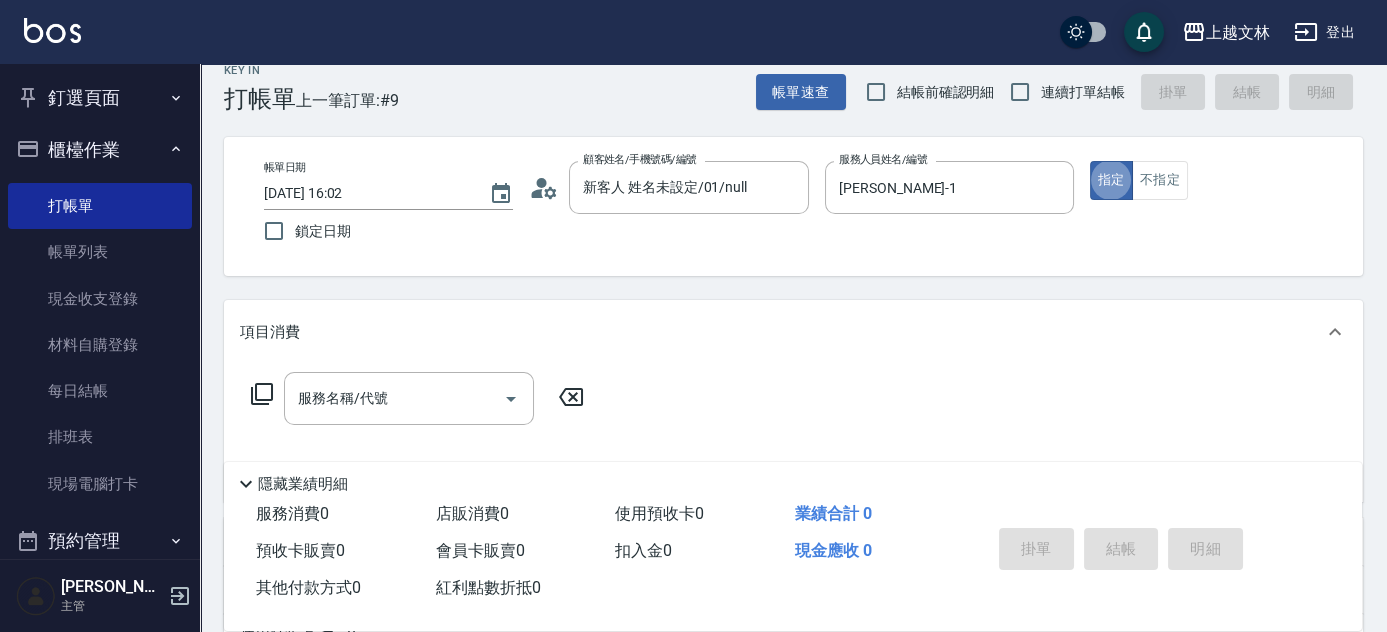 scroll, scrollTop: 141, scrollLeft: 0, axis: vertical 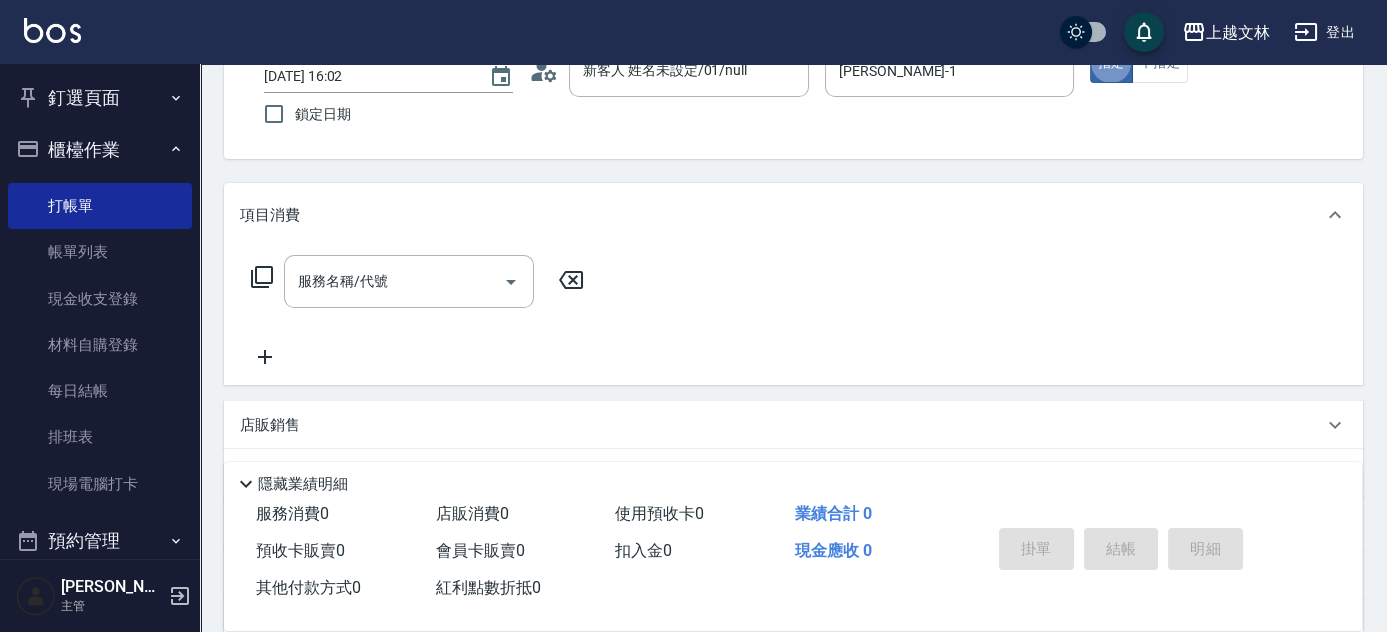click 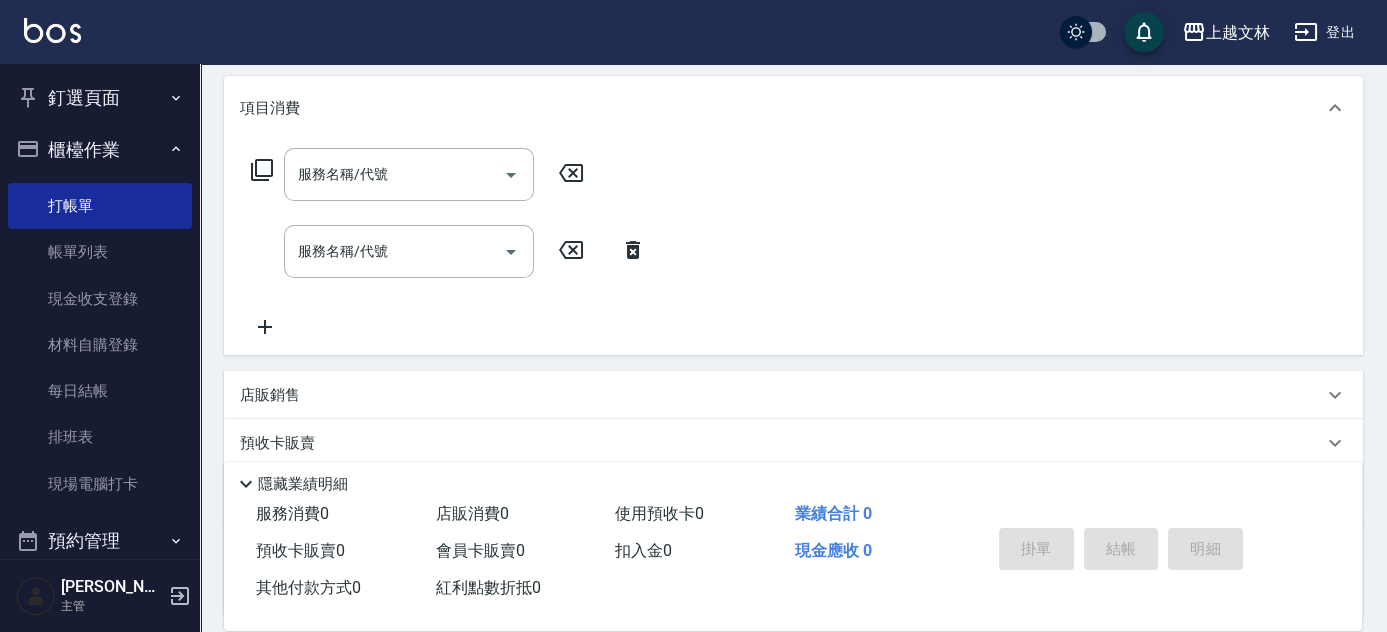 scroll, scrollTop: 273, scrollLeft: 0, axis: vertical 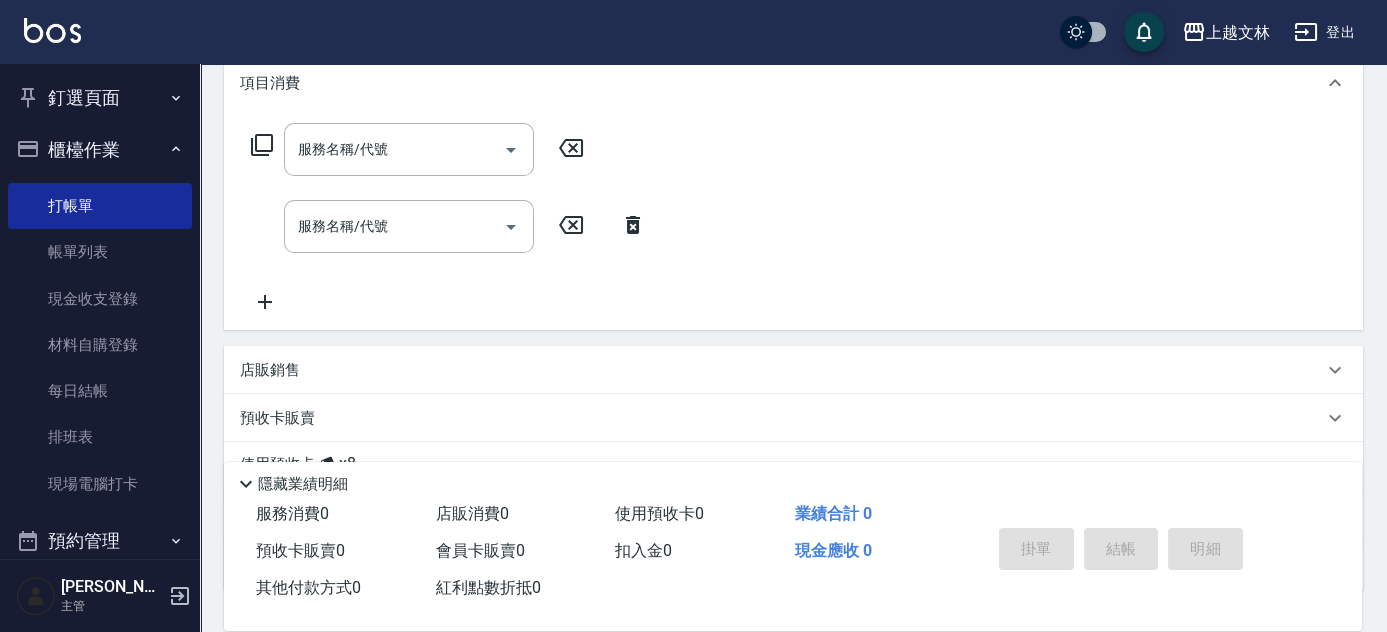 click 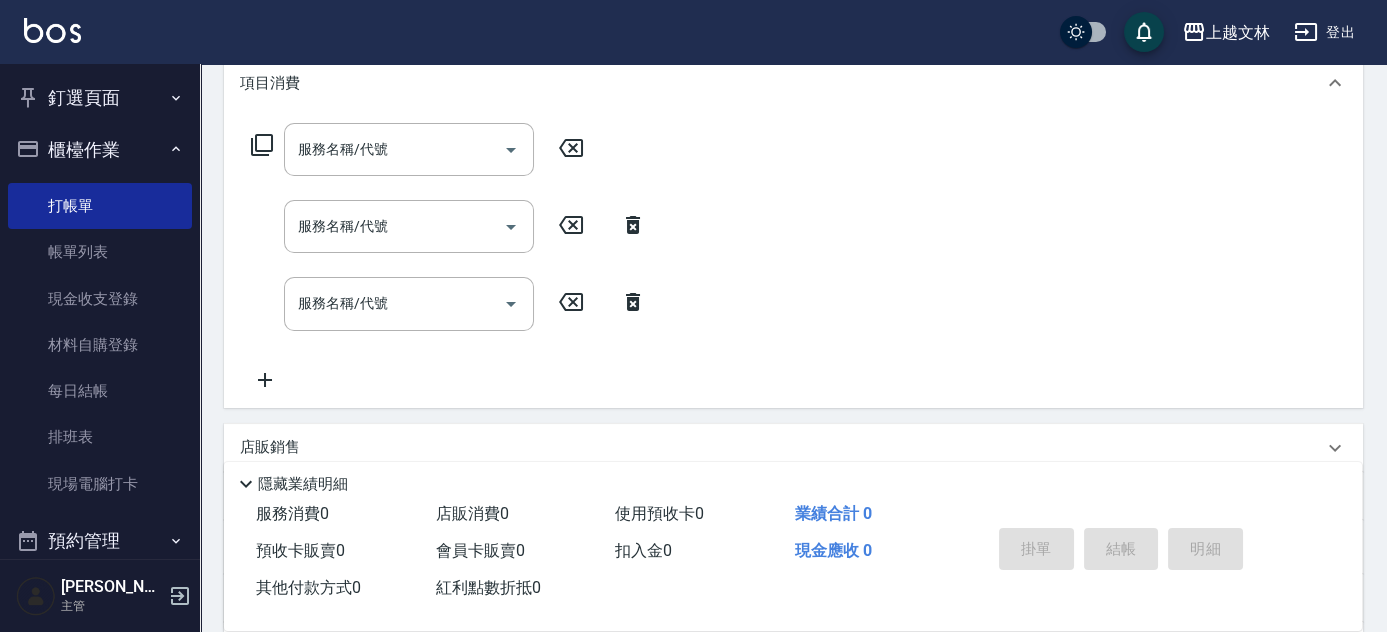 click 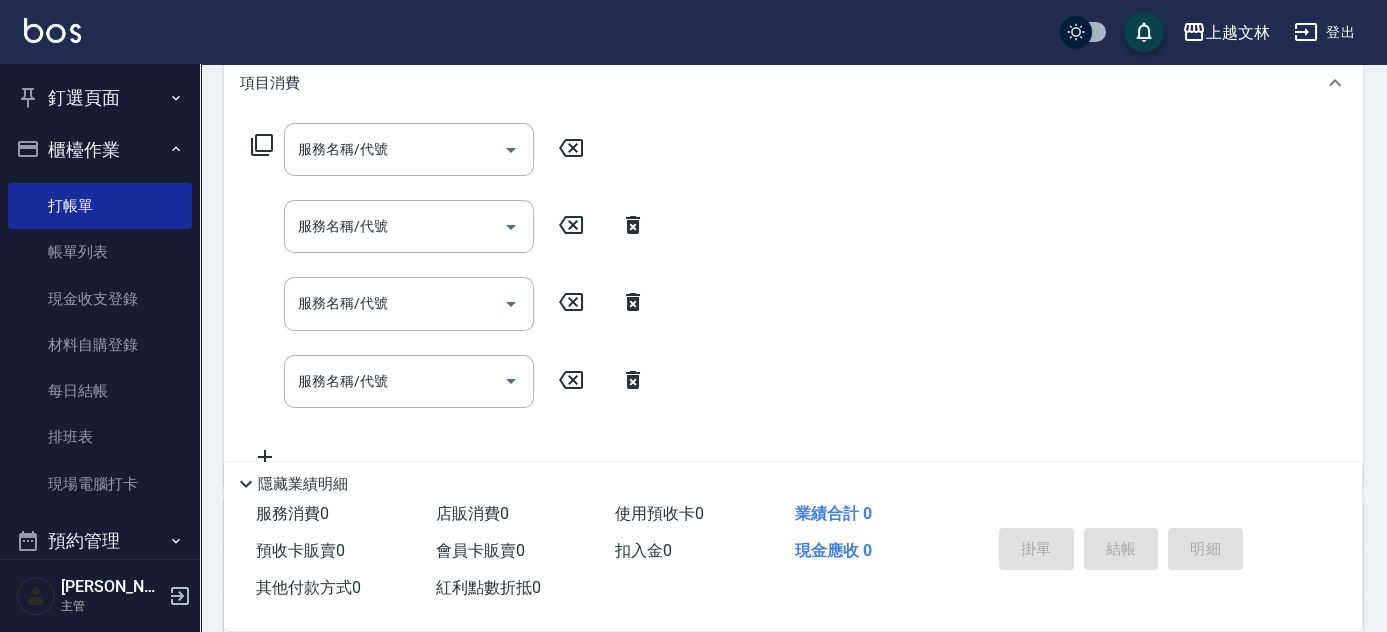 scroll, scrollTop: 312, scrollLeft: 0, axis: vertical 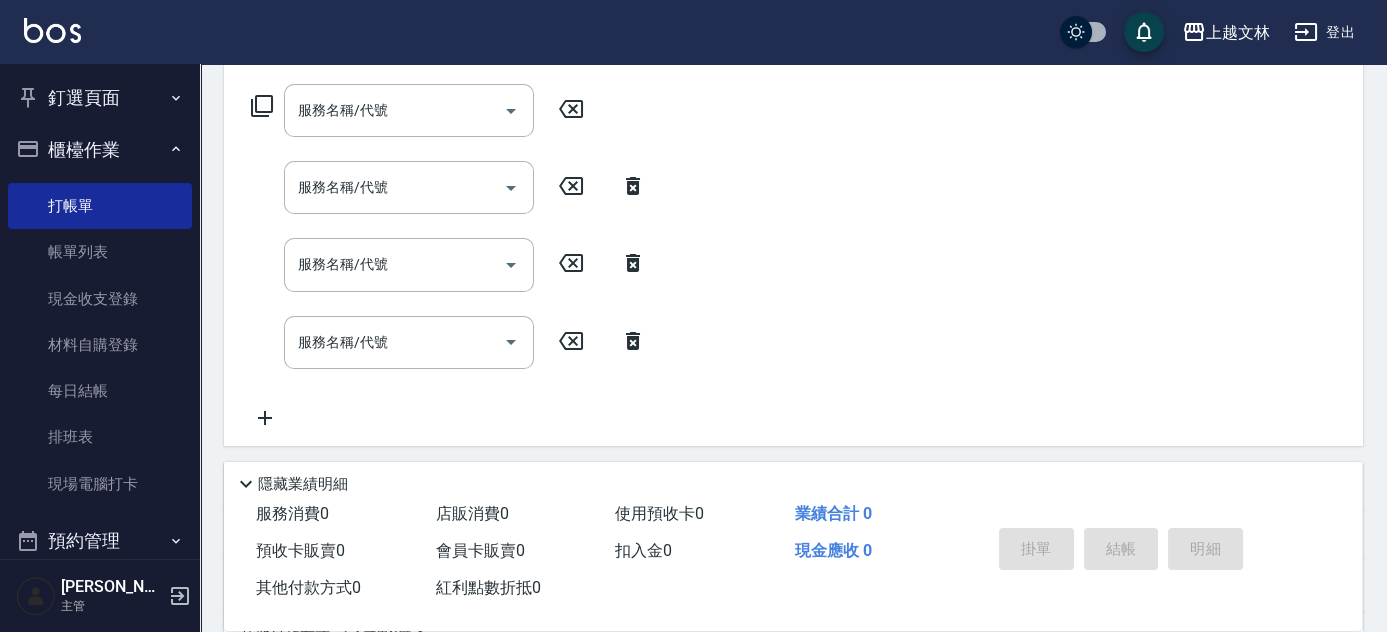 click on "服務名稱/代號 服務名稱/代號 服務名稱/代號 服務名稱/代號 服務名稱/代號 服務名稱/代號 服務名稱/代號 服務名稱/代號" at bounding box center (793, 261) 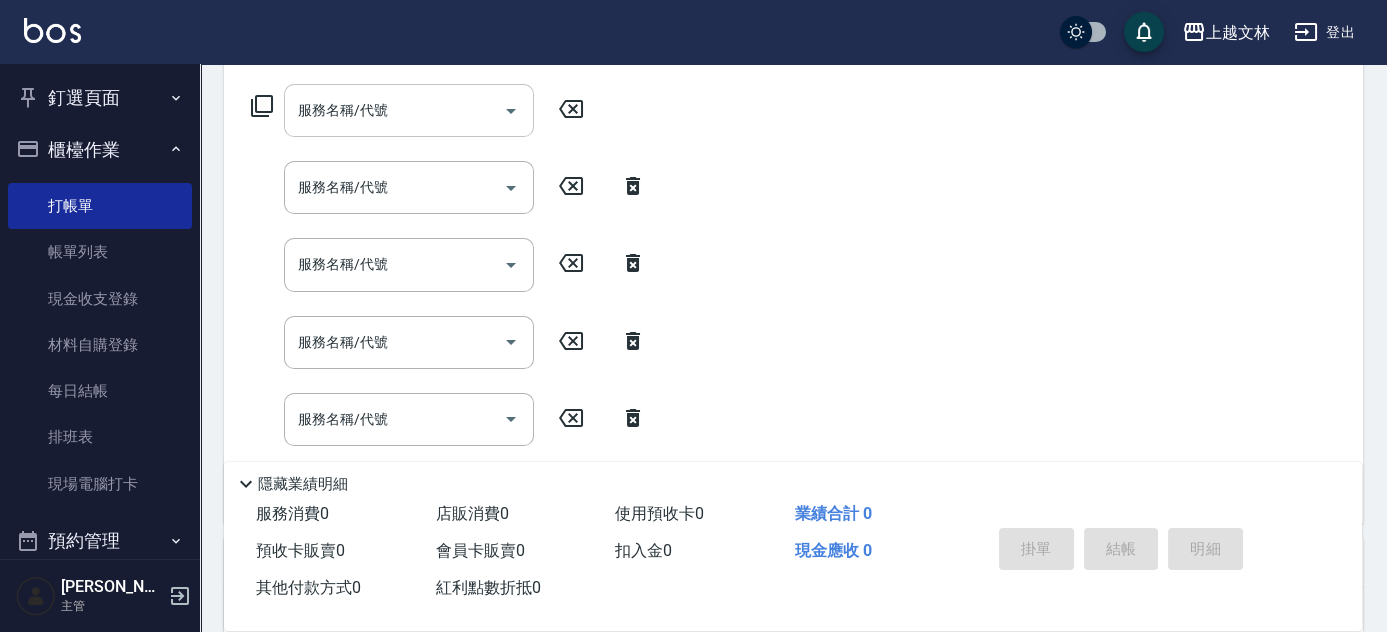 click on "服務名稱/代號" at bounding box center [394, 110] 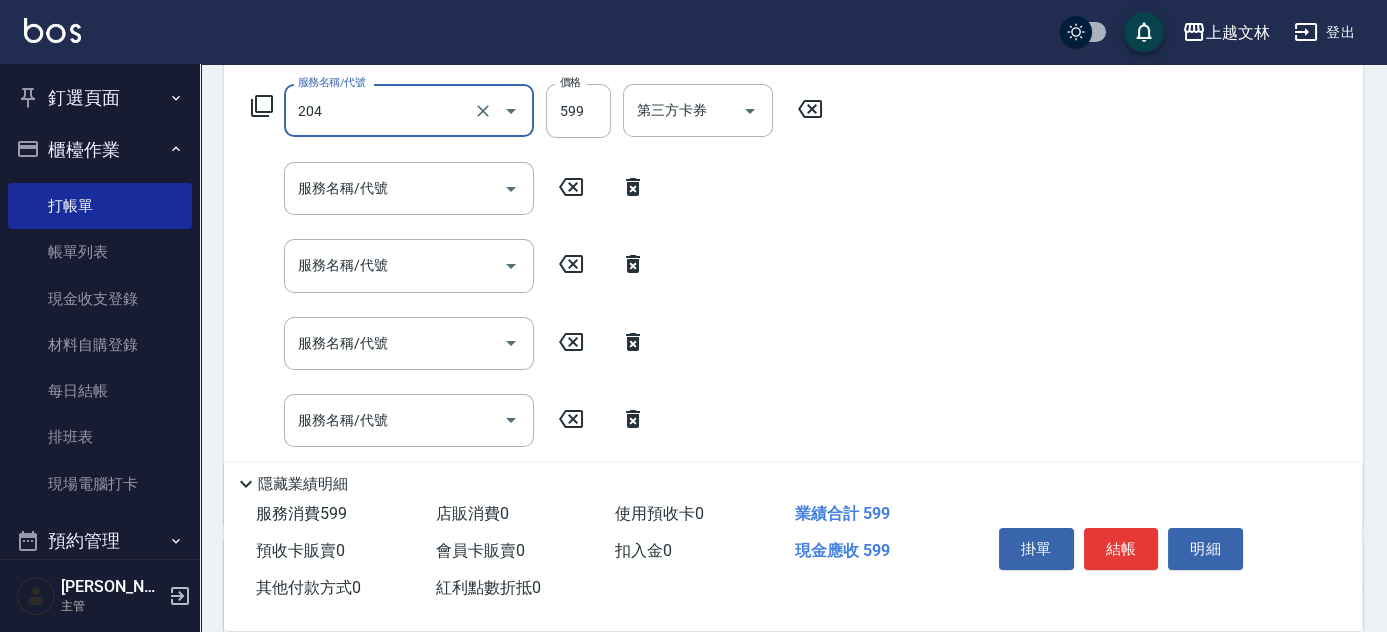 type on "A級洗+剪(204)" 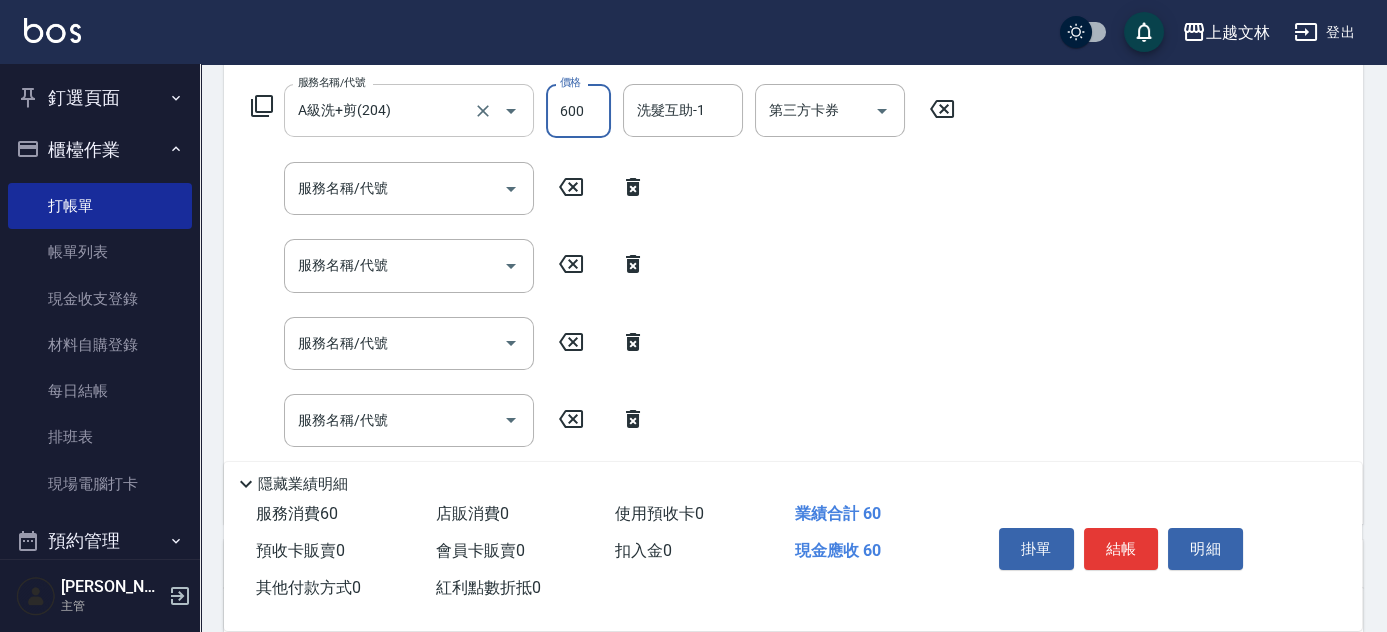 type on "600" 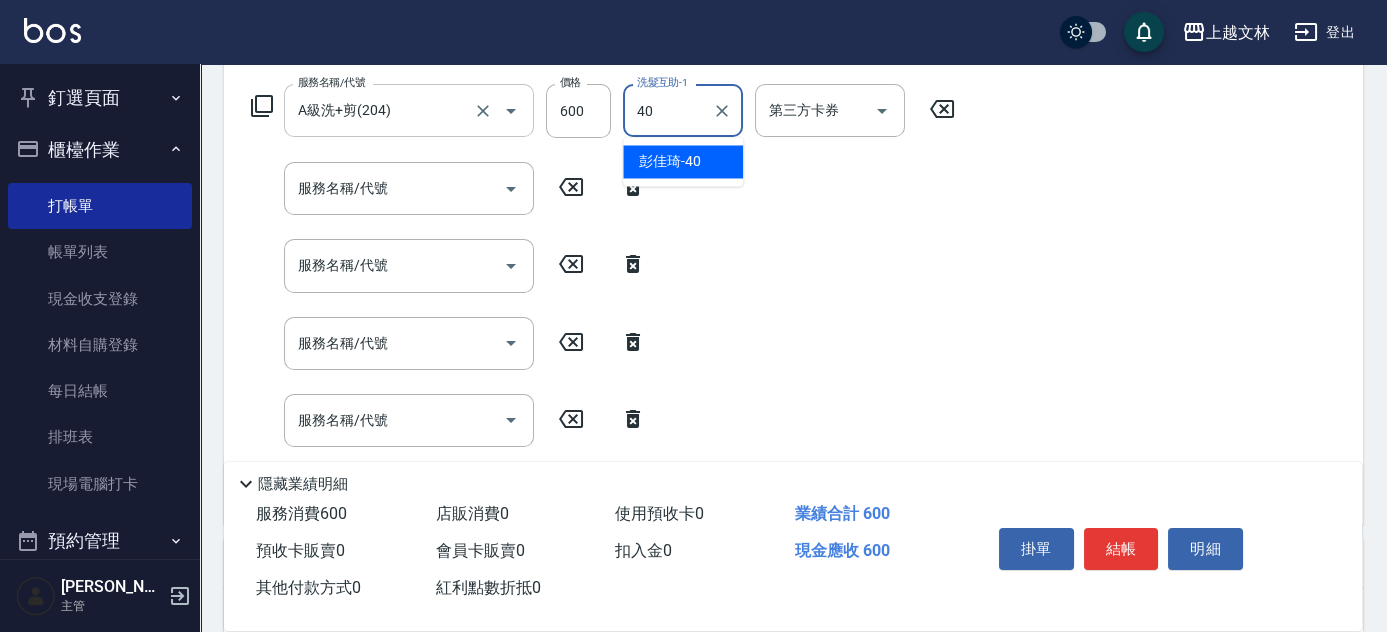 type on "[PERSON_NAME]-40" 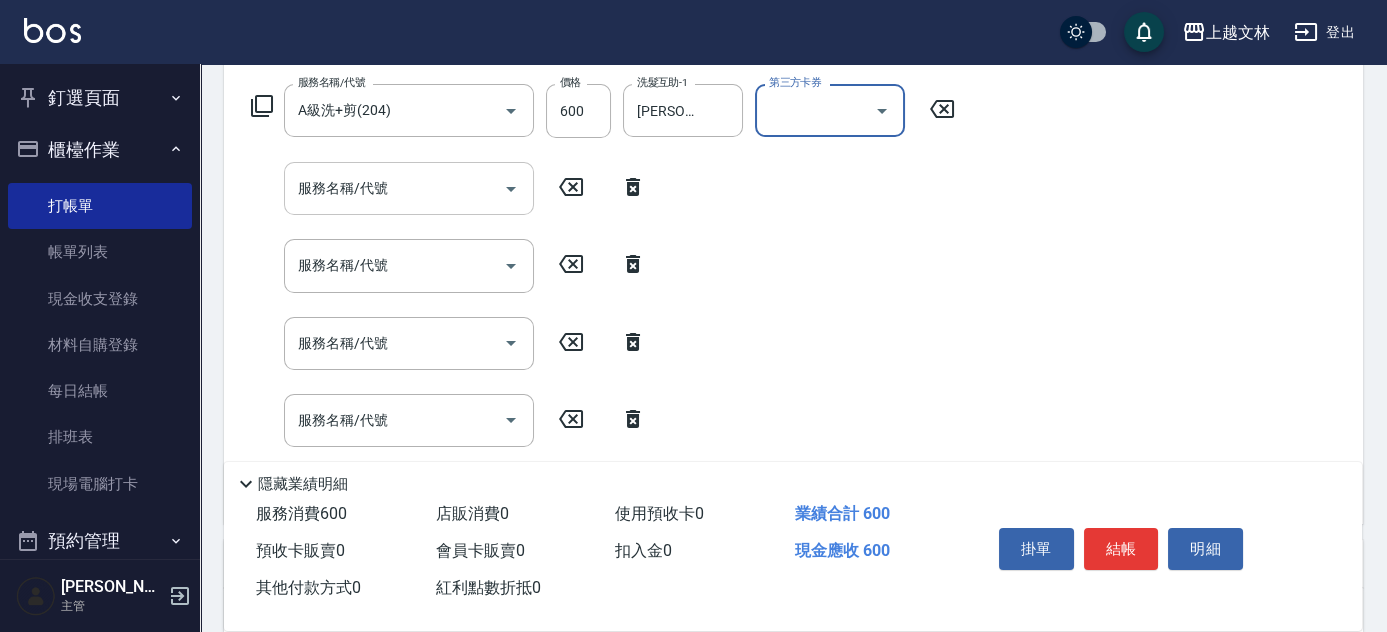 click on "服務名稱/代號" at bounding box center [394, 188] 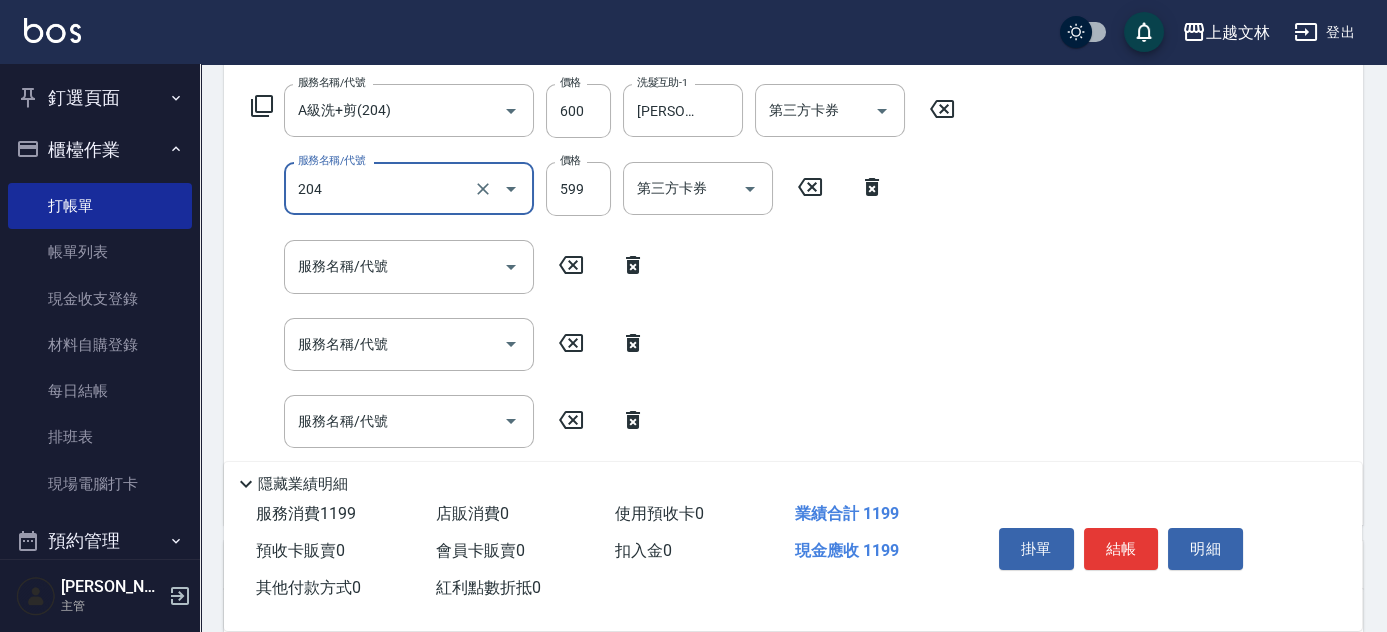 type on "A級洗+剪(204)" 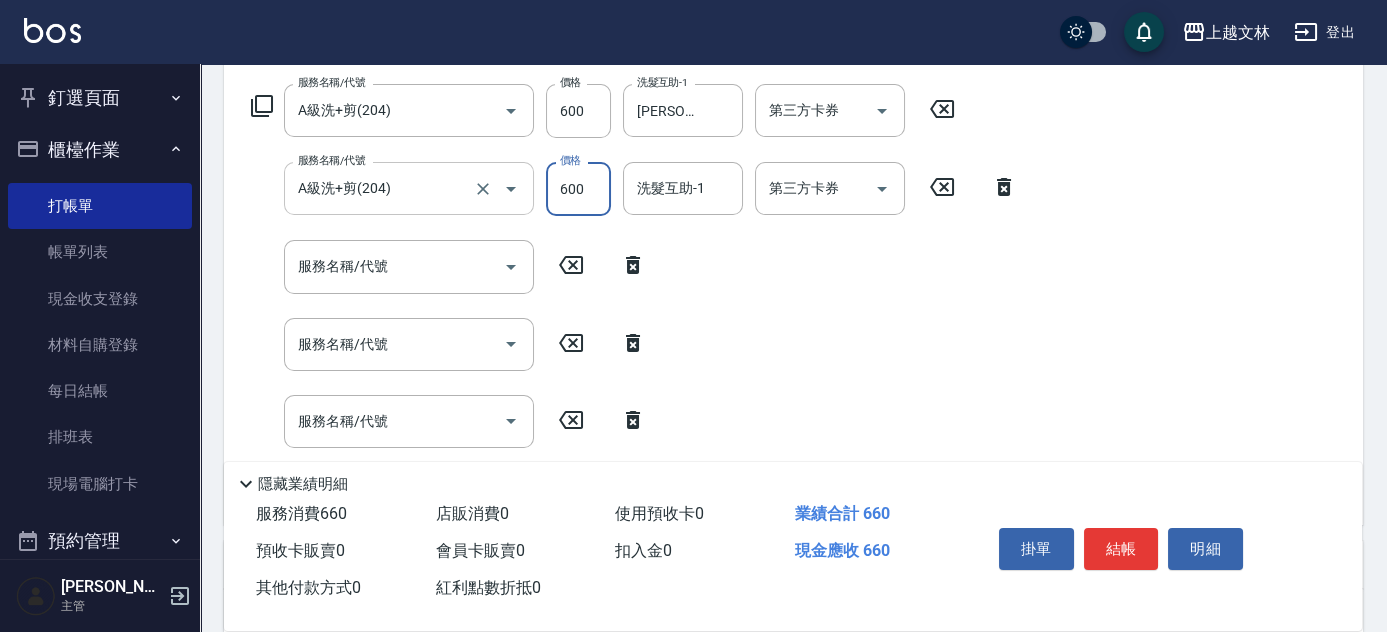 type on "600" 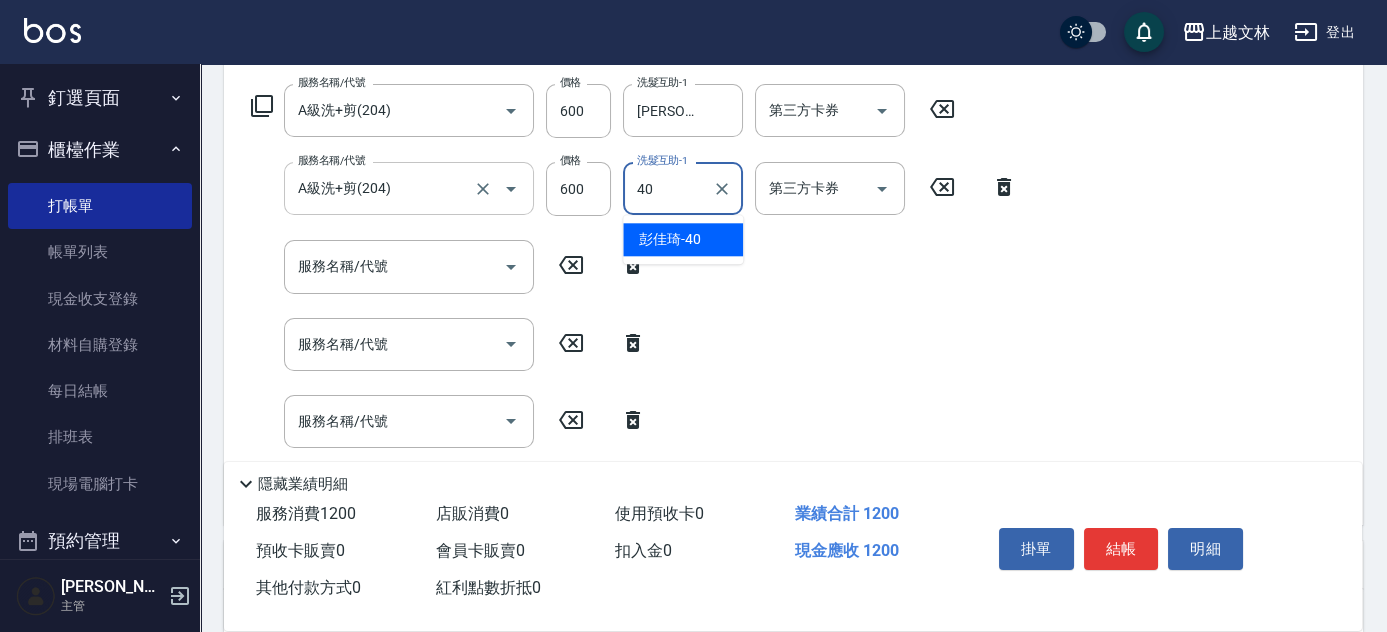 type on "[PERSON_NAME]-40" 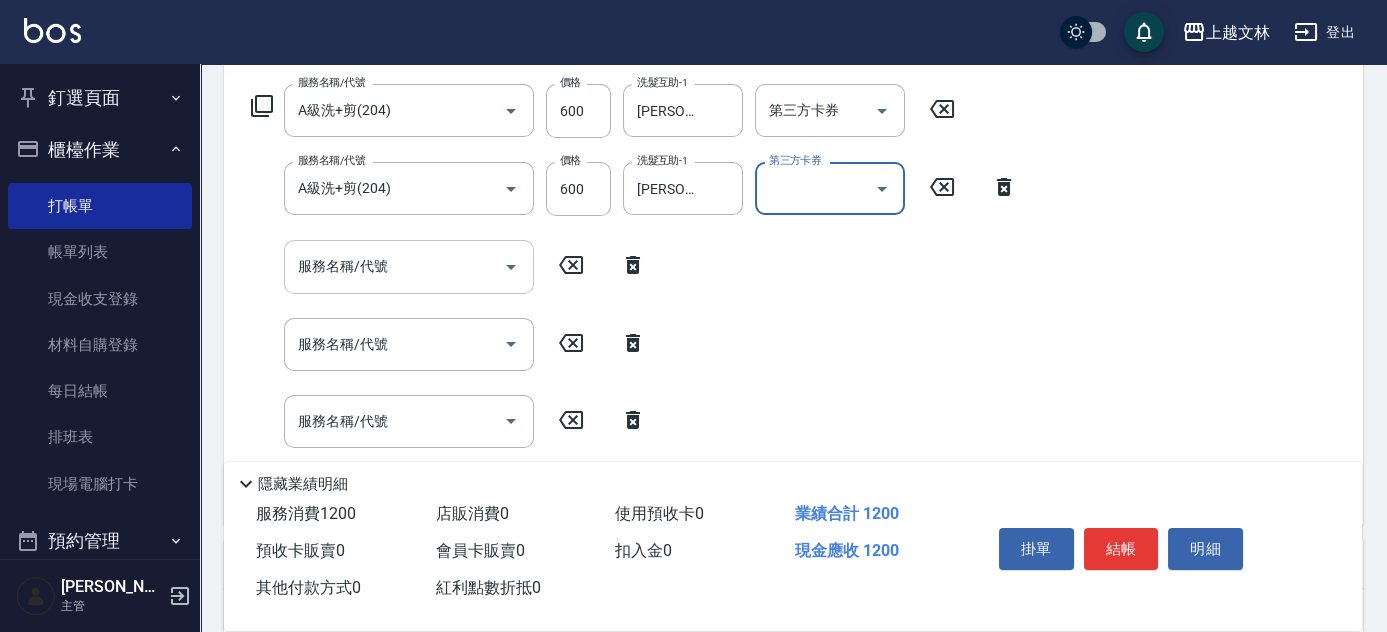 click on "服務名稱/代號" at bounding box center [394, 266] 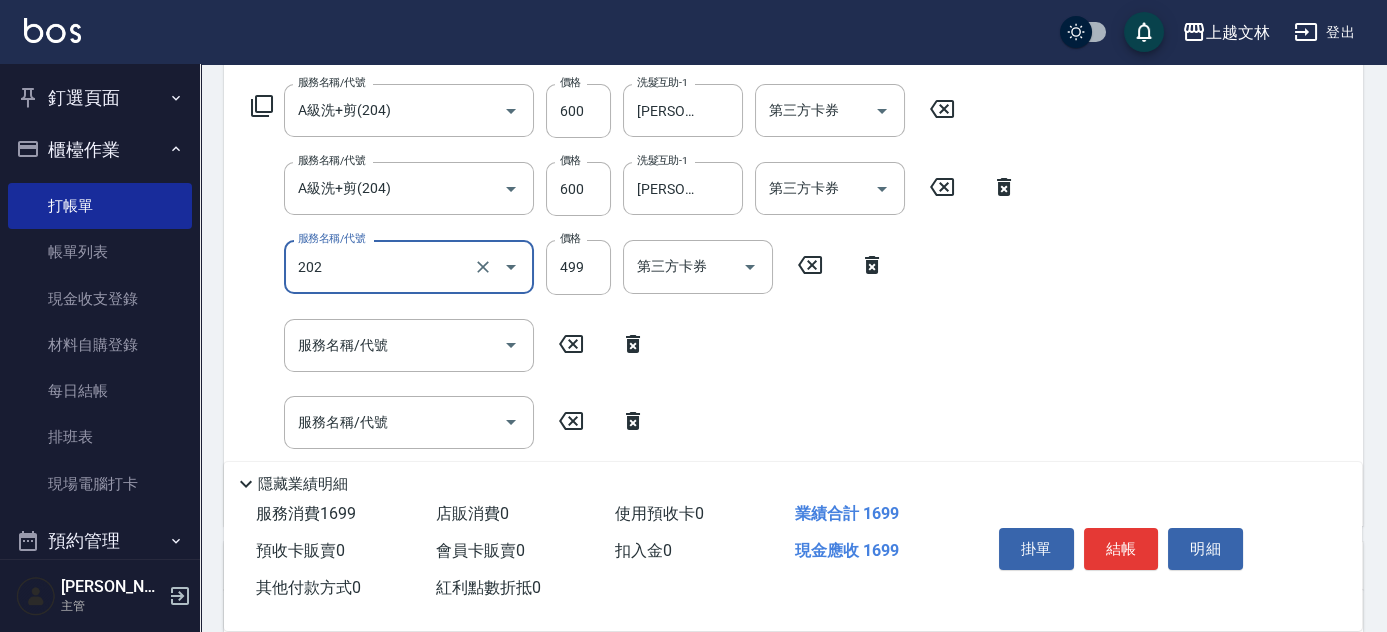 type on "A級單剪(202)" 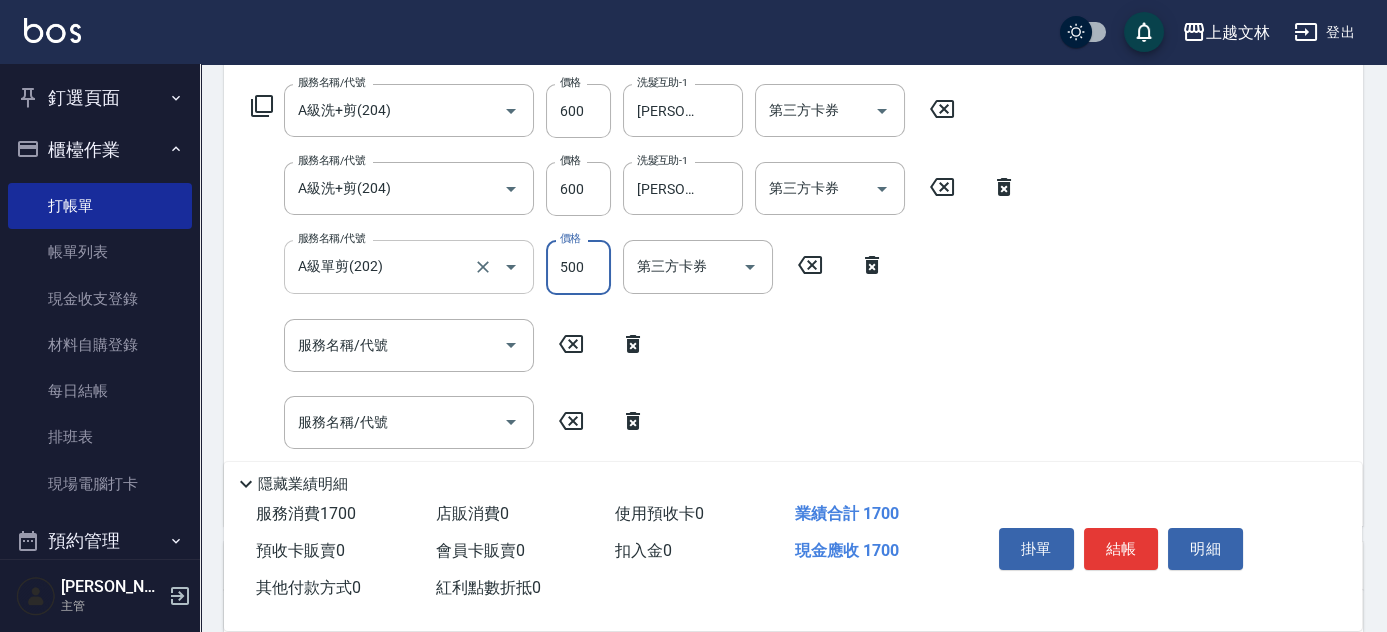 type on "500" 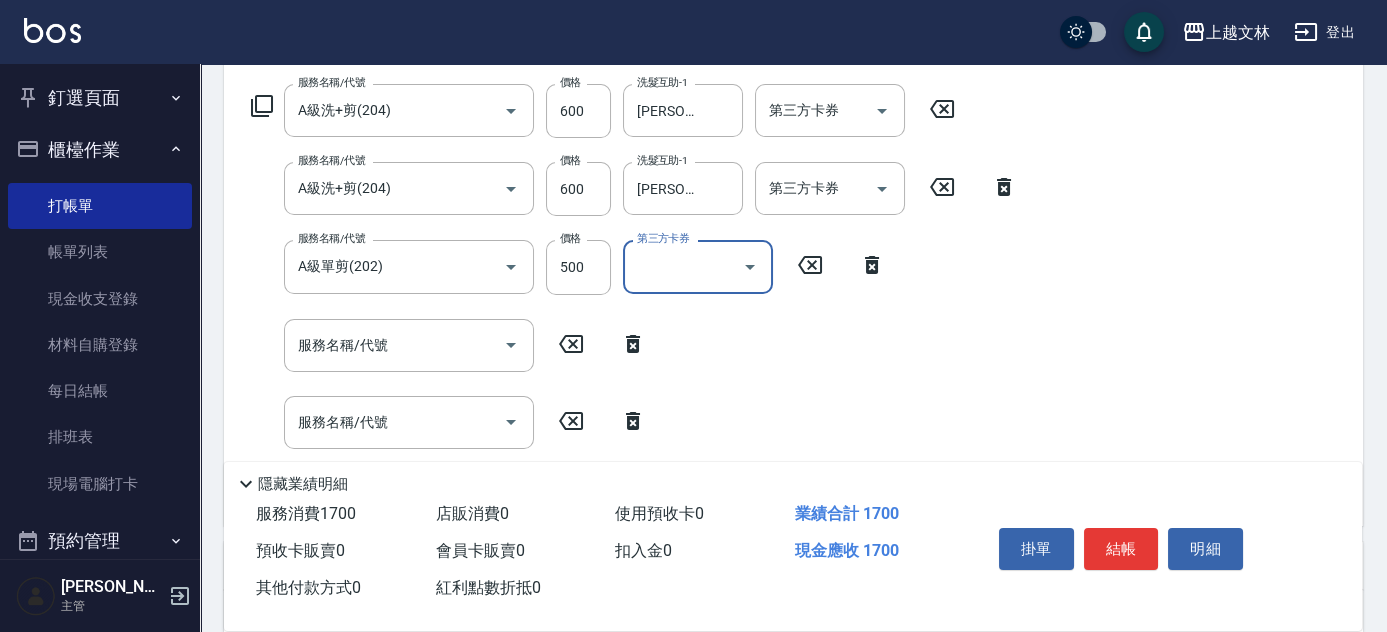 scroll, scrollTop: 0, scrollLeft: 0, axis: both 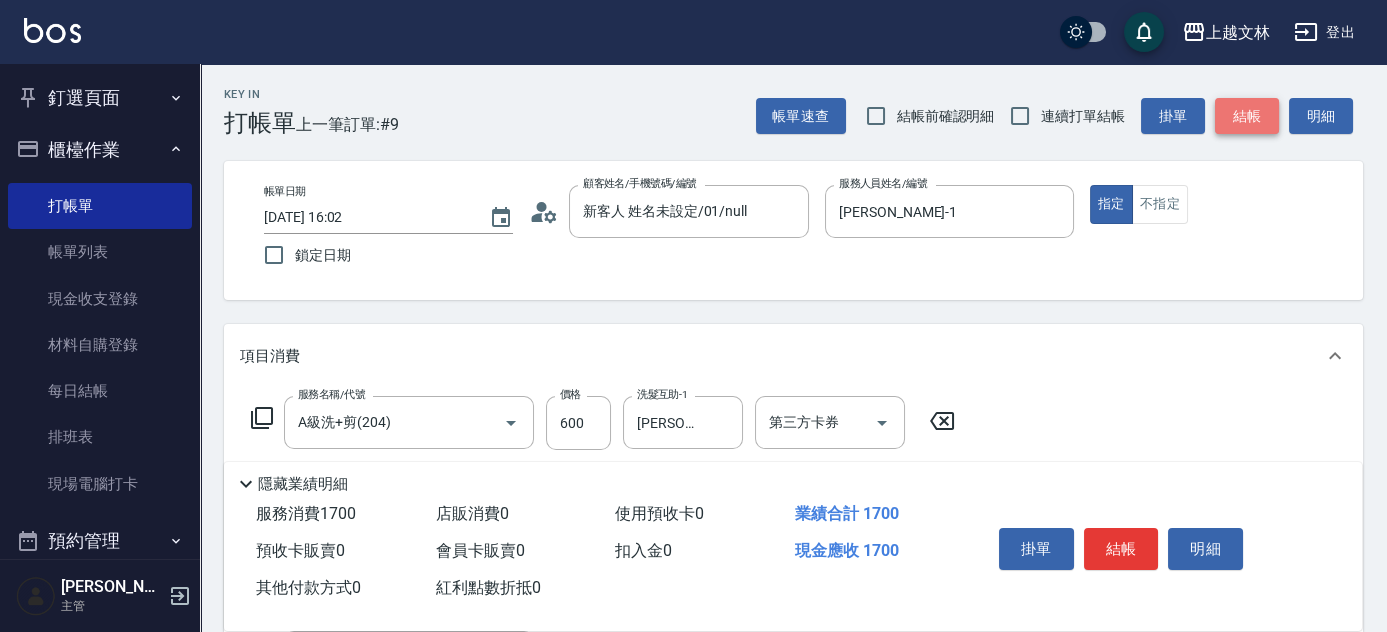 click on "結帳" at bounding box center [1247, 116] 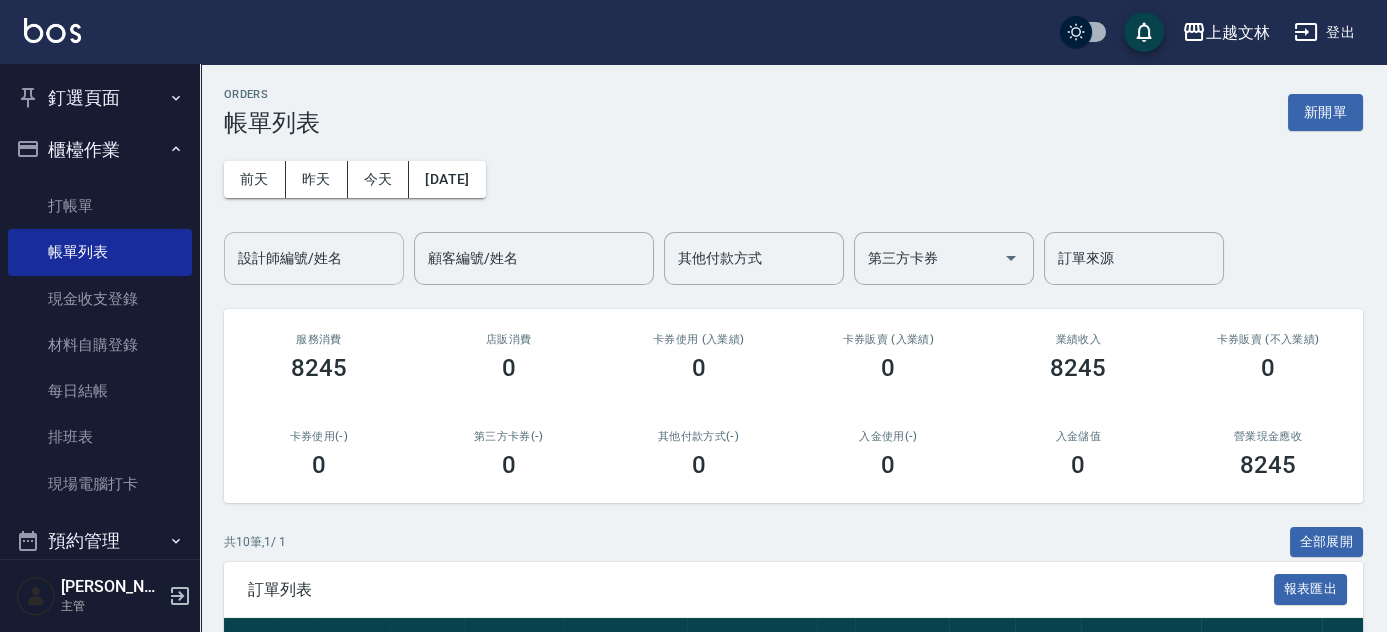 click on "設計師編號/姓名 設計師編號/姓名" at bounding box center [314, 258] 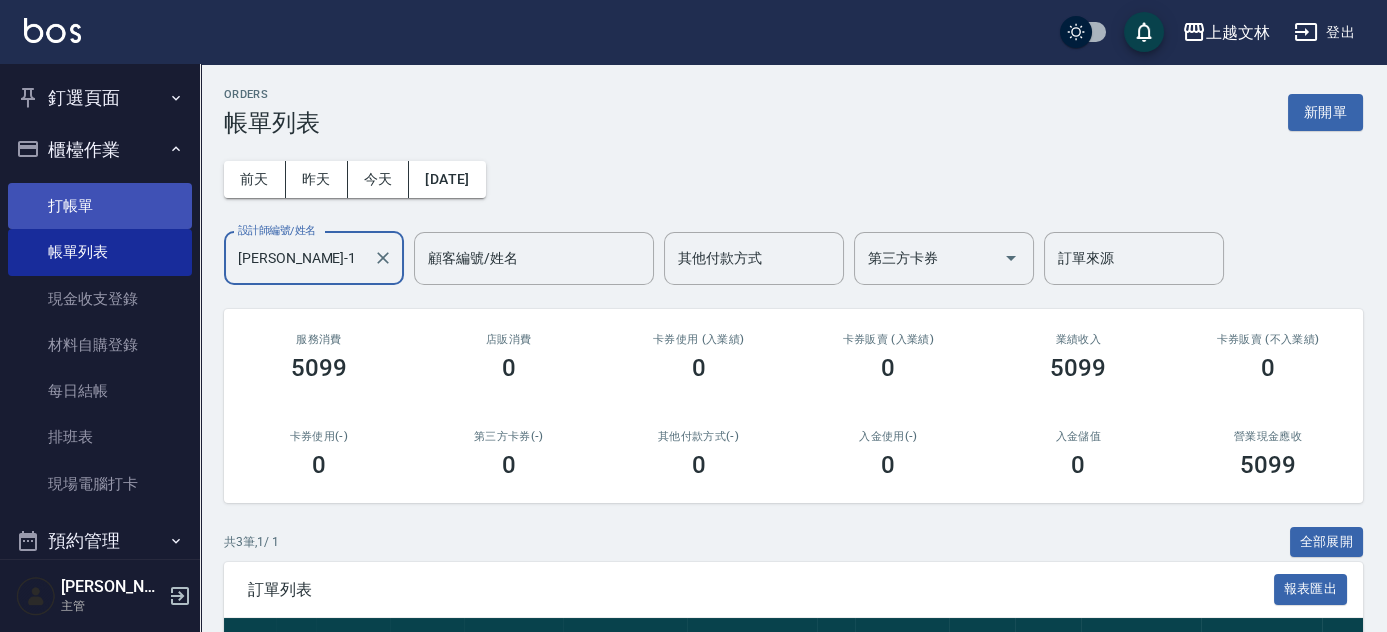 type on "[PERSON_NAME]-1" 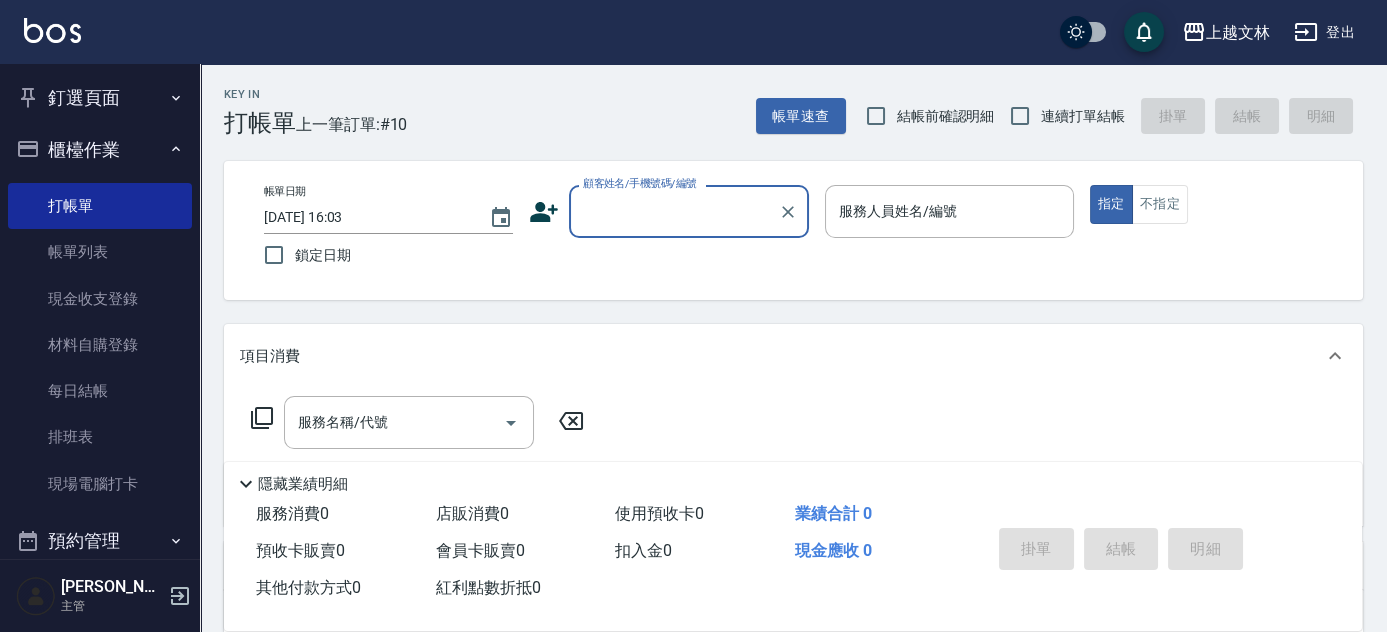 click on "櫃檯作業" at bounding box center (100, 150) 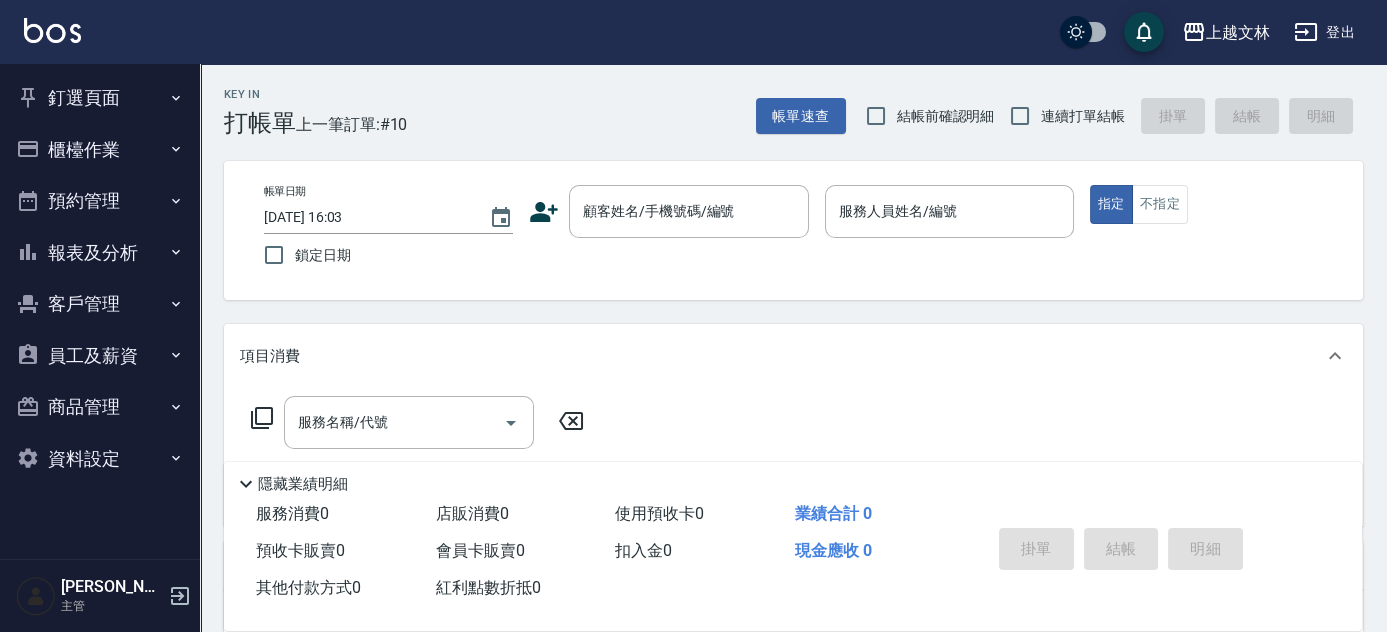 click on "報表及分析" at bounding box center [100, 253] 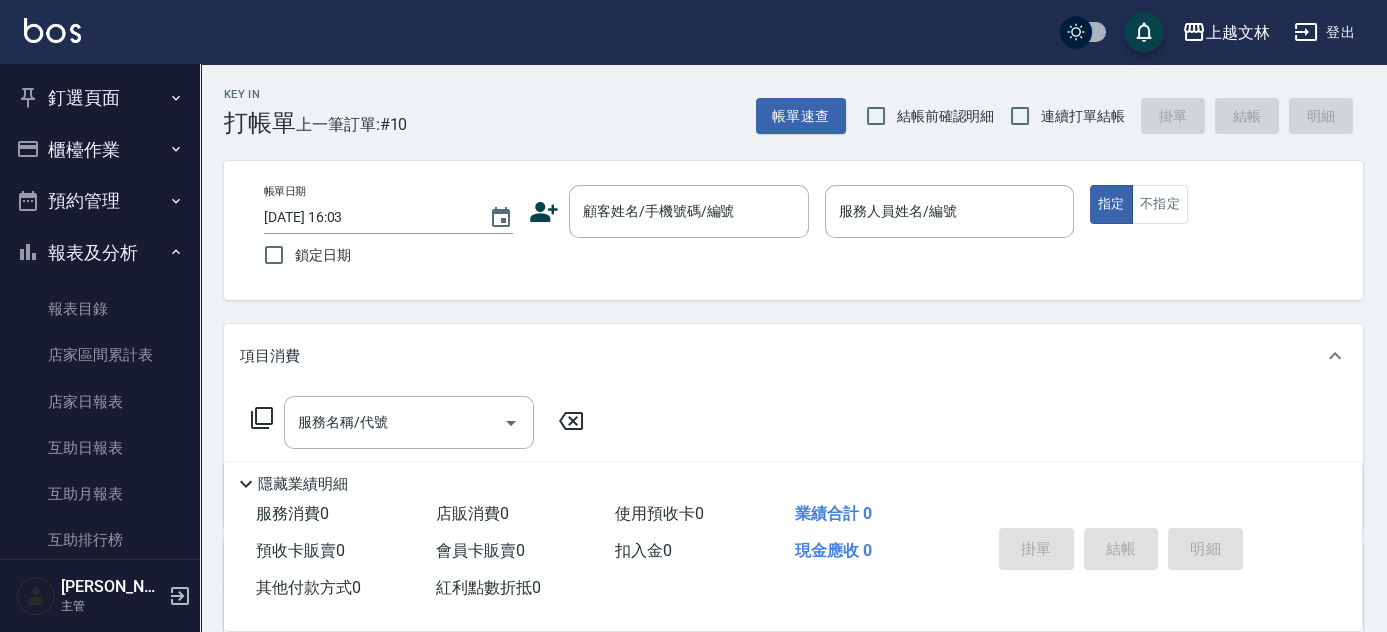 click on "釘選頁面 店家日報表 設計師排行榜 每日結帳 櫃檯作業 打帳單 帳單列表 現金收支登錄 材料自購登錄 每日結帳 排班表 現場電腦打卡 預約管理 預約管理 單日預約紀錄 單週預約紀錄 報表及分析 報表目錄 店家區間累計表 店家日報表 互助日報表 互助月報表 互助排行榜 互助點數明細 互助業績報表 全店業績分析表 營業統計分析表 營業項目月分析表 設計師業績表 設計師日報表 設計師業績分析表 設計師業績月報表 設計師排行榜 商品銷售排行榜 商品消耗明細 單一服務項目查詢 店販抽成明細 店販分類抽成明細 顧客入金餘額表 顧客卡券餘額表 每日非現金明細 每日收支明細 收支分類明細表 非現金明細對帳單 客戶管理 客戶列表 客資篩選匯出 卡券管理 入金管理 員工及薪資 員工列表 全店打卡記錄 考勤排班總表 薪資條 薪資明細表 商品管理 商品分類設定 商品列表" at bounding box center [100, 311] 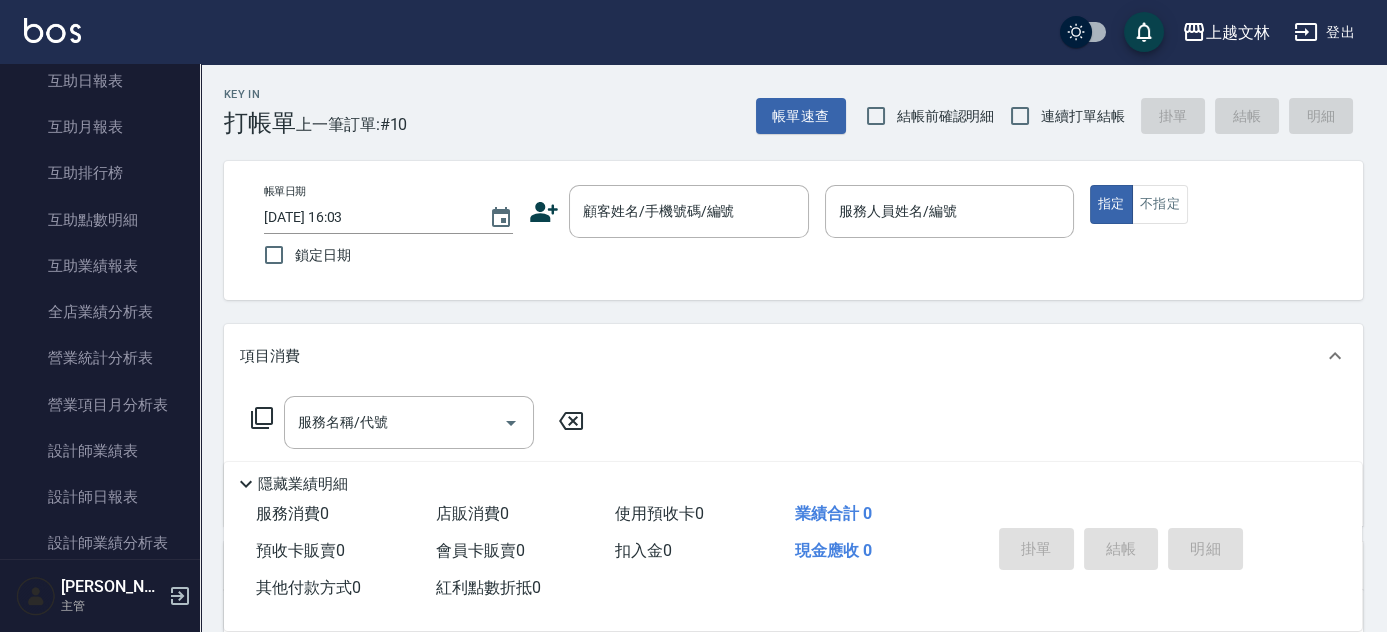 scroll, scrollTop: 433, scrollLeft: 0, axis: vertical 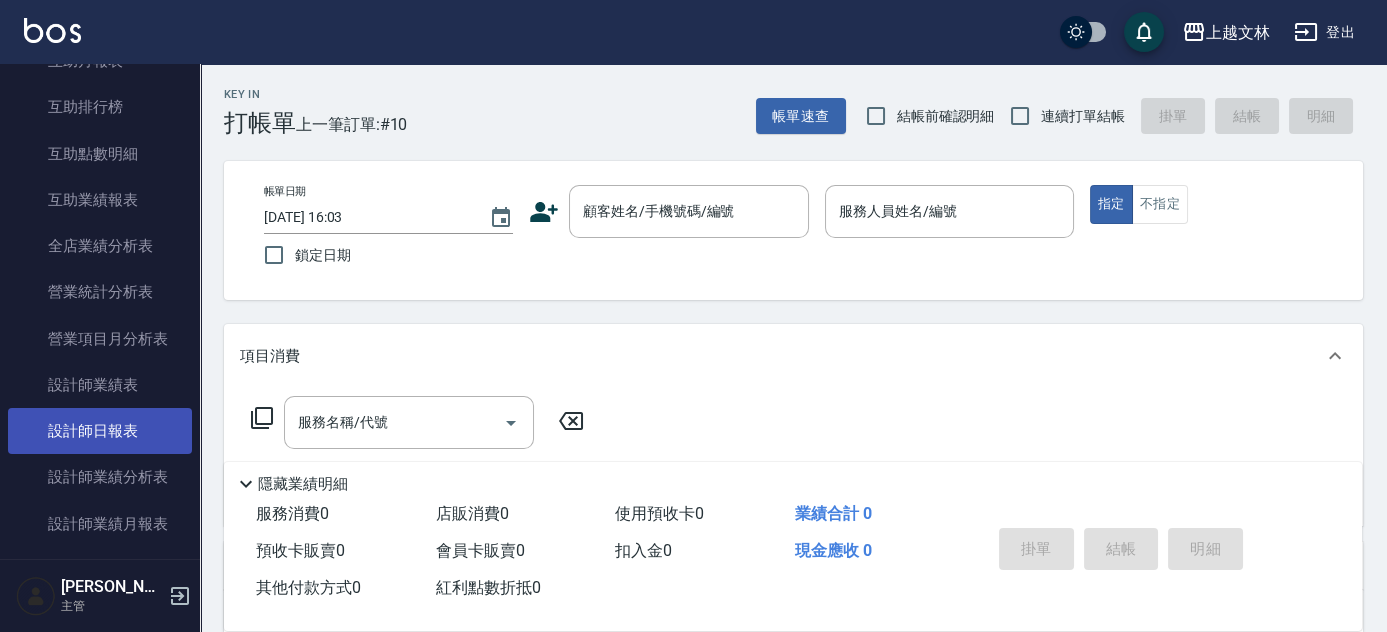 click on "設計師日報表" at bounding box center [100, 431] 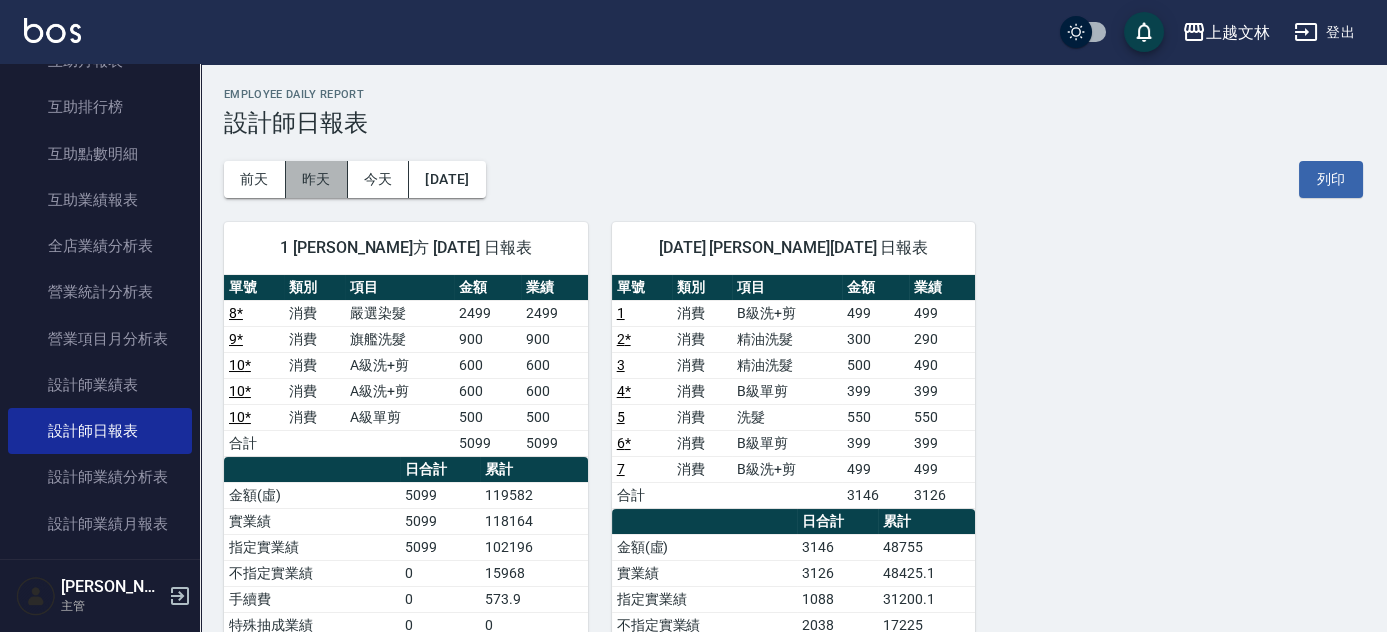 click on "昨天" at bounding box center (317, 179) 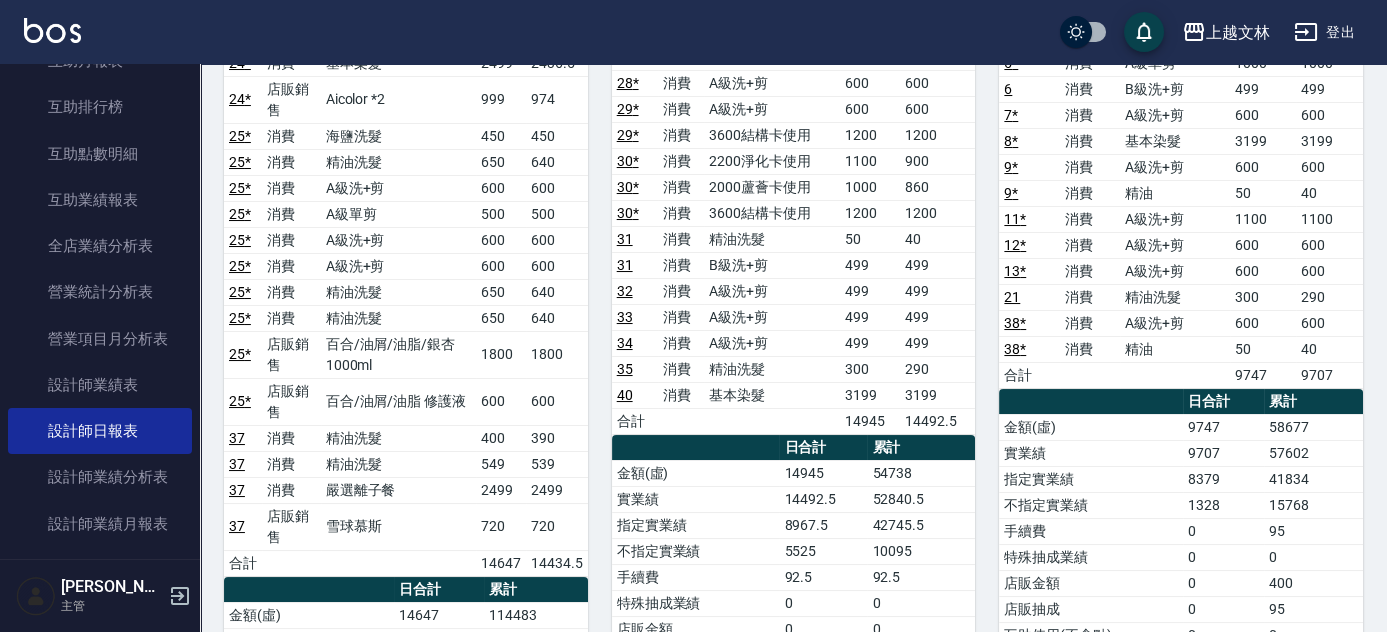 scroll, scrollTop: 0, scrollLeft: 0, axis: both 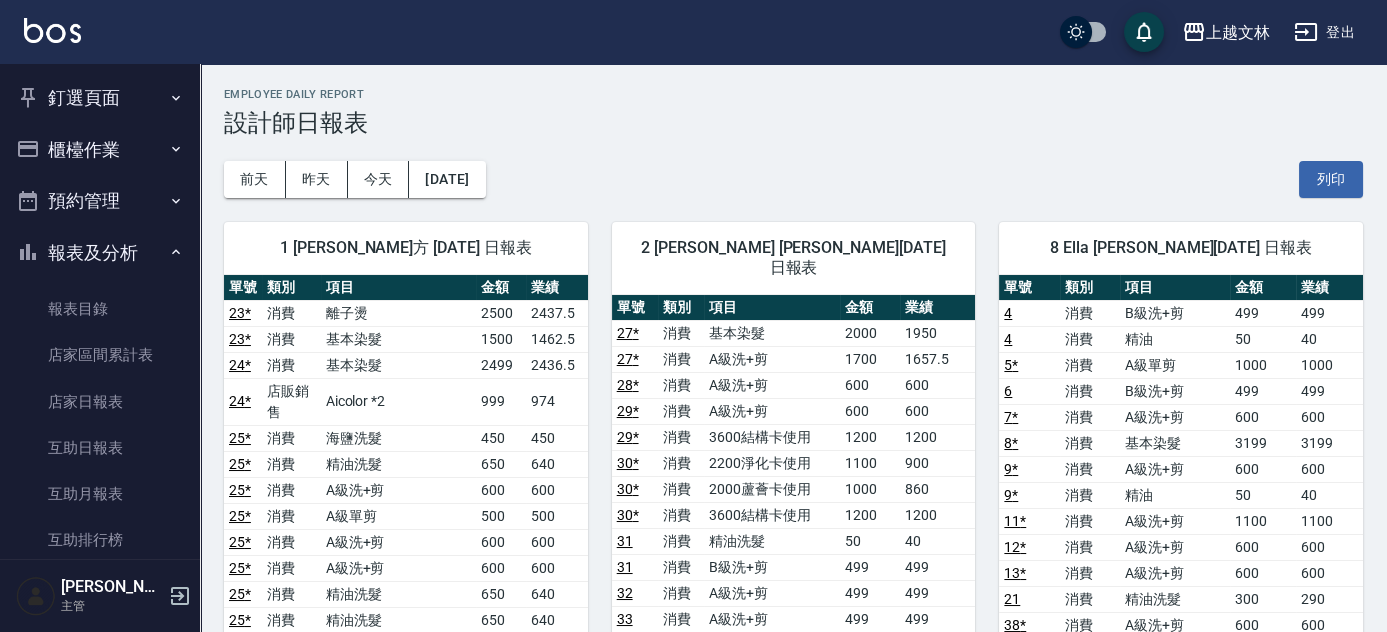 click on "上越文[PERSON_NAME]出" at bounding box center (693, 32) 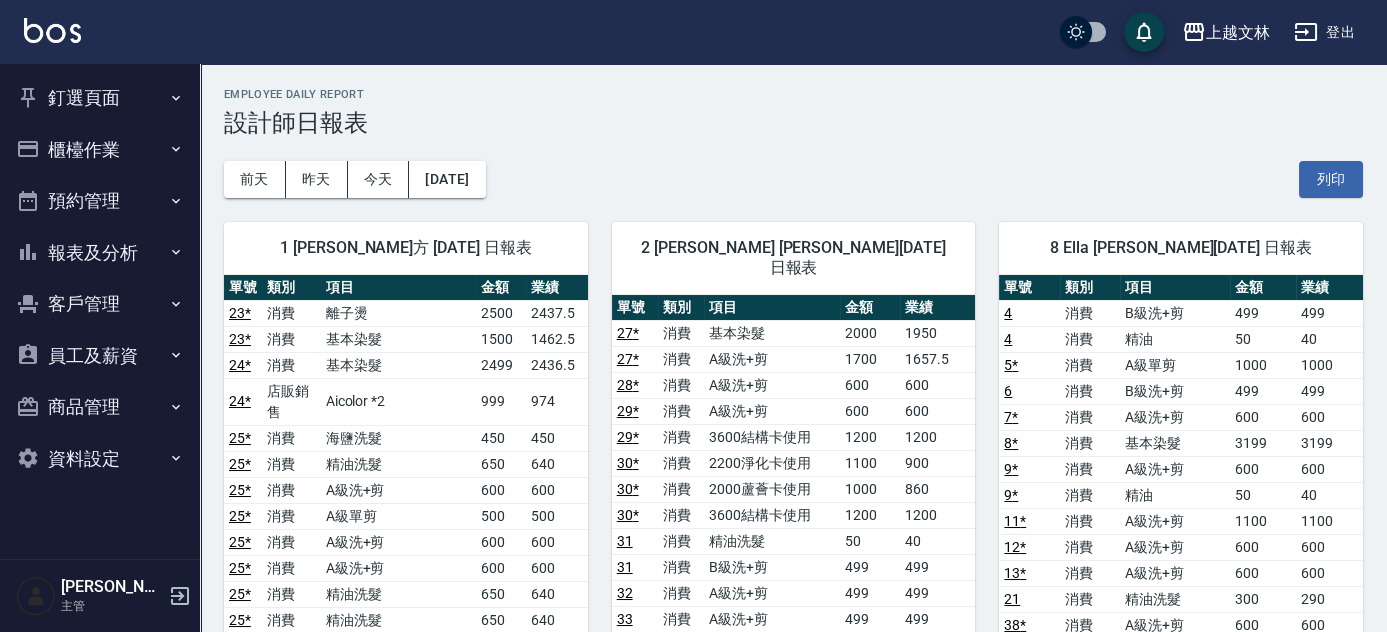 click on "櫃檯作業" at bounding box center [100, 150] 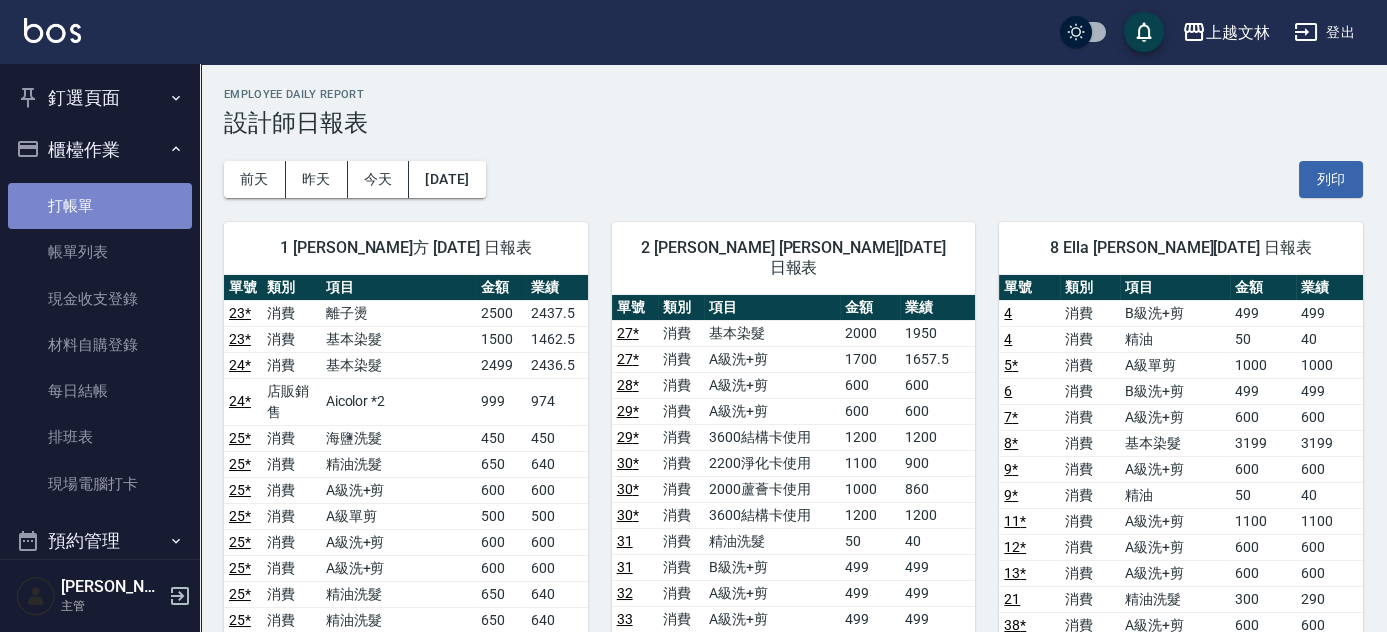 click on "打帳單" at bounding box center [100, 206] 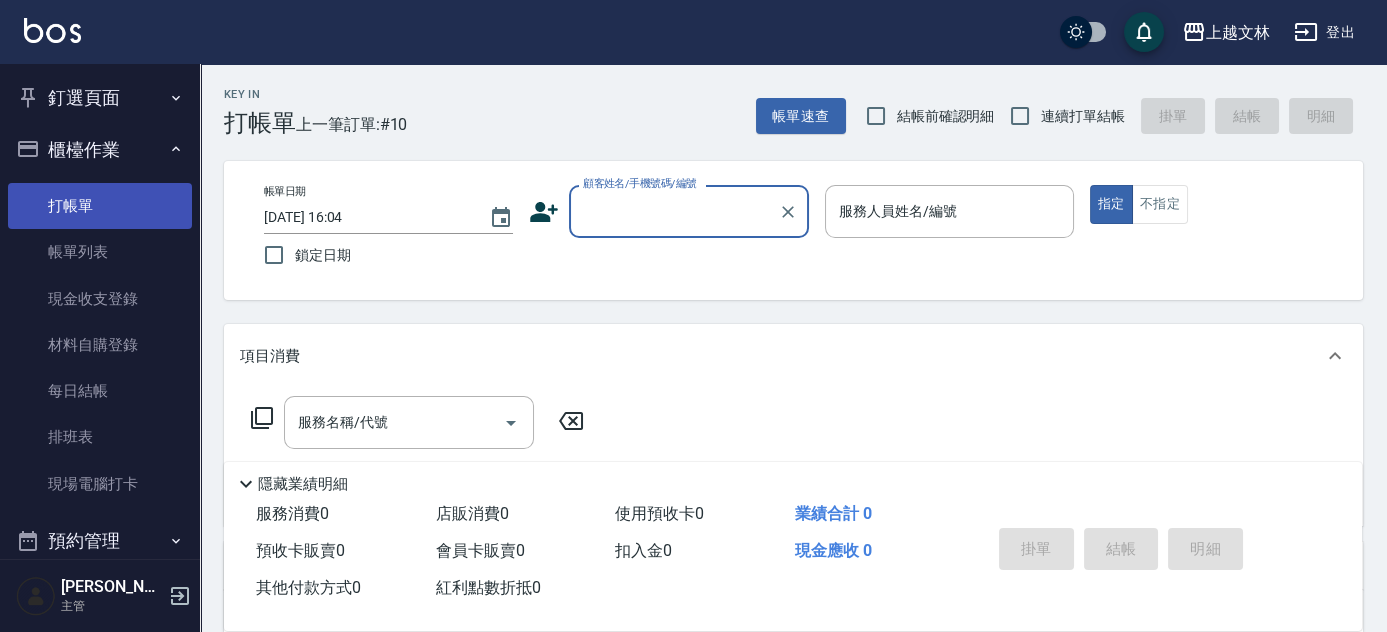 click on "打帳單" at bounding box center [100, 206] 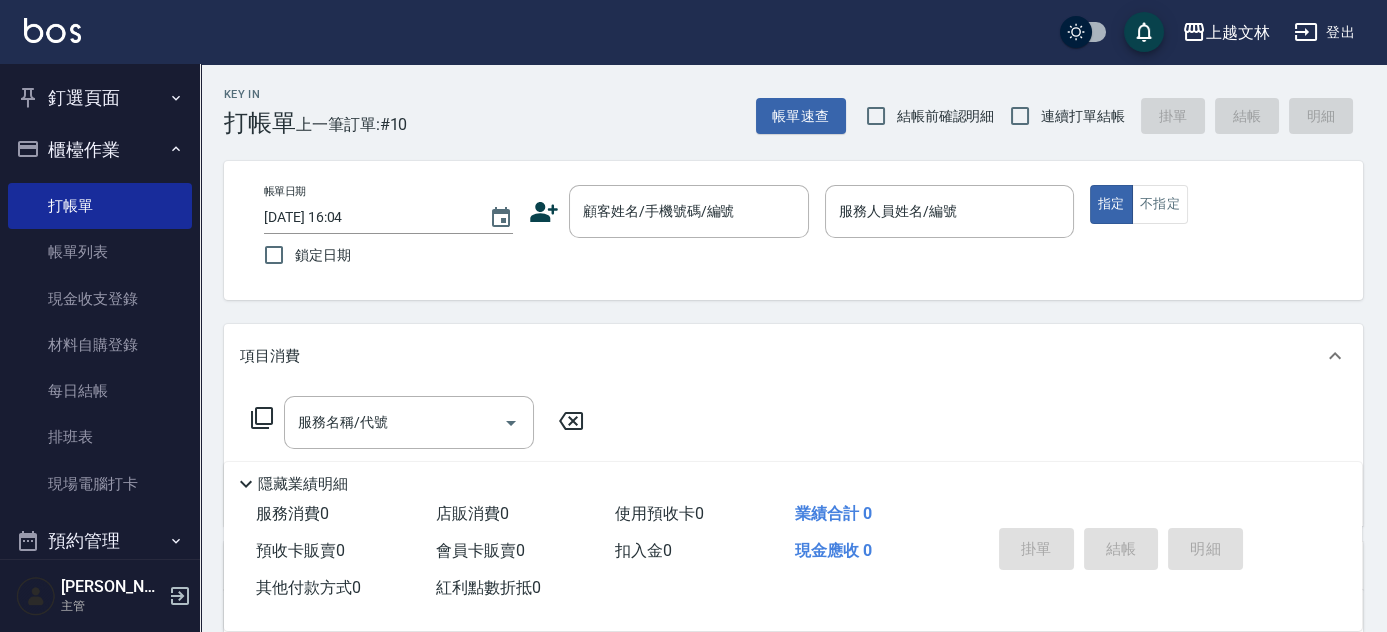 click on "櫃檯作業" at bounding box center (100, 150) 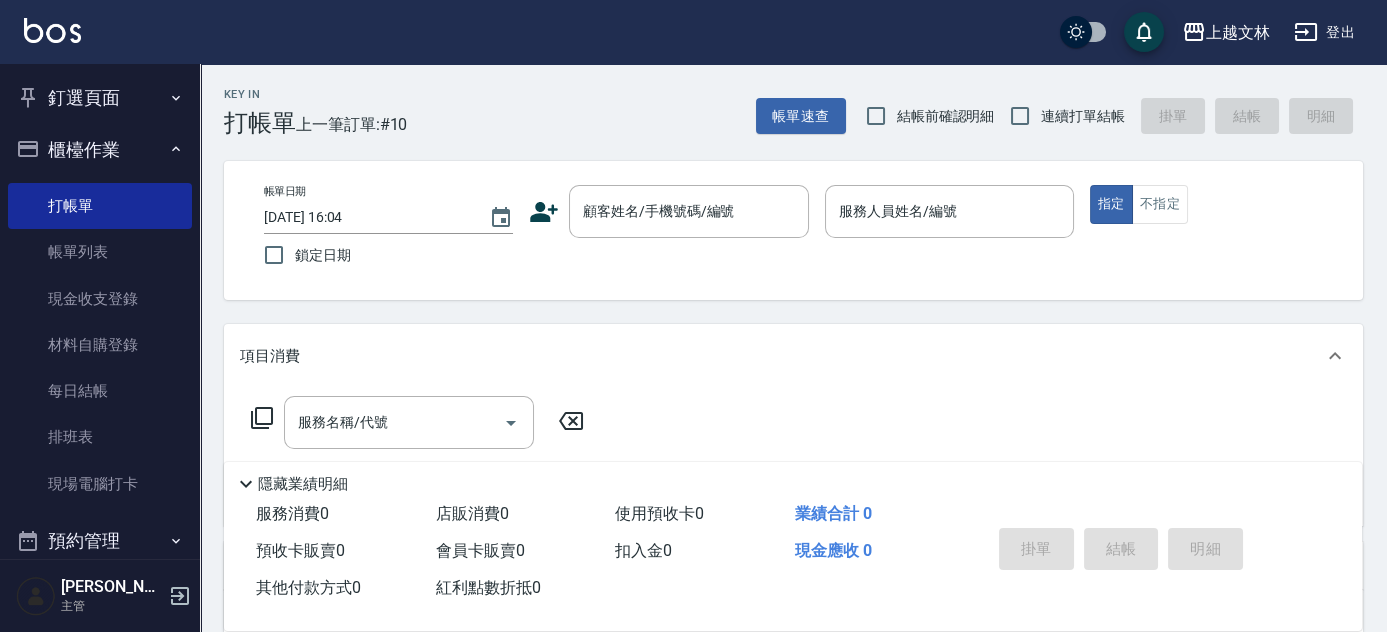 click on "櫃檯作業" at bounding box center (100, 150) 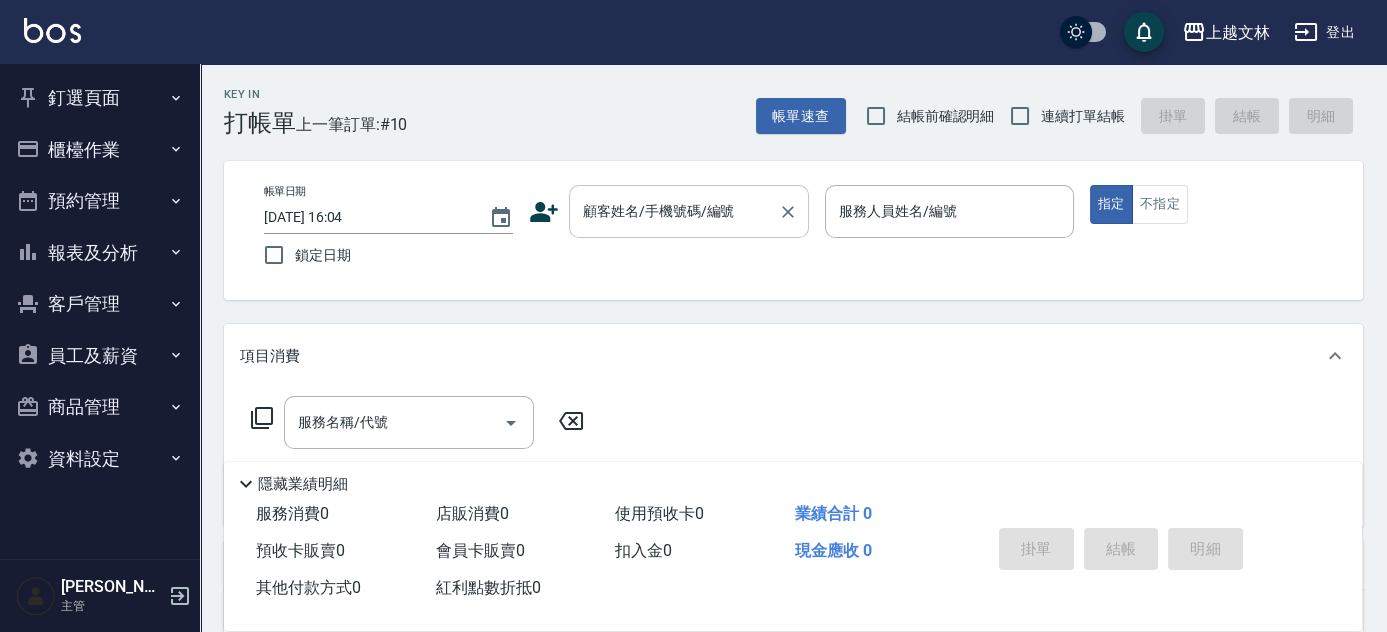 click on "顧客姓名/手機號碼/編號 顧客姓名/手機號碼/編號" at bounding box center [689, 211] 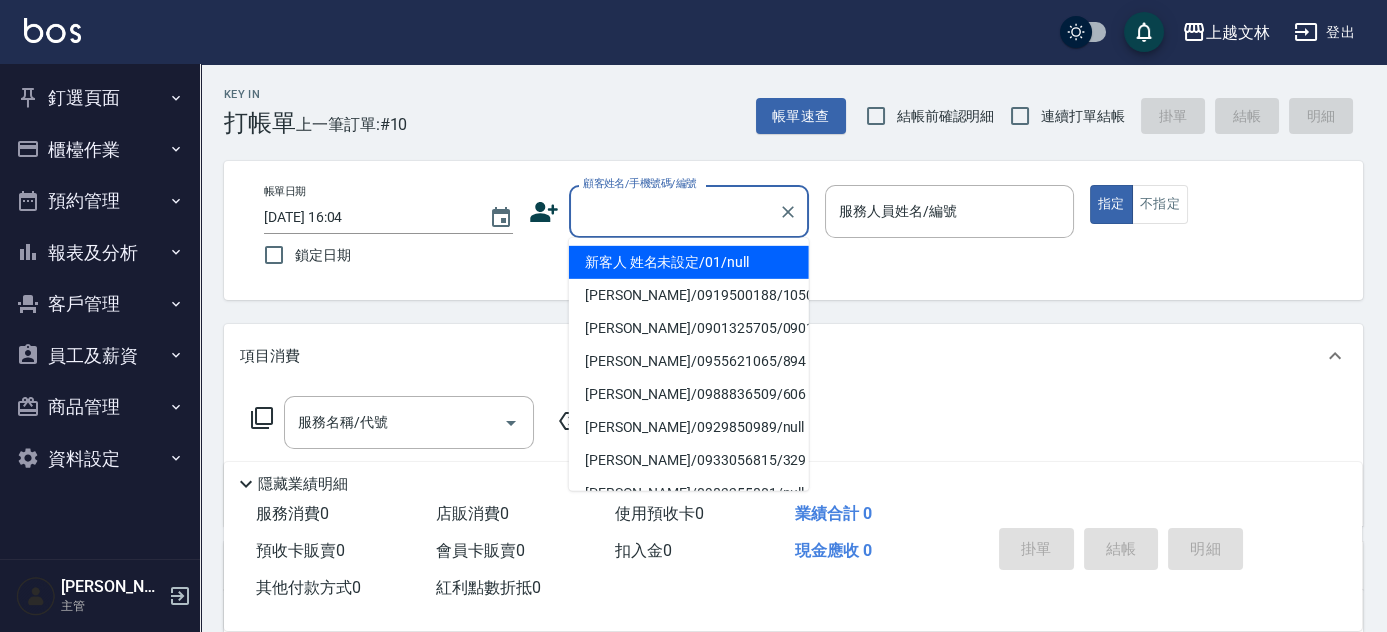 click on "新客人 姓名未設定/01/null" at bounding box center (689, 262) 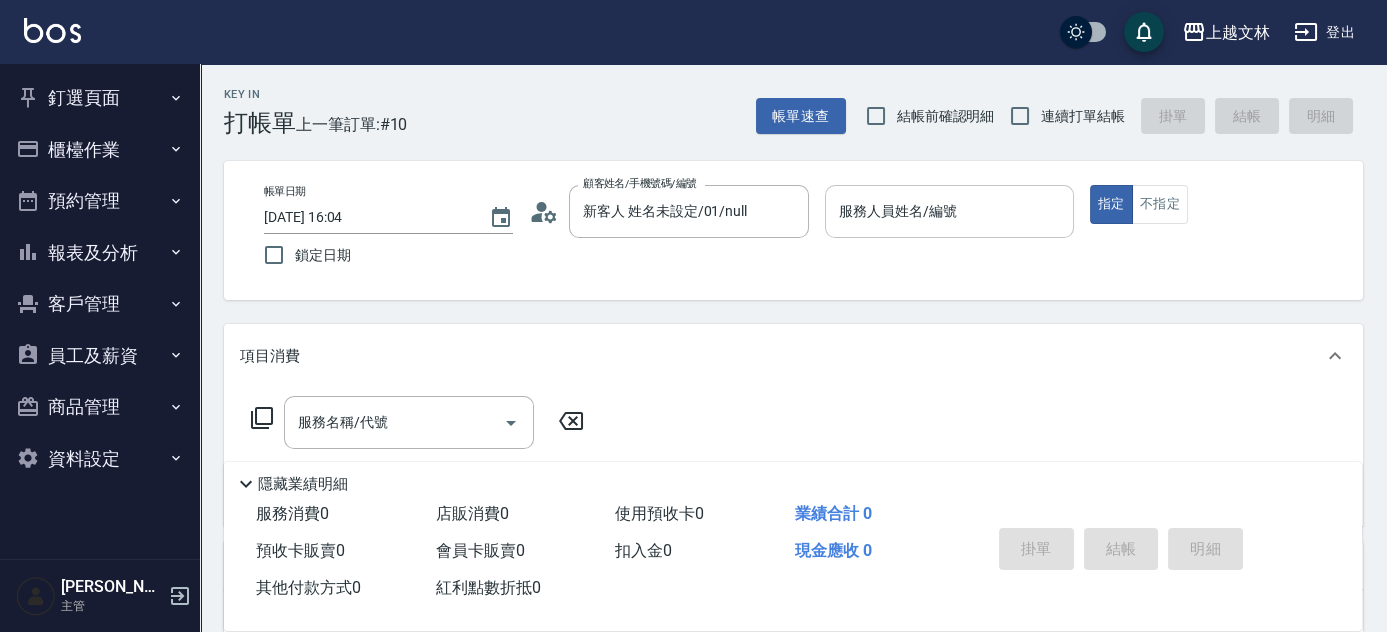 click on "服務人員姓名/編號" at bounding box center [949, 211] 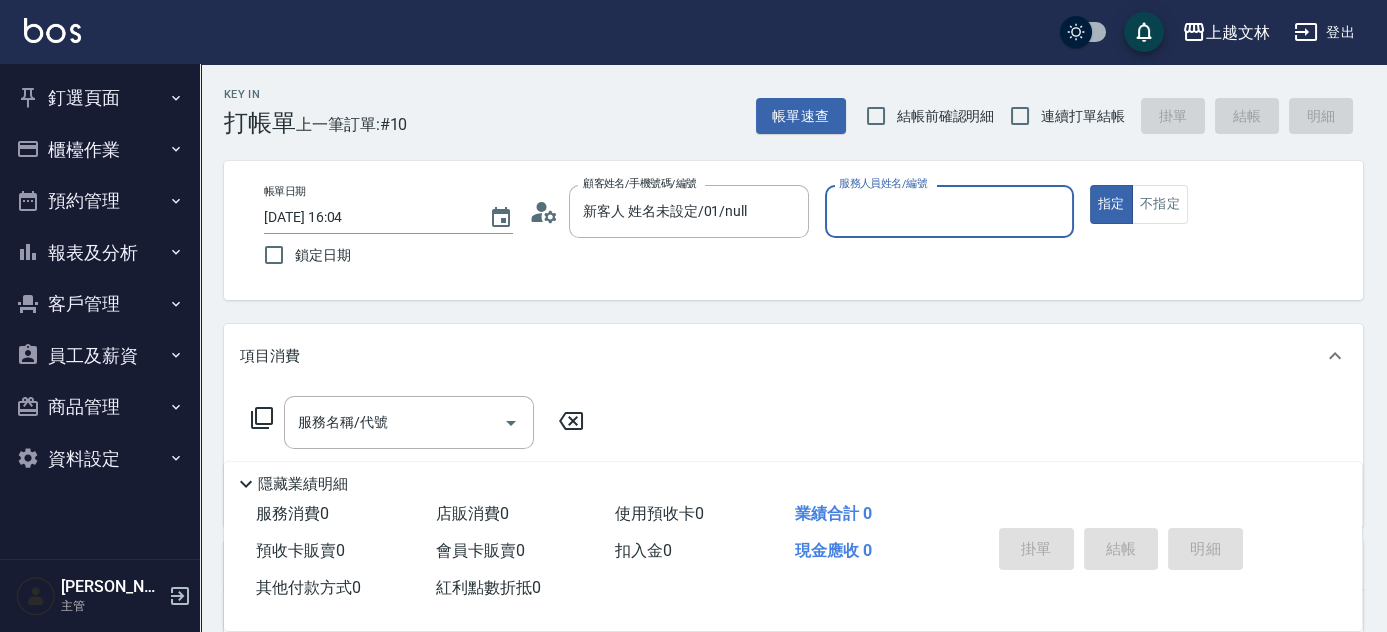 click on "服務人員姓名/編號" at bounding box center [949, 211] 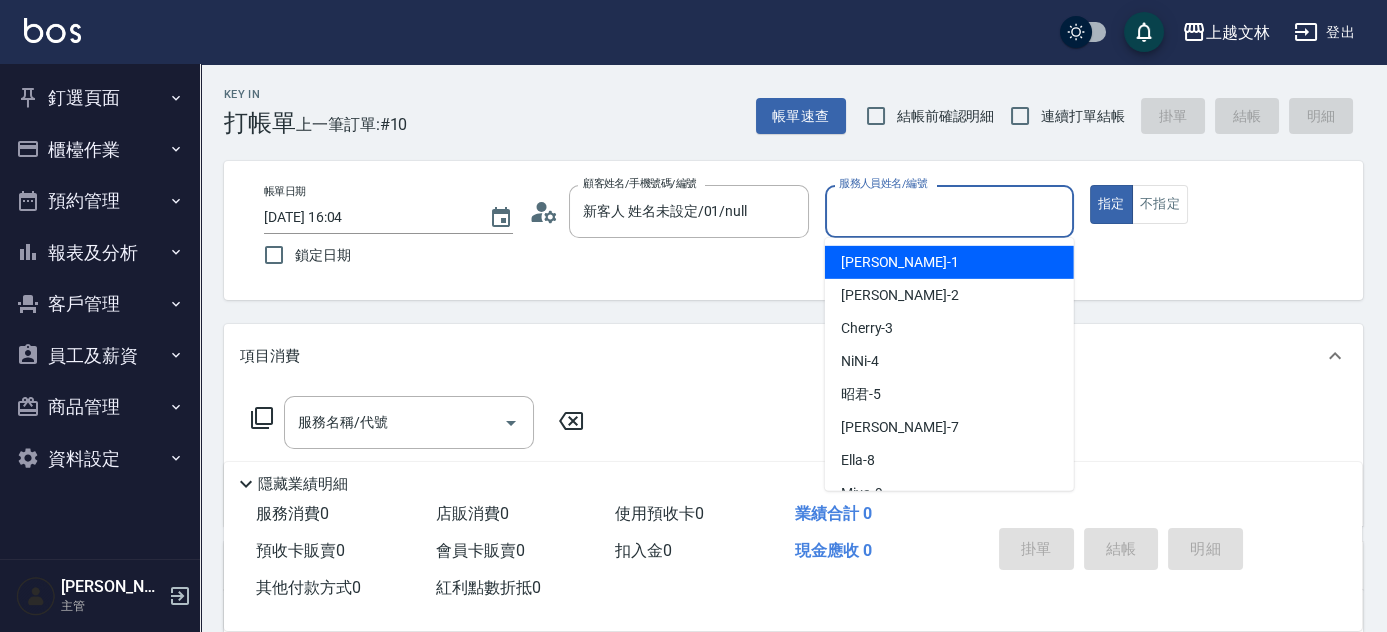 click on "服務人員姓名/編號" at bounding box center (949, 211) 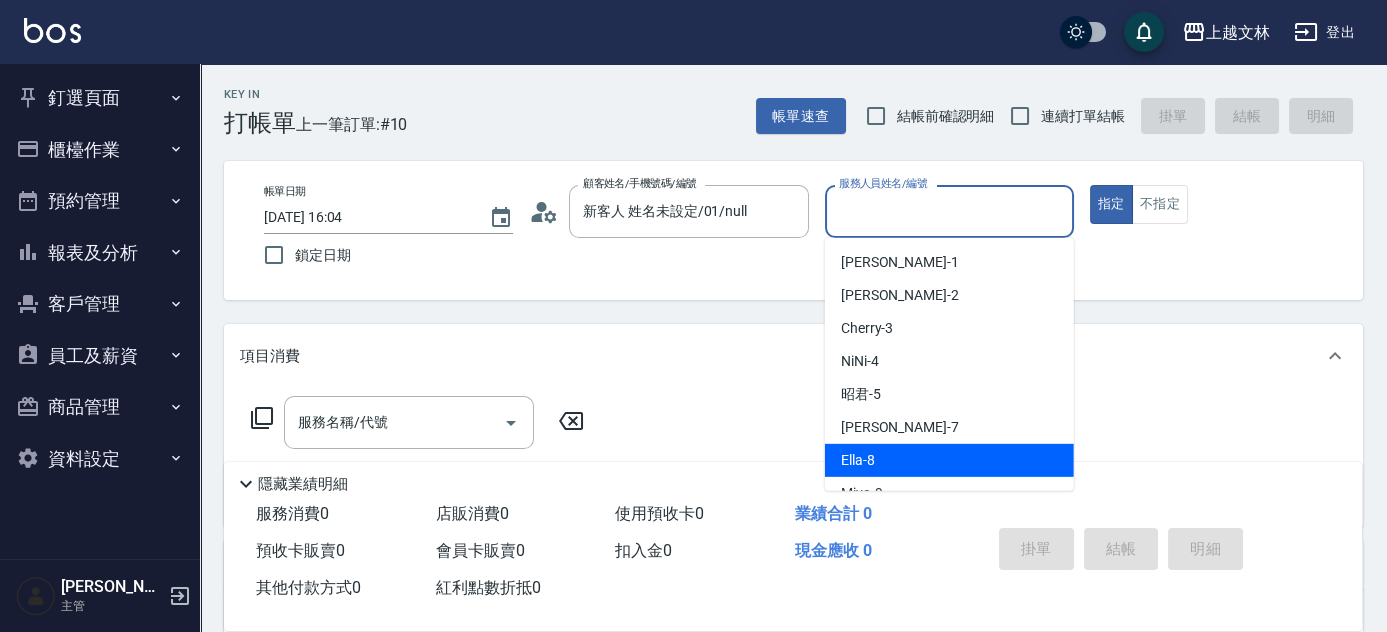click on "Ella -8" at bounding box center (949, 460) 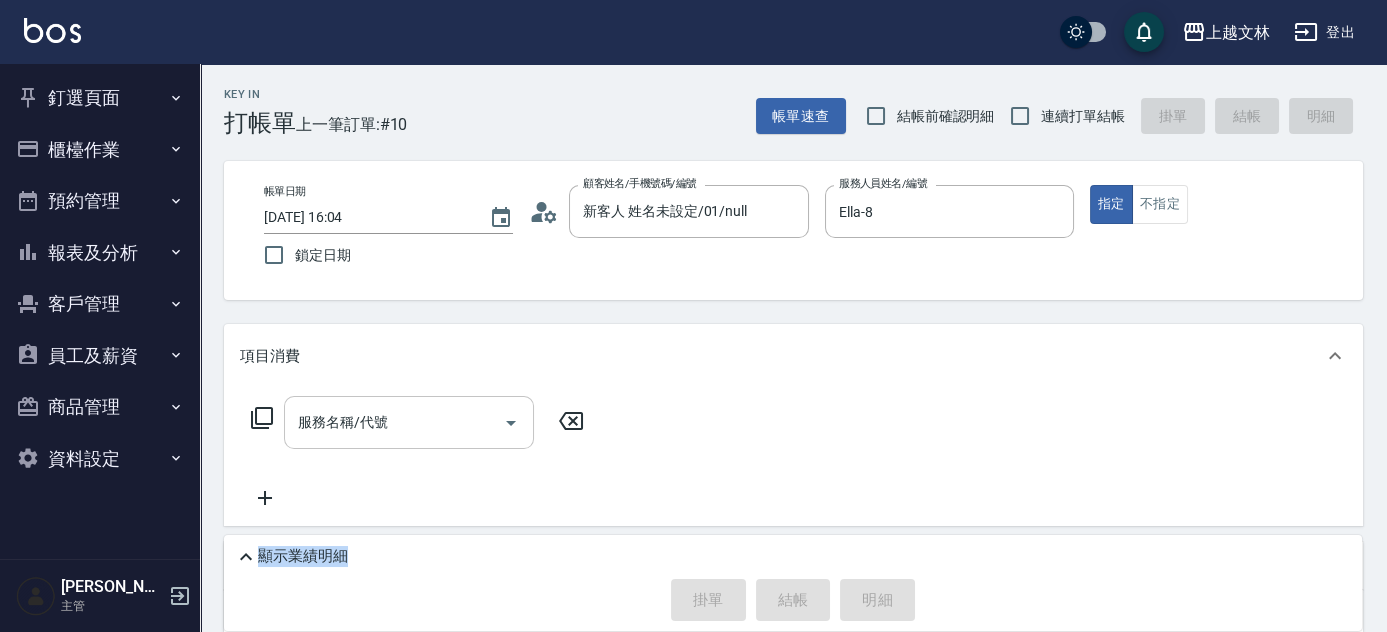 click on "服務名稱/代號" at bounding box center [394, 422] 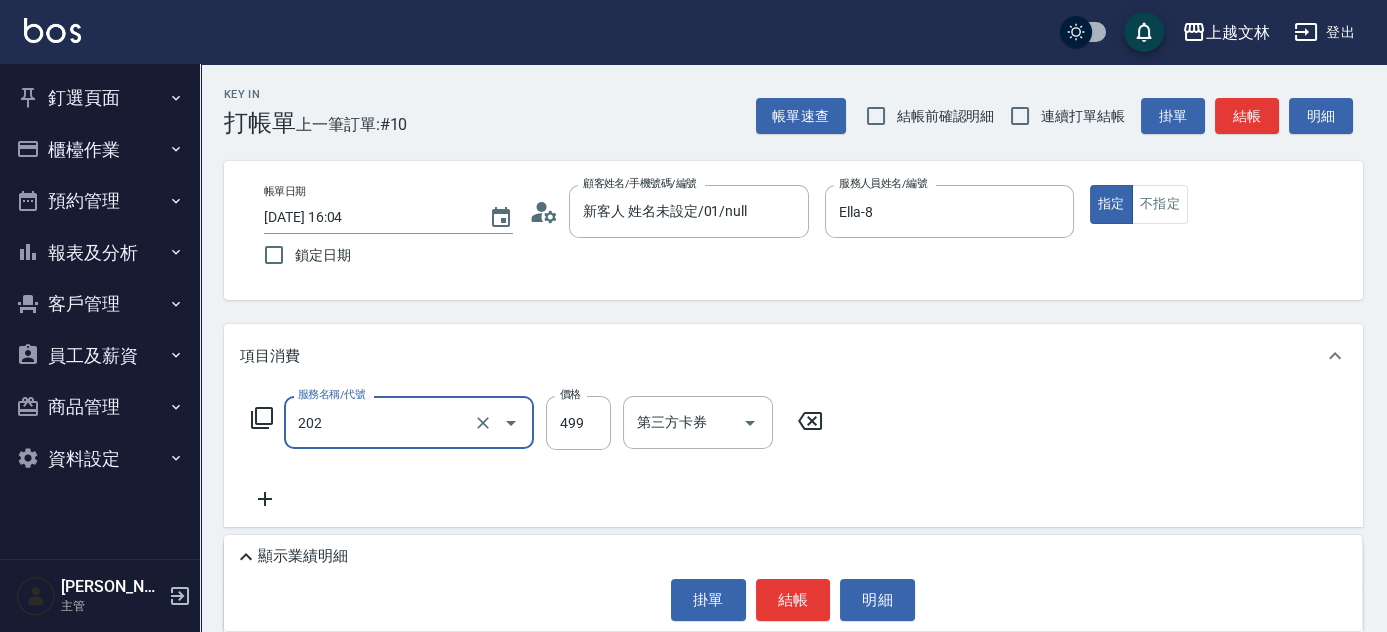 type on "A級單剪(202)" 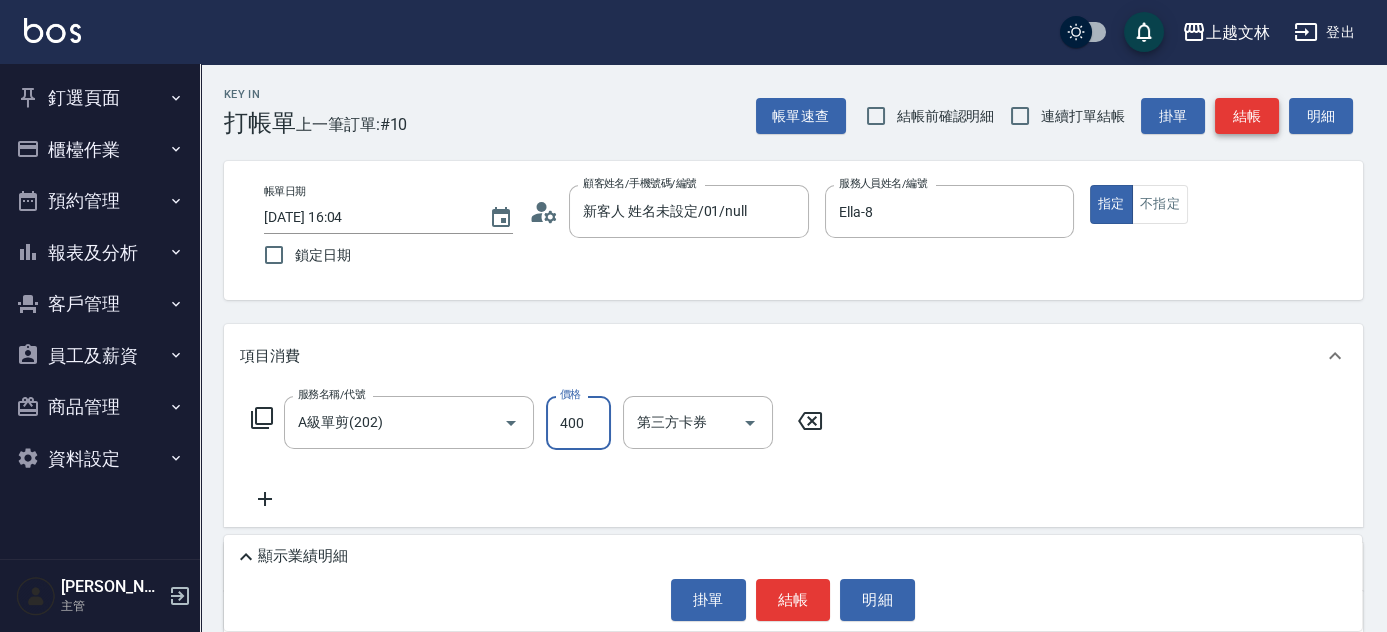 type on "400" 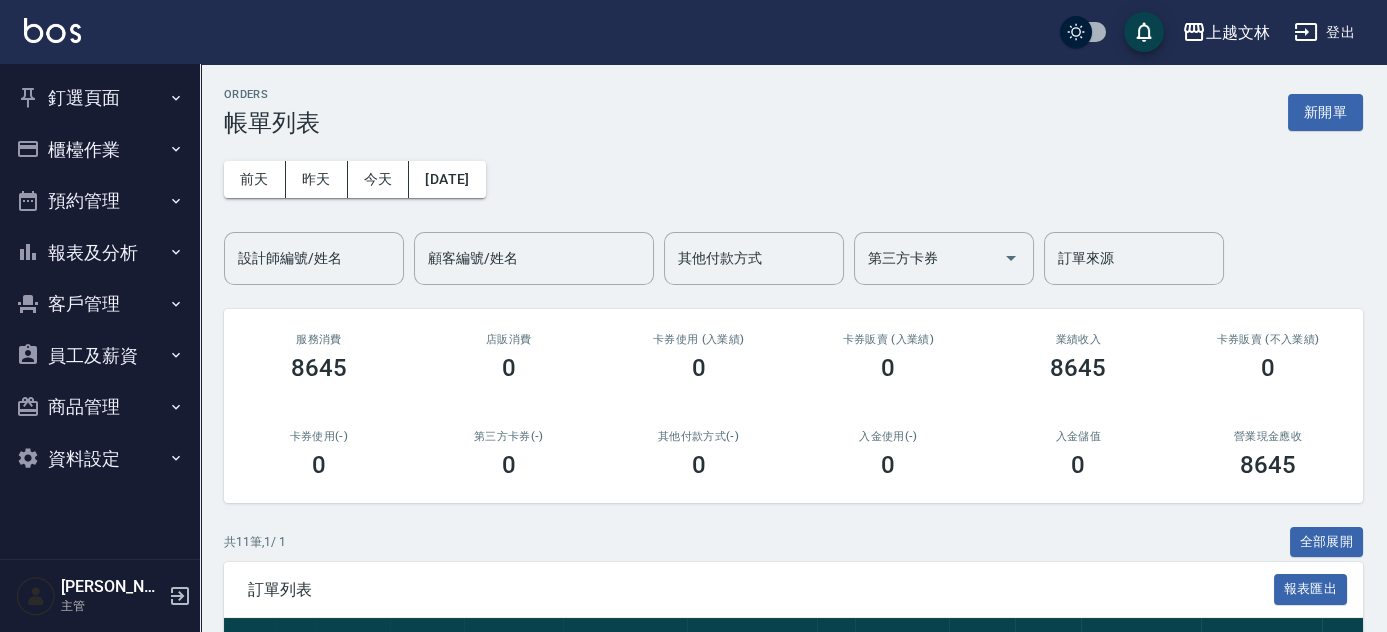 click on "釘選頁面" at bounding box center (100, 98) 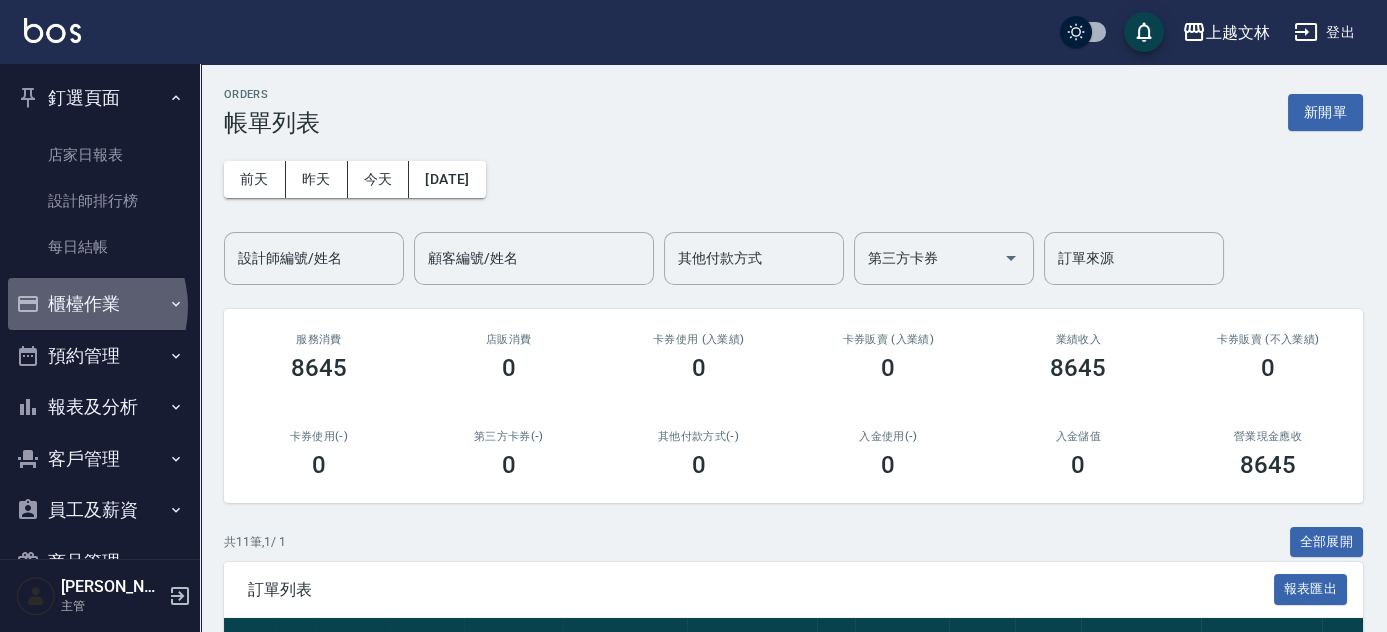 click on "櫃檯作業" at bounding box center (100, 304) 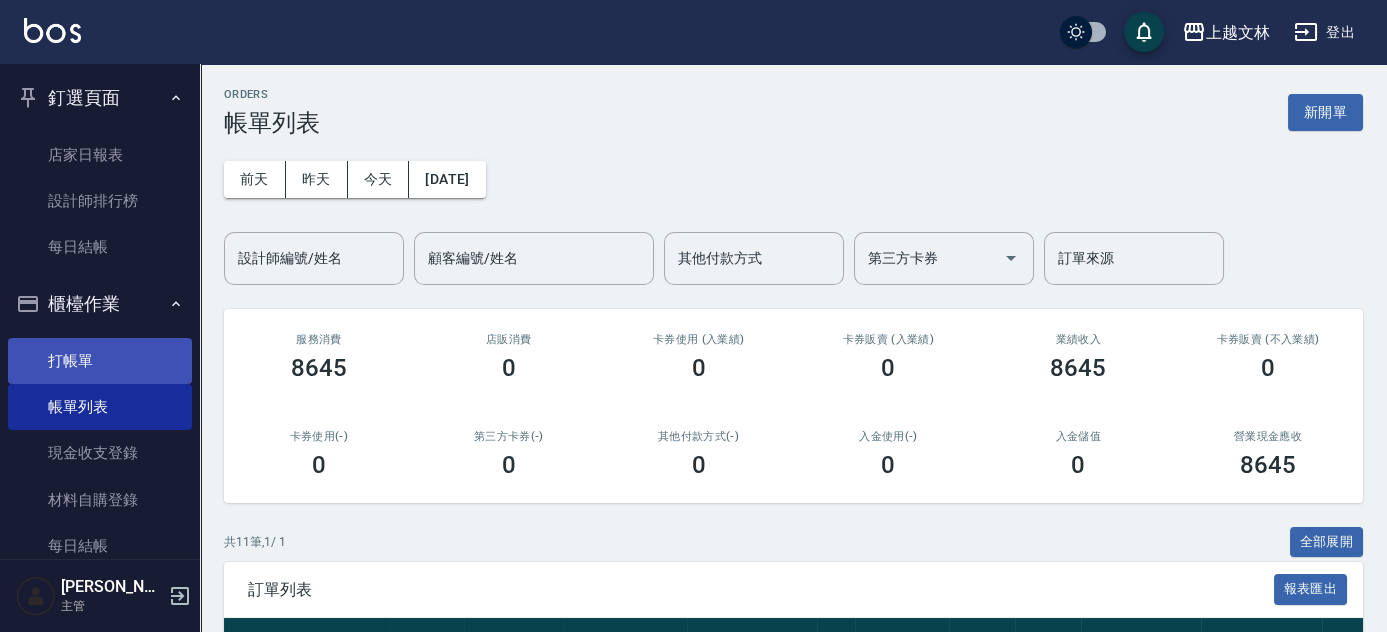 click on "打帳單" at bounding box center [100, 361] 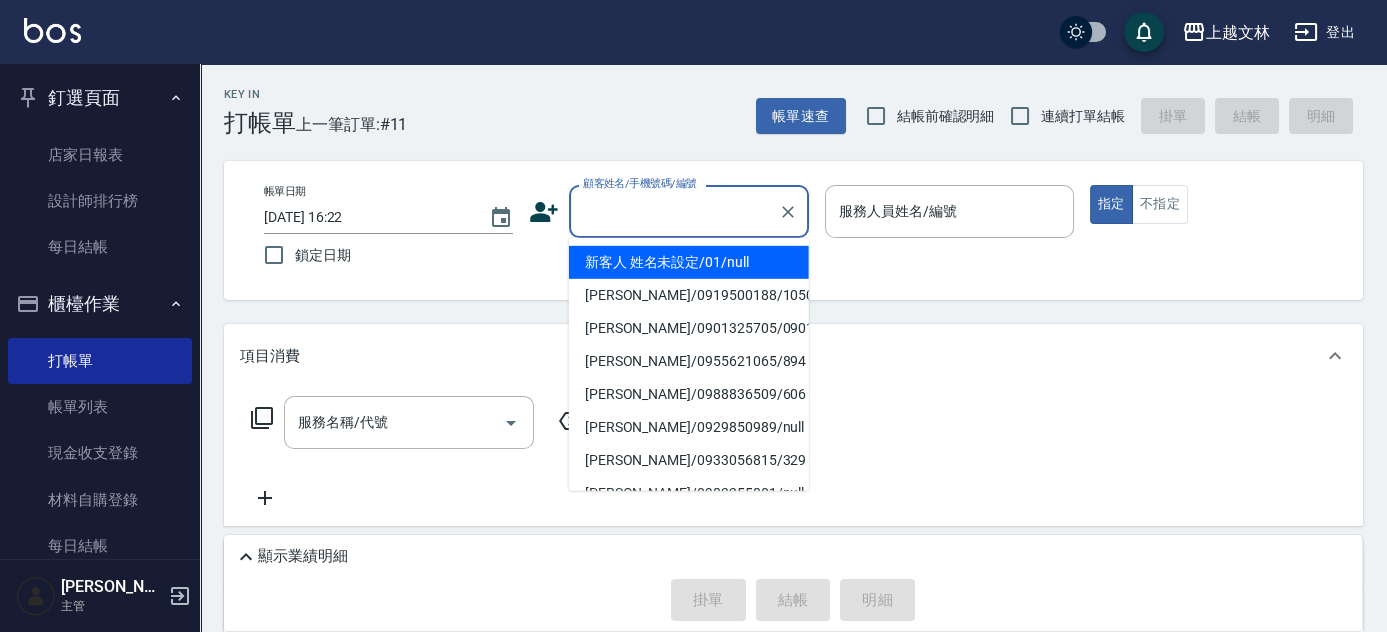 click on "顧客姓名/手機號碼/編號" at bounding box center [674, 211] 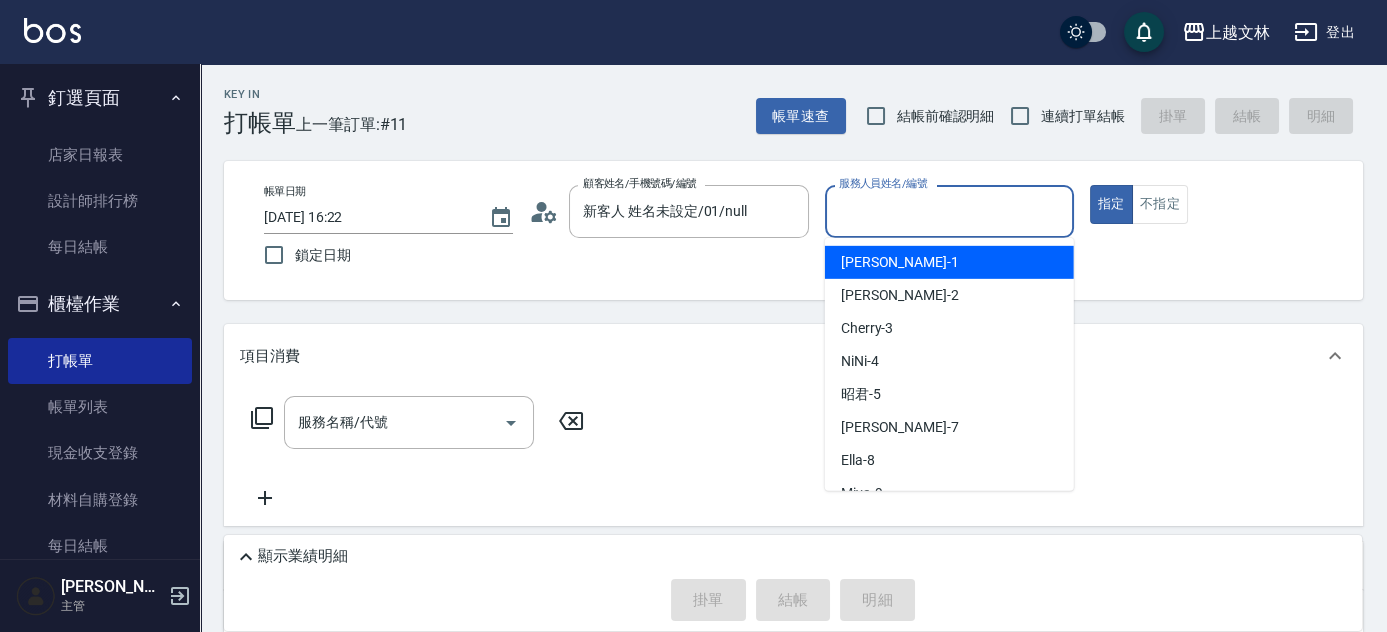 click on "服務人員姓名/編號" at bounding box center (949, 211) 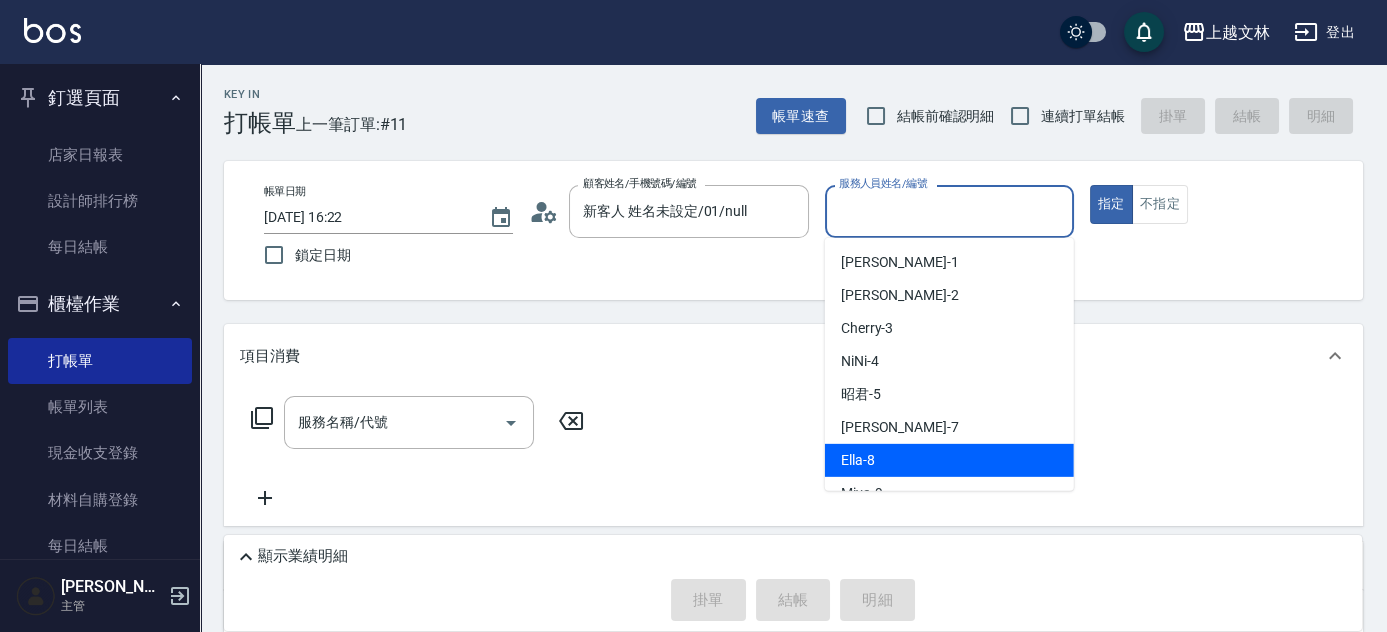 click on "Ella -8" at bounding box center [858, 460] 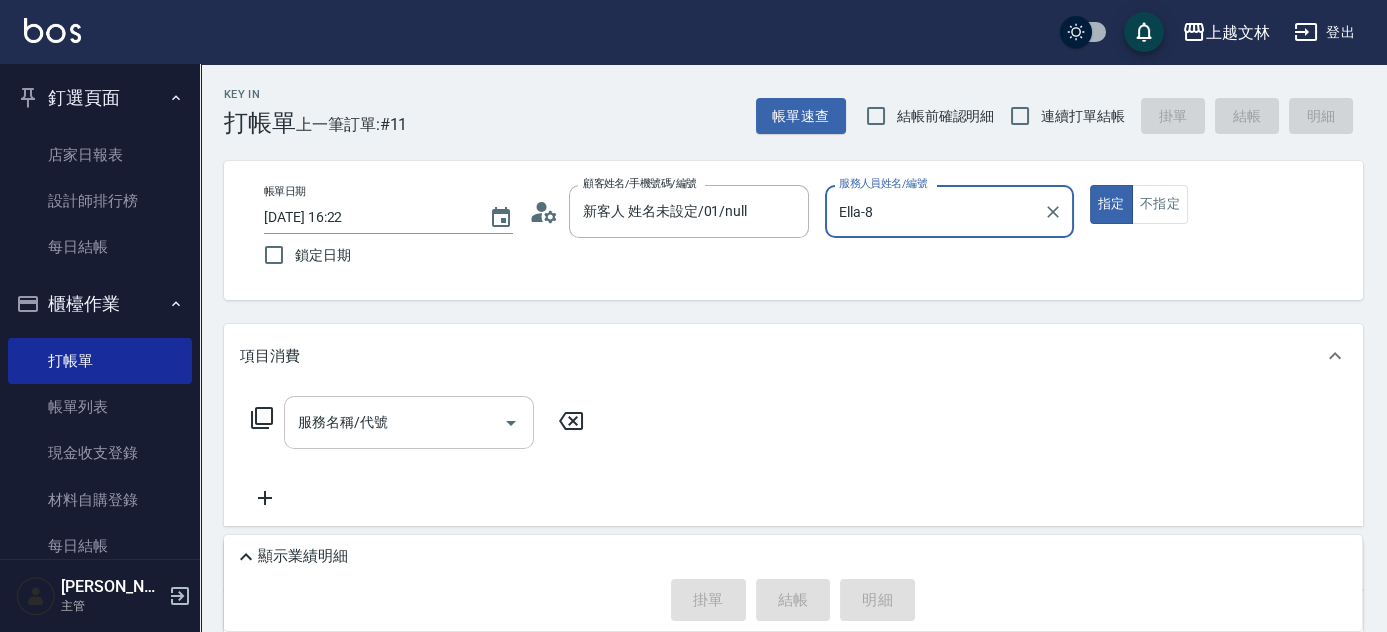click on "服務名稱/代號" at bounding box center [394, 422] 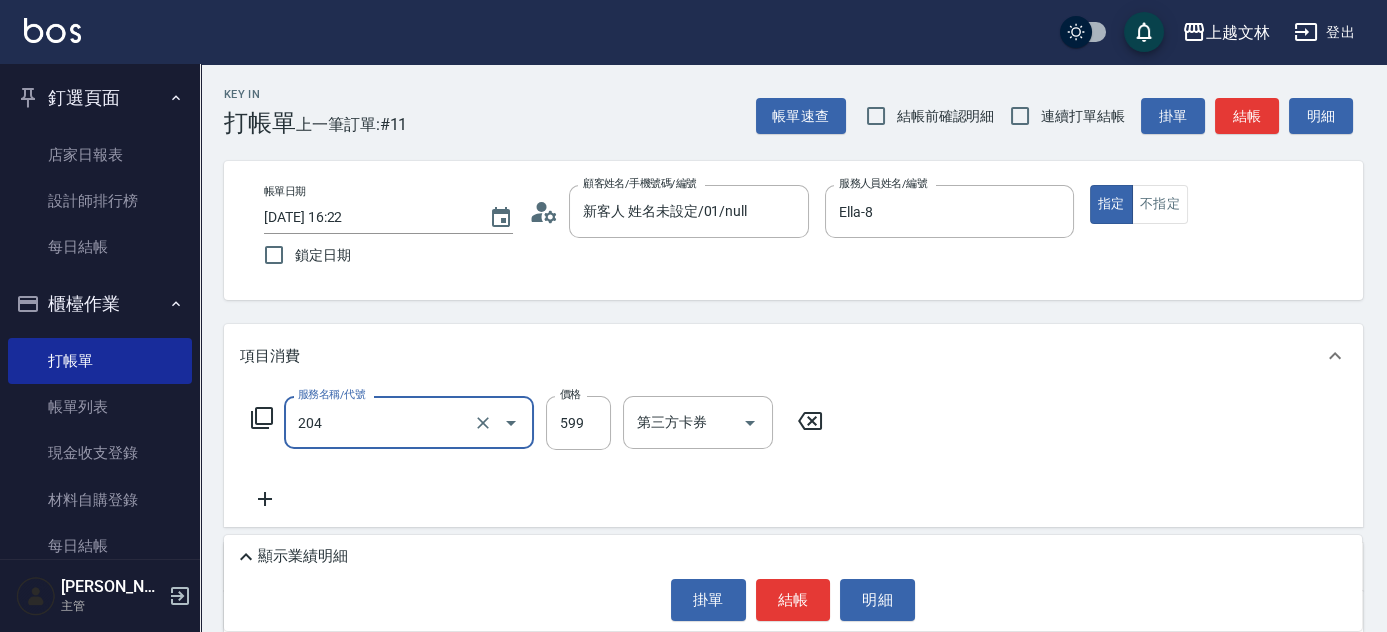 type on "A級洗+剪(204)" 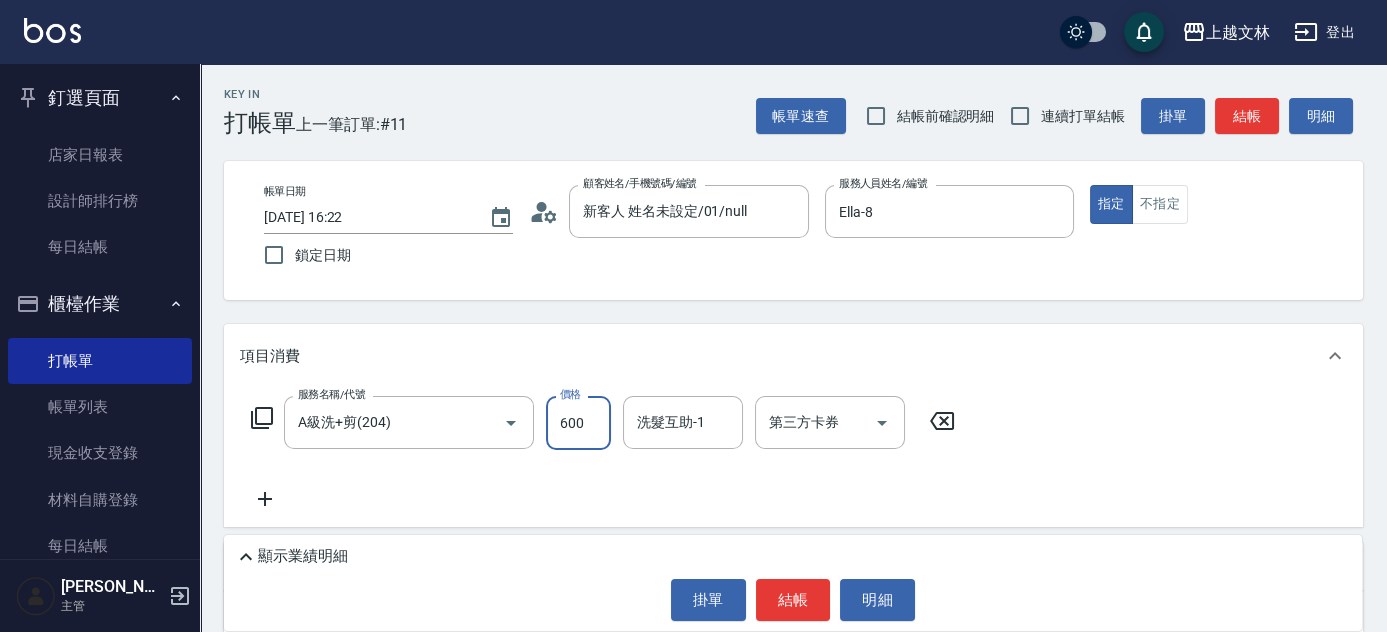 type on "600" 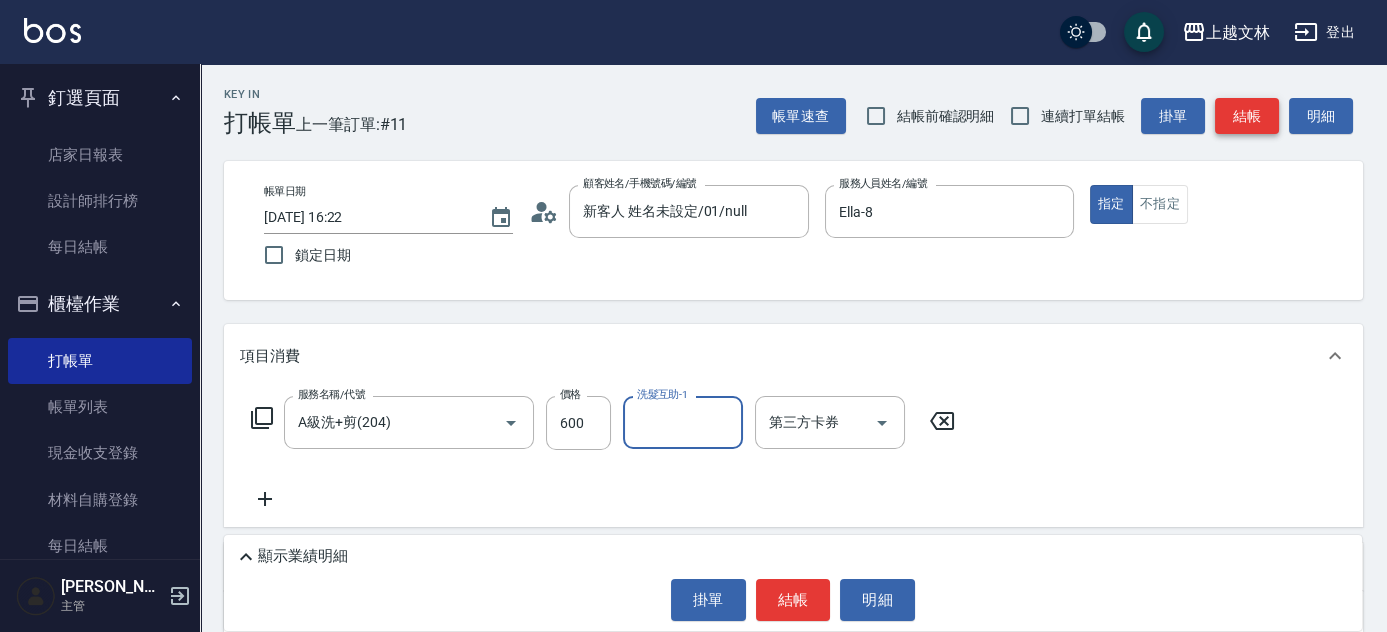 click on "結帳" at bounding box center [1247, 116] 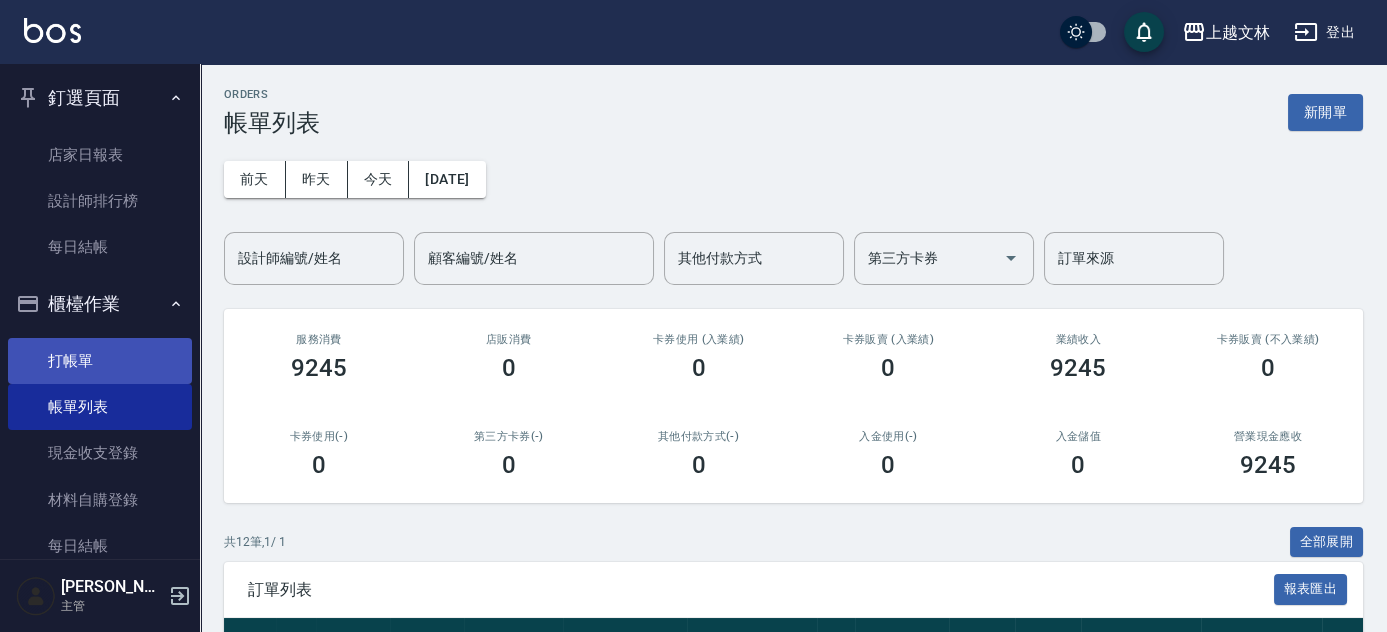 click on "打帳單" at bounding box center [100, 361] 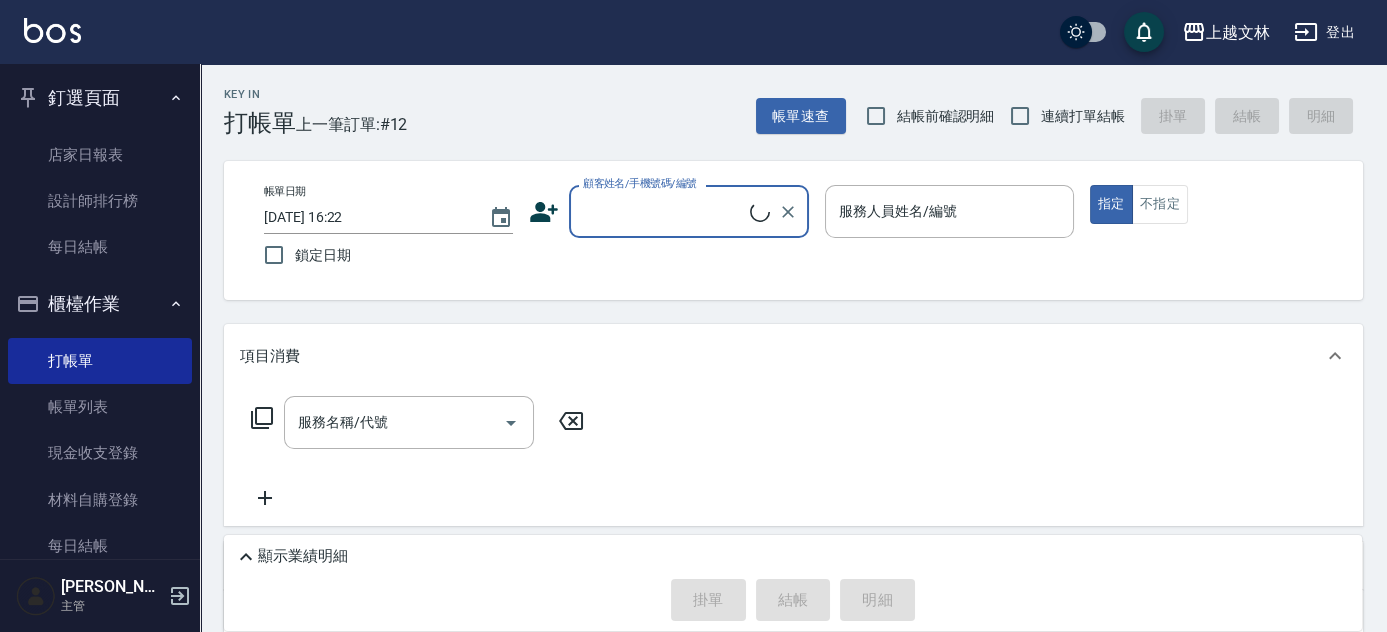 click on "顧客姓名/手機號碼/編號" at bounding box center [664, 211] 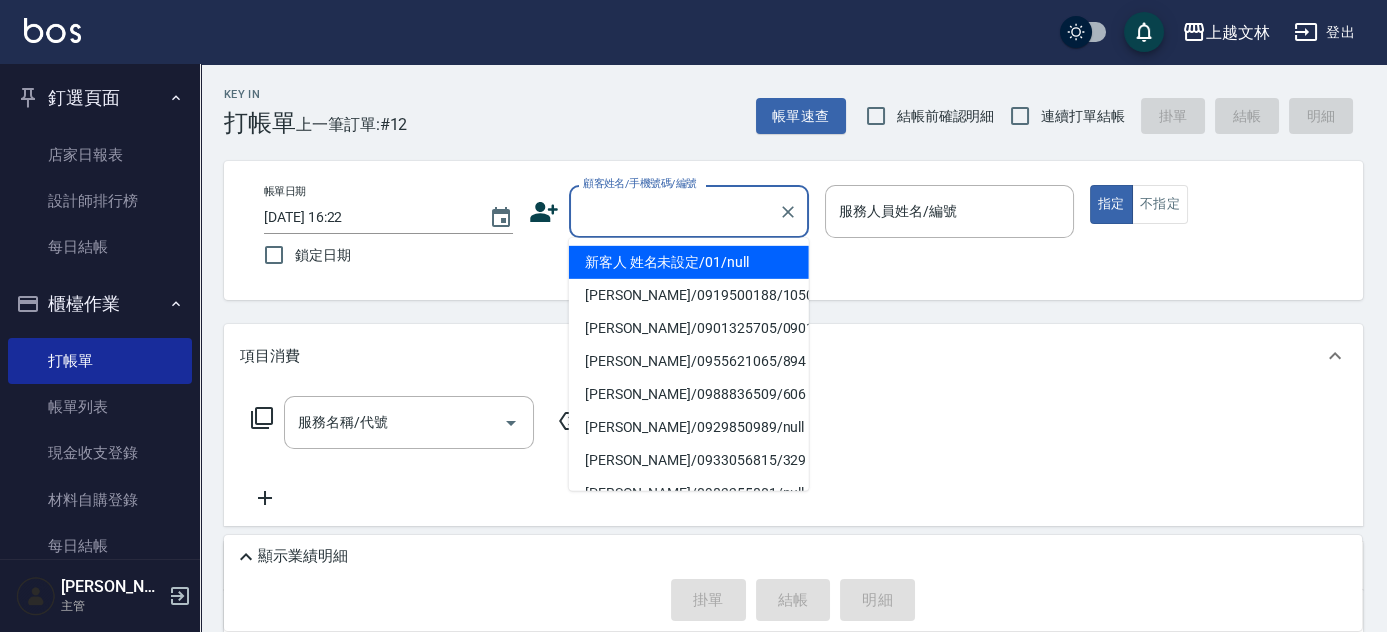 click on "新客人 姓名未設定/01/null" at bounding box center [689, 262] 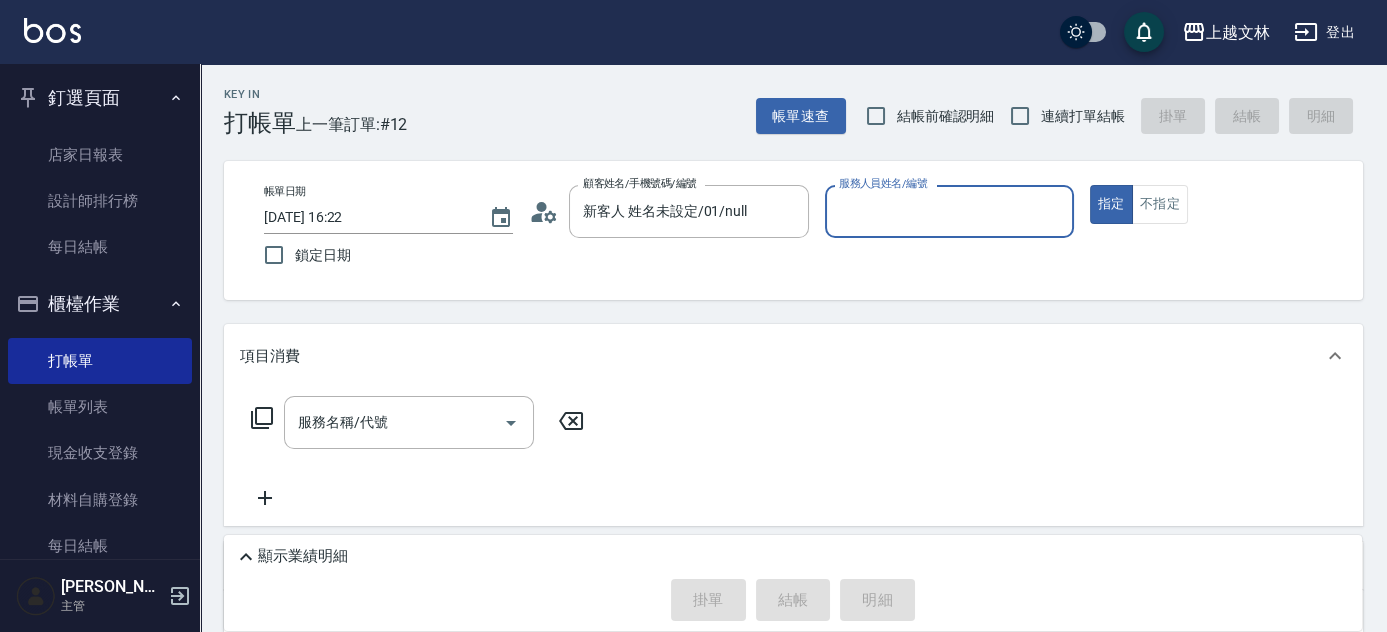 click on "服務人員姓名/編號" at bounding box center [949, 211] 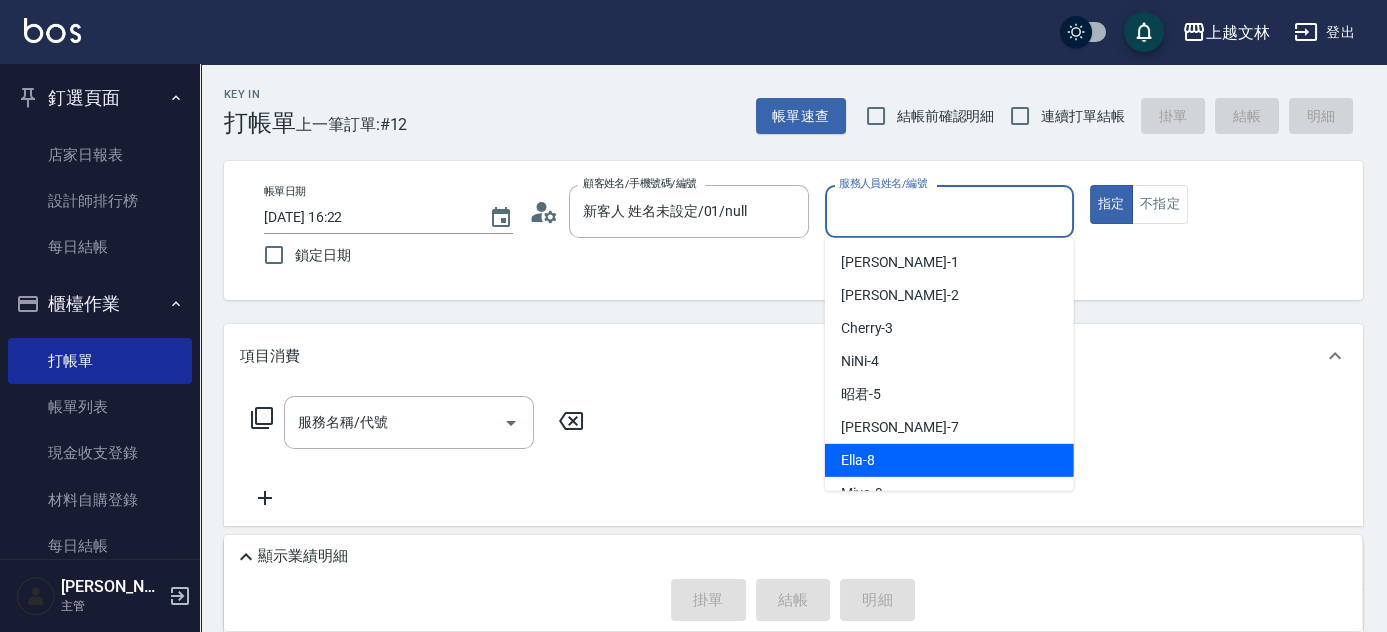click on "Ella -8" at bounding box center [858, 460] 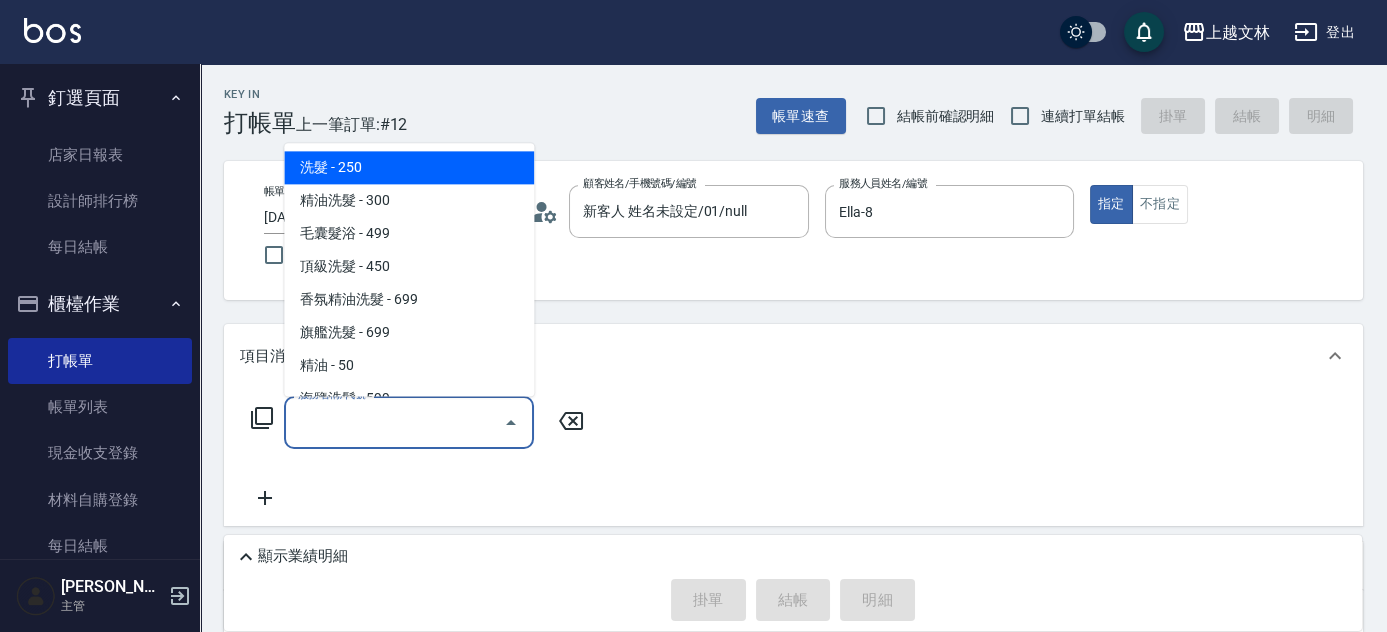 click on "服務名稱/代號" at bounding box center [394, 422] 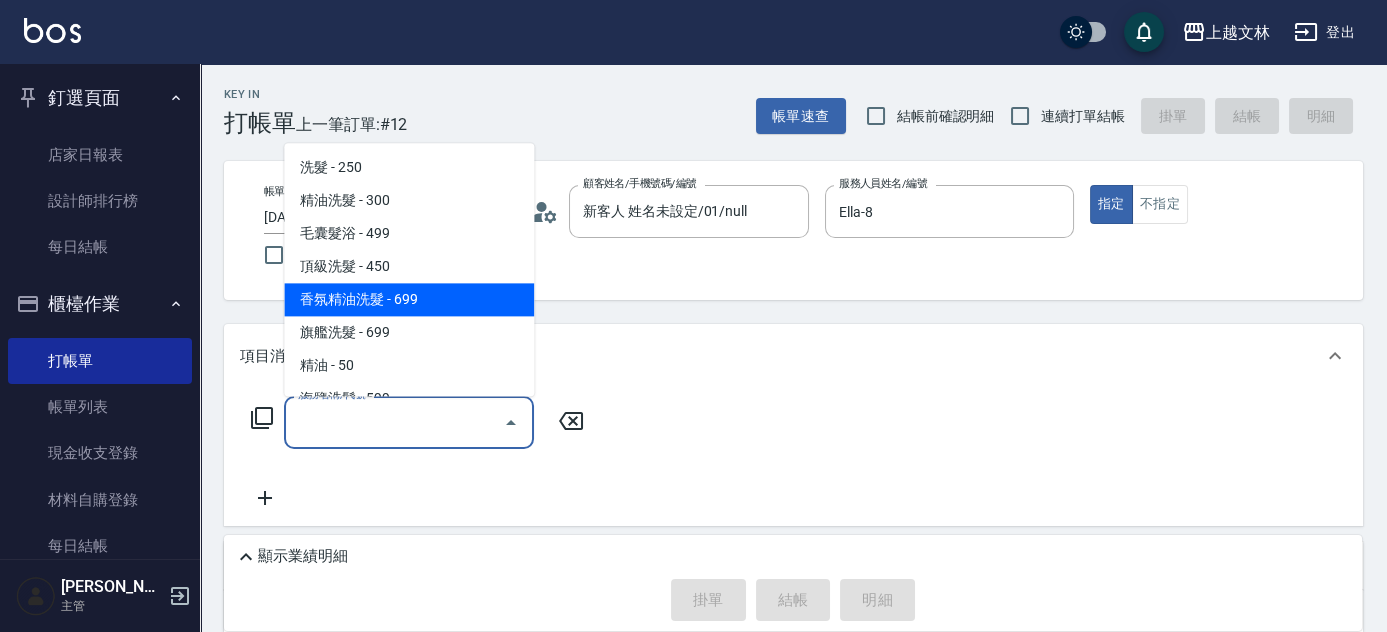 click on "香氛精油洗髮 - 699" at bounding box center [409, 300] 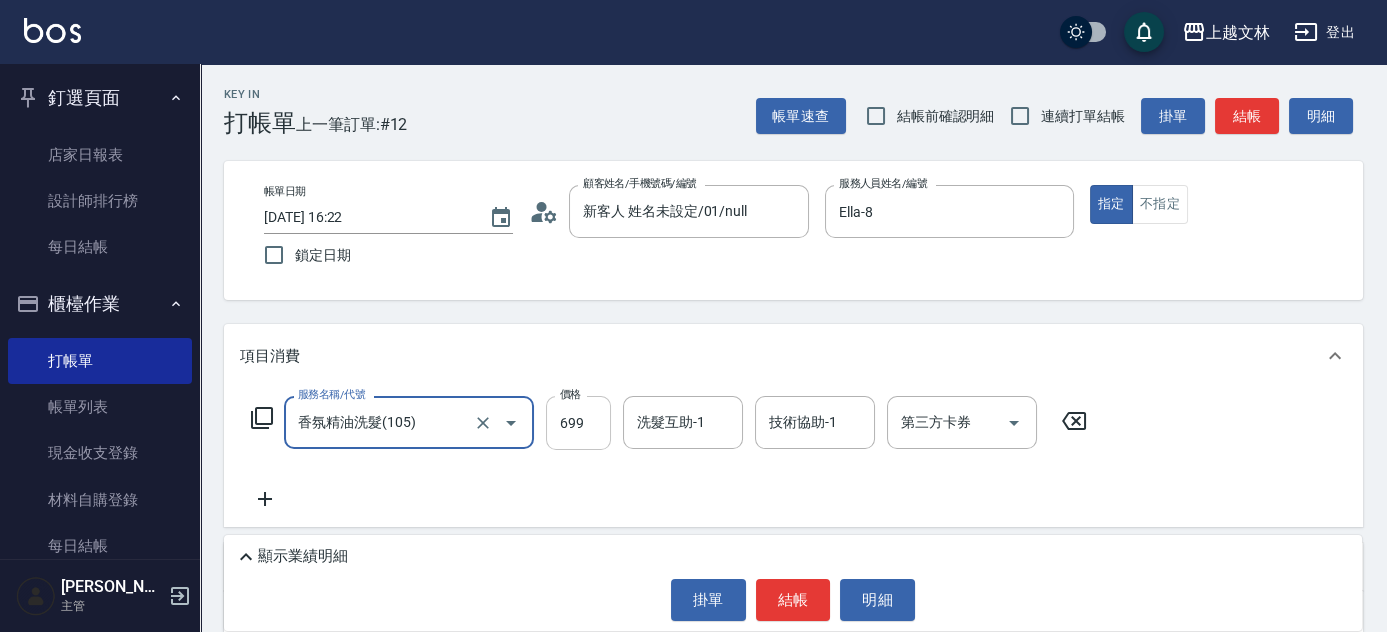 click on "699" at bounding box center (578, 423) 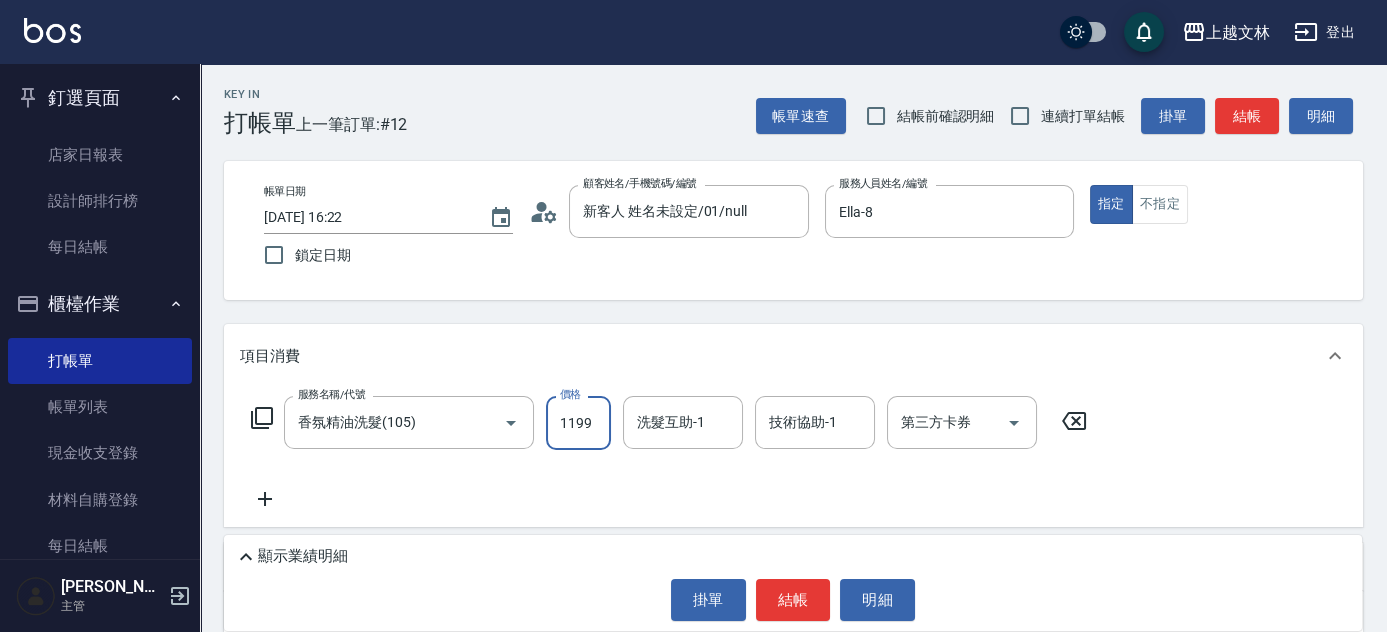 type on "1199" 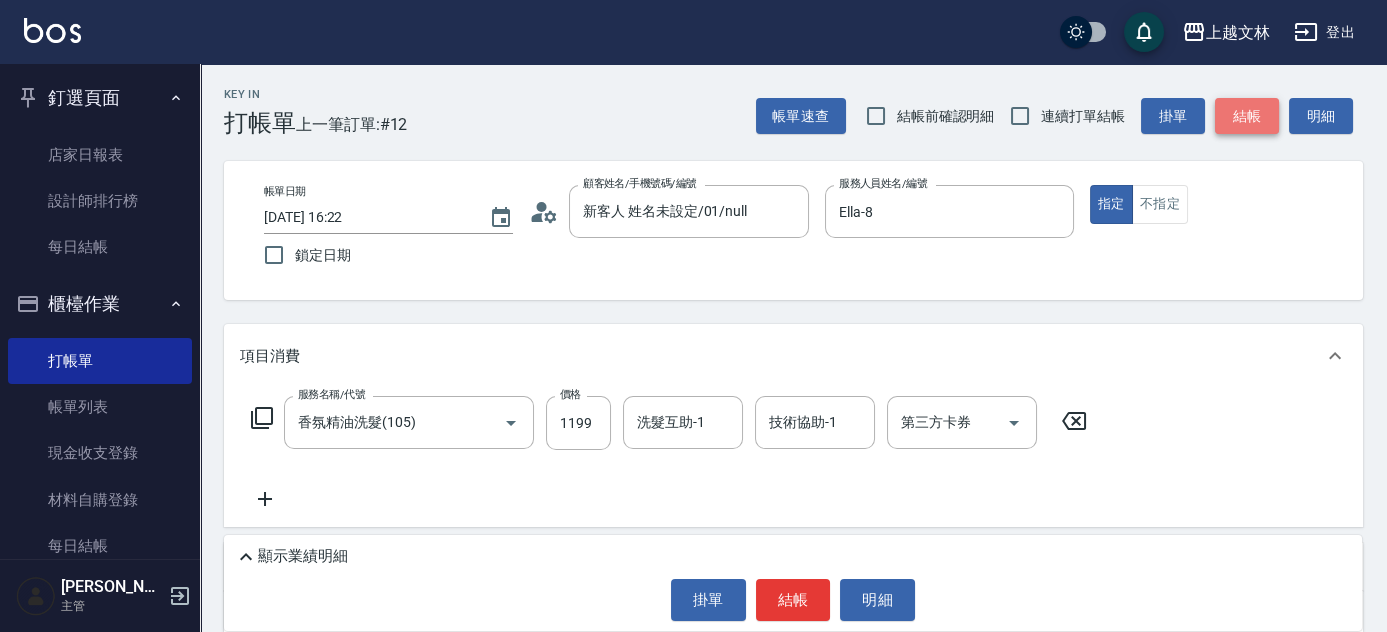 click on "結帳" at bounding box center [1247, 116] 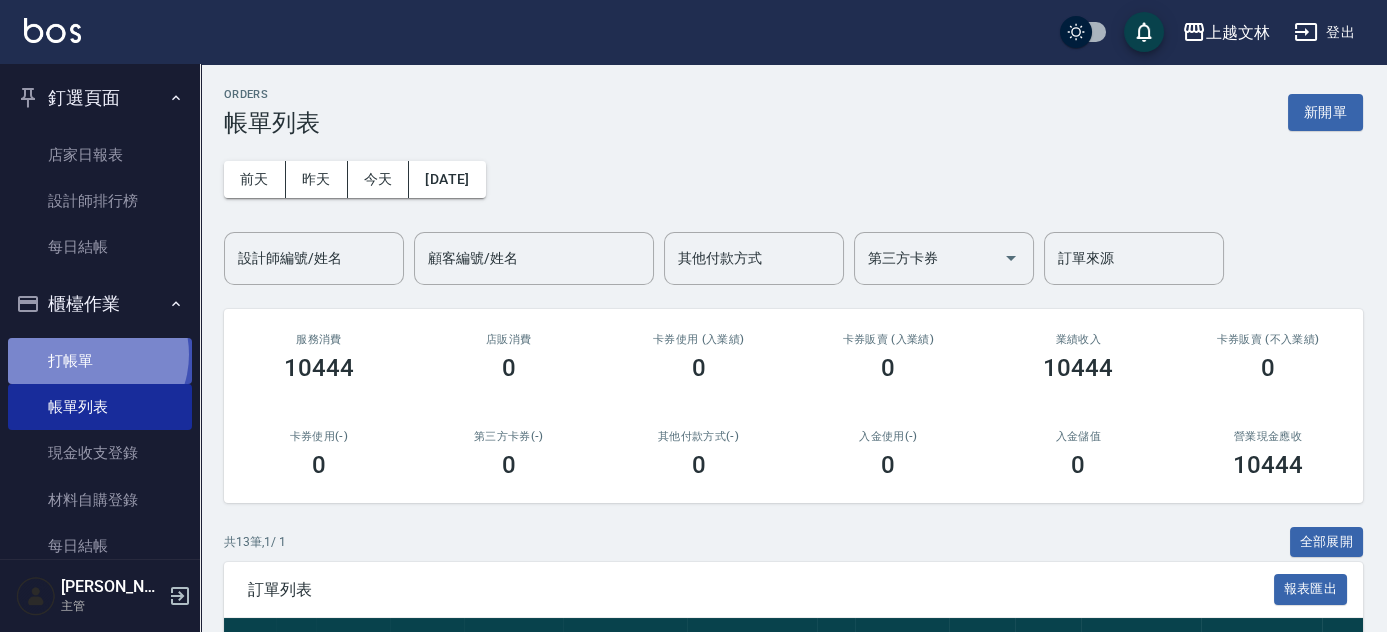 click on "打帳單" at bounding box center [100, 361] 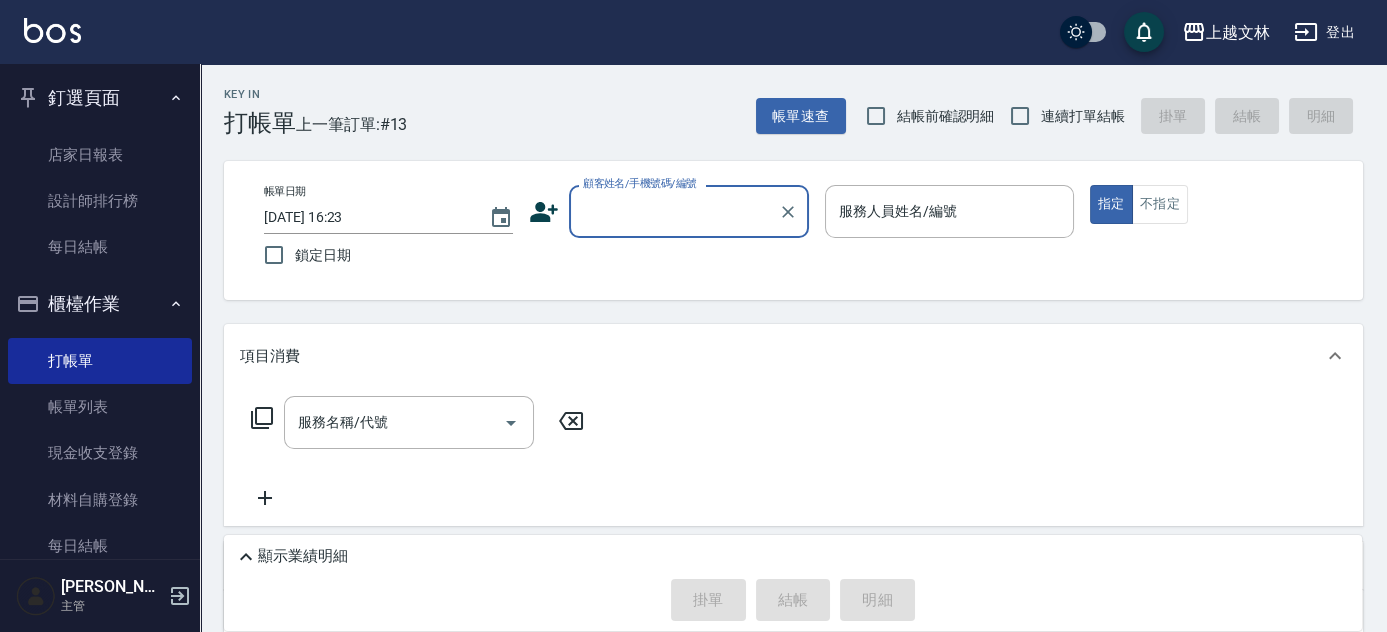 click on "顧客姓名/手機號碼/編號" at bounding box center (674, 211) 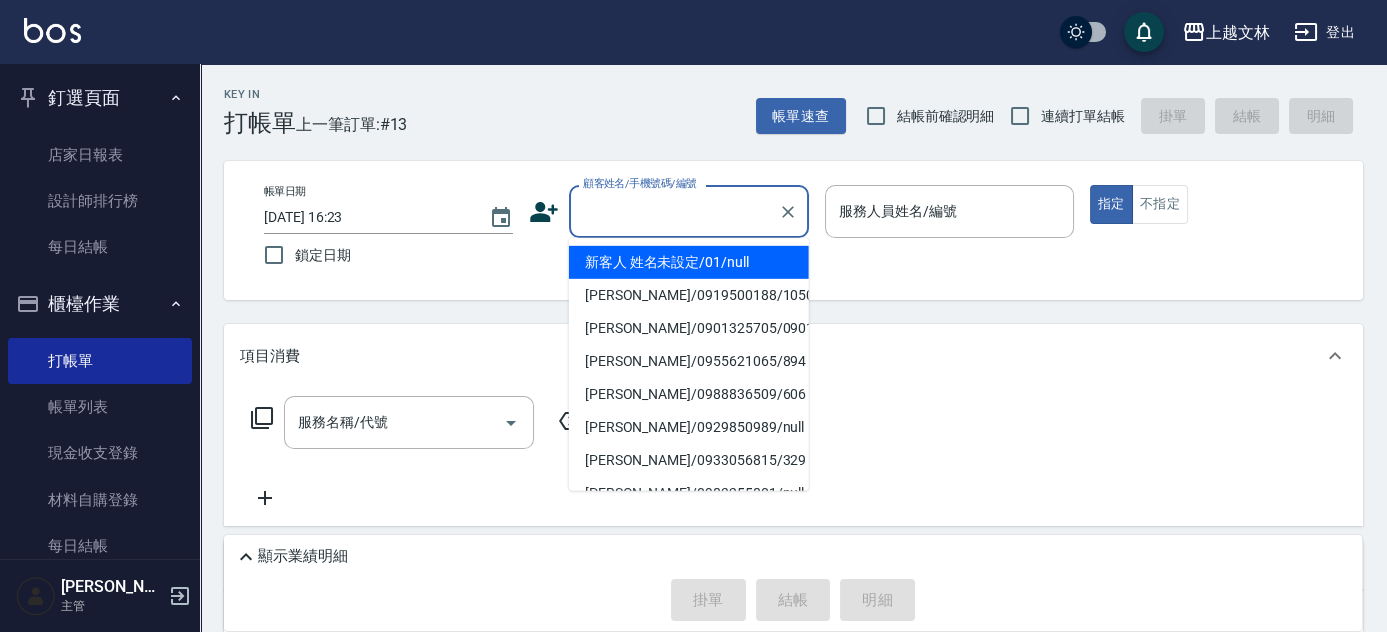 click on "新客人 姓名未設定/01/null" at bounding box center (689, 262) 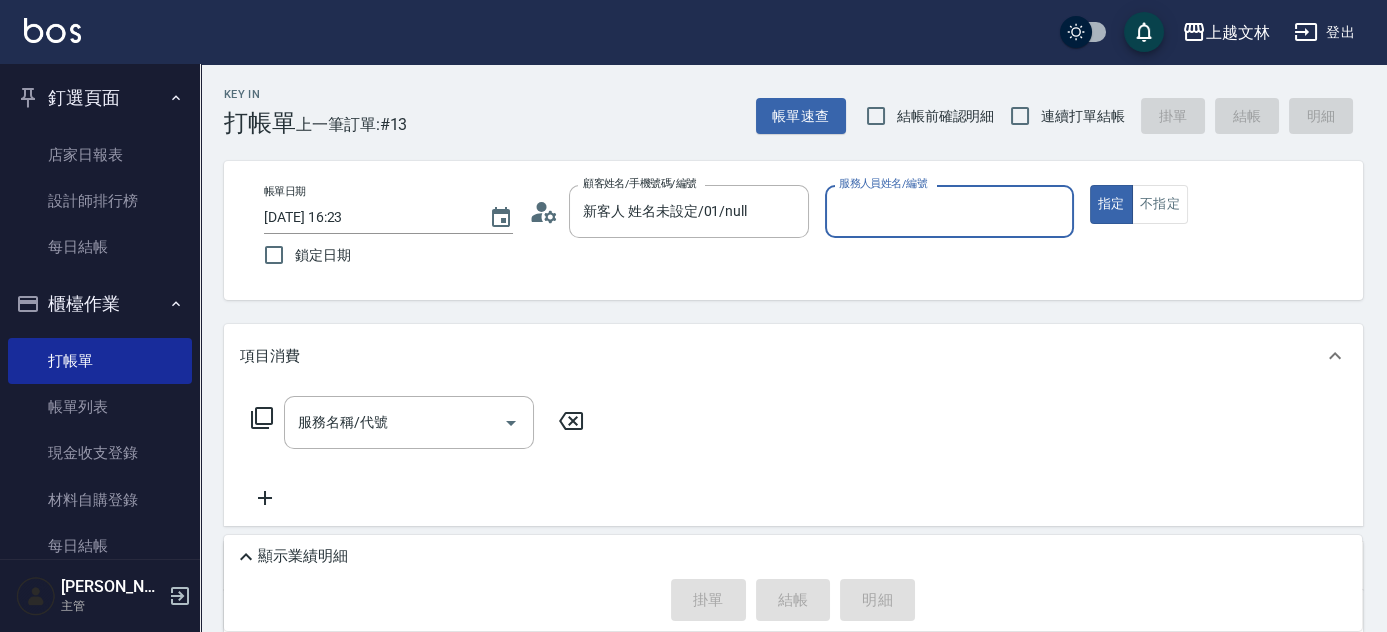 click on "服務人員姓名/編號" at bounding box center (949, 211) 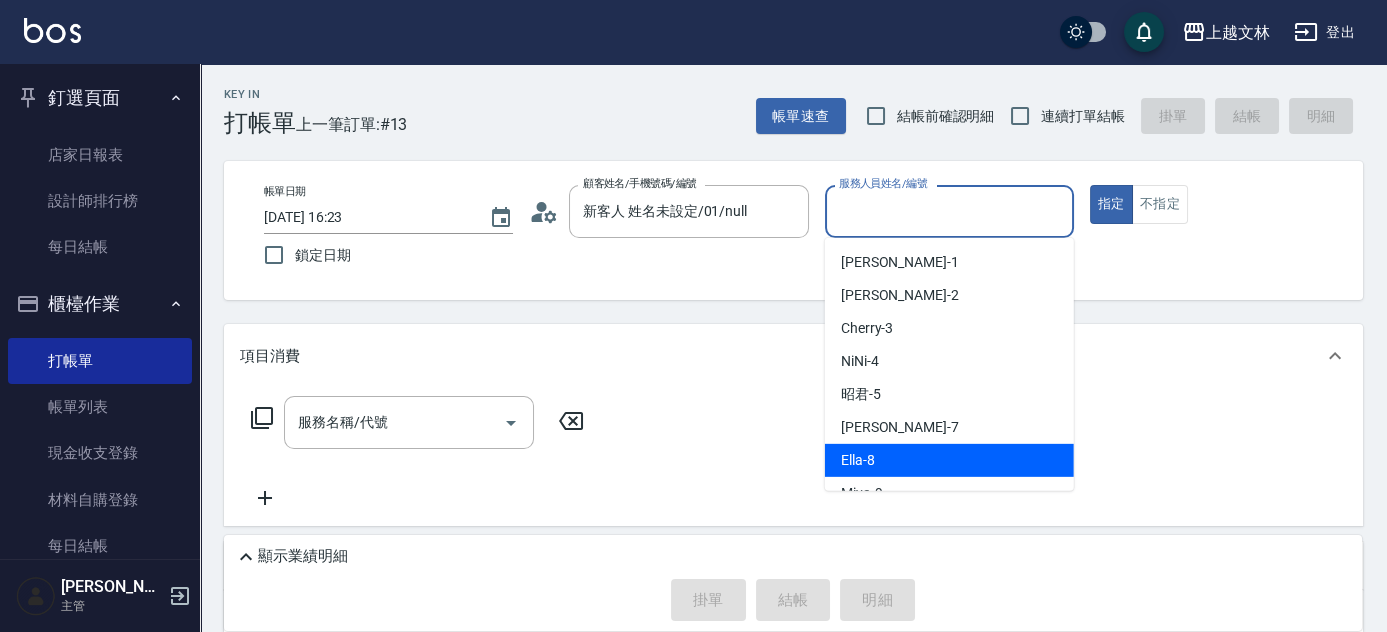 click on "Ella -8" at bounding box center [858, 460] 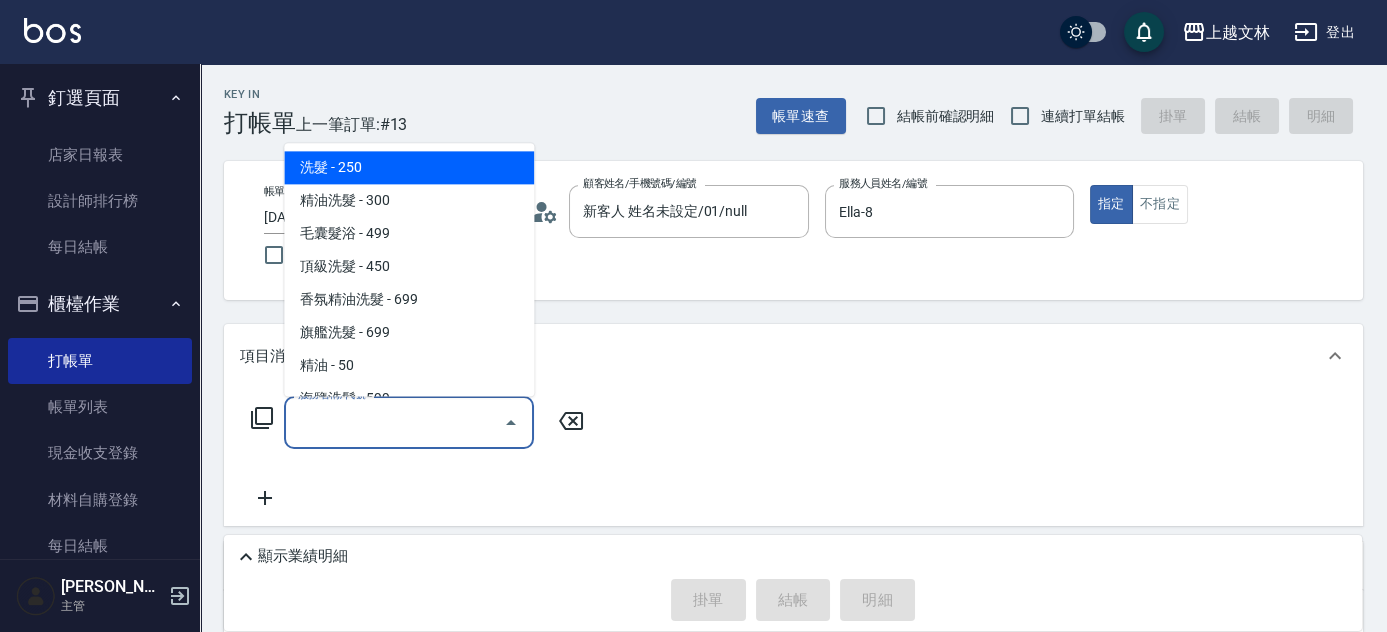 click on "服務名稱/代號" at bounding box center [394, 422] 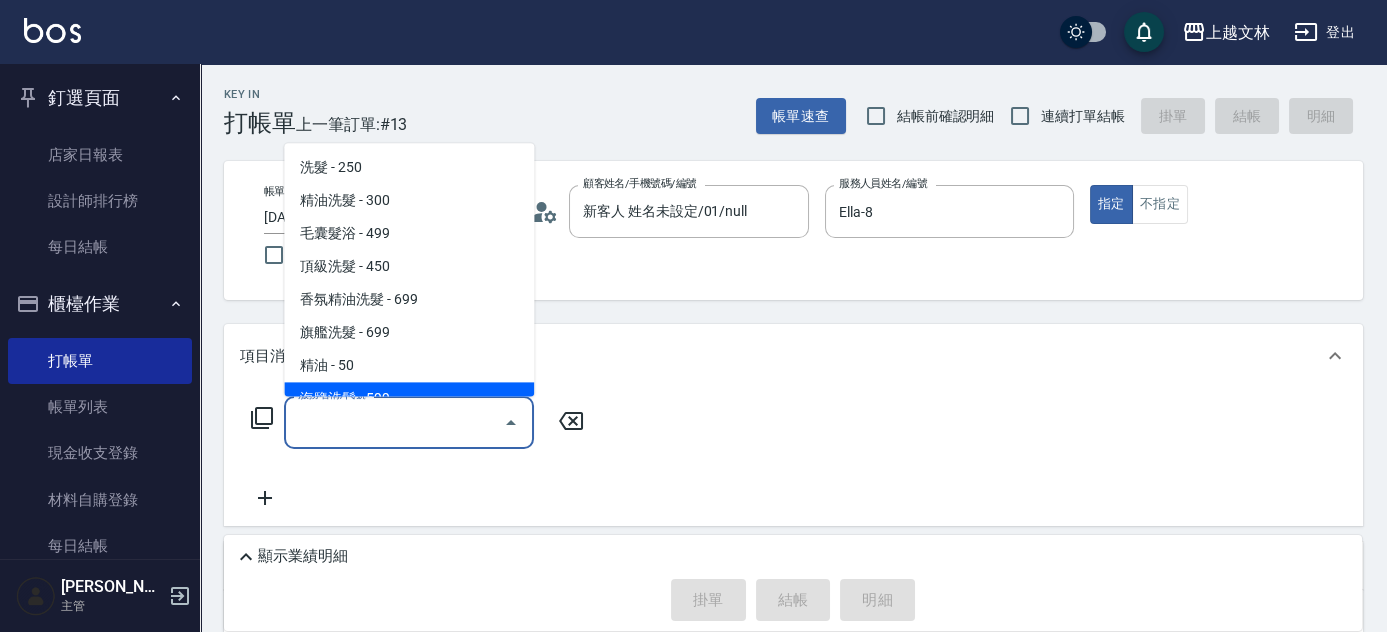 click on "海鹽洗髮 - 599" at bounding box center [409, 399] 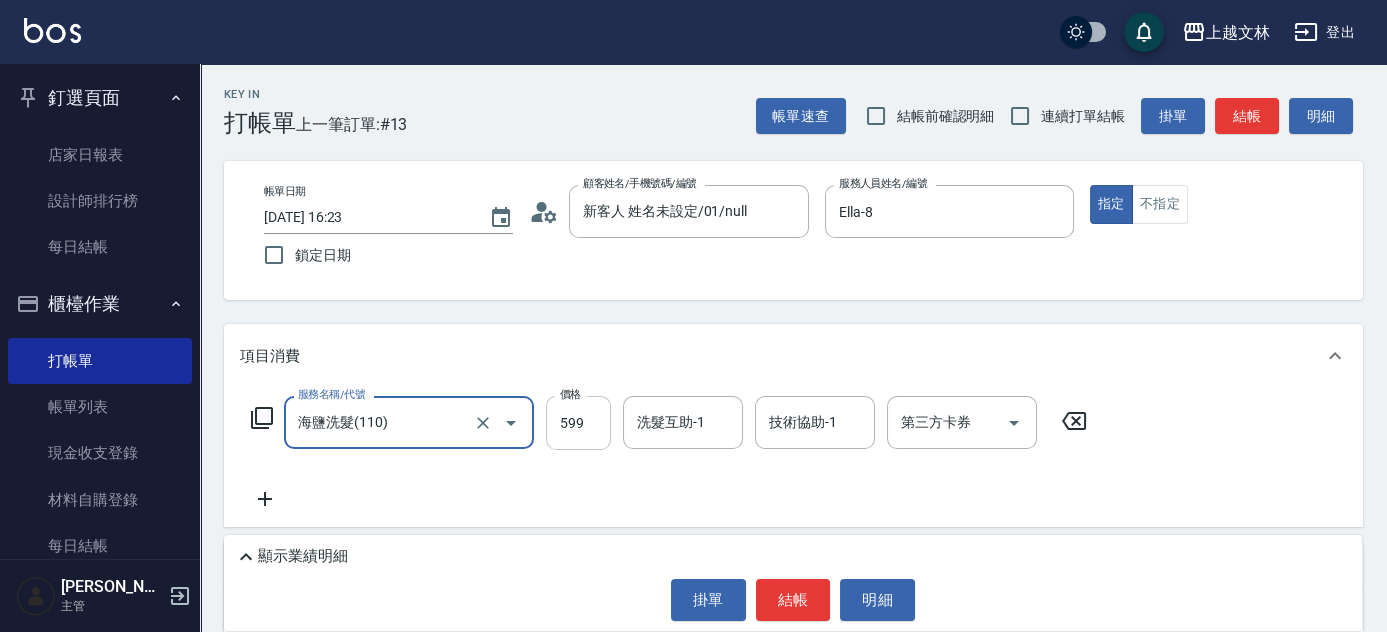 click on "599" at bounding box center (578, 423) 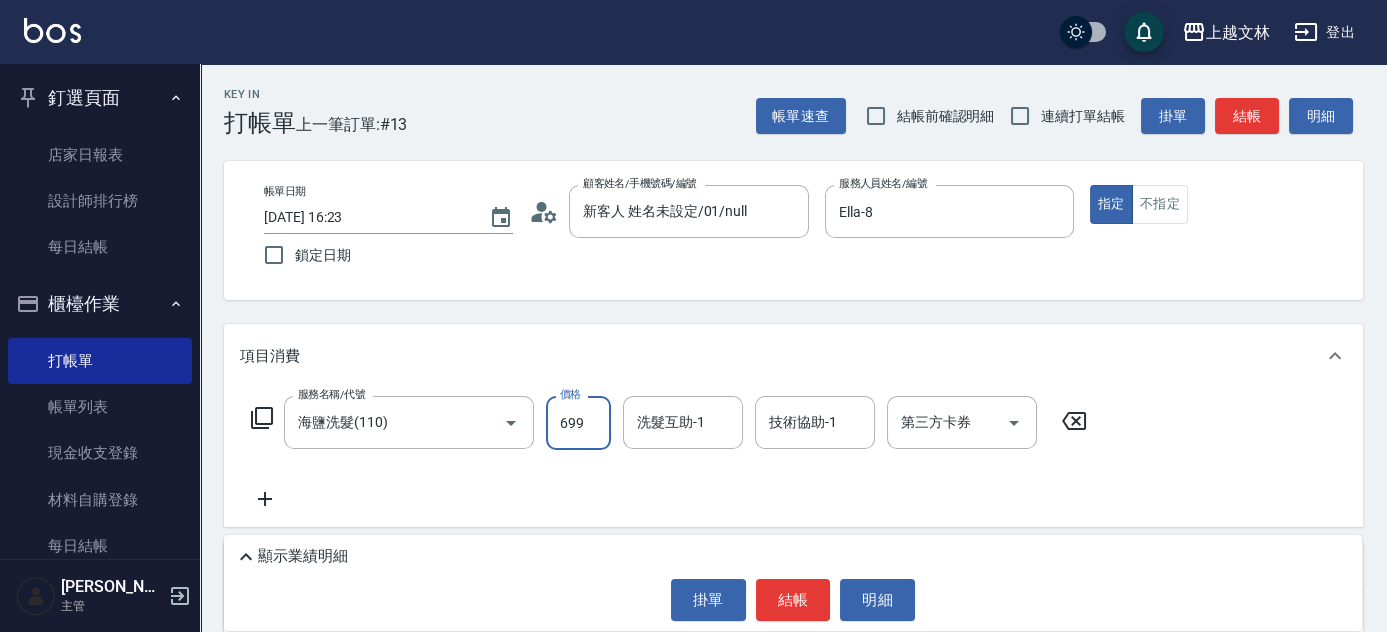 type on "699" 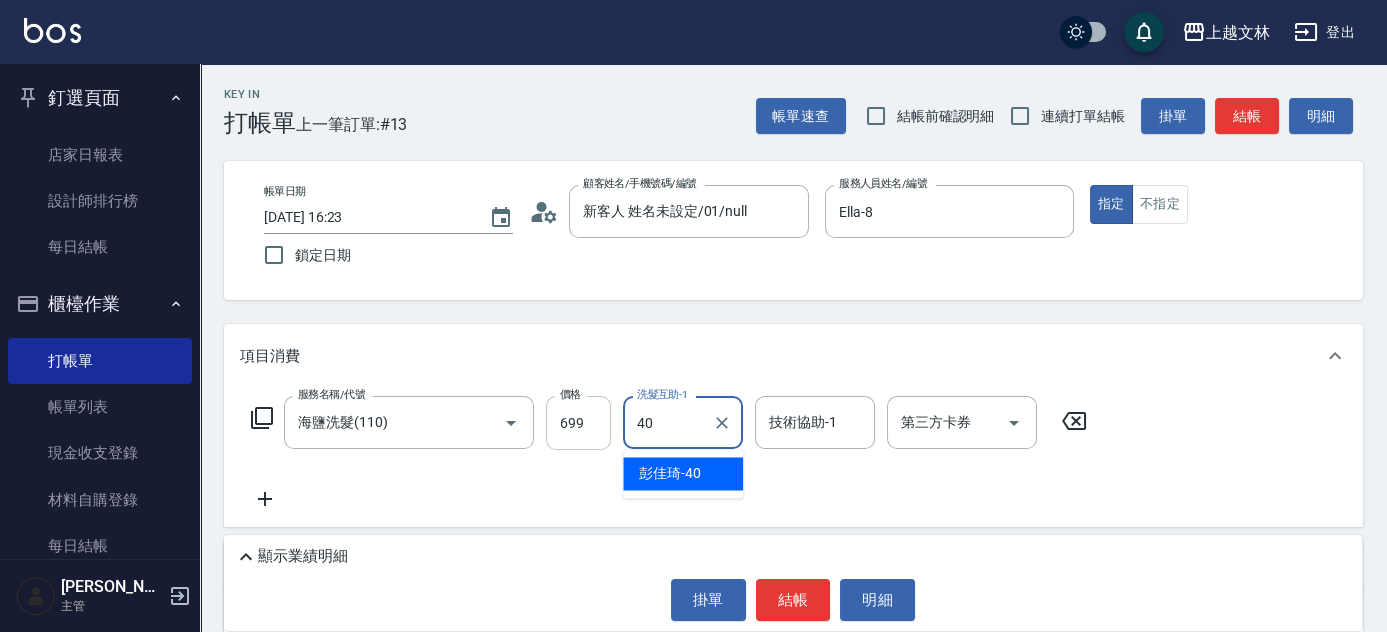 type on "[PERSON_NAME]-40" 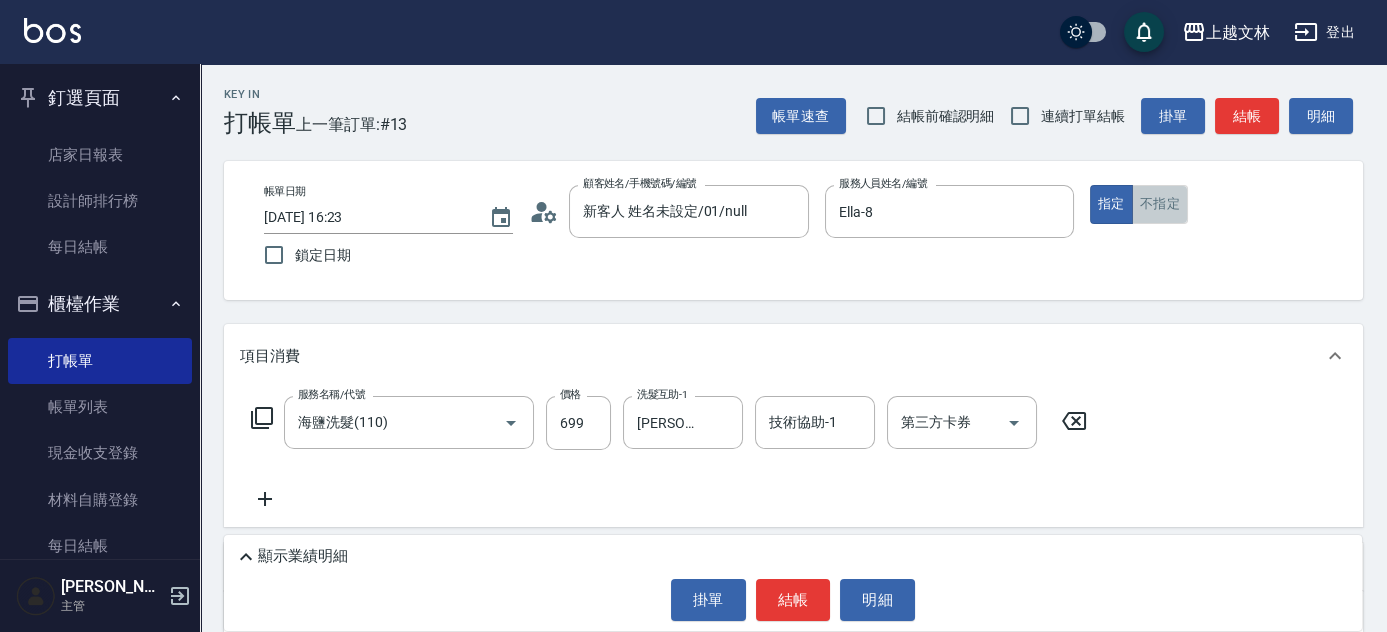 click on "不指定" at bounding box center [1160, 204] 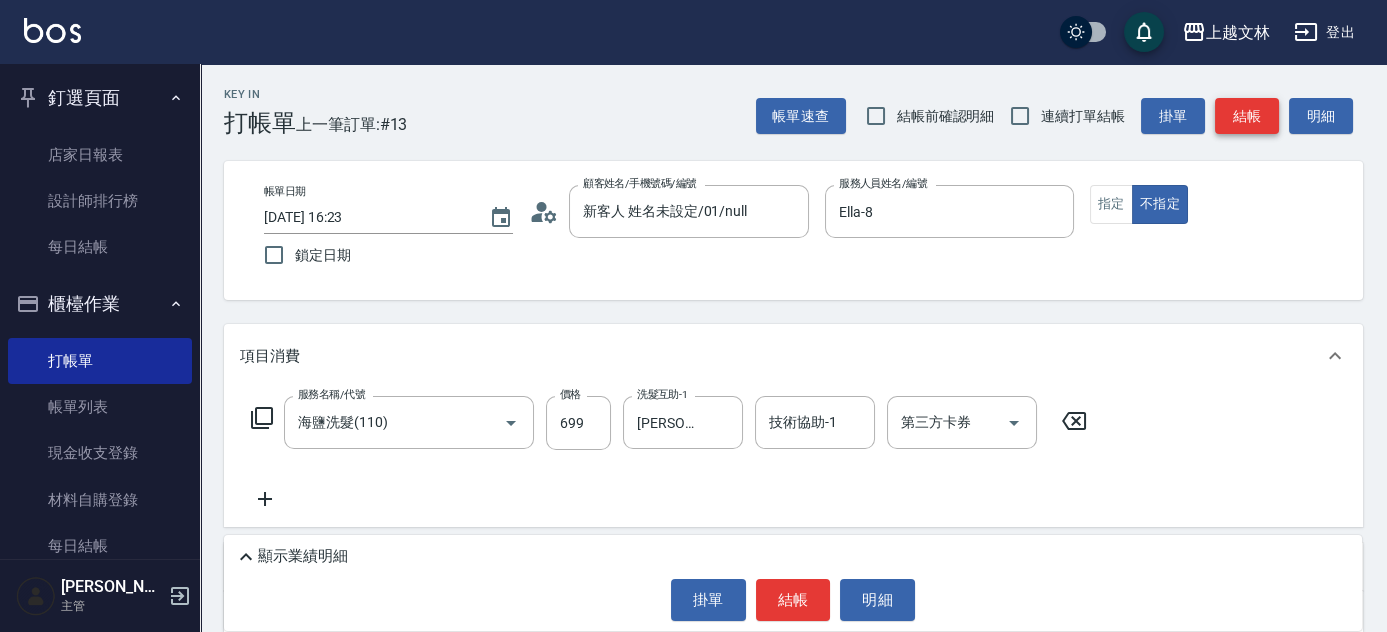 click on "結帳" at bounding box center [1247, 116] 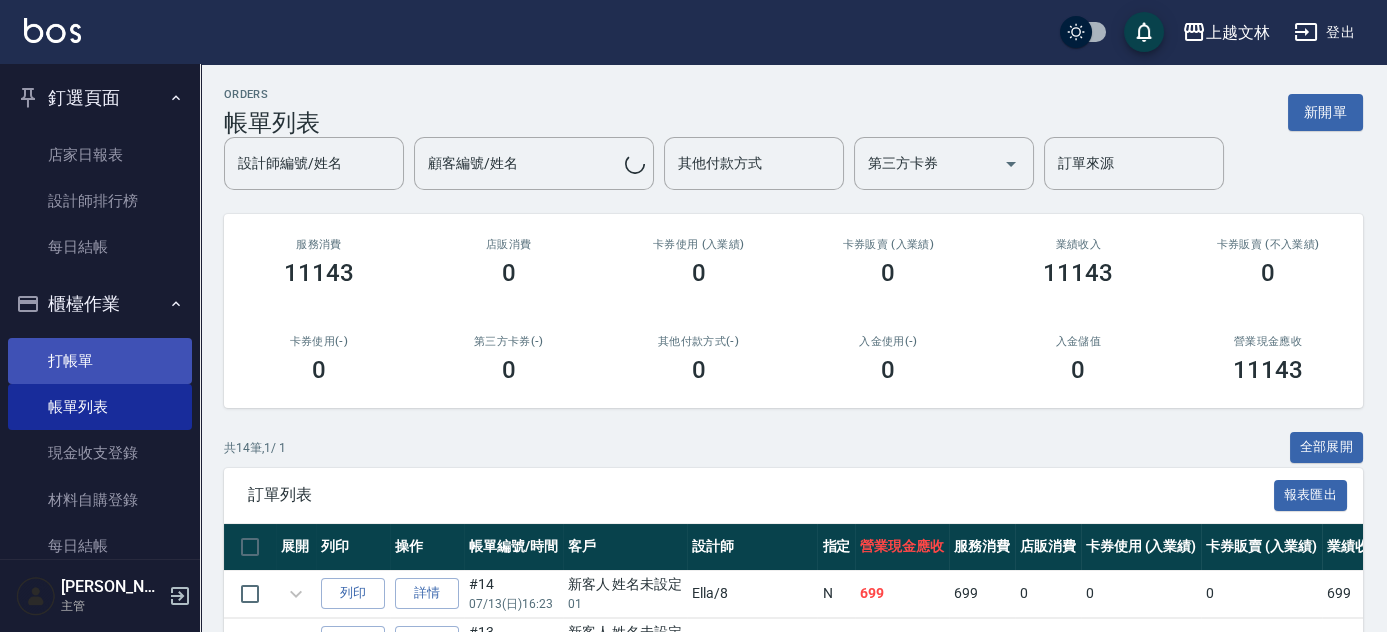 click on "打帳單" at bounding box center (100, 361) 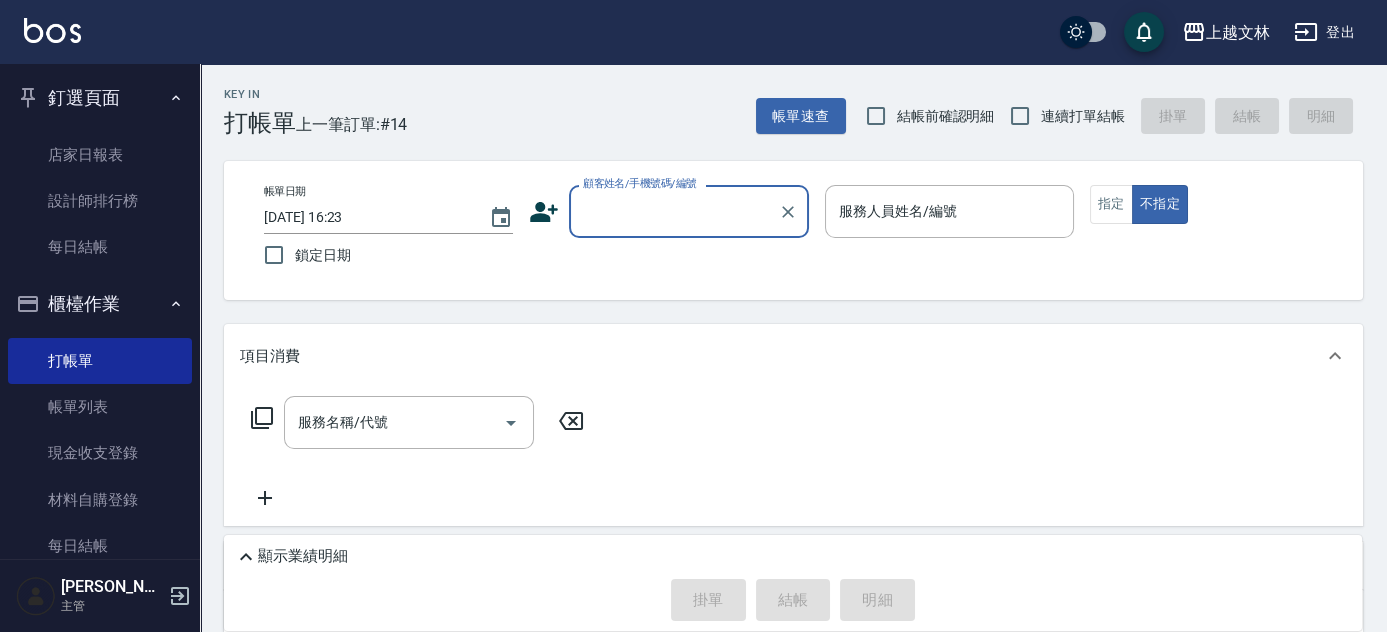 click on "顧客姓名/手機號碼/編號" at bounding box center (674, 211) 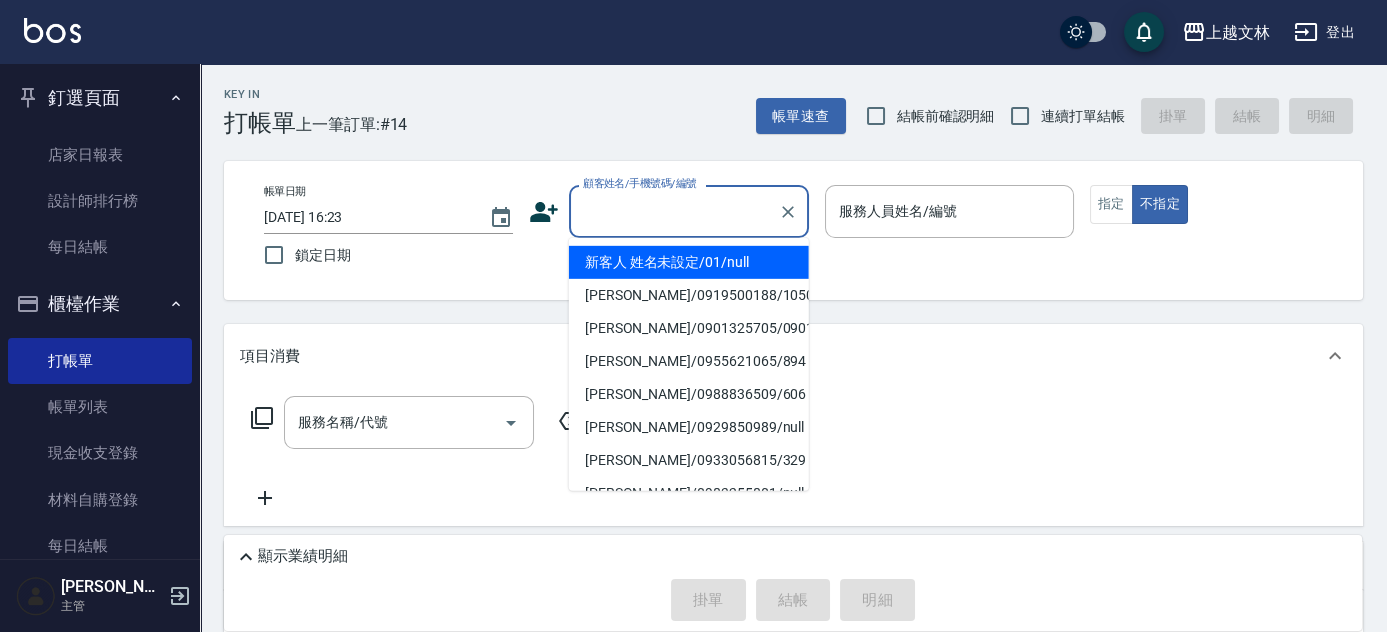 click on "顧客姓名/手機號碼/編號" at bounding box center [674, 211] 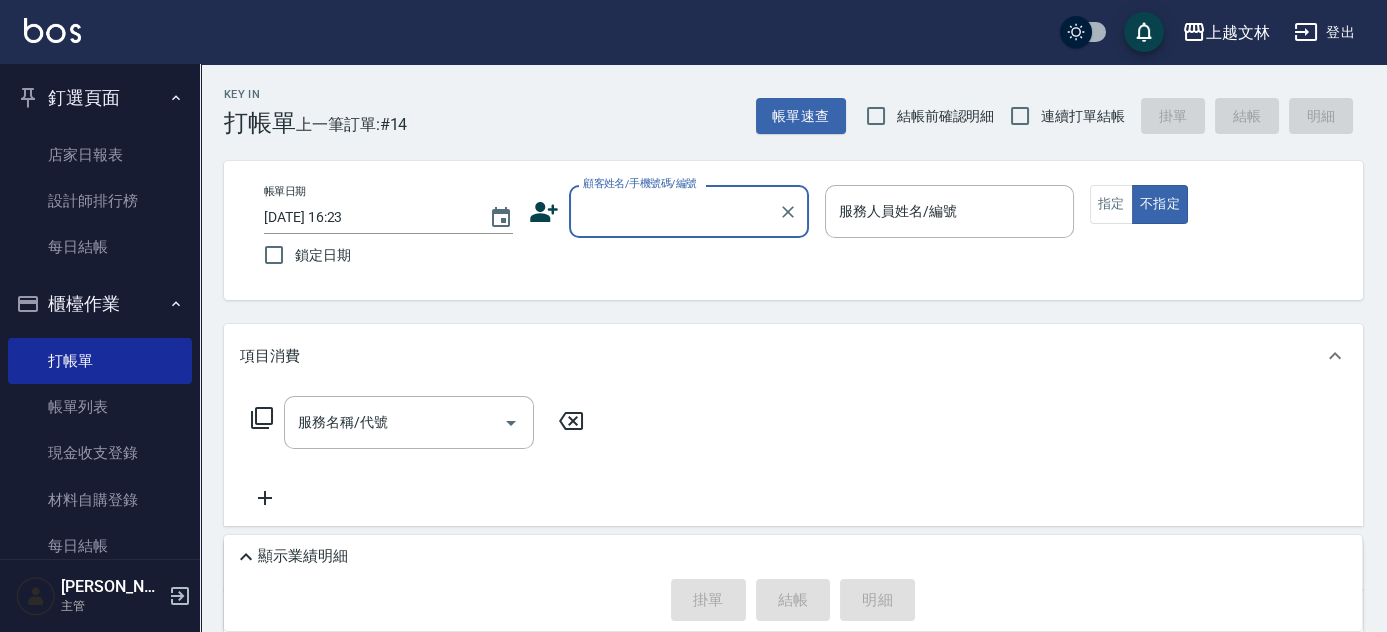 click on "顧客姓名/手機號碼/編號" at bounding box center (674, 211) 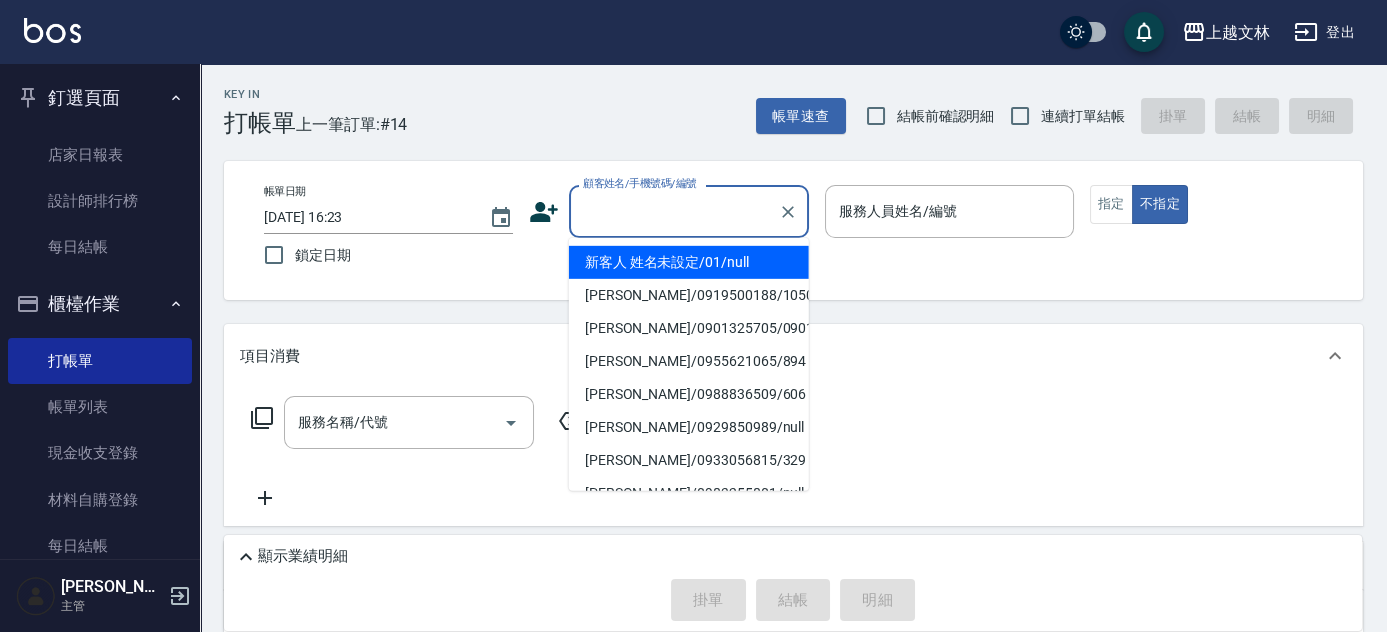 click on "新客人 姓名未設定/01/null" at bounding box center [689, 262] 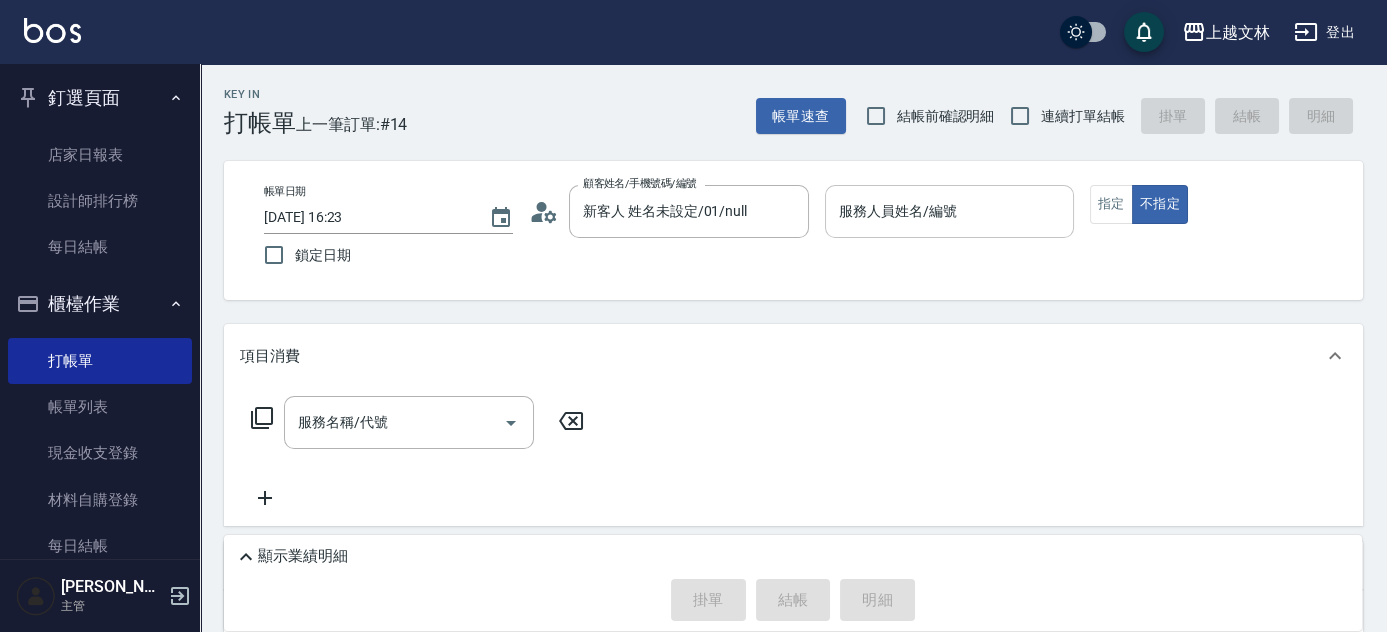 click on "服務人員姓名/編號 服務人員姓名/編號" at bounding box center (949, 211) 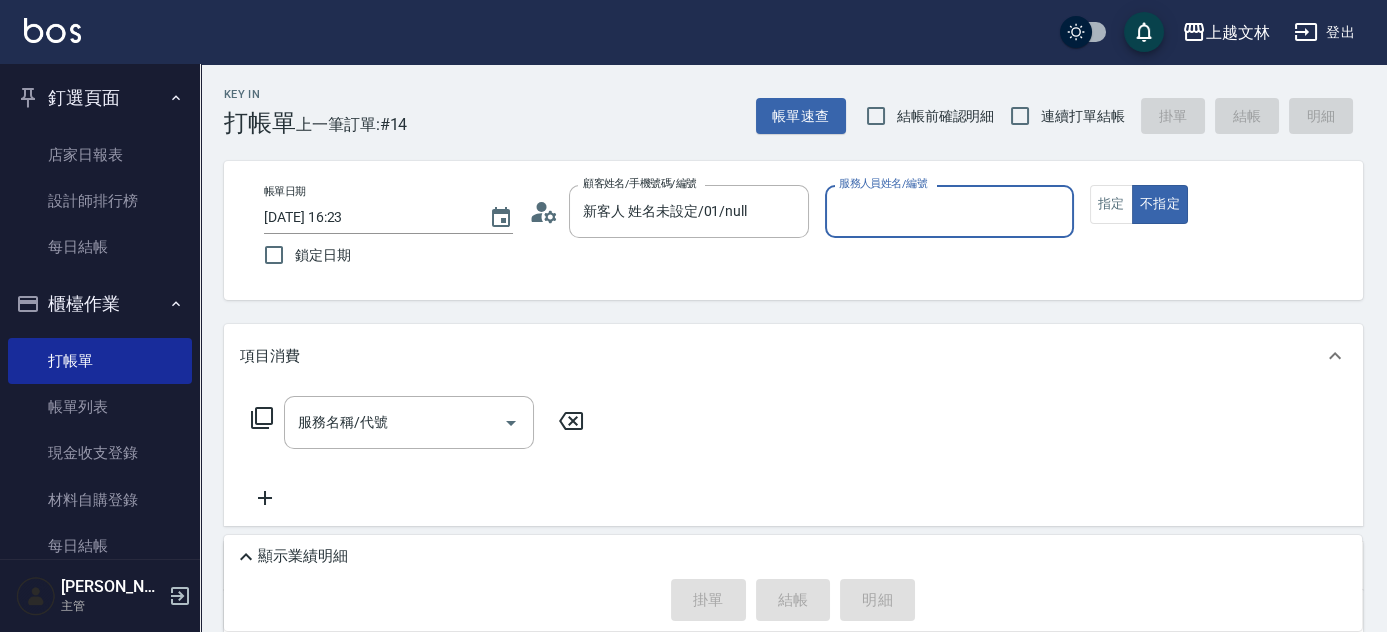 click on "服務人員姓名/編號" at bounding box center (949, 211) 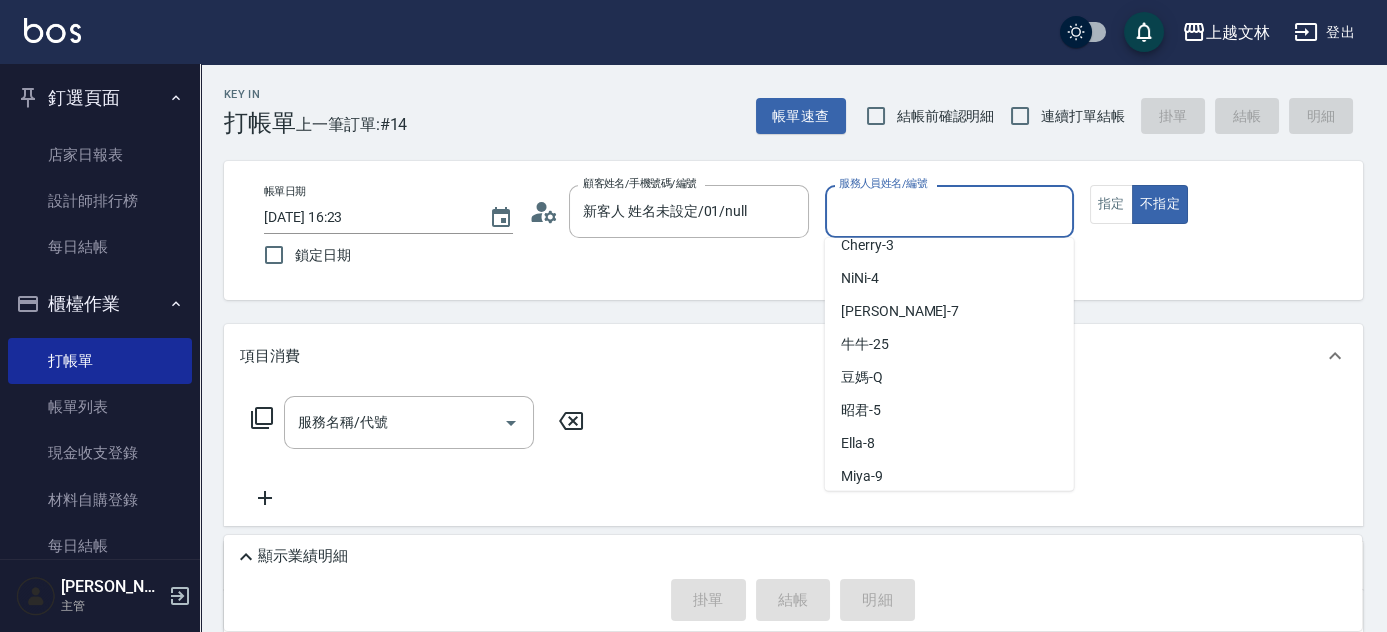 scroll, scrollTop: 125, scrollLeft: 0, axis: vertical 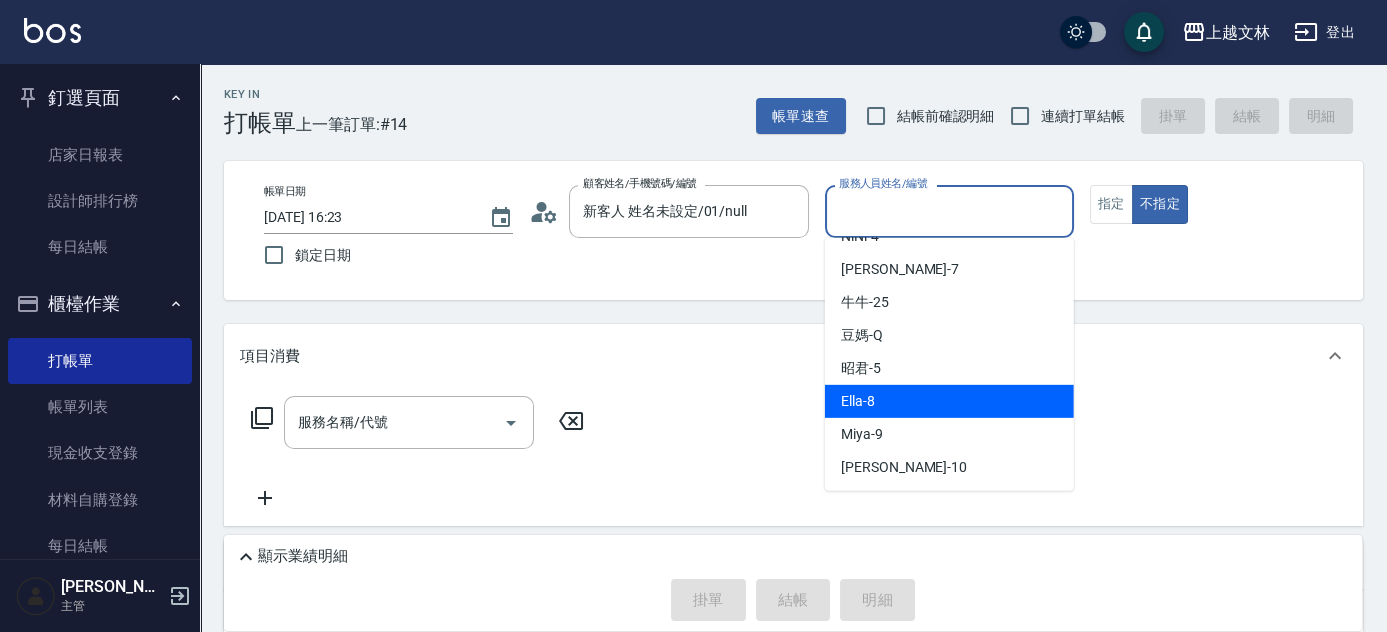 click on "Ella -8" at bounding box center (949, 401) 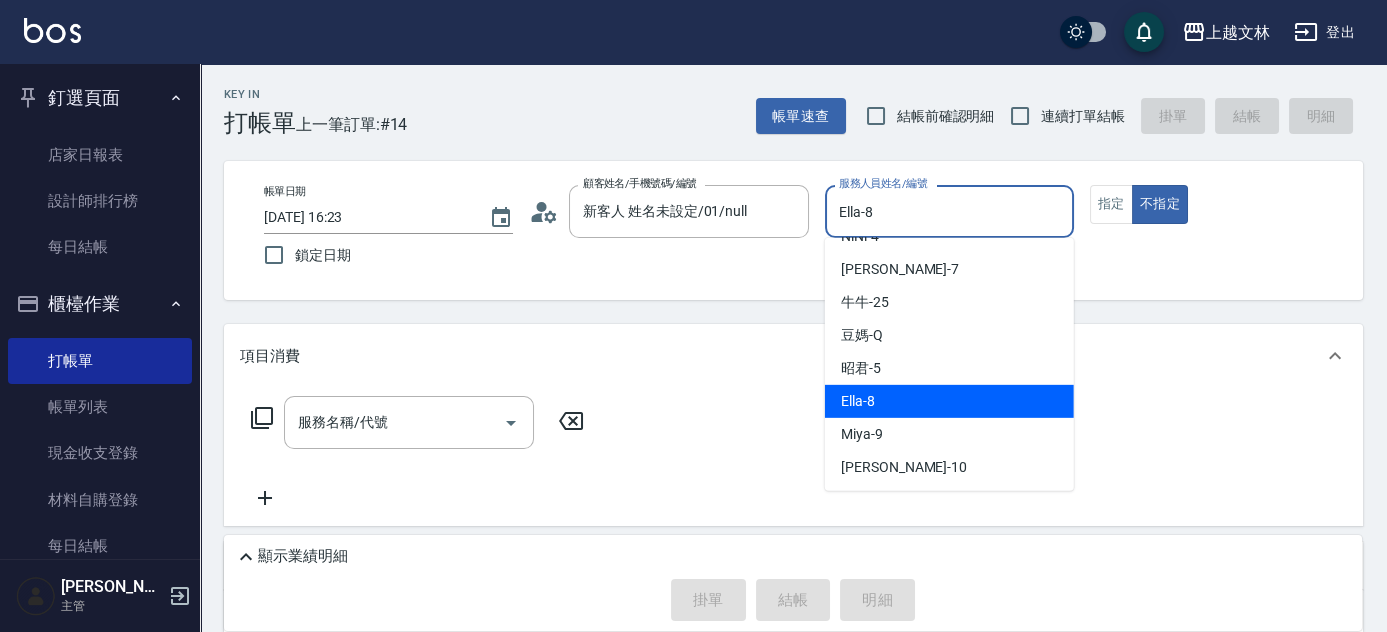 click on "服務名稱/代號 服務名稱/代號" at bounding box center [793, 457] 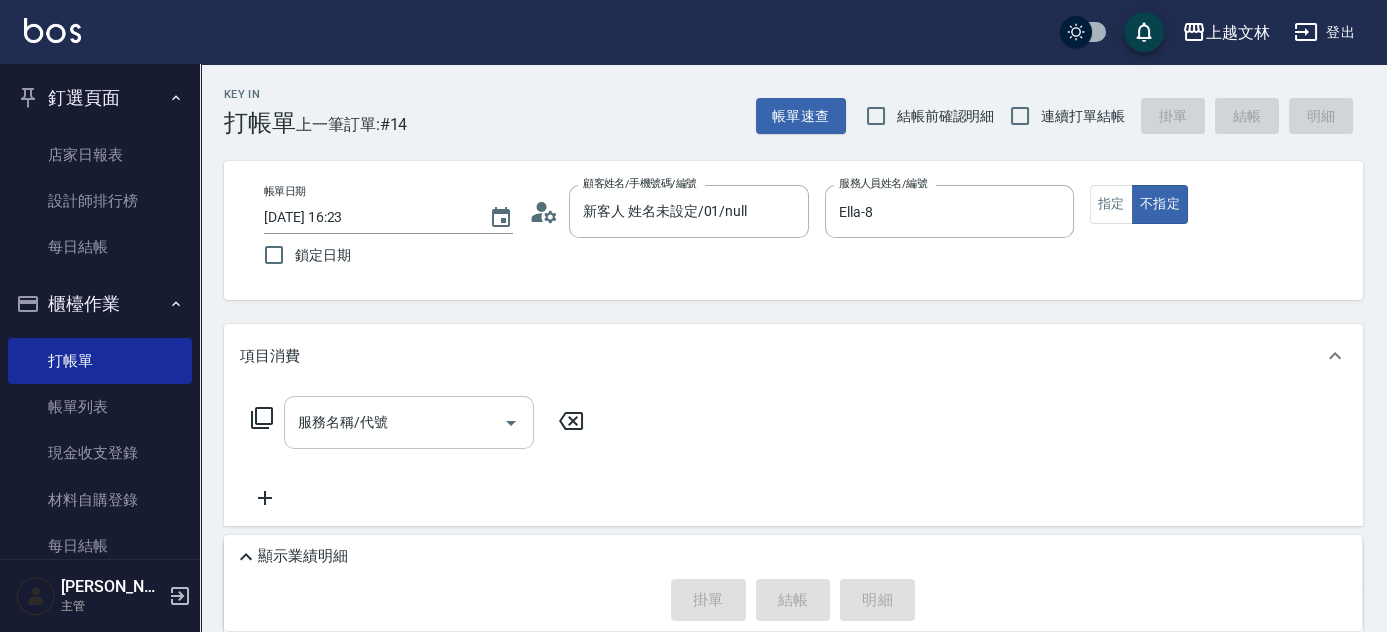 click on "服務名稱/代號" at bounding box center [394, 422] 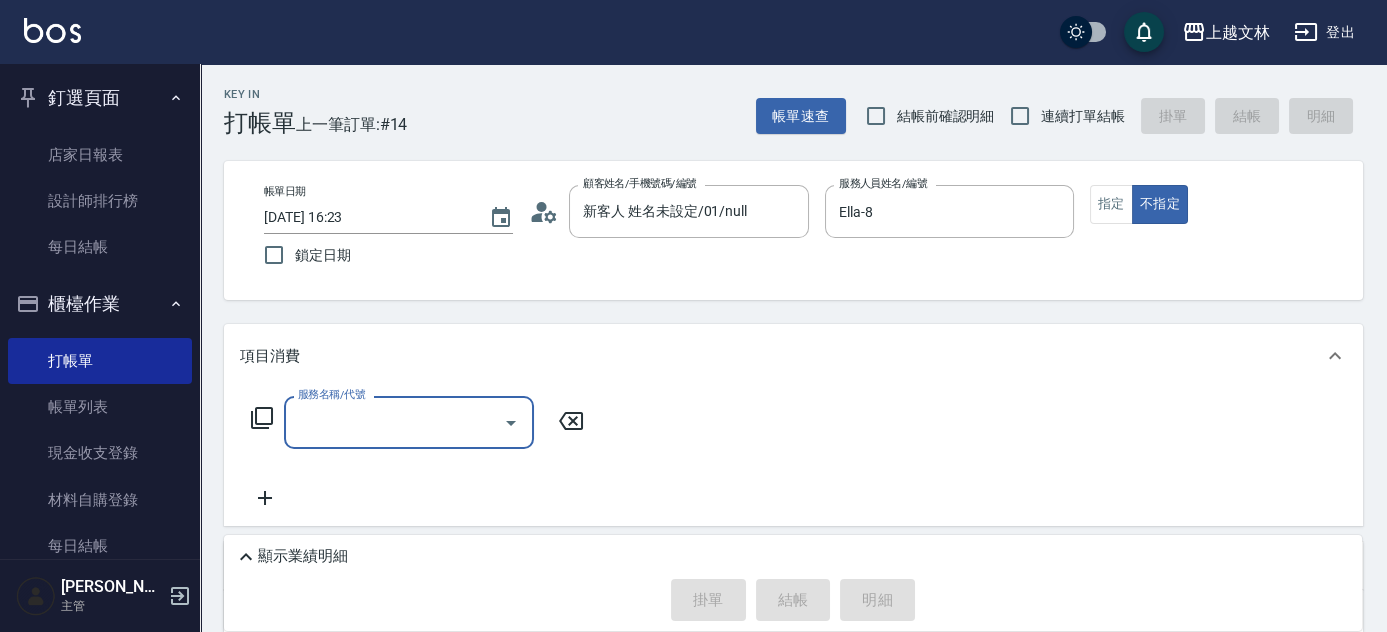 click 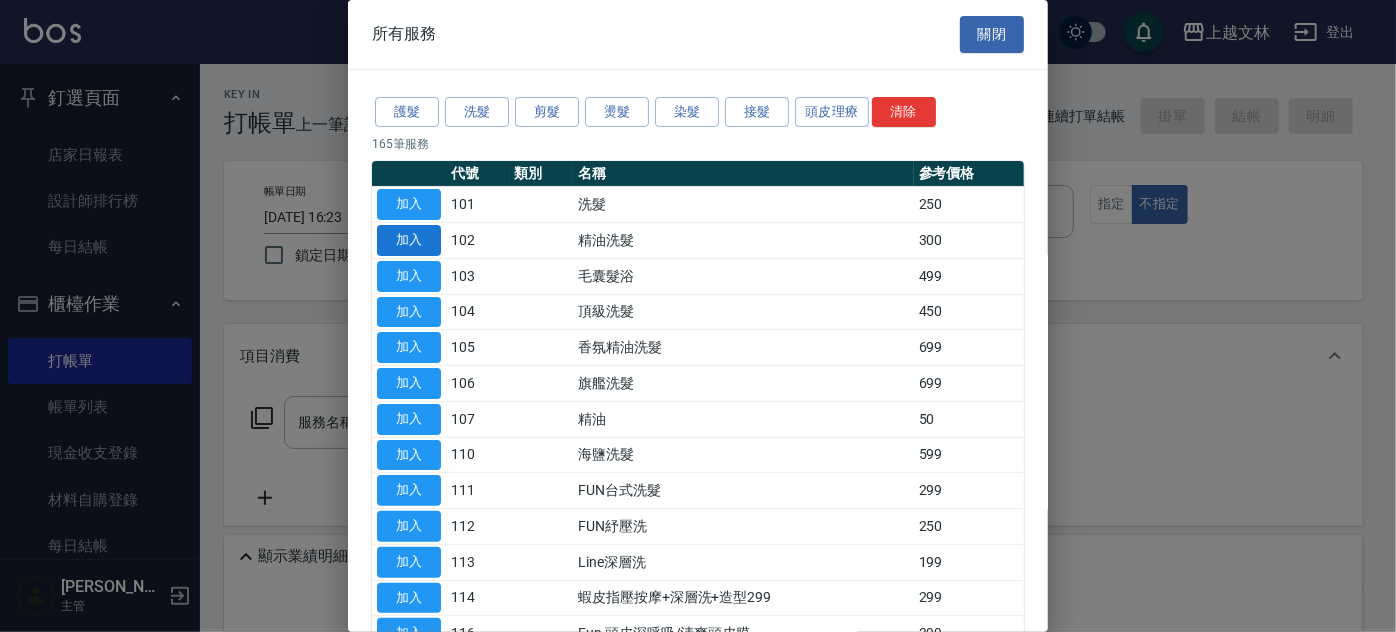 click on "加入" at bounding box center [409, 240] 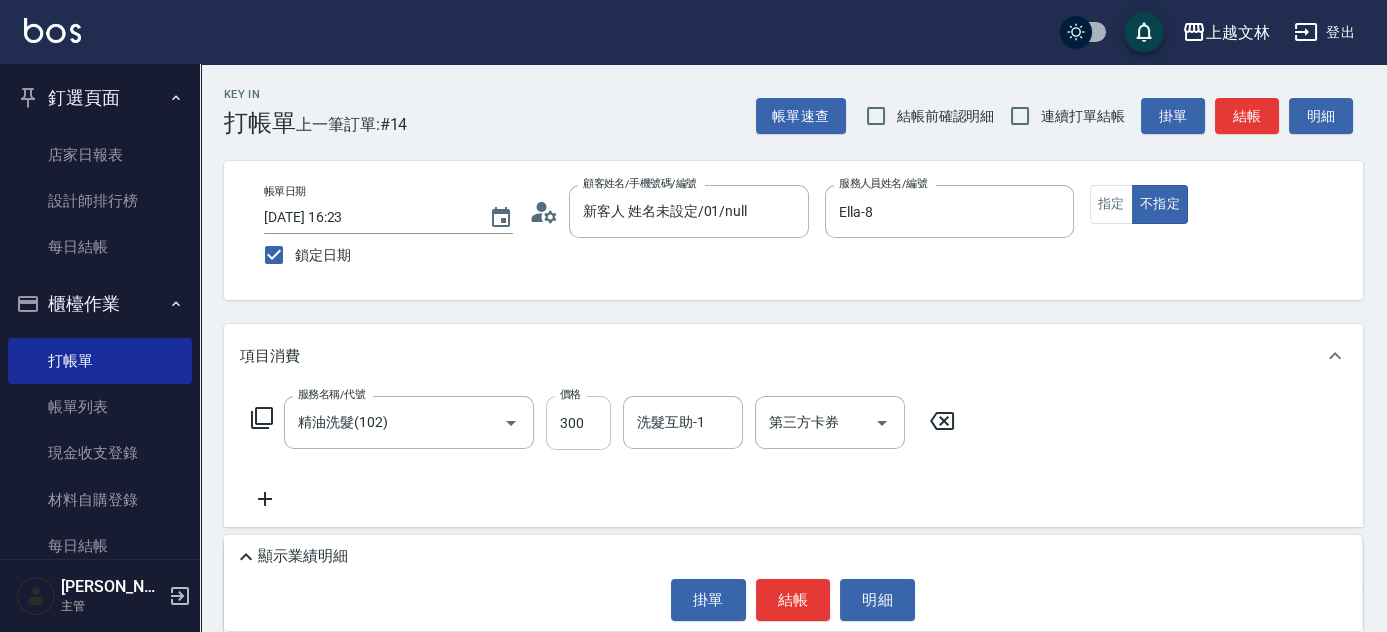 click on "300" at bounding box center [578, 423] 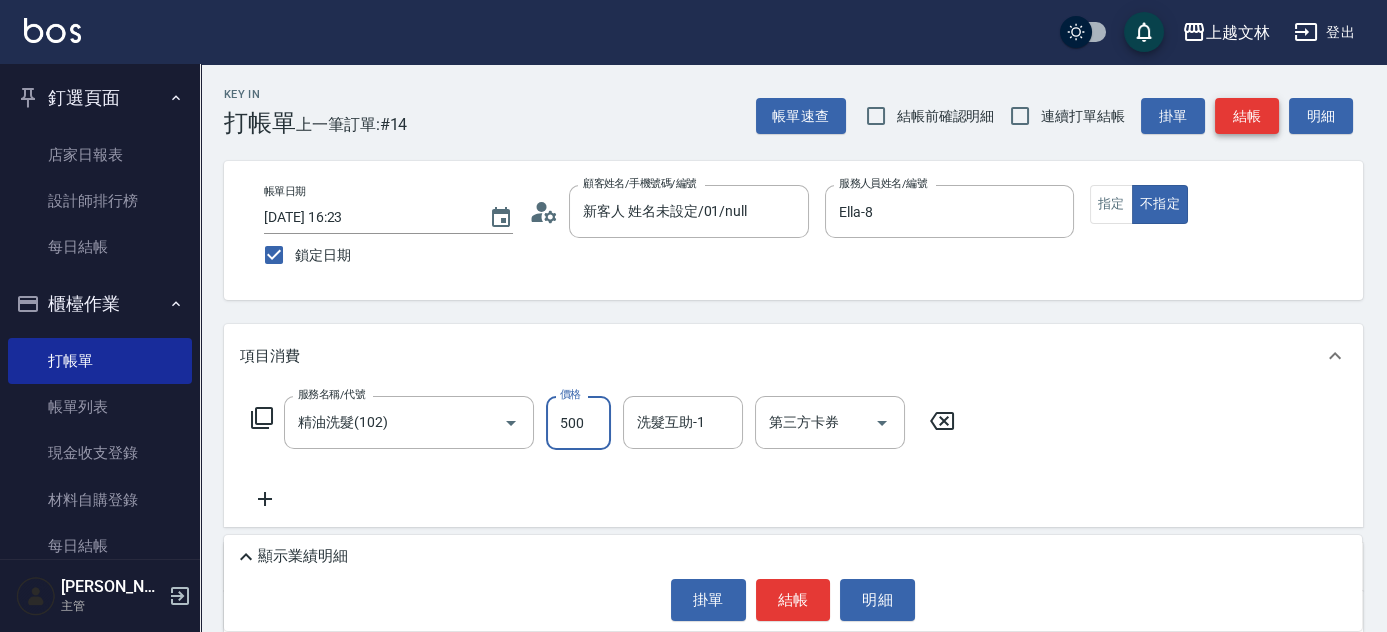 type on "500" 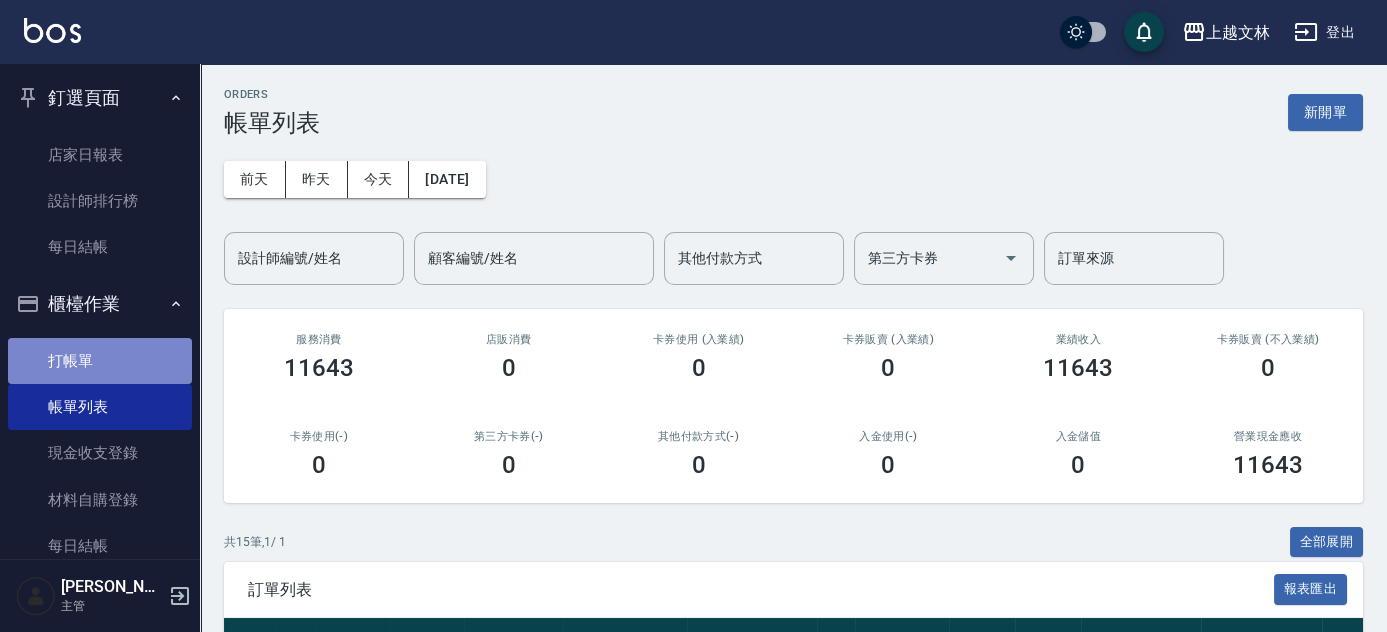 click on "打帳單" at bounding box center (100, 361) 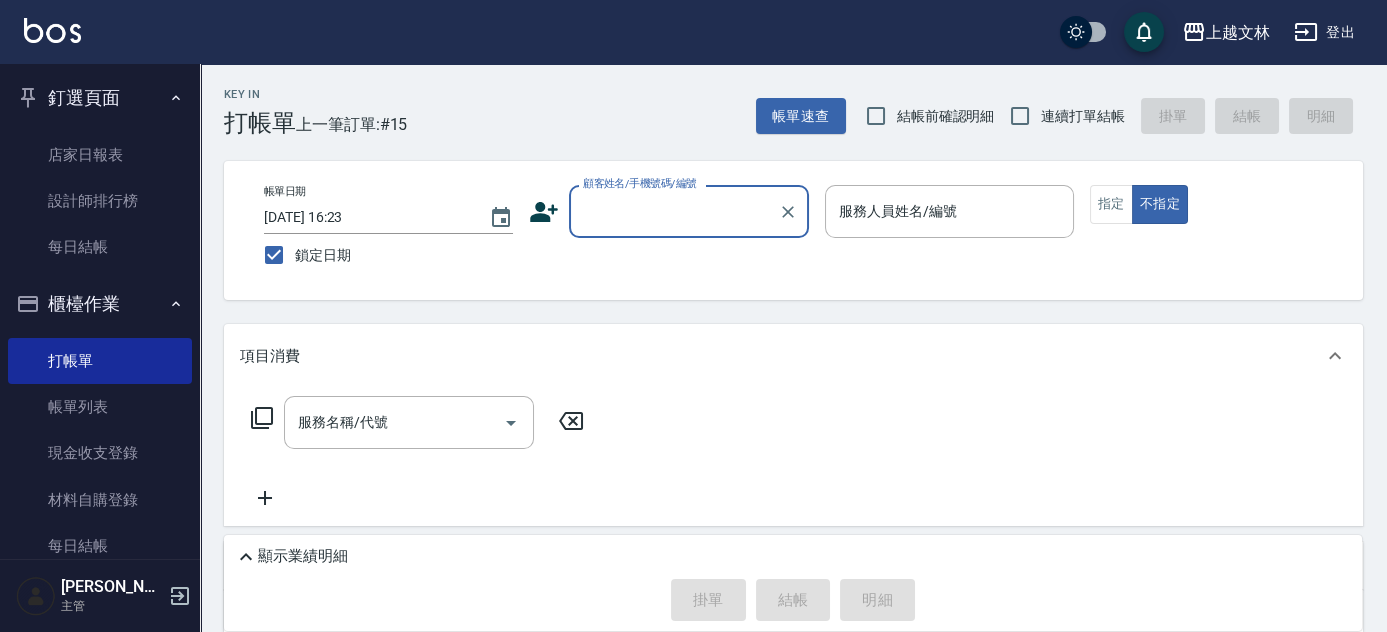 click on "顧客姓名/手機號碼/編號" at bounding box center [674, 211] 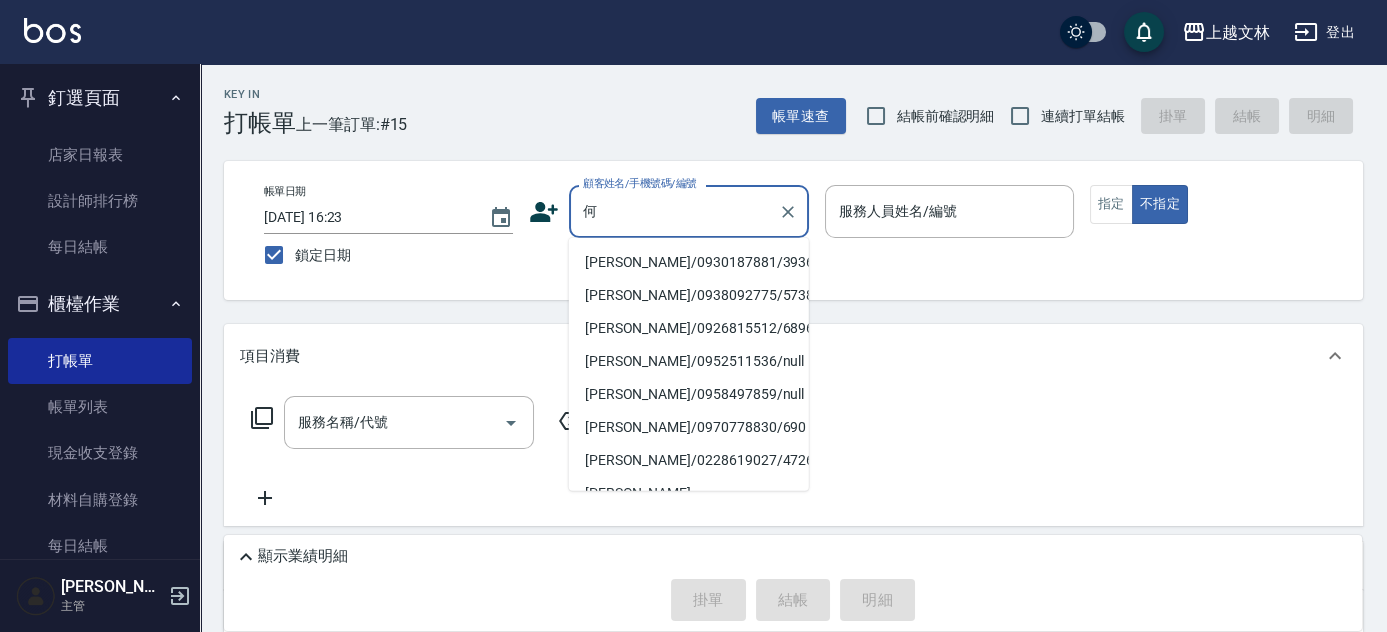 click on "[PERSON_NAME]/0930187881/3936" at bounding box center [689, 262] 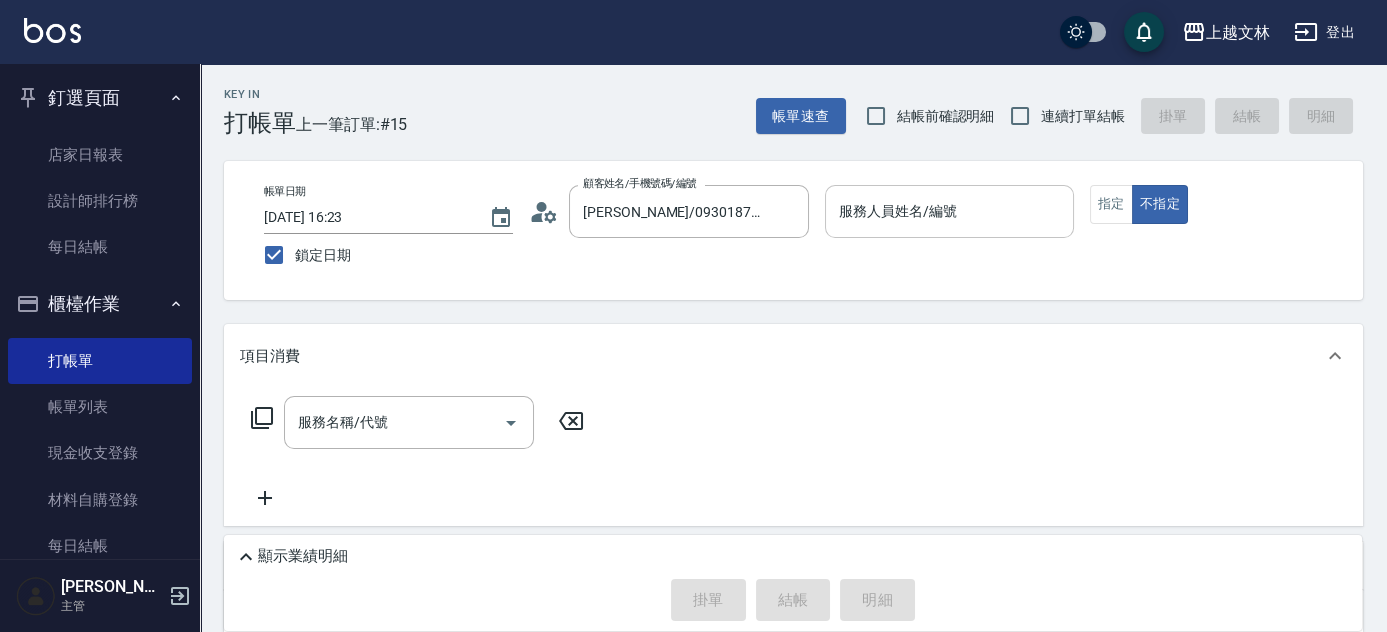 click on "服務人員姓名/編號 服務人員姓名/編號" at bounding box center (949, 211) 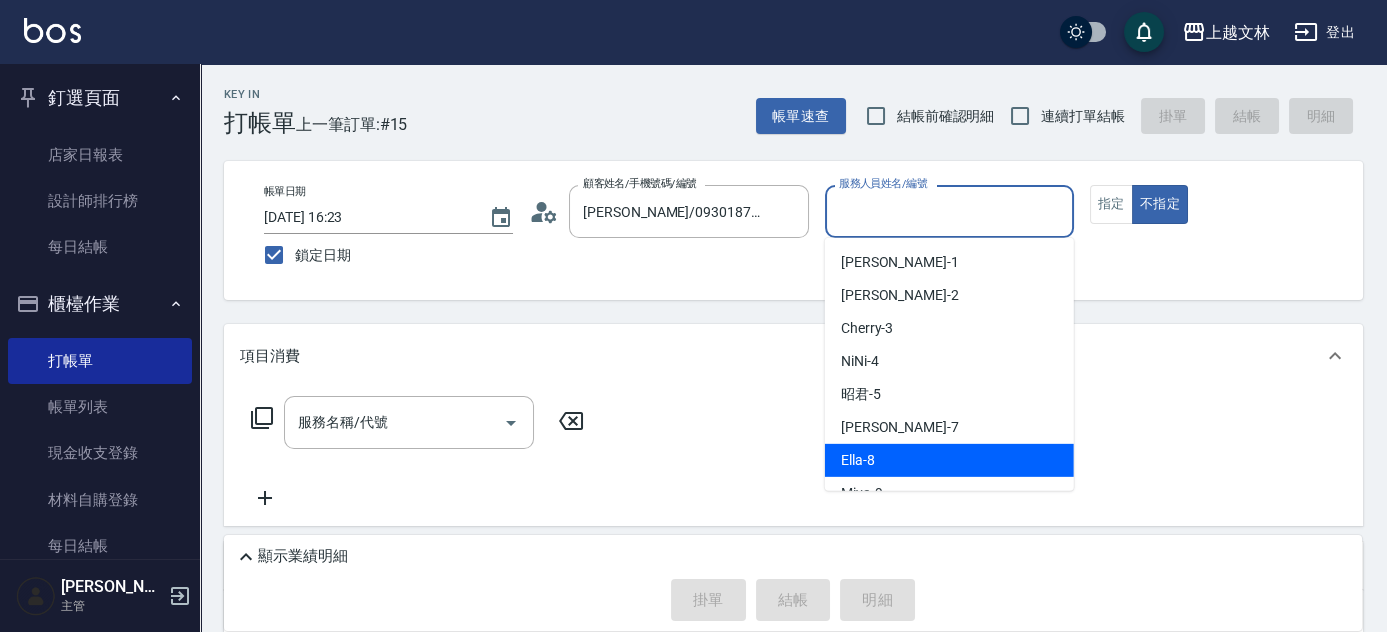 click on "Ella -8" at bounding box center (949, 460) 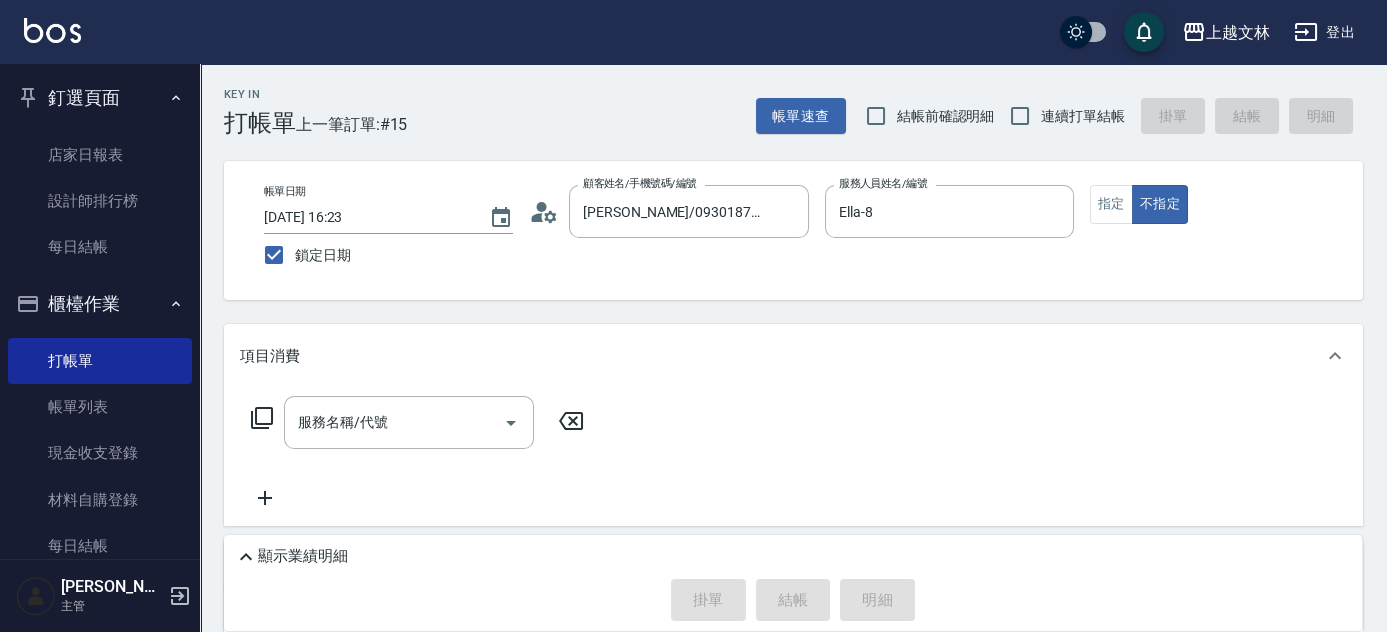 click 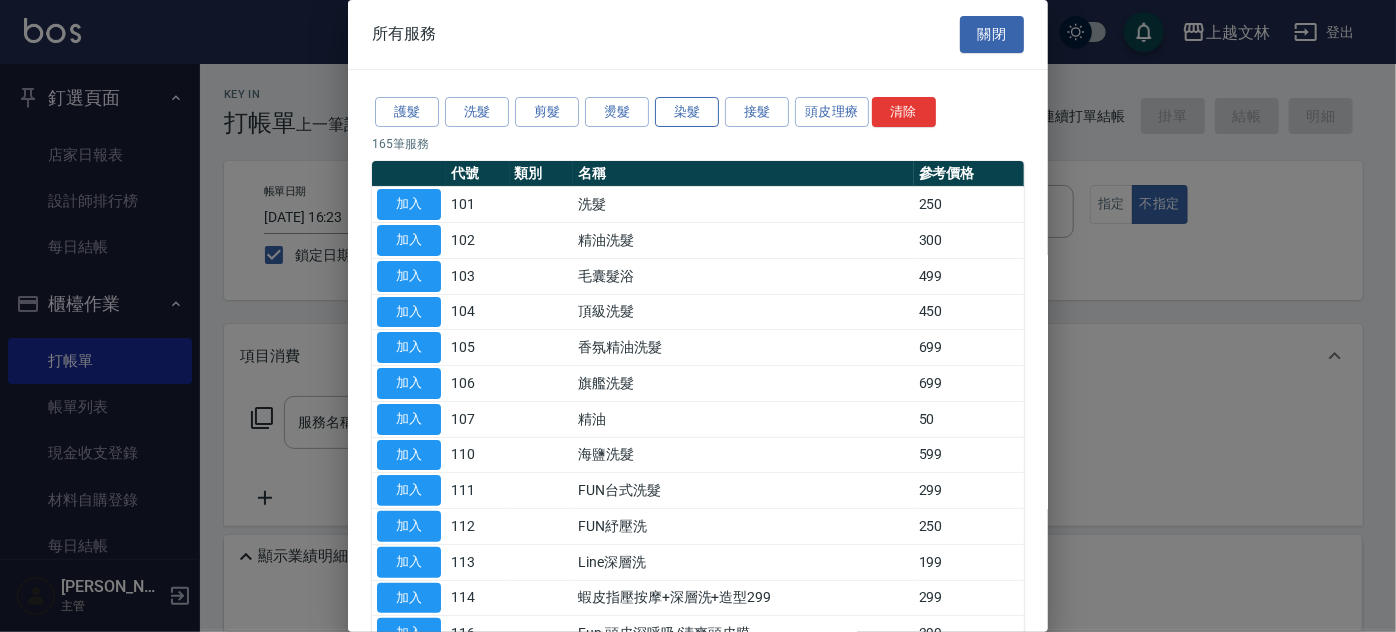 click on "染髮" at bounding box center (687, 112) 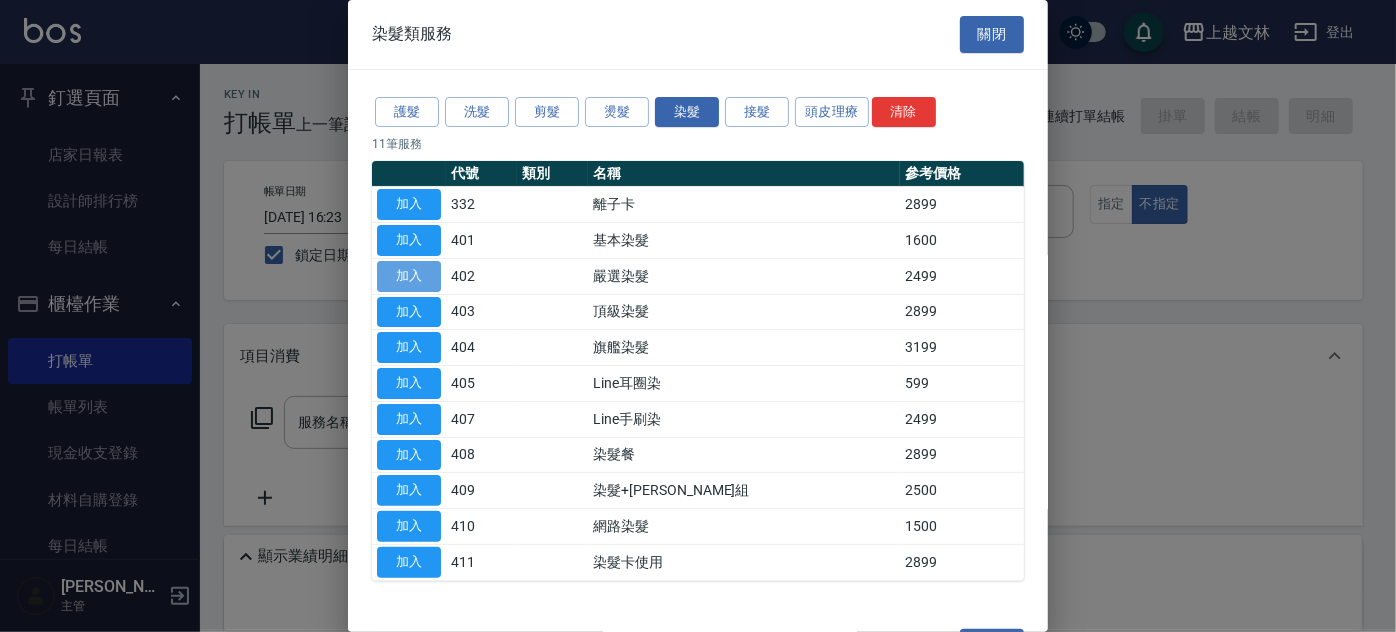 click on "加入" at bounding box center (409, 276) 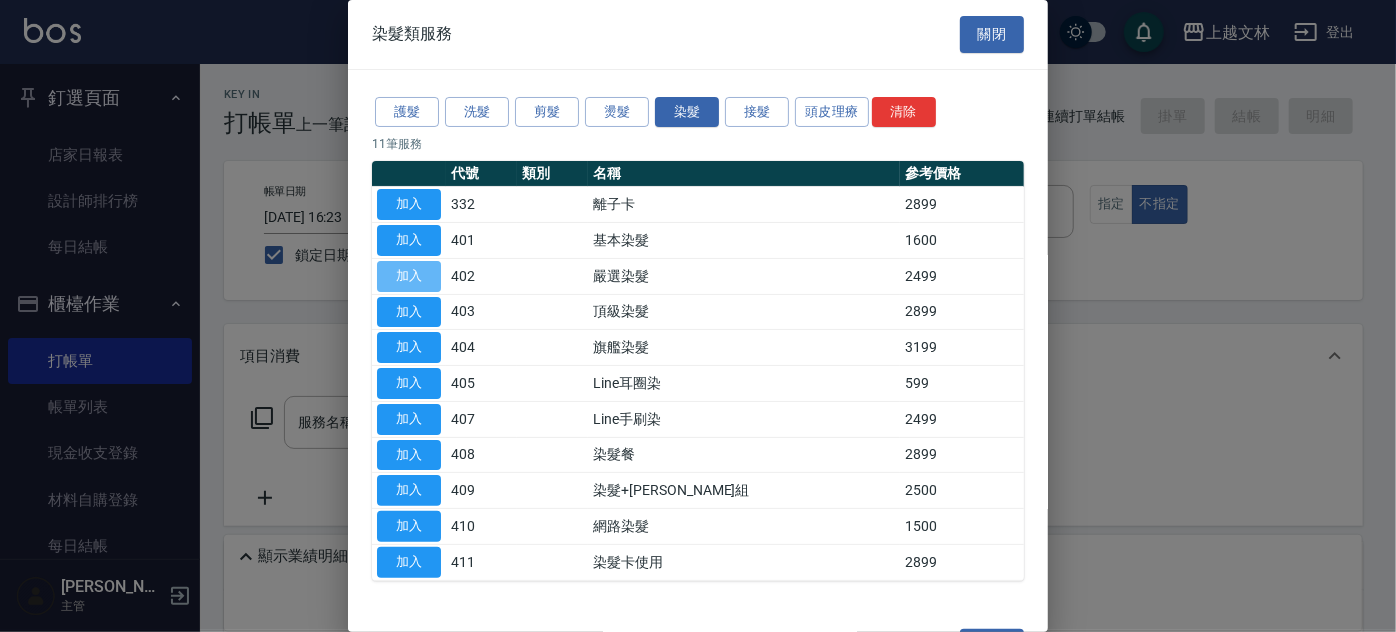 type on "嚴選染髮(402)" 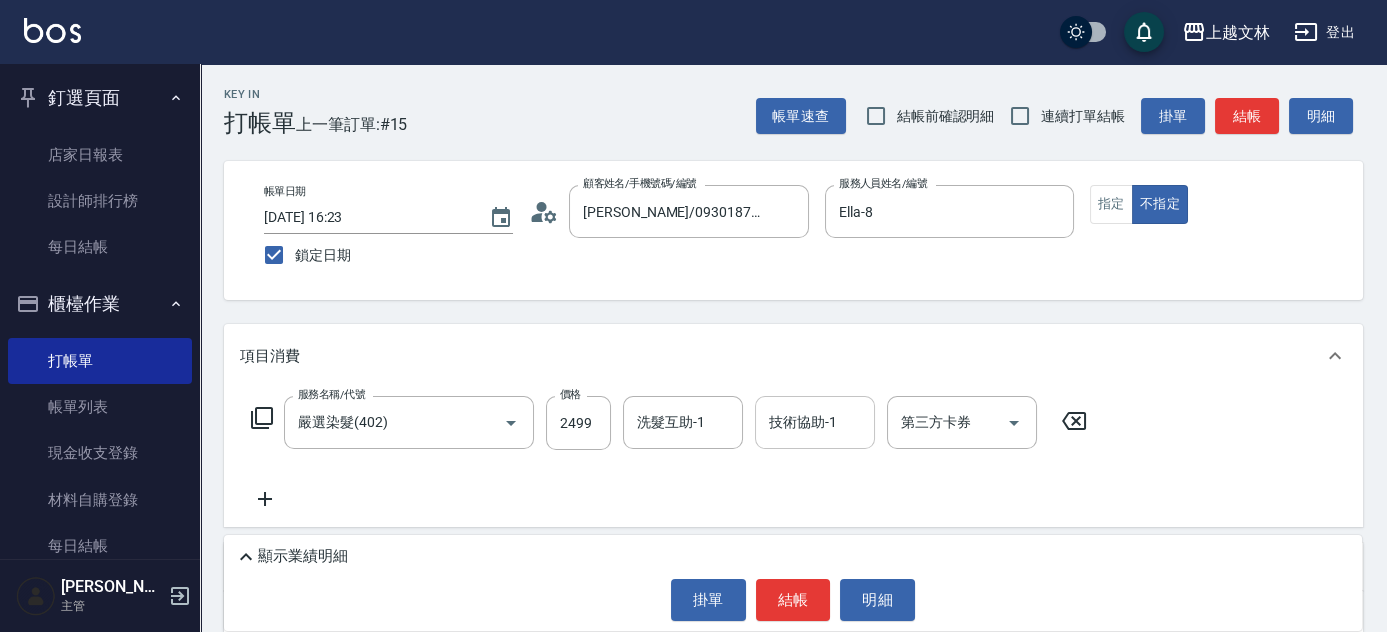 click on "技術協助-1 技術協助-1" at bounding box center (815, 422) 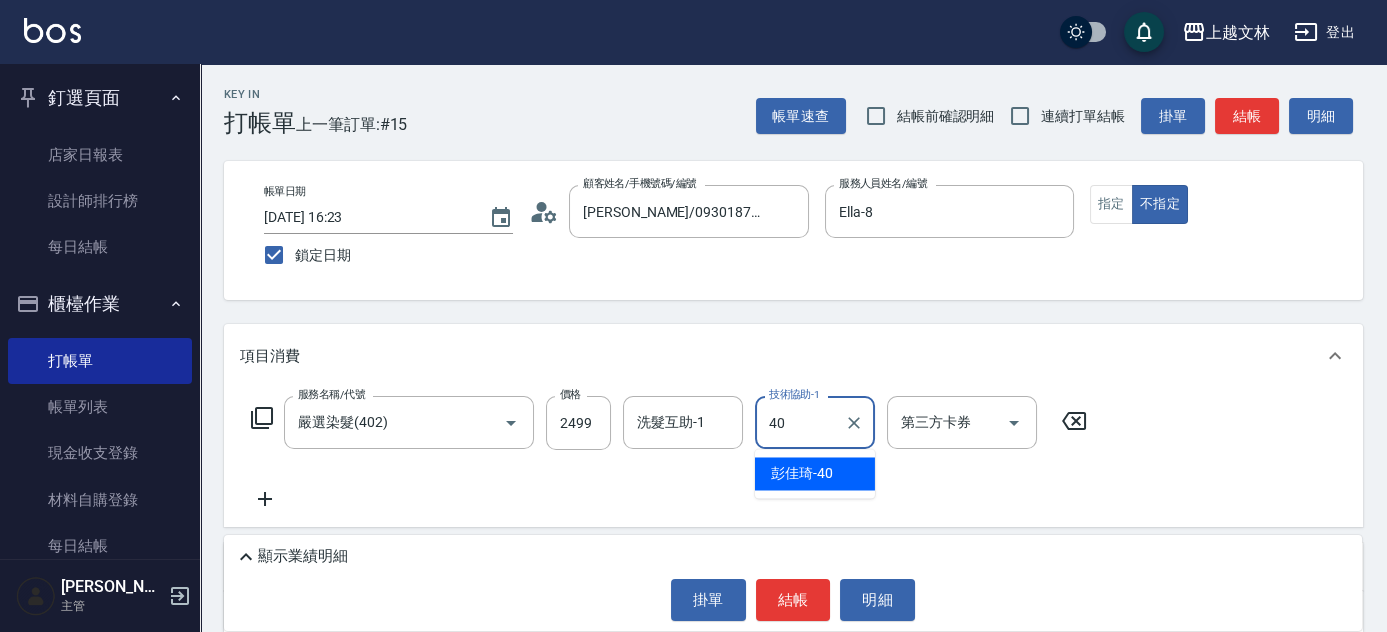 type on "[PERSON_NAME]-40" 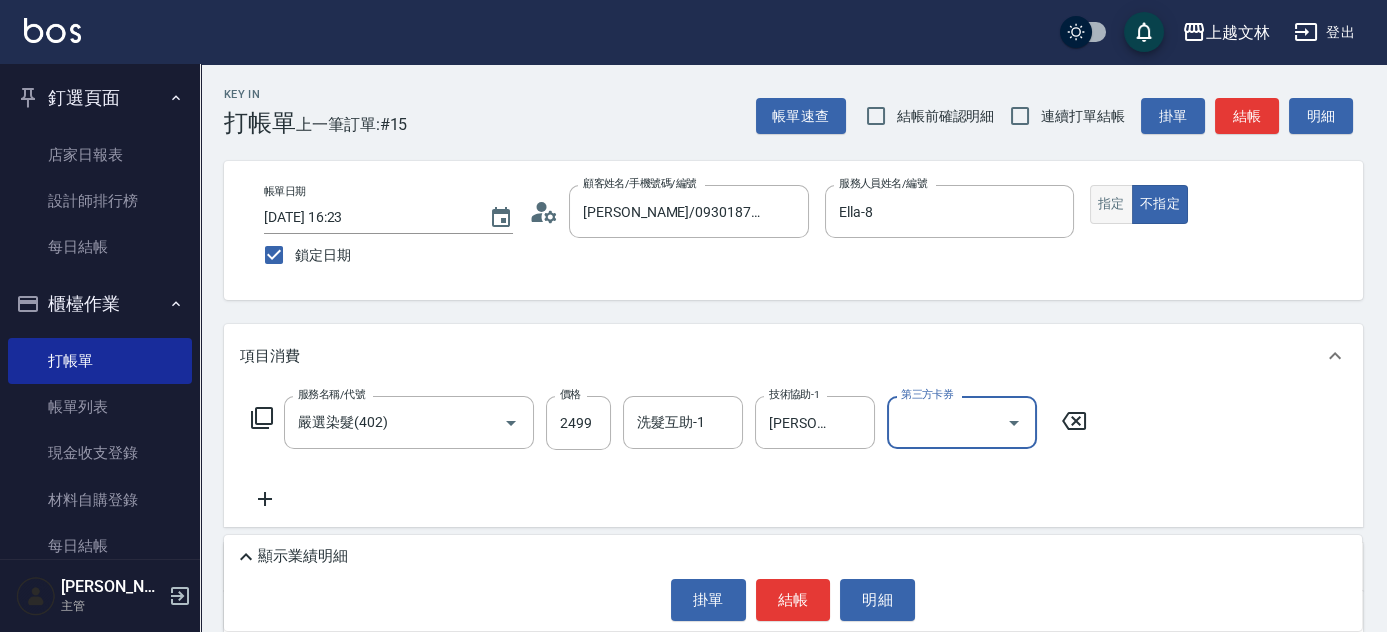 click on "指定" at bounding box center [1111, 204] 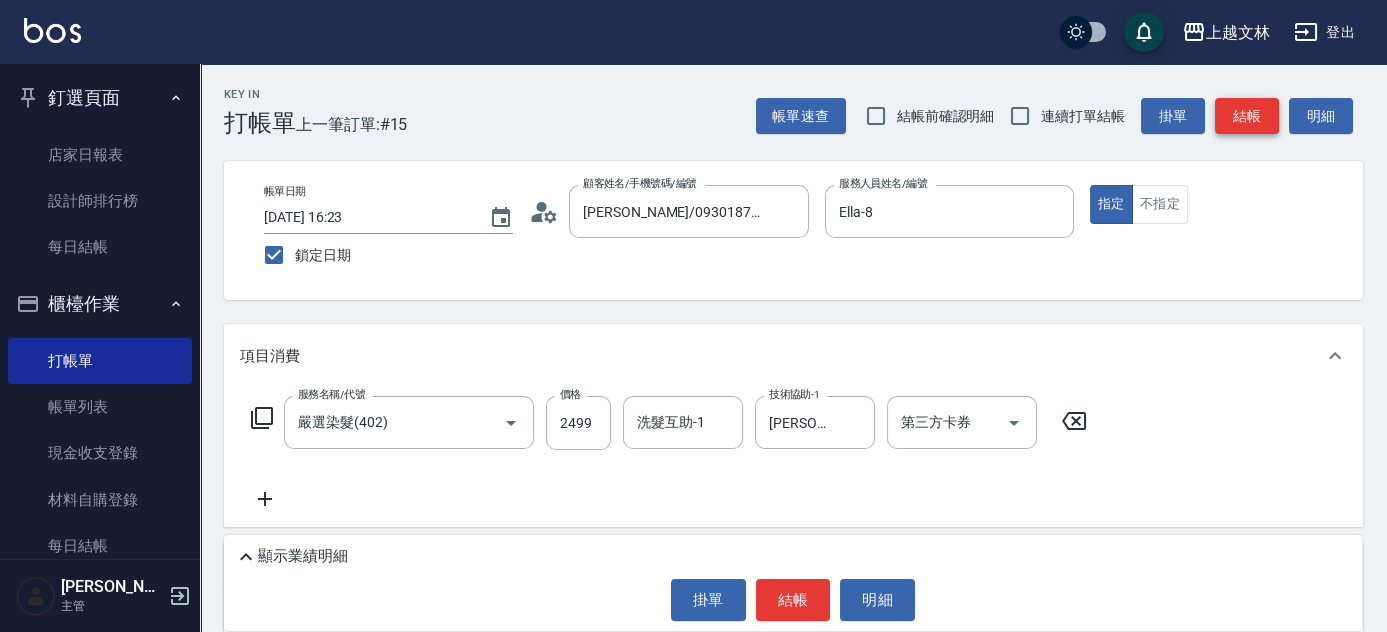 click on "結帳" at bounding box center [1247, 116] 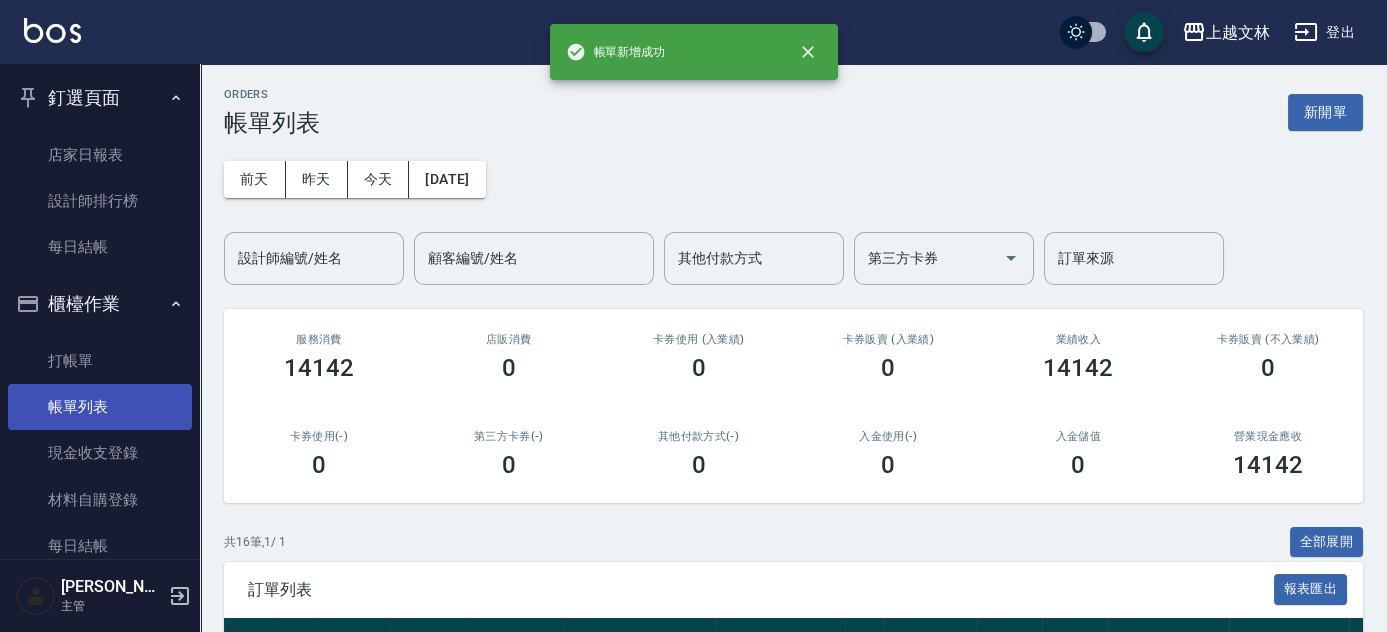 click on "帳單列表" at bounding box center [100, 407] 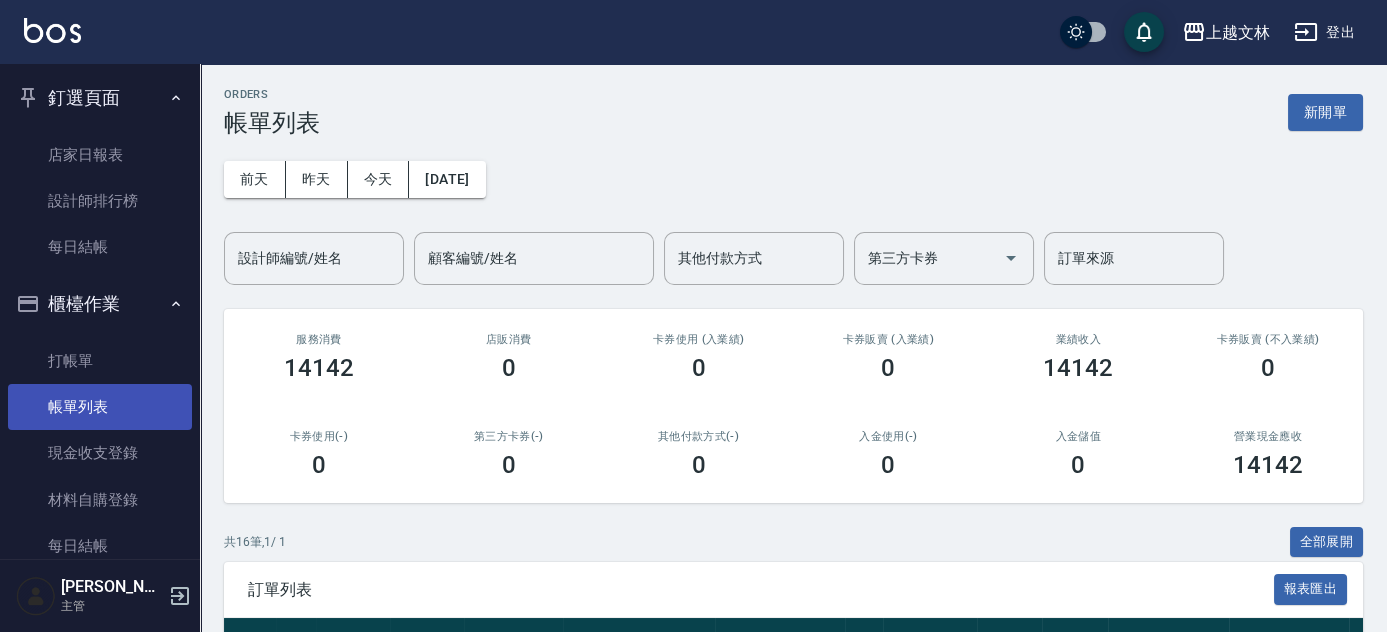 click on "帳單列表" at bounding box center [100, 407] 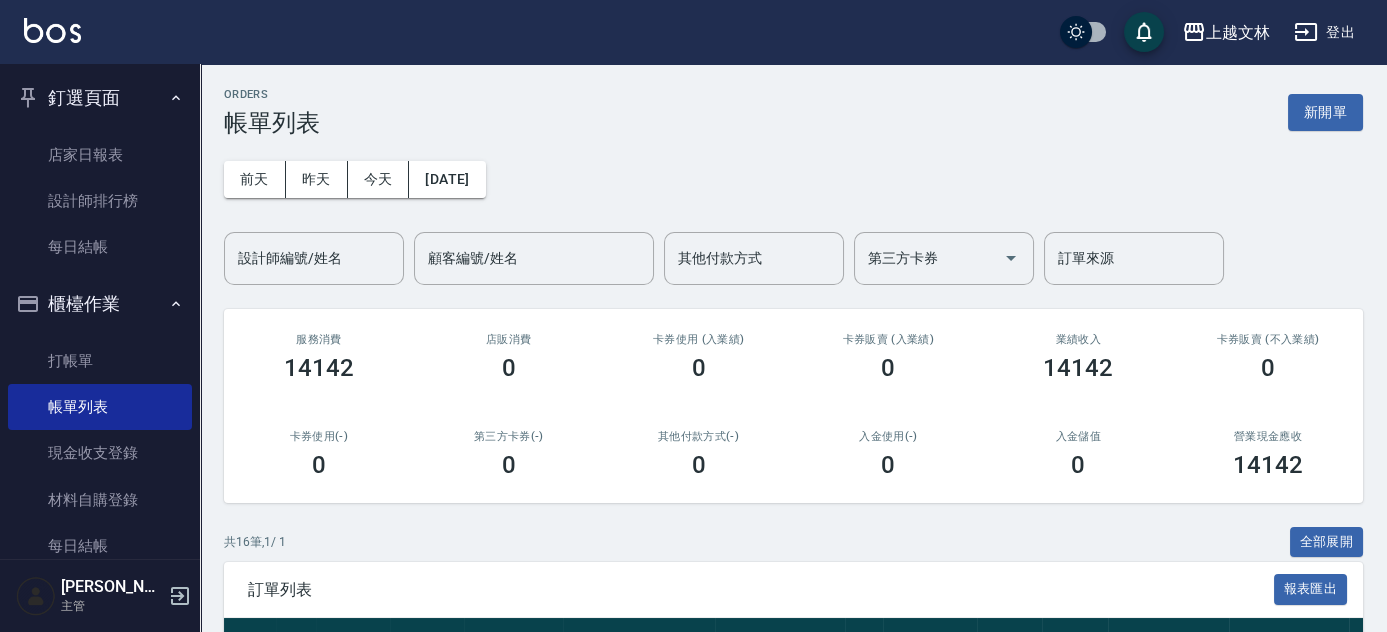scroll, scrollTop: 151, scrollLeft: 0, axis: vertical 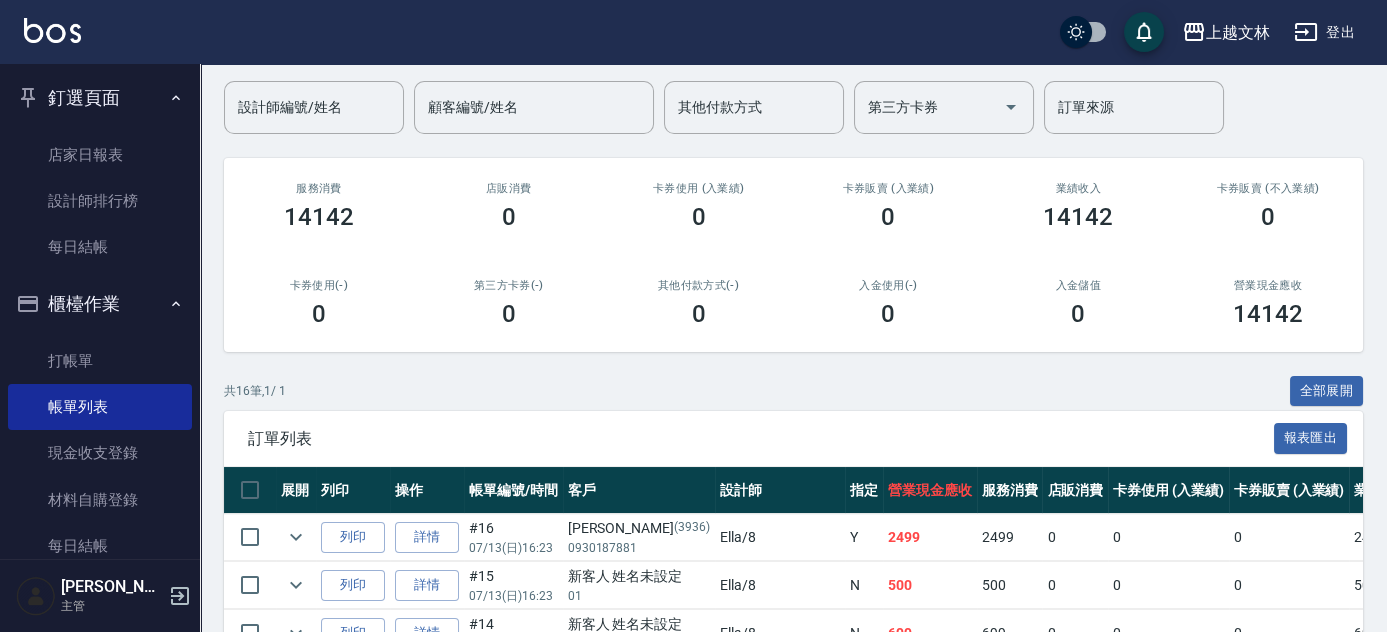drag, startPoint x: 1372, startPoint y: 402, endPoint x: 1371, endPoint y: 431, distance: 29.017237 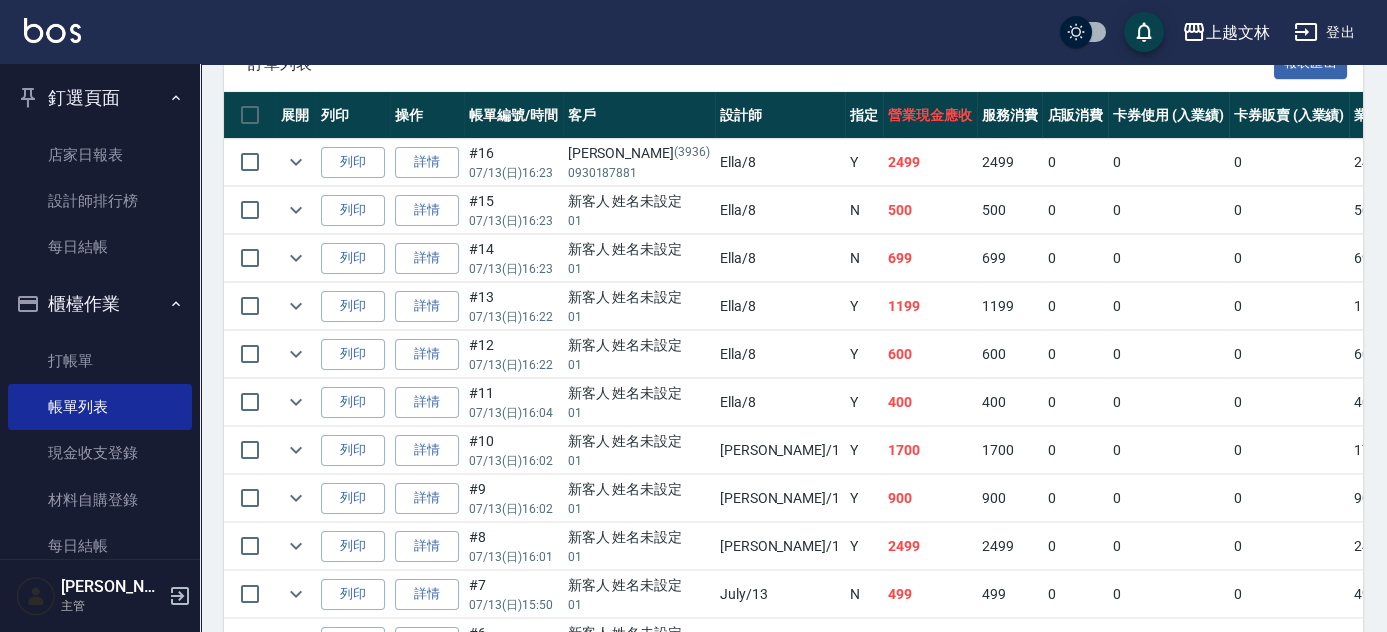 scroll, scrollTop: 529, scrollLeft: 0, axis: vertical 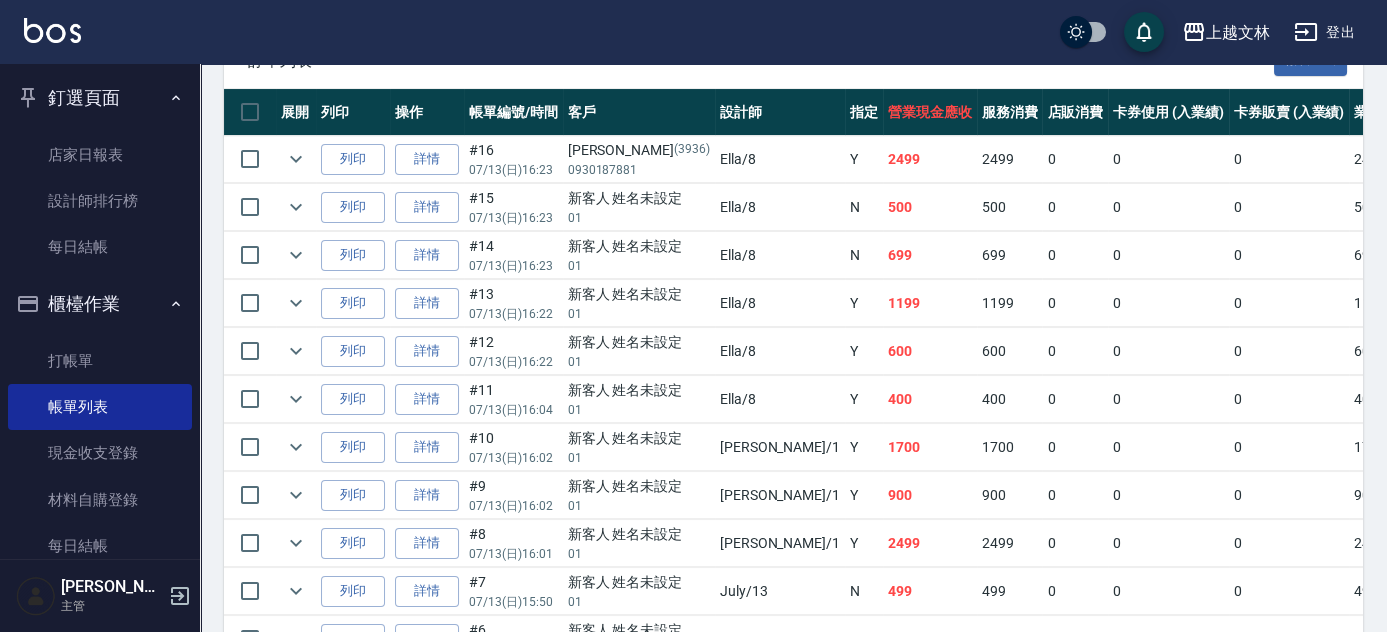 click on "ORDERS 帳單列表 新開單 [DATE] [DATE] [DATE] [DATE] 設計師編號/姓名 設計師編號/姓名 顧客編號/姓名 顧客編號/姓名 其他付款方式 其他付款方式 第三方卡券 第三方卡券 訂單來源 訂單來源 服務消費 14142 店販消費 0 卡券使用 (入業績) 0 卡券販賣 (入業績) 0 業績收入 14142 卡券販賣 (不入業績) 0 卡券使用(-) 0 第三方卡券(-) 0 其他付款方式(-) 0 入金使用(-) 0 入金儲值 0 營業現金應收 14142 共  16  筆,  1  /   1 全部展開 訂單列表 報表匯出 展開 列印 操作 帳單編號/時間 客戶 設計師 指定 營業現金應收 服務消費 店販消費 卡券使用 (入業績) 卡券販賣 (入業績) 業績收入 卡券販賣 (不入業績) 卡券使用(-) 第三方卡券(-) 其他付款方式(-) 入金使用(-) 備註 訂單來源 列印 詳情 #16 07/13 (日) 16:23 [PERSON_NAME][PHONE_NUMBER] Ella /8 Y 2499 2499 0 0 0 2499 0 0 0 0 0 列印 詳情 #15 07/13 (日) 16:23 01 Ella /8 N 500 500 0 0" at bounding box center (793, 258) 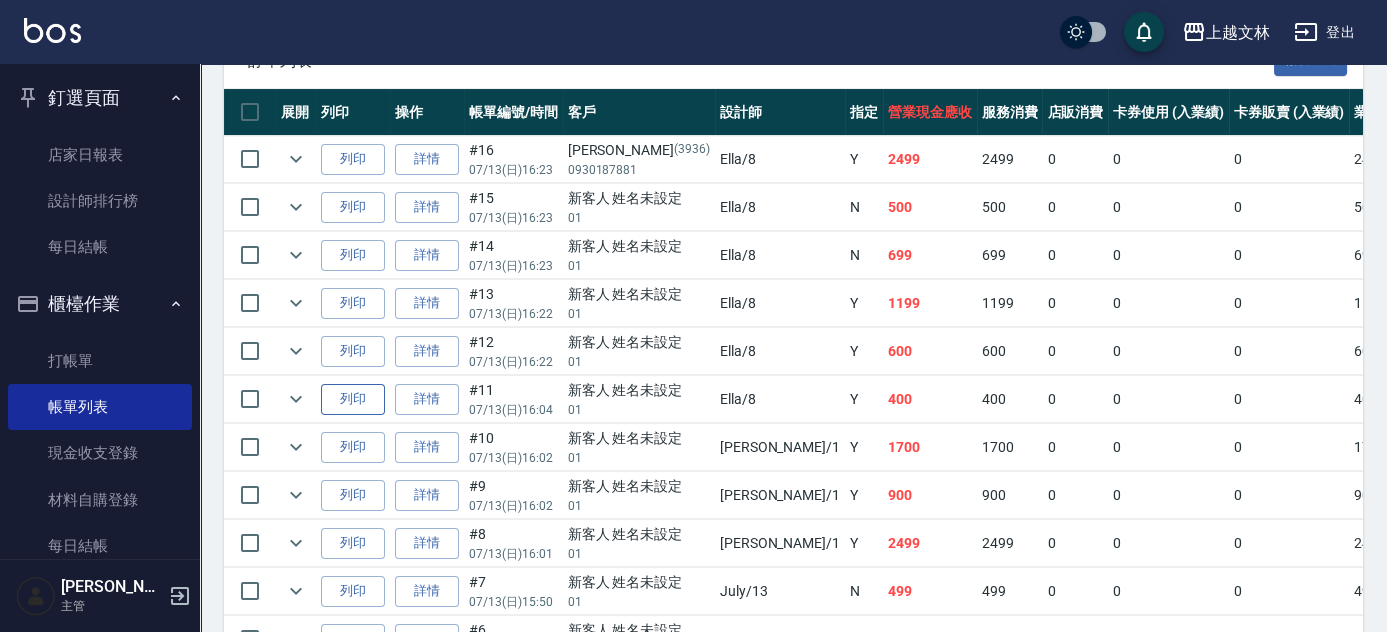 click on "列印" at bounding box center [353, 399] 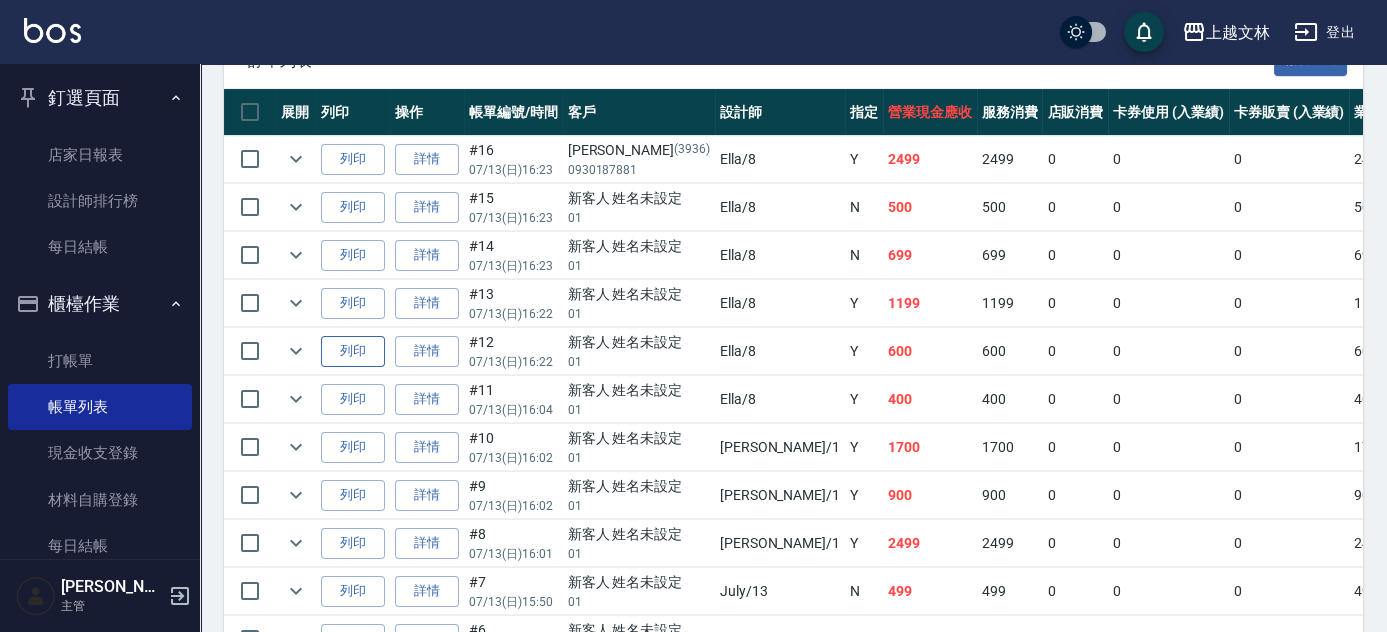 click on "列印" at bounding box center [353, 351] 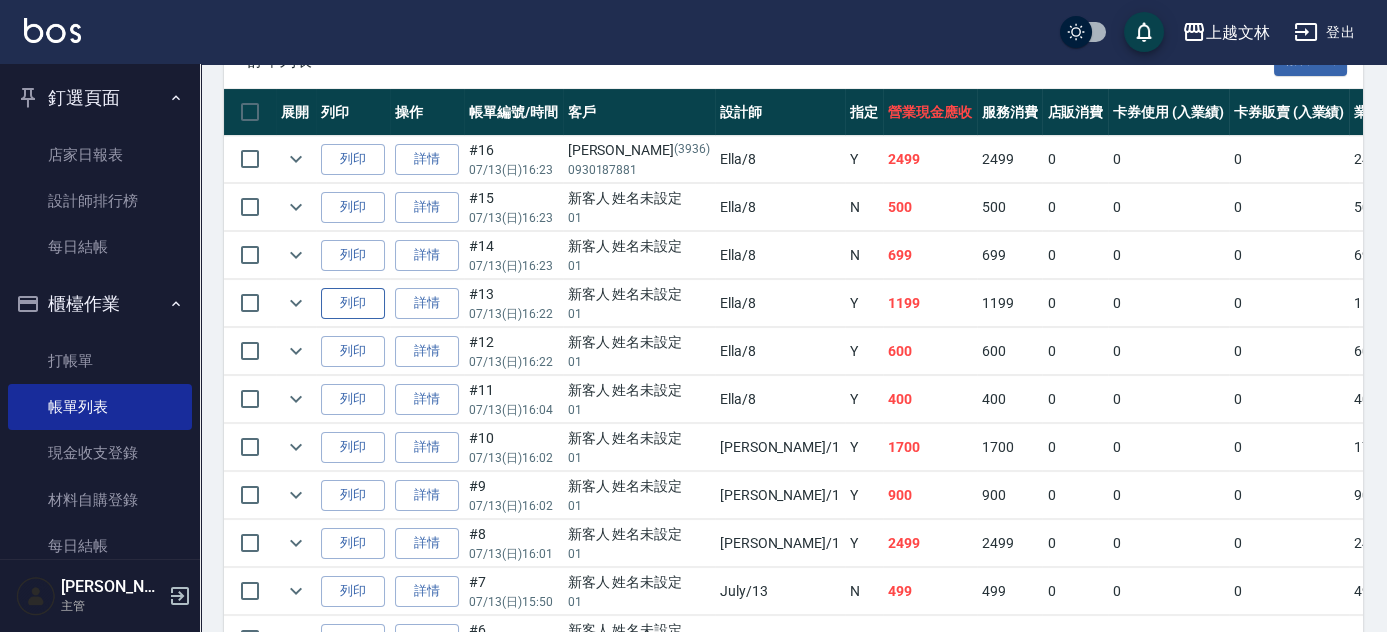 click on "列印" at bounding box center (353, 303) 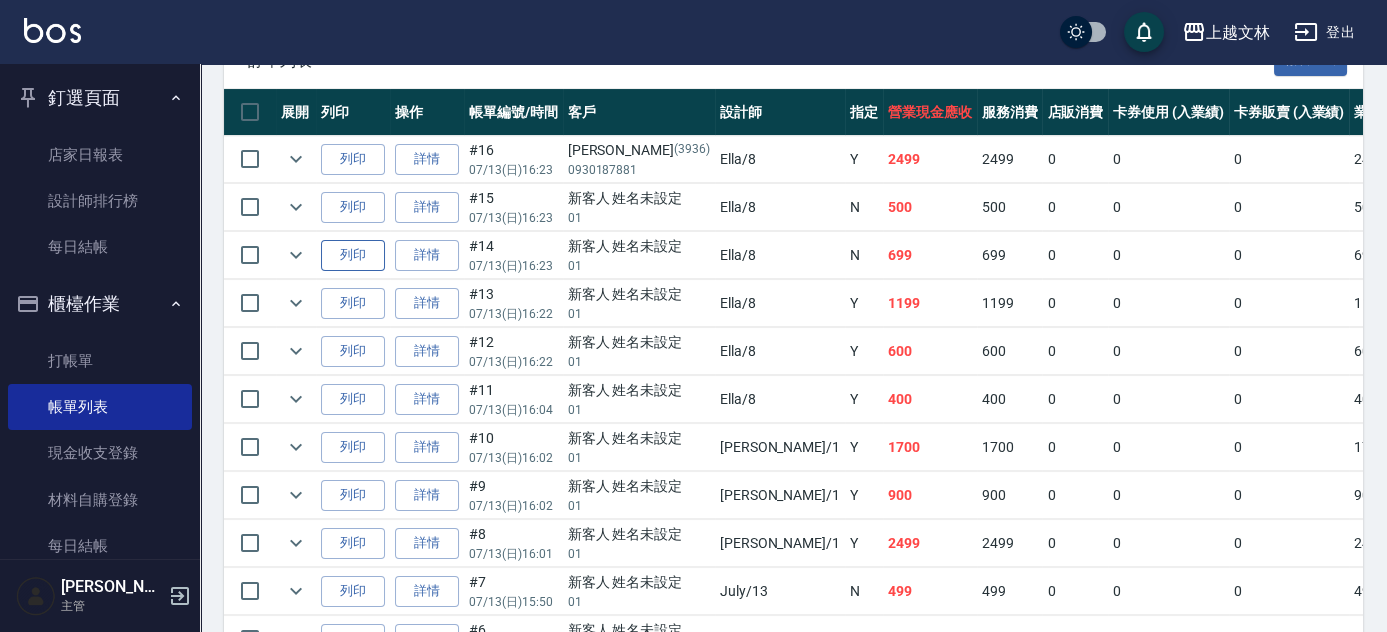 click on "列印" at bounding box center (353, 255) 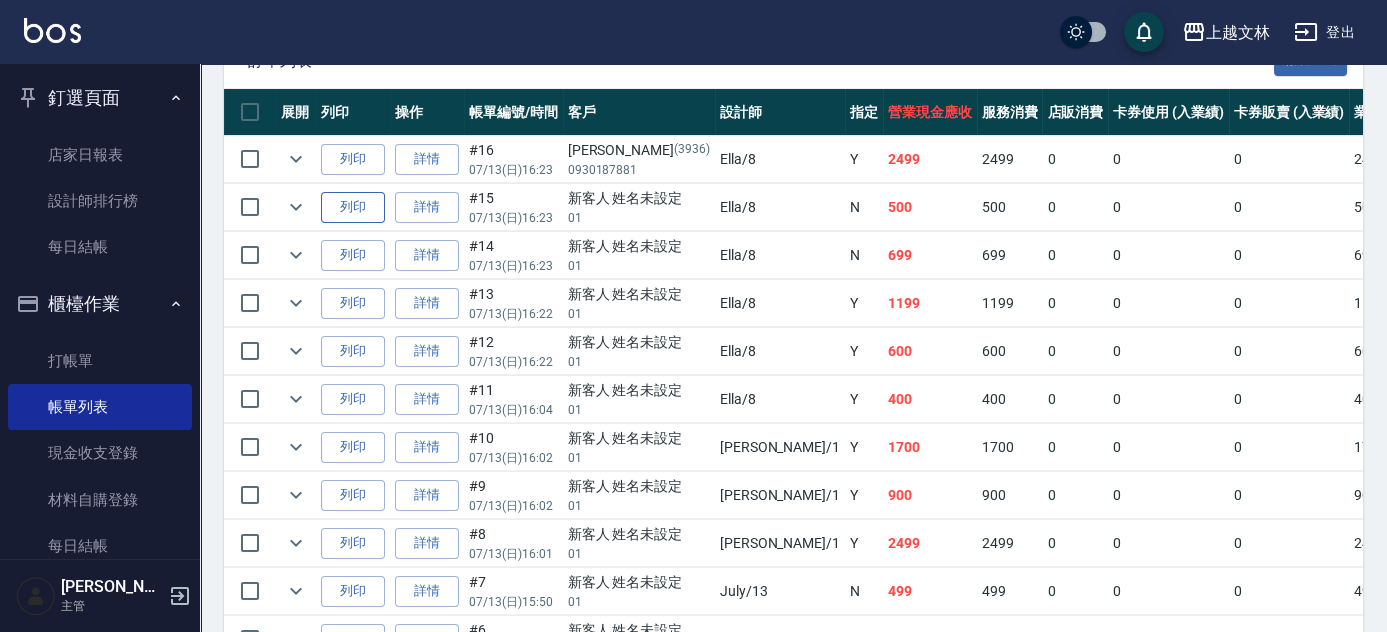 click on "列印" at bounding box center [353, 207] 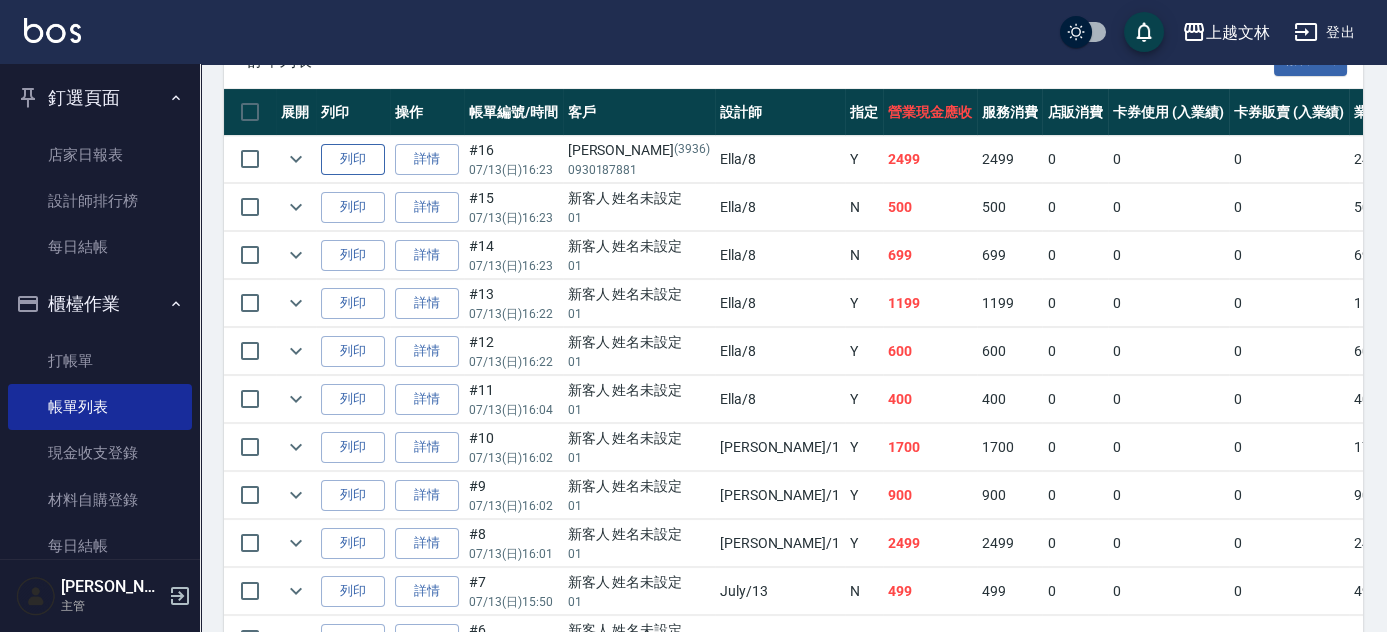 click on "列印" at bounding box center (353, 159) 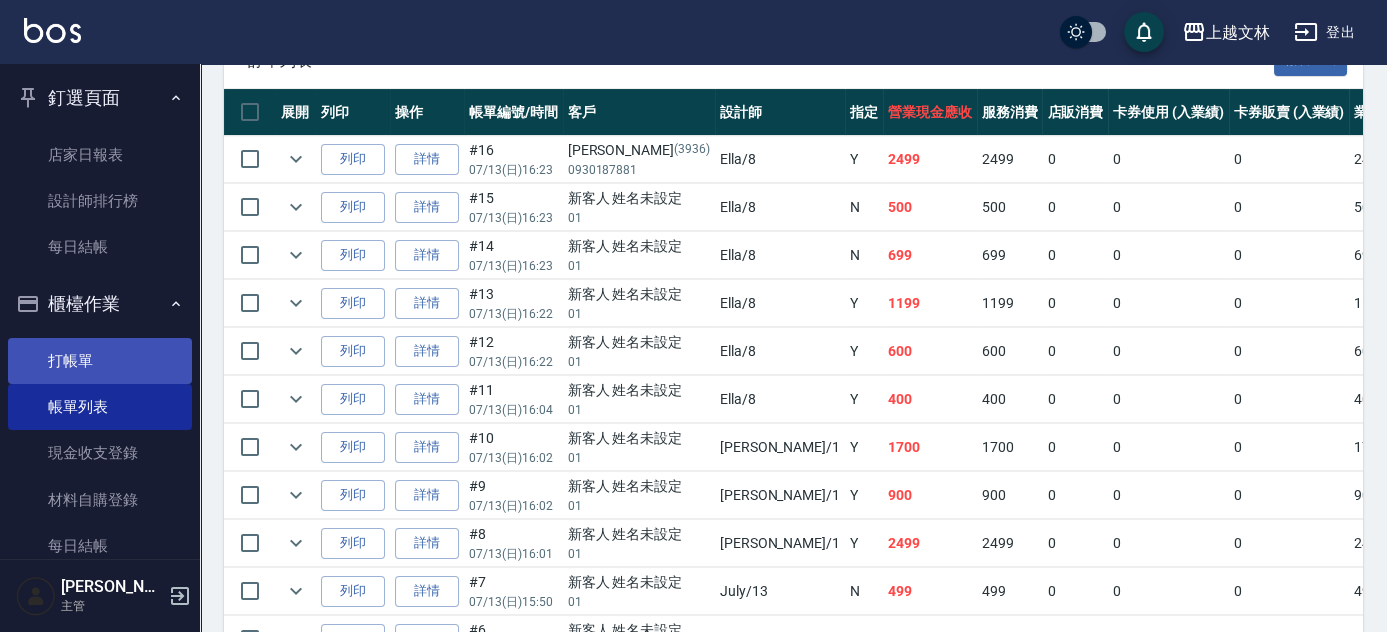 click on "打帳單" at bounding box center [100, 361] 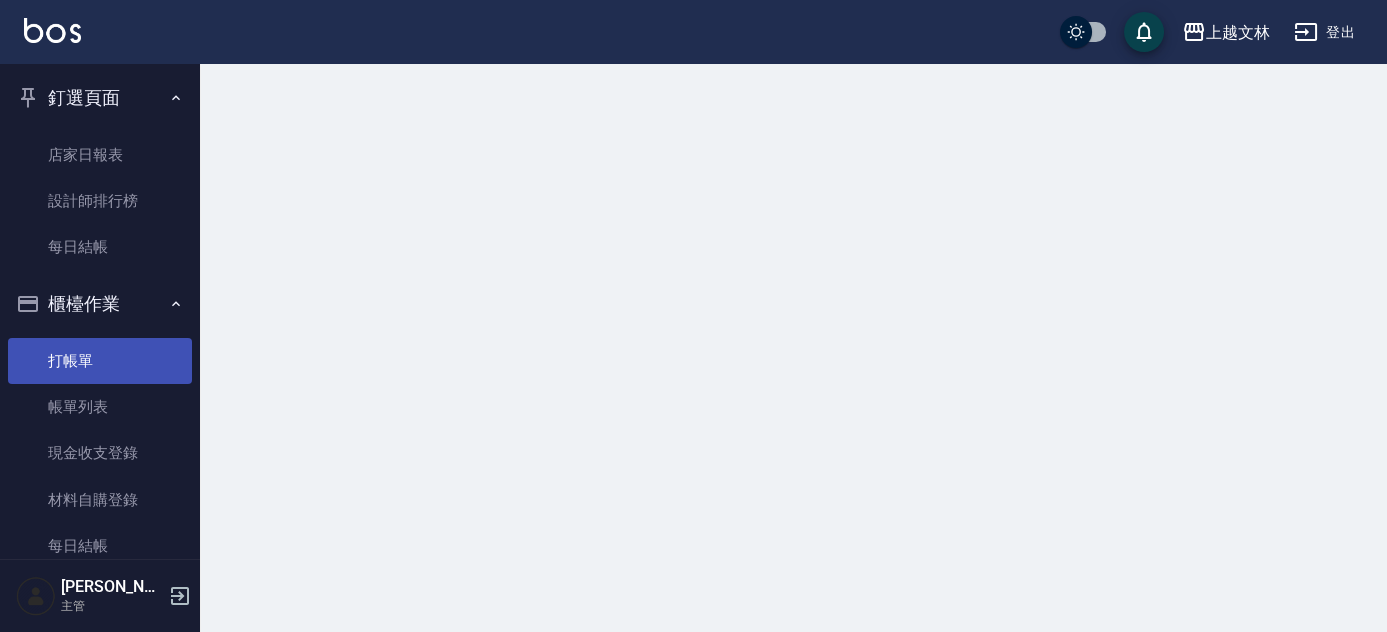 scroll, scrollTop: 0, scrollLeft: 0, axis: both 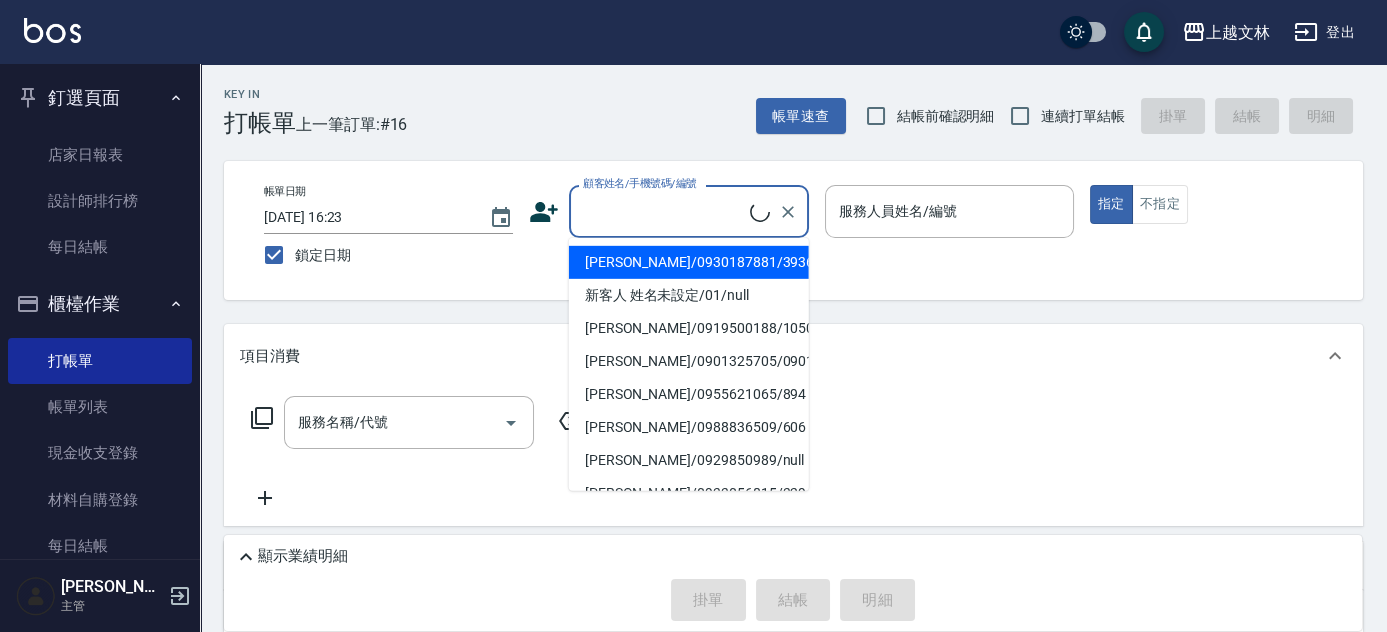 click on "顧客姓名/手機號碼/編號" at bounding box center [664, 211] 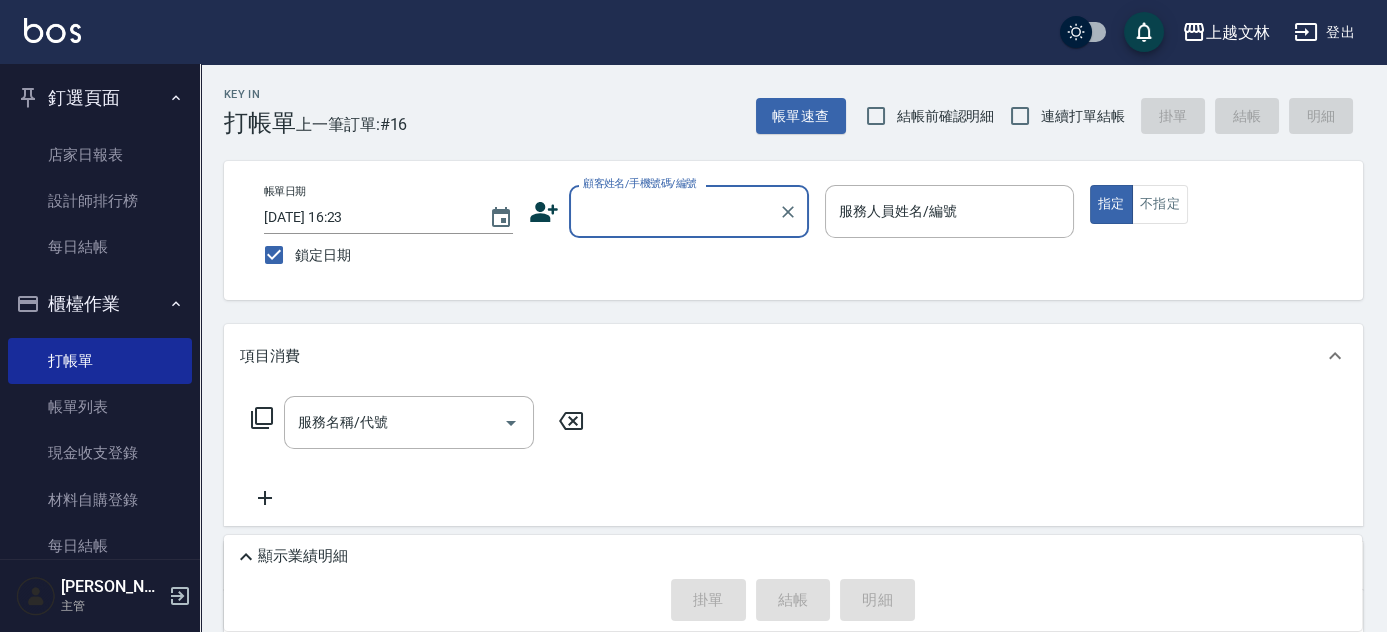 click on "顧客姓名/手機號碼/編號" at bounding box center [674, 211] 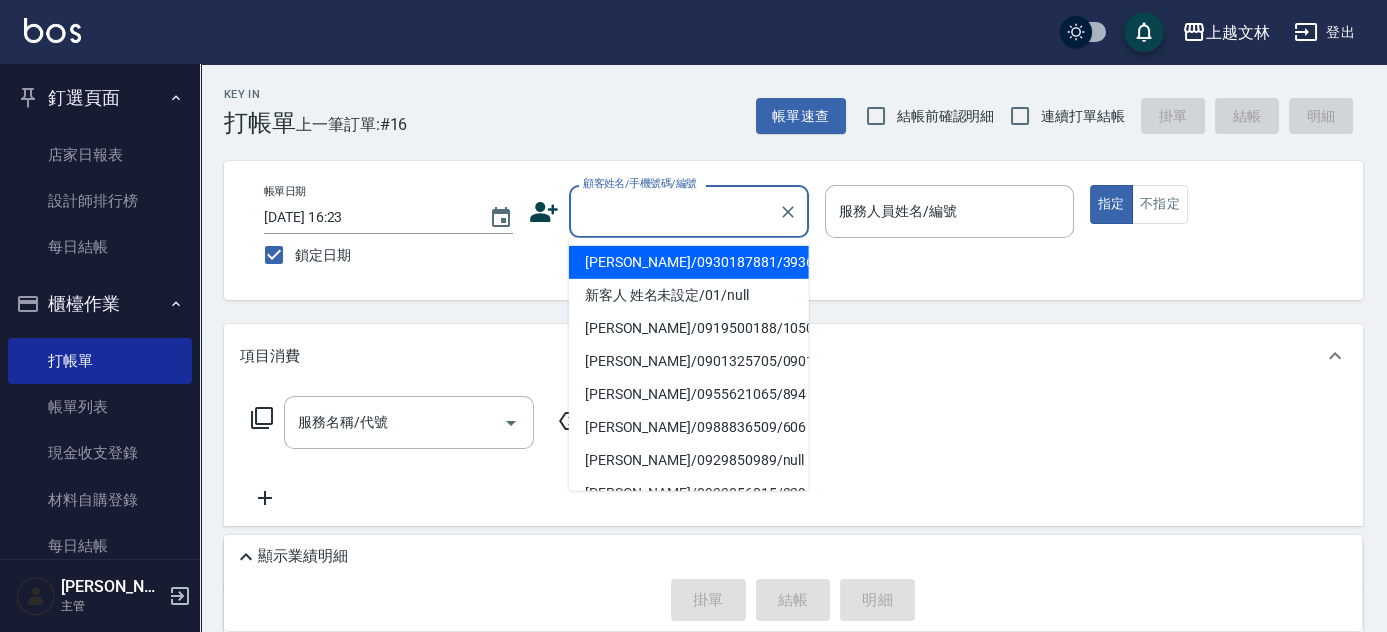 click on "顧客姓名/手機號碼/編號" at bounding box center [674, 211] 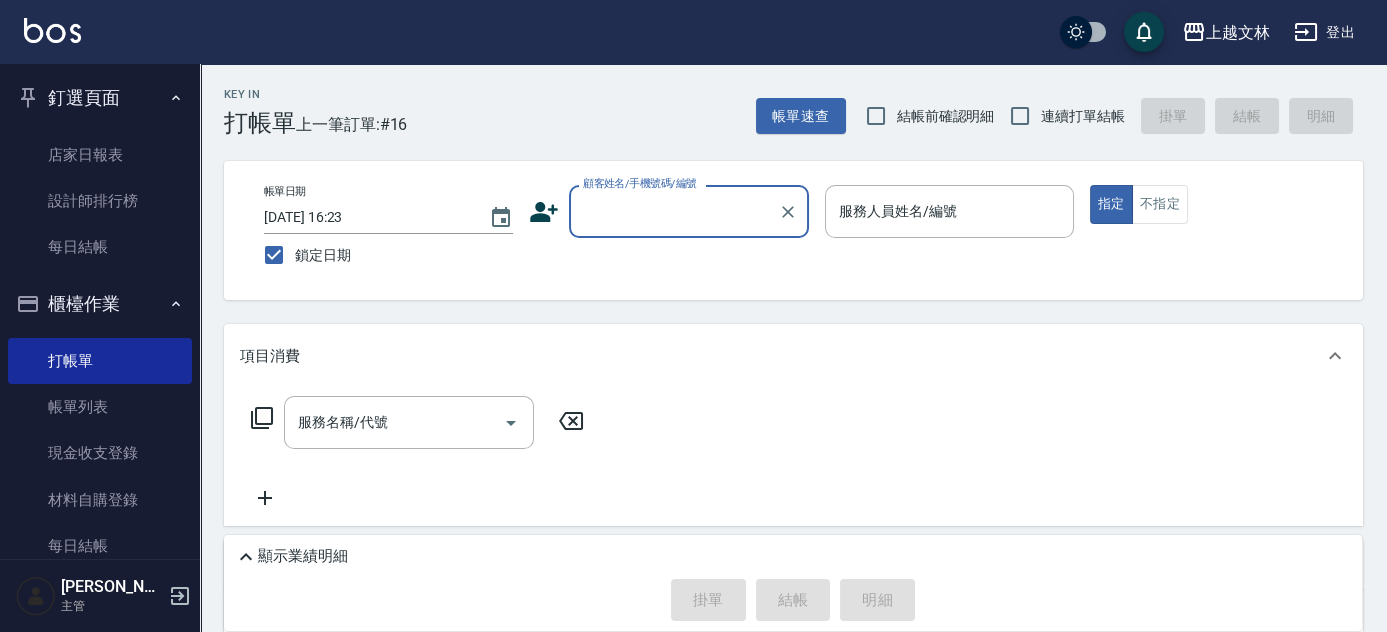 click on "顧客姓名/手機號碼/編號" at bounding box center [674, 211] 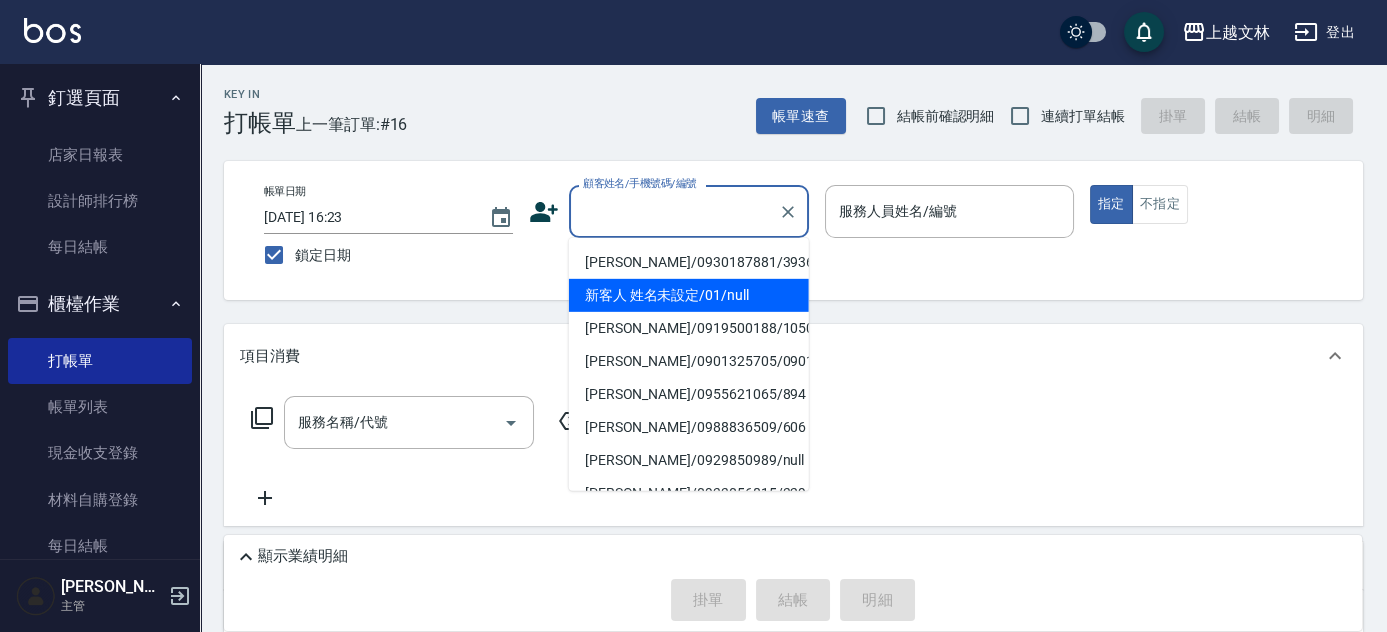 click on "新客人 姓名未設定/01/null" at bounding box center [689, 295] 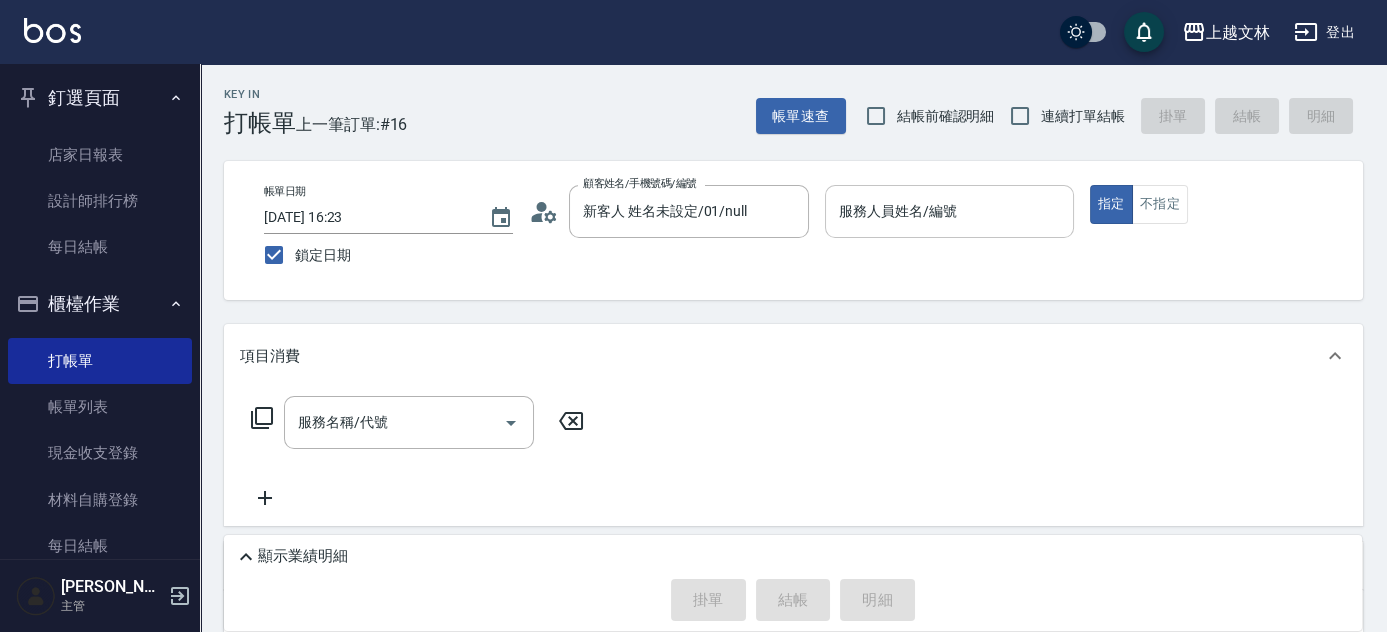 click on "服務人員姓名/編號" at bounding box center (949, 211) 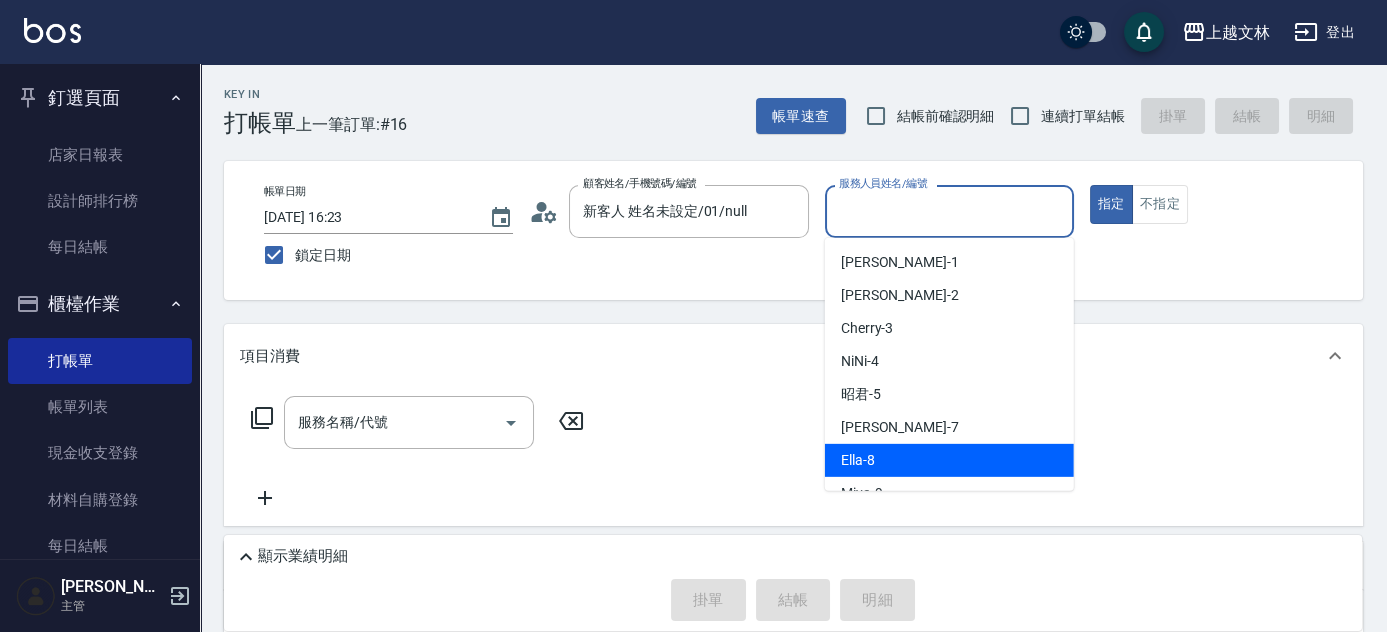 click on "Ella -8" at bounding box center [858, 460] 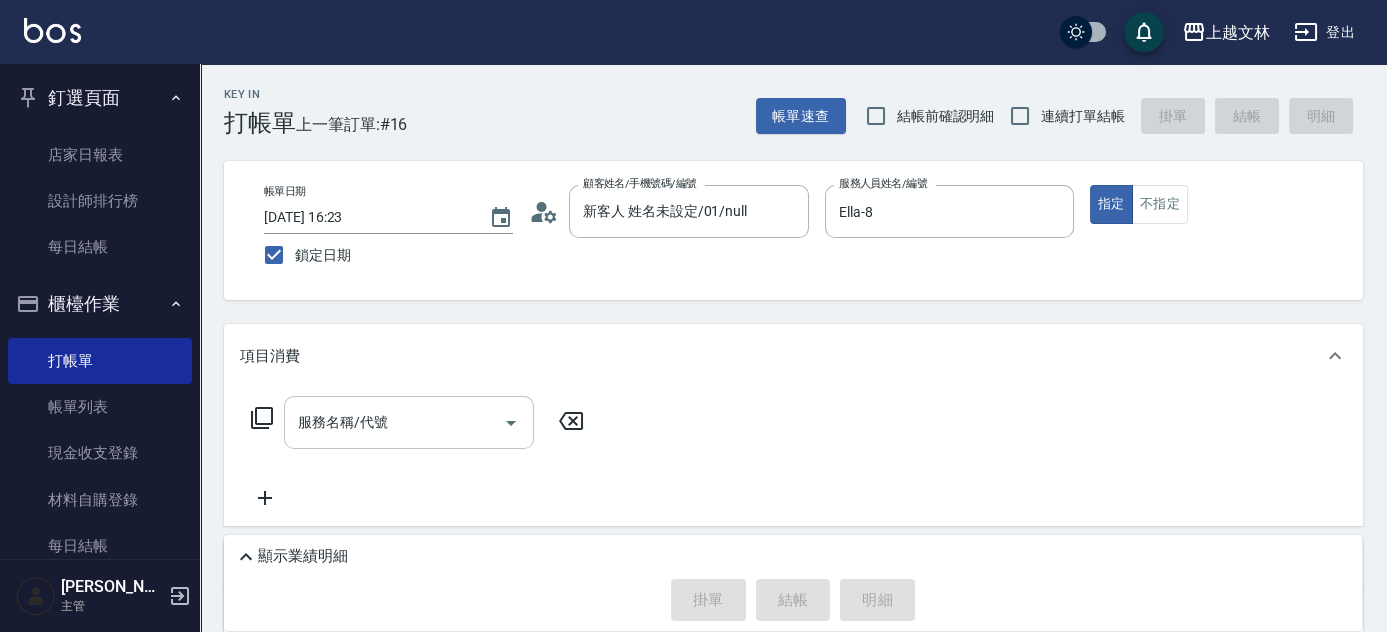 click on "服務名稱/代號" at bounding box center [394, 422] 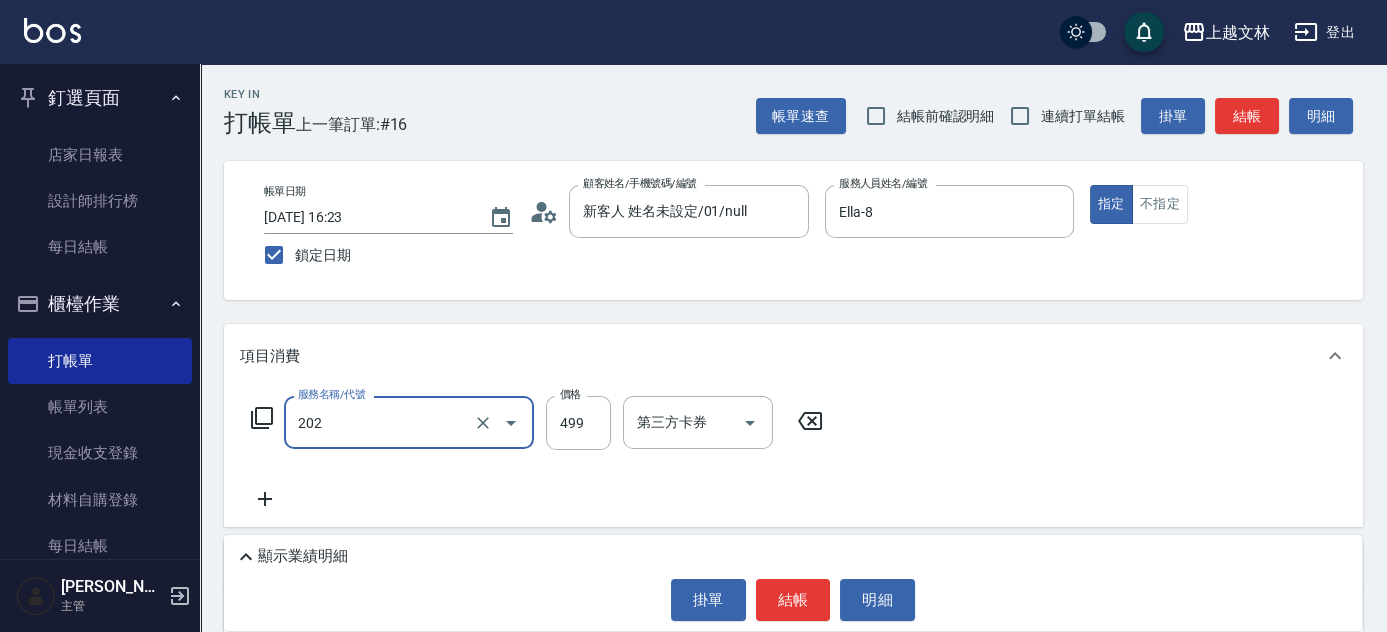 type on "A級單剪(202)" 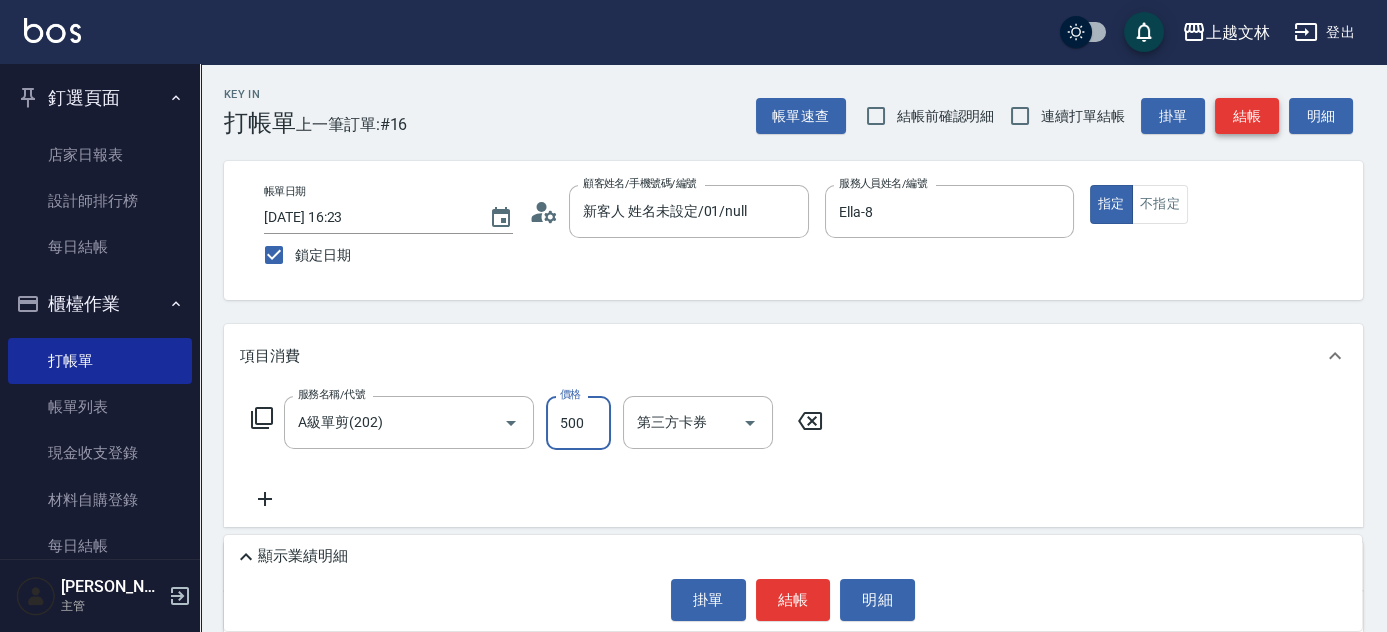 type on "500" 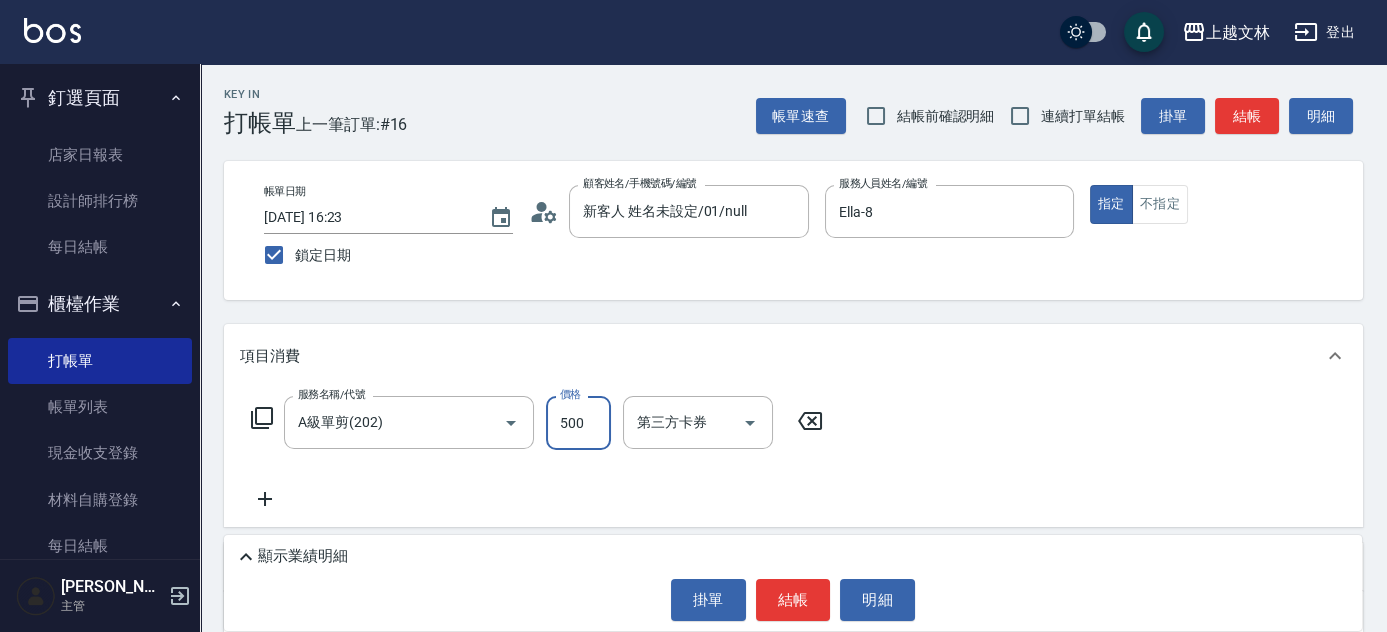click on "結帳" at bounding box center (1247, 116) 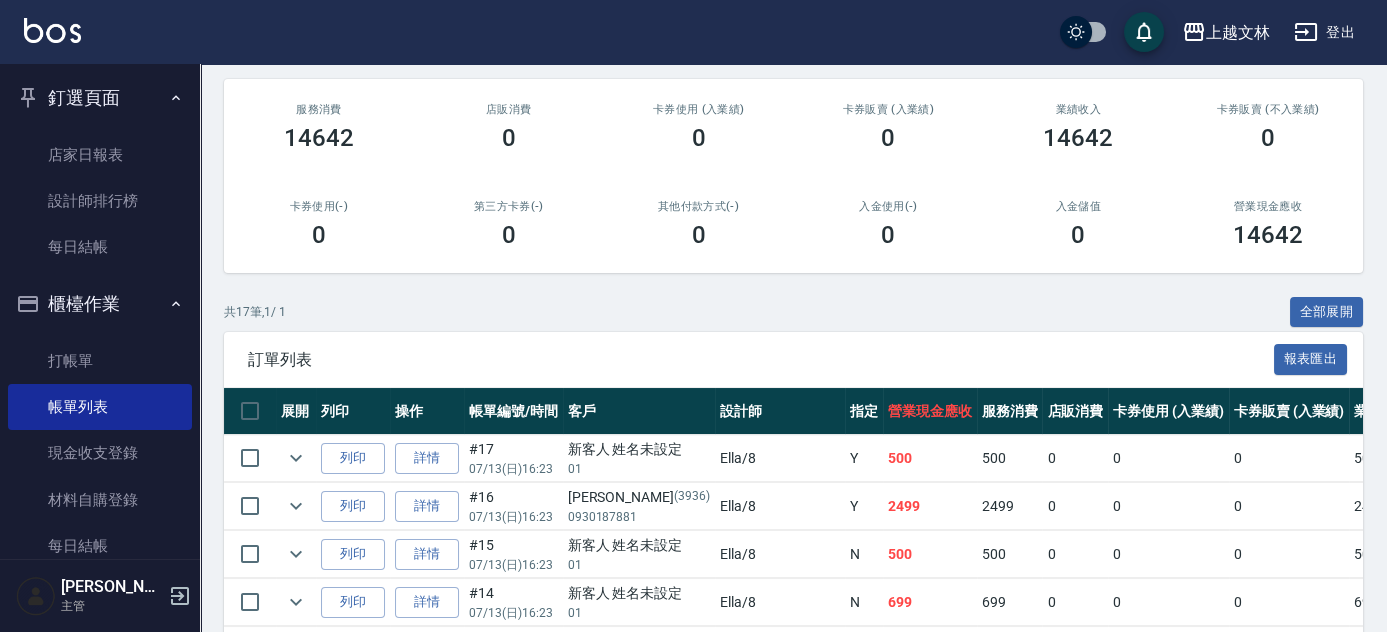 scroll, scrollTop: 325, scrollLeft: 0, axis: vertical 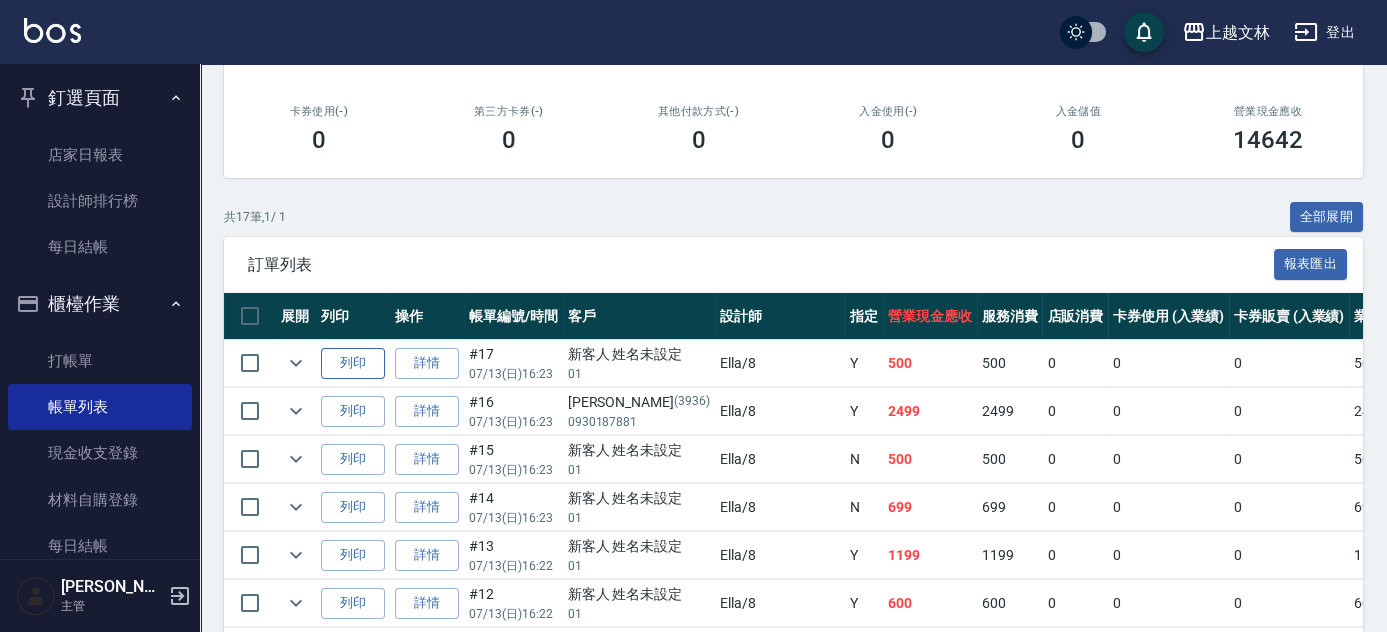 click on "列印" at bounding box center [353, 363] 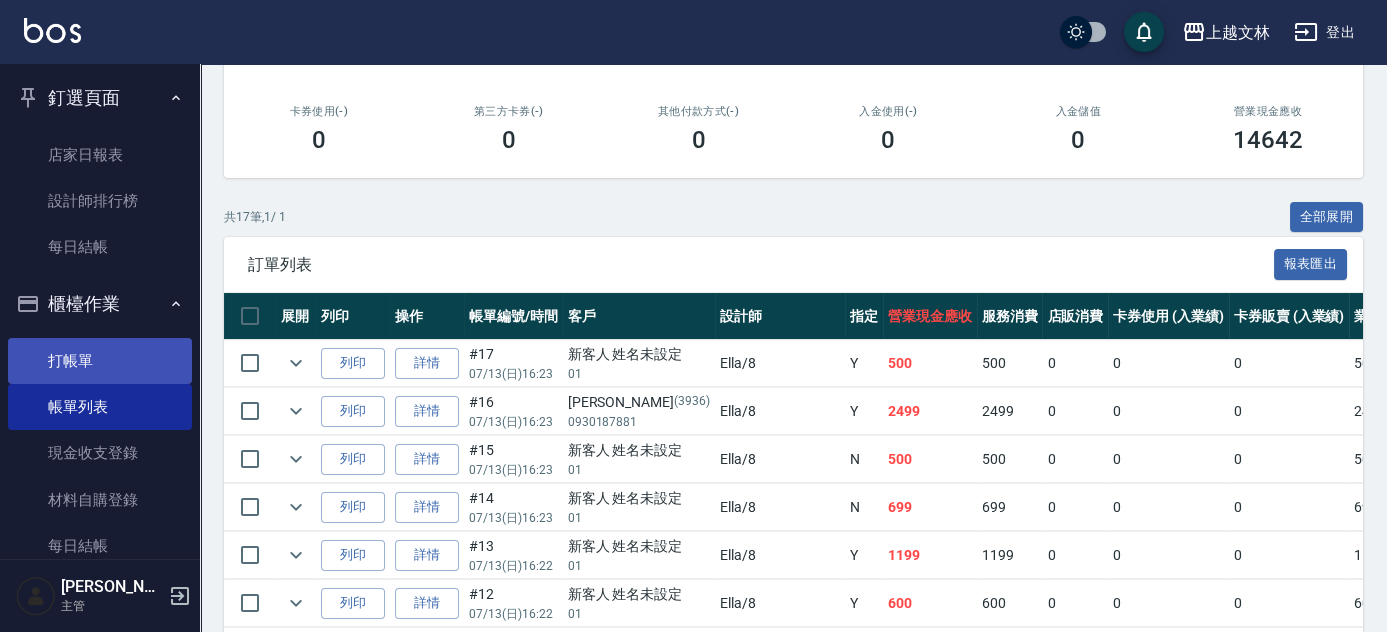 click on "打帳單" at bounding box center [100, 361] 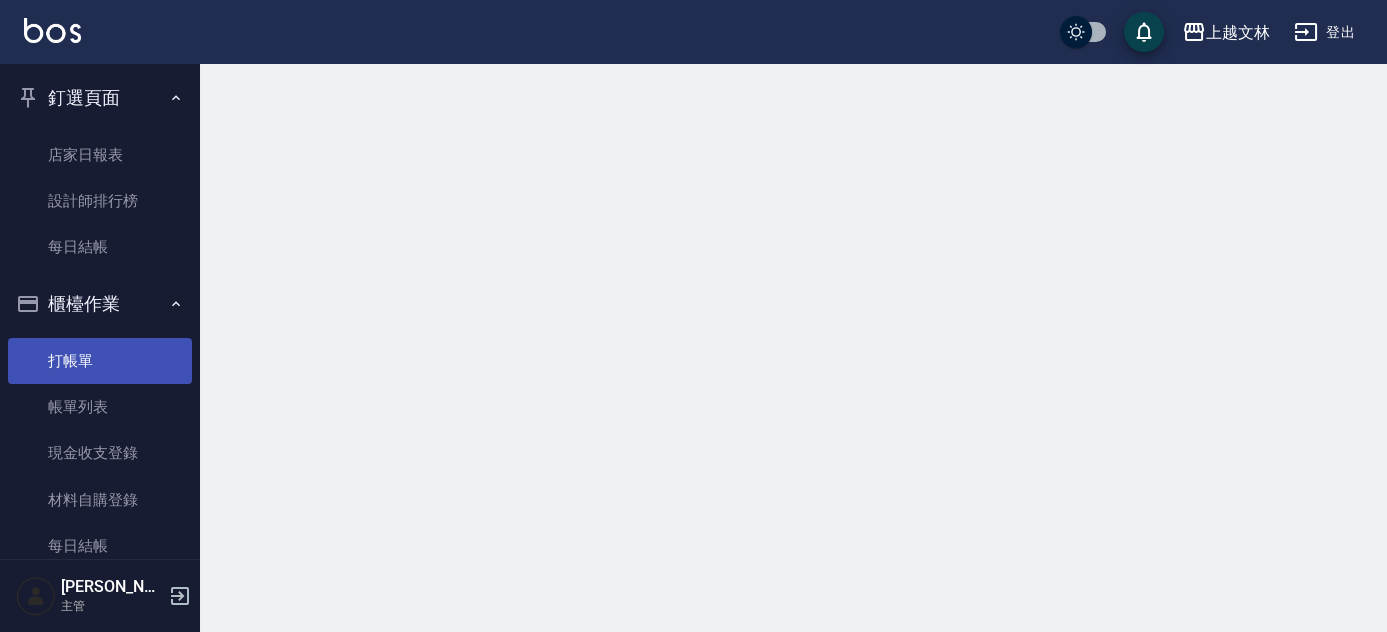 scroll, scrollTop: 0, scrollLeft: 0, axis: both 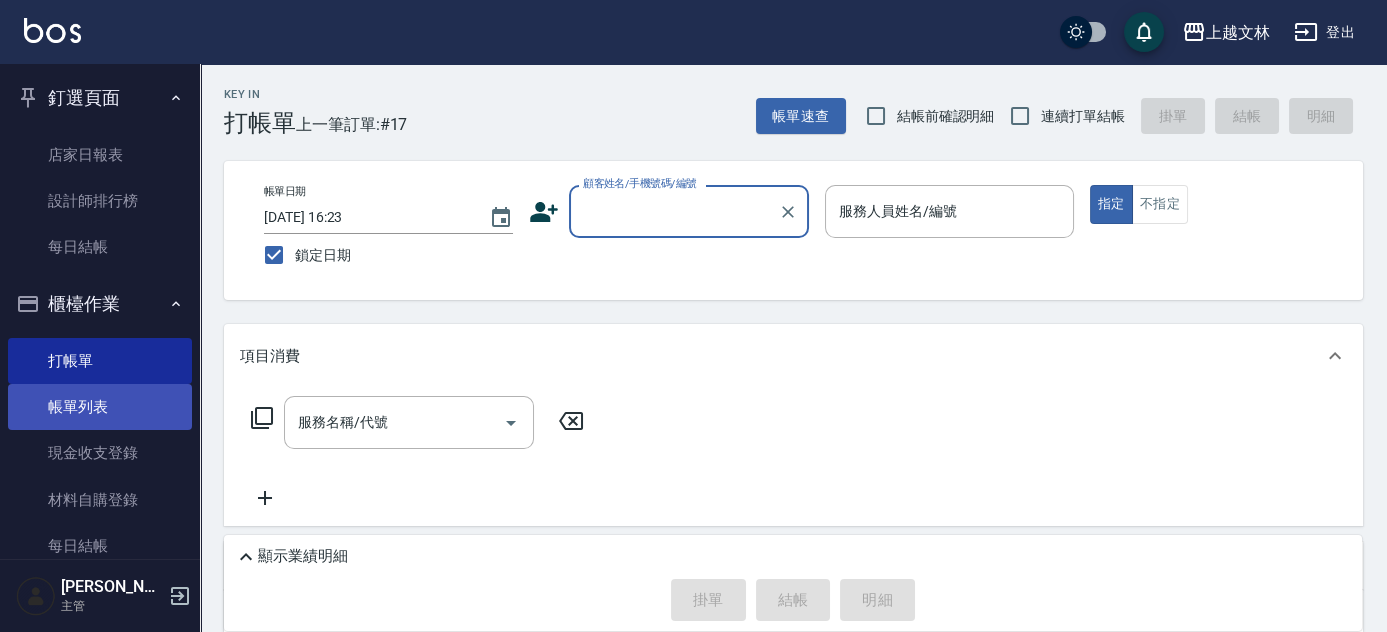 click on "帳單列表" at bounding box center [100, 407] 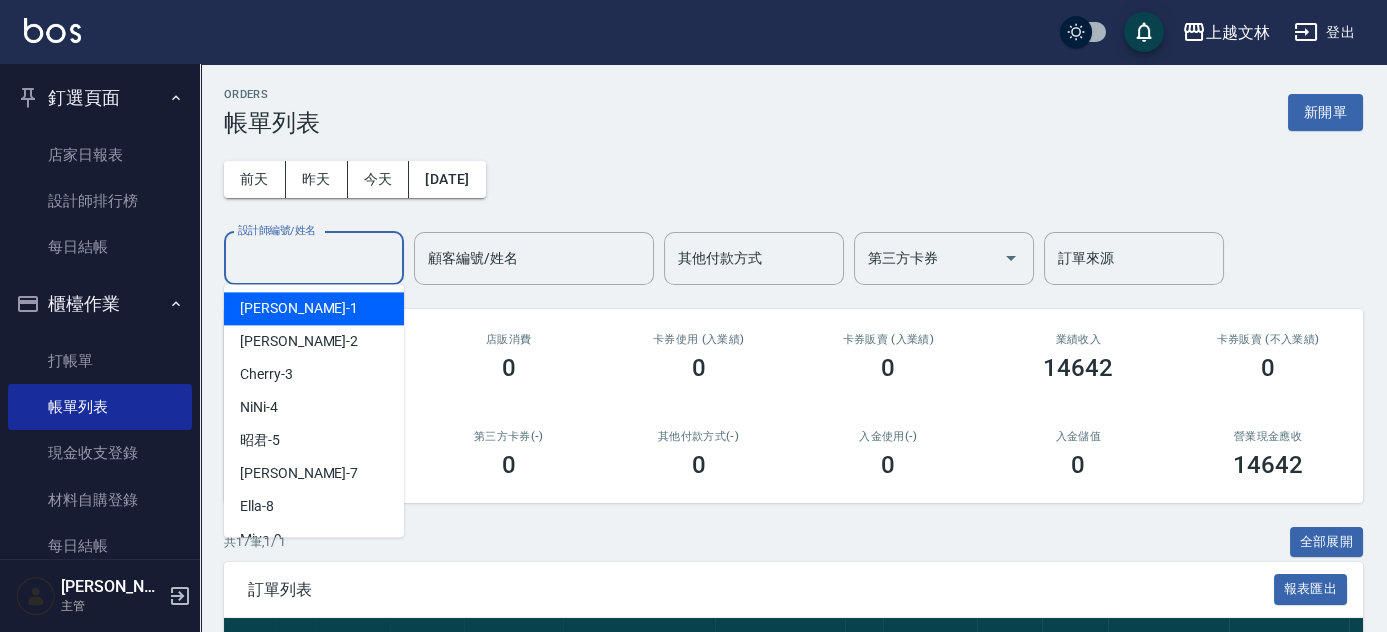 click on "設計師編號/姓名" at bounding box center [314, 258] 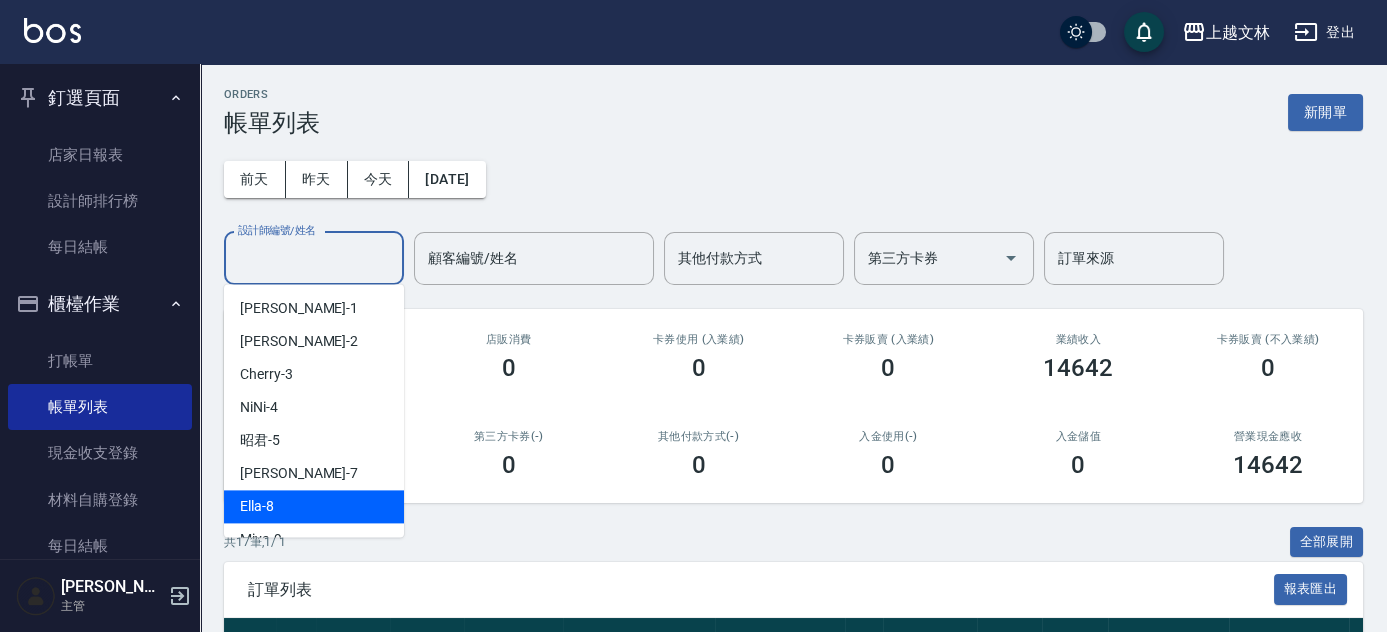 click on "Ella -8" at bounding box center (257, 506) 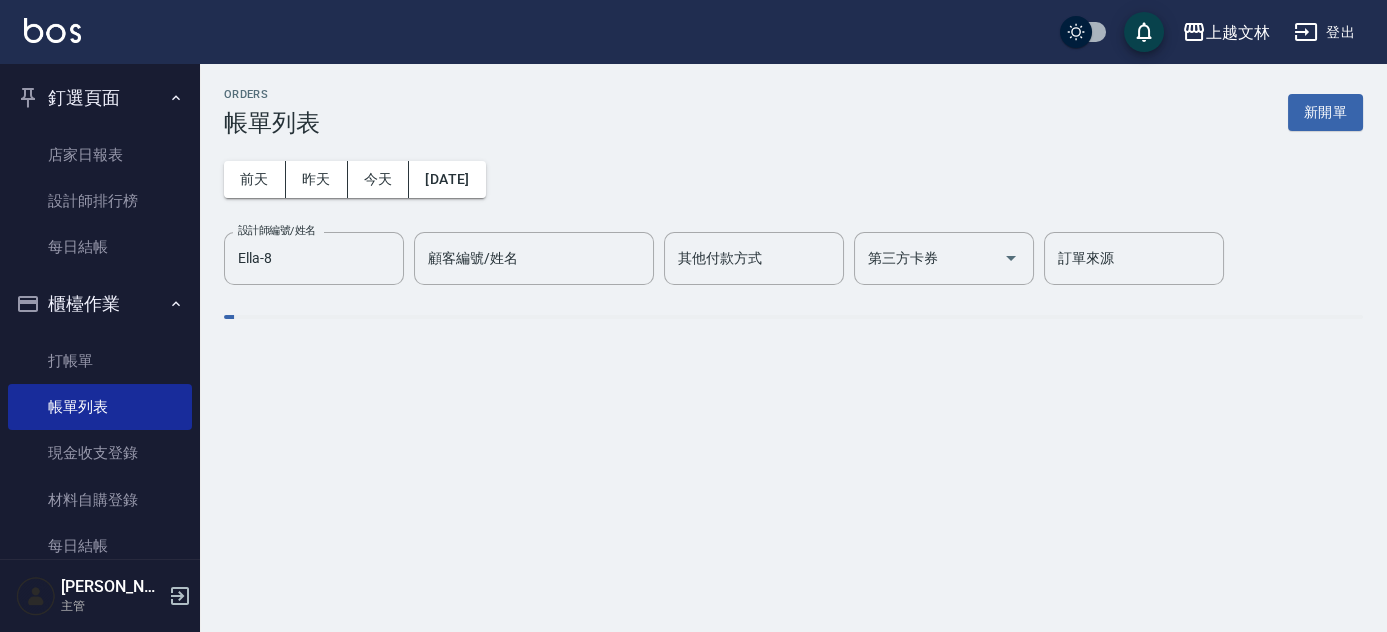 type on "Ella-8" 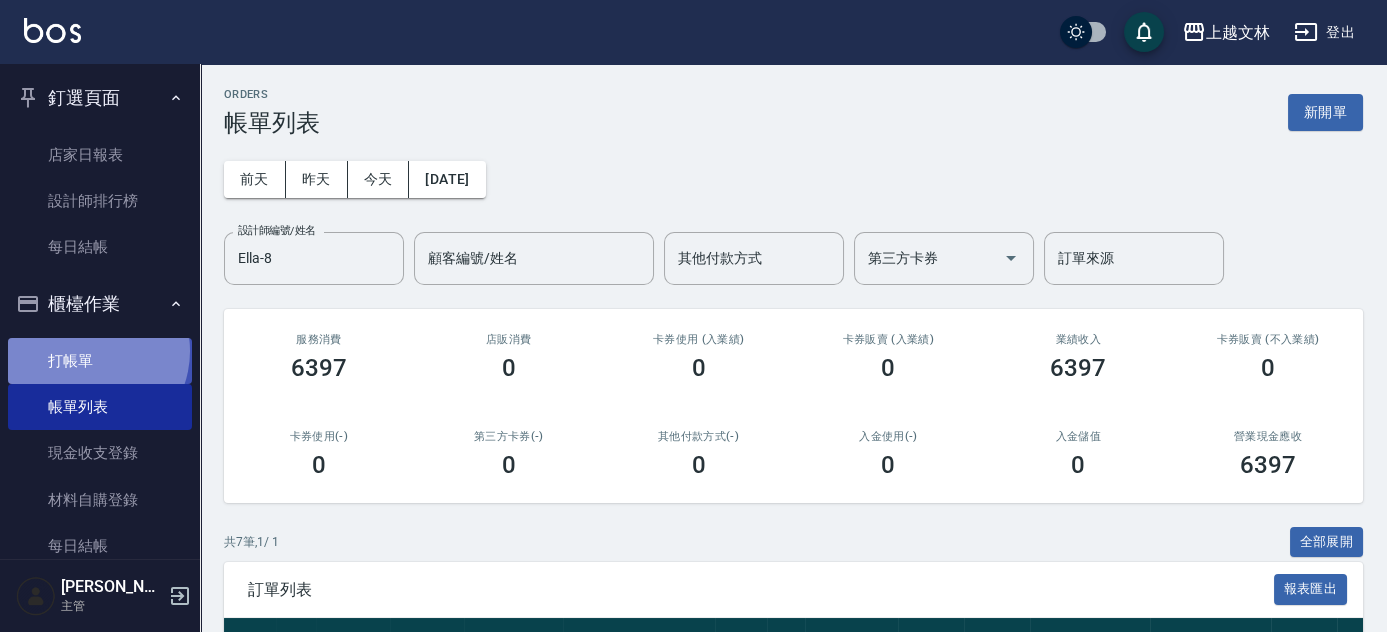 drag, startPoint x: 87, startPoint y: 351, endPoint x: 109, endPoint y: 362, distance: 24.596748 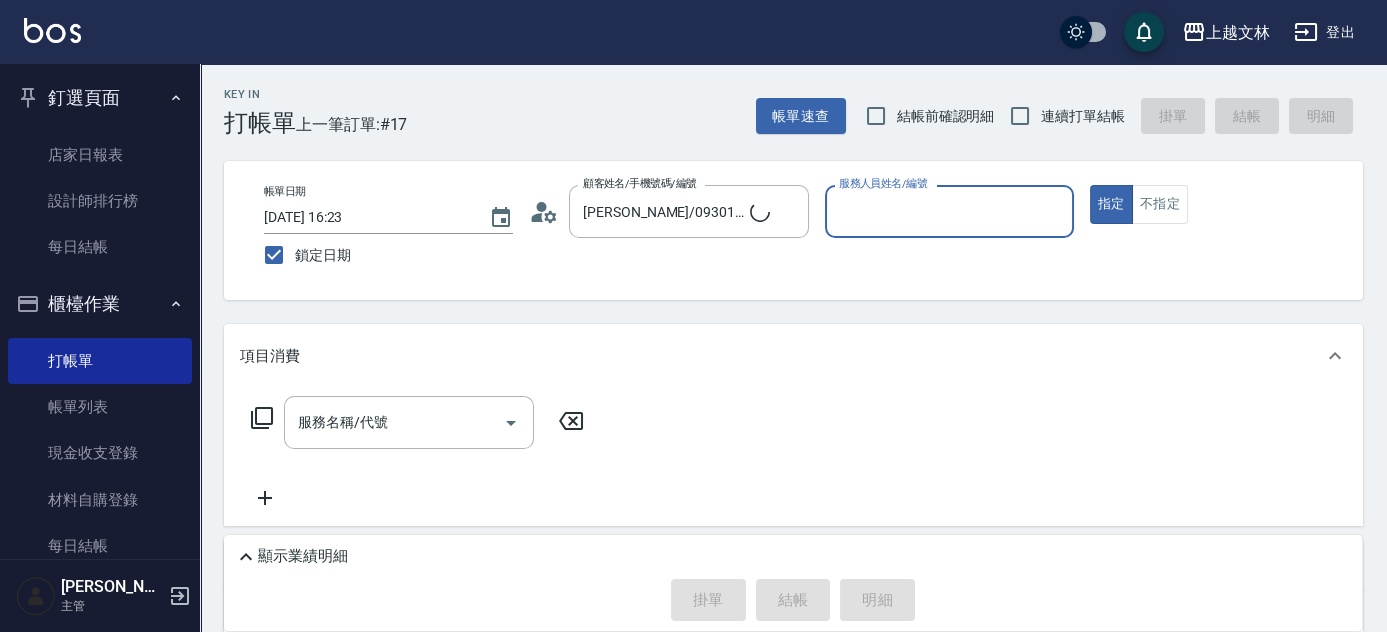type on "新客人 姓名未設定/01/null" 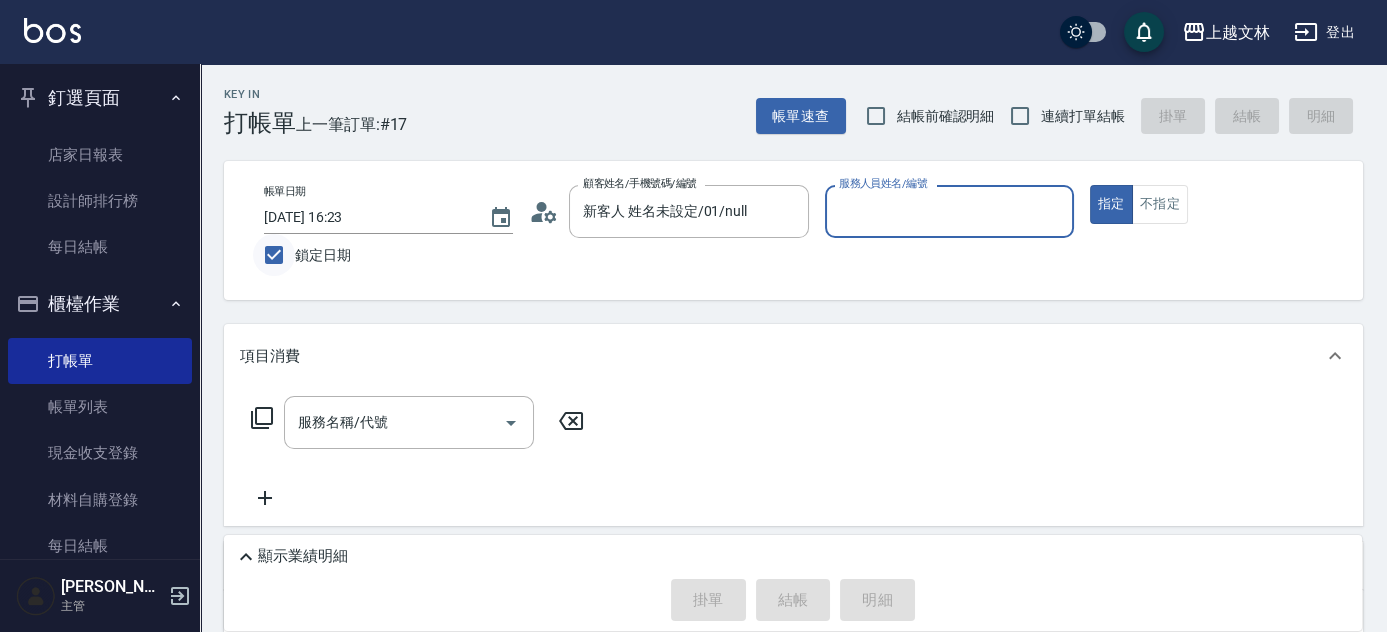 click on "鎖定日期" at bounding box center (274, 255) 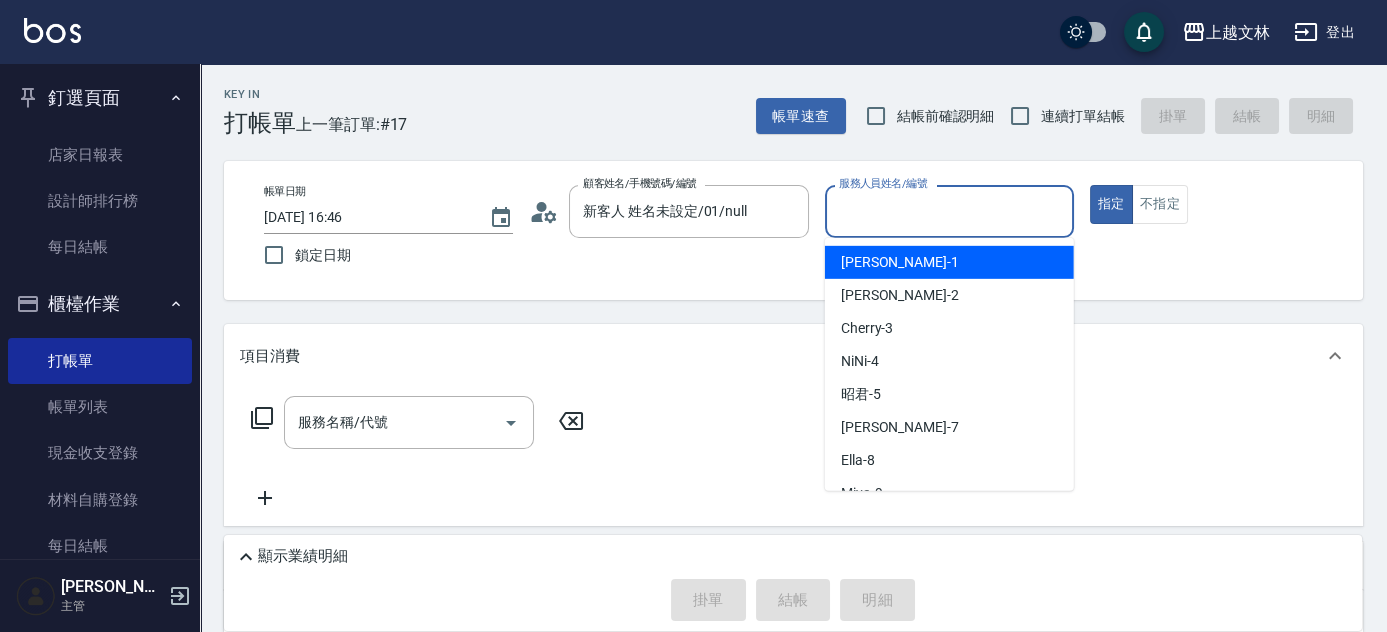 click on "服務人員姓名/編號" at bounding box center [949, 211] 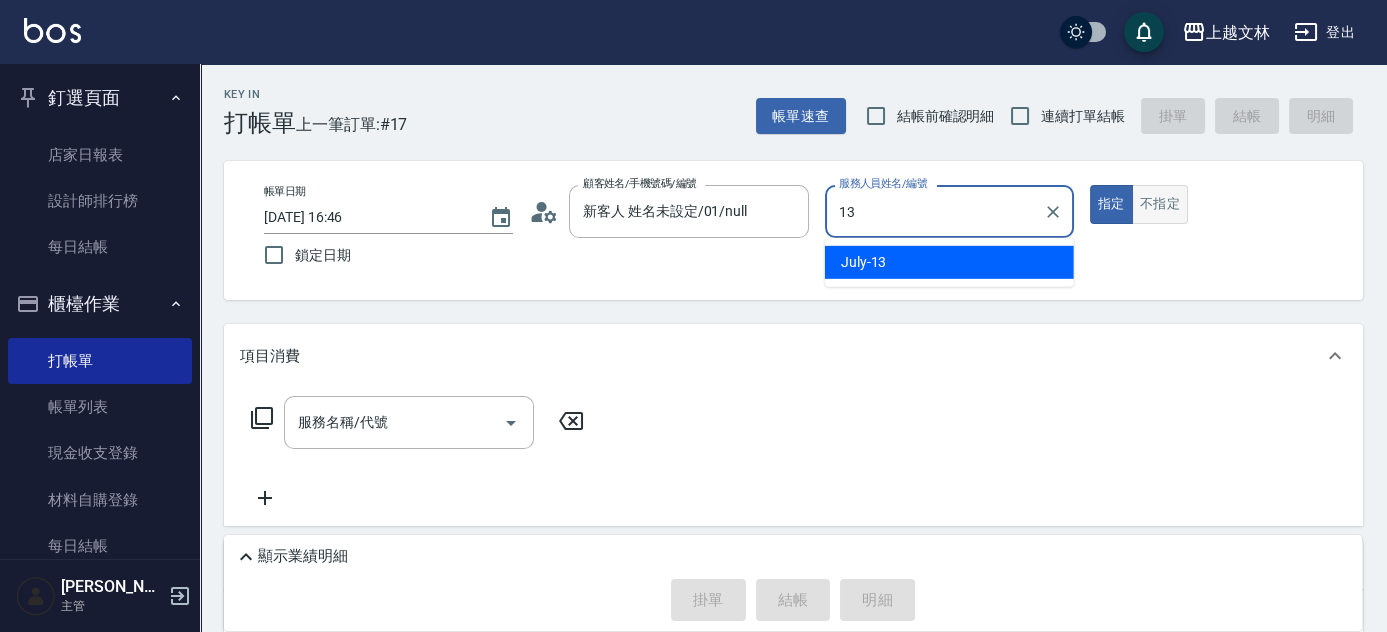 type on "July-13" 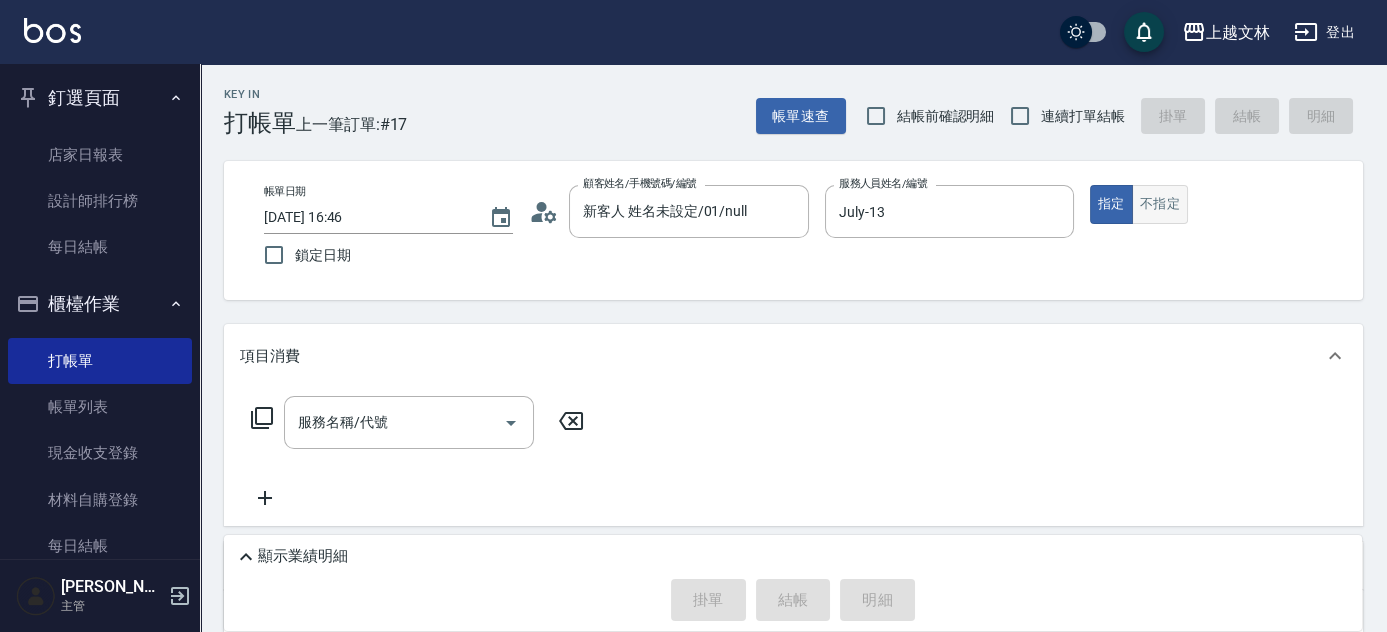 type on "true" 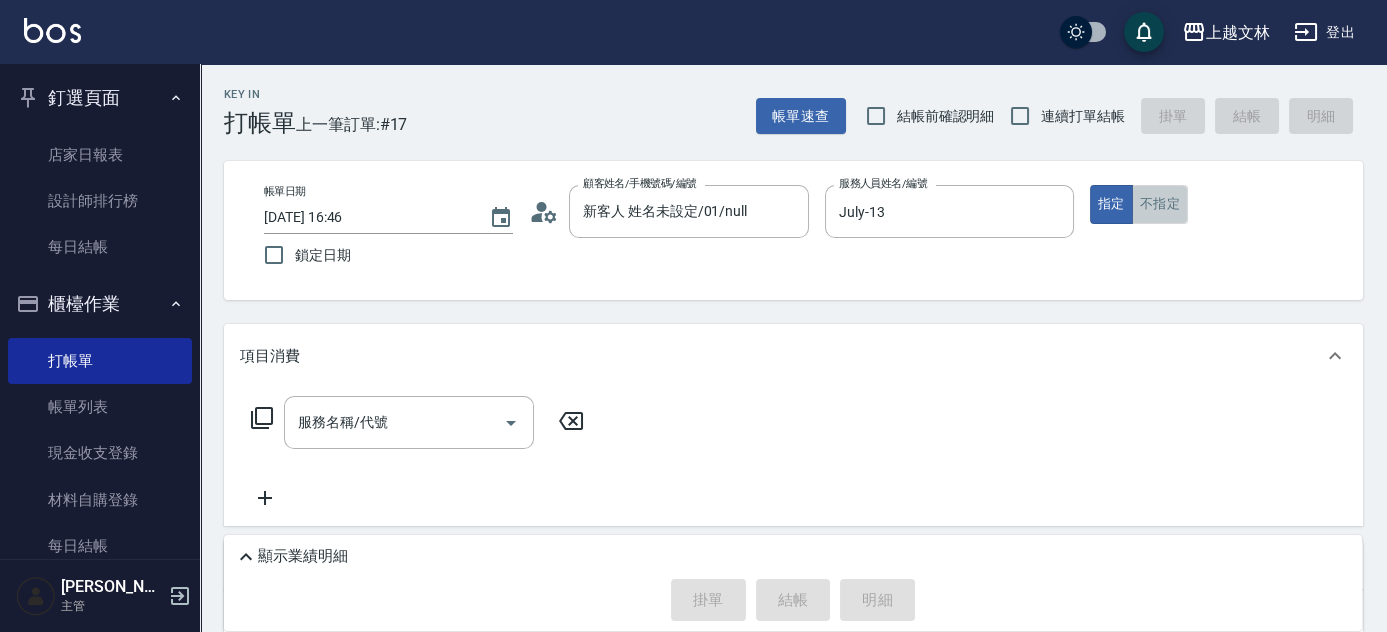 click on "不指定" at bounding box center [1160, 204] 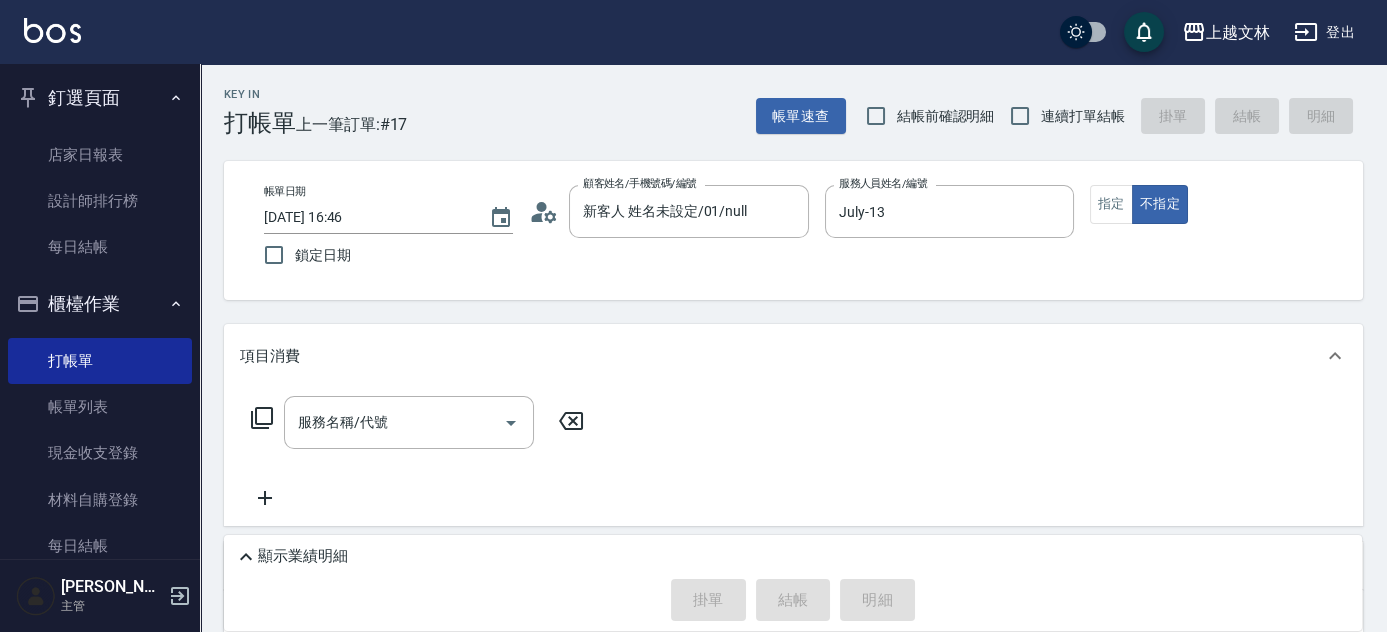 click 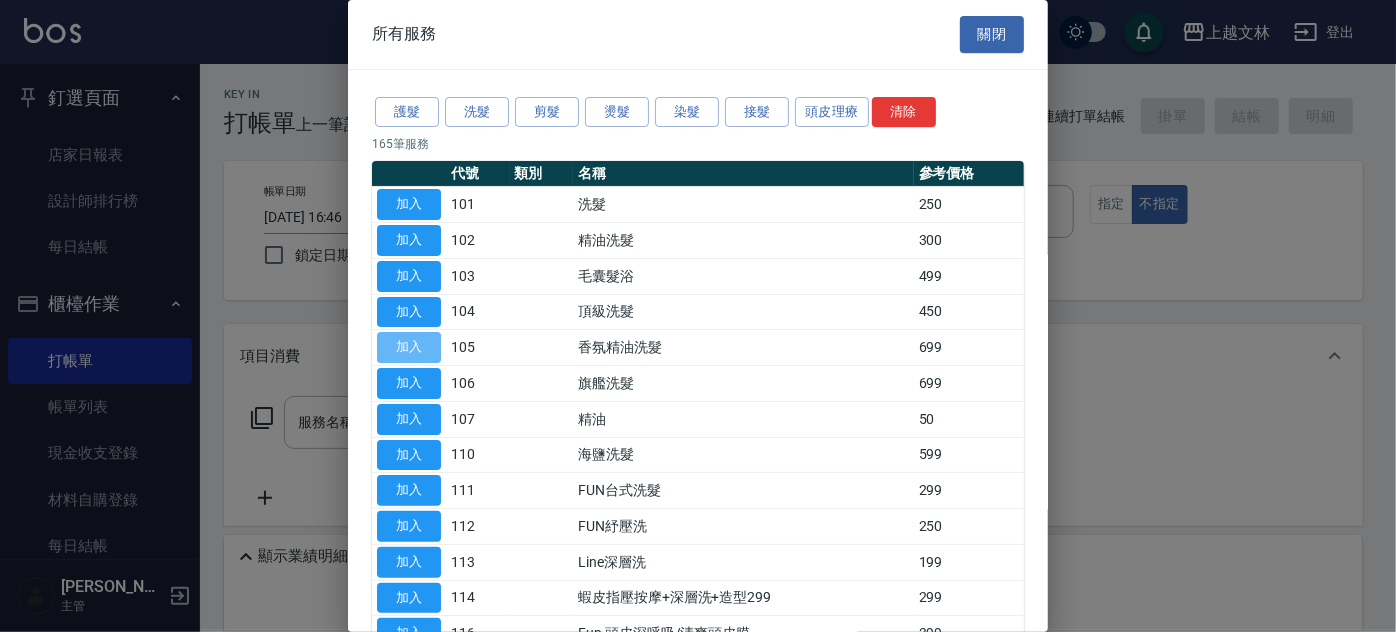 click on "加入" at bounding box center (409, 347) 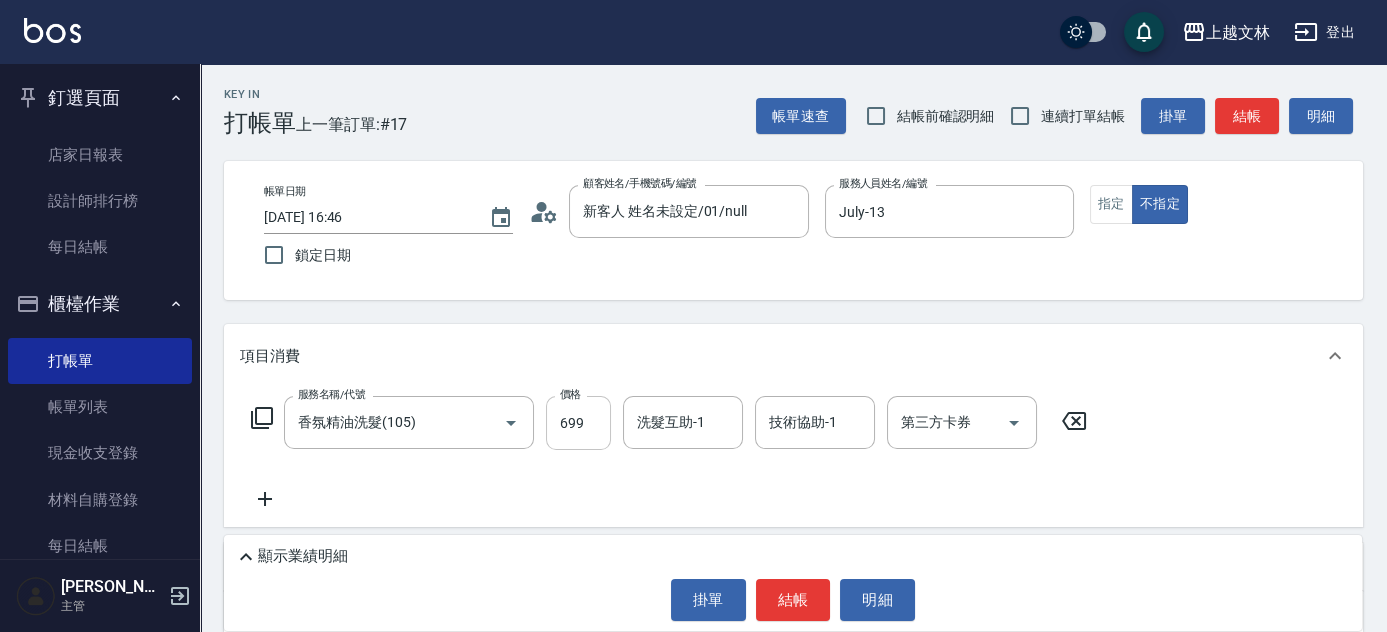 click on "699" at bounding box center [578, 423] 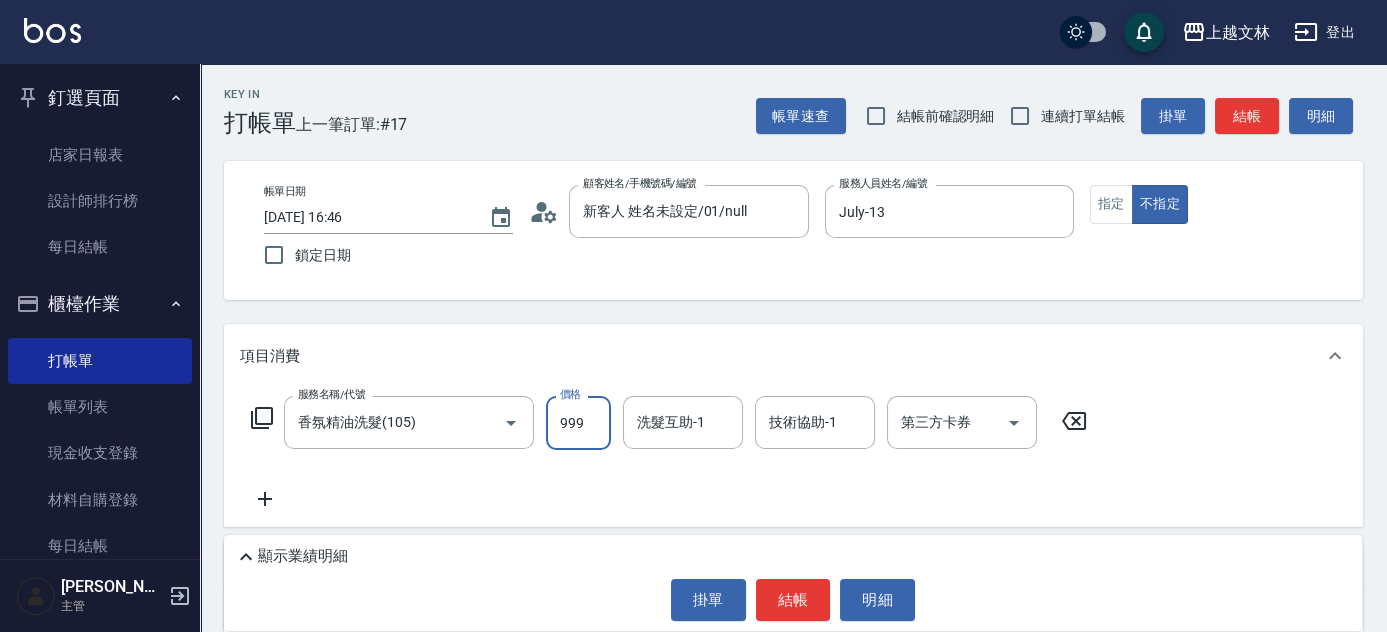 type on "999" 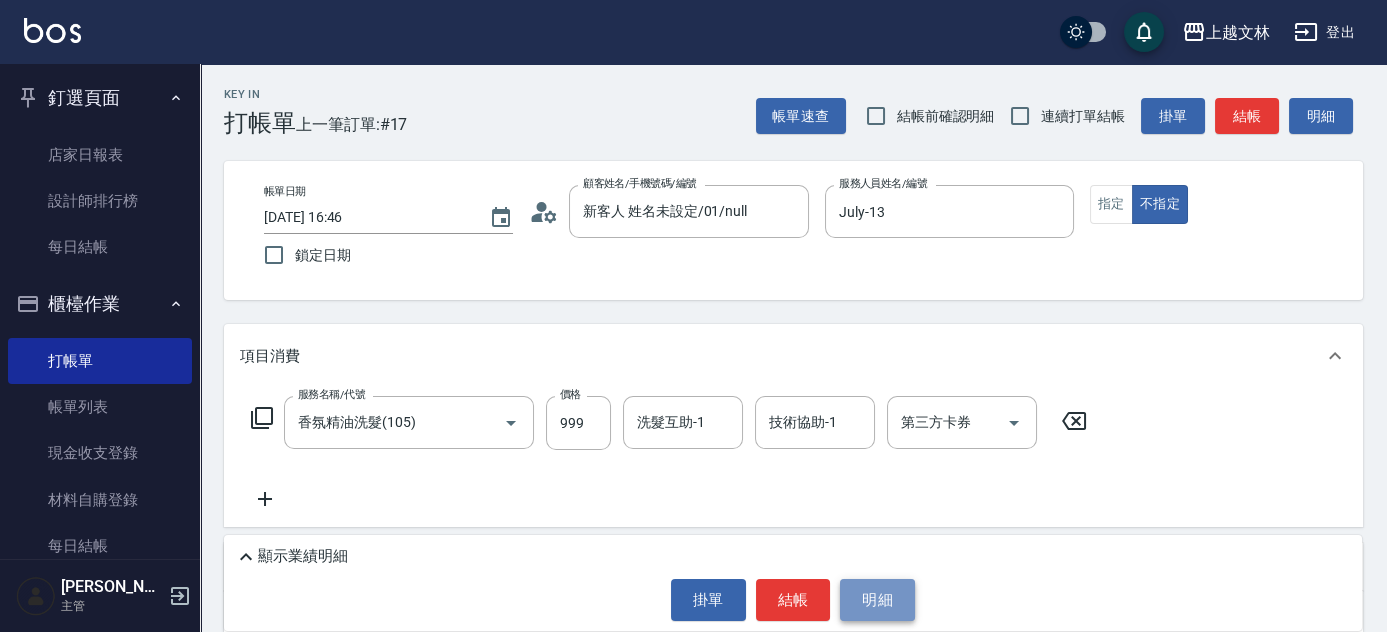 click on "明細" at bounding box center [877, 600] 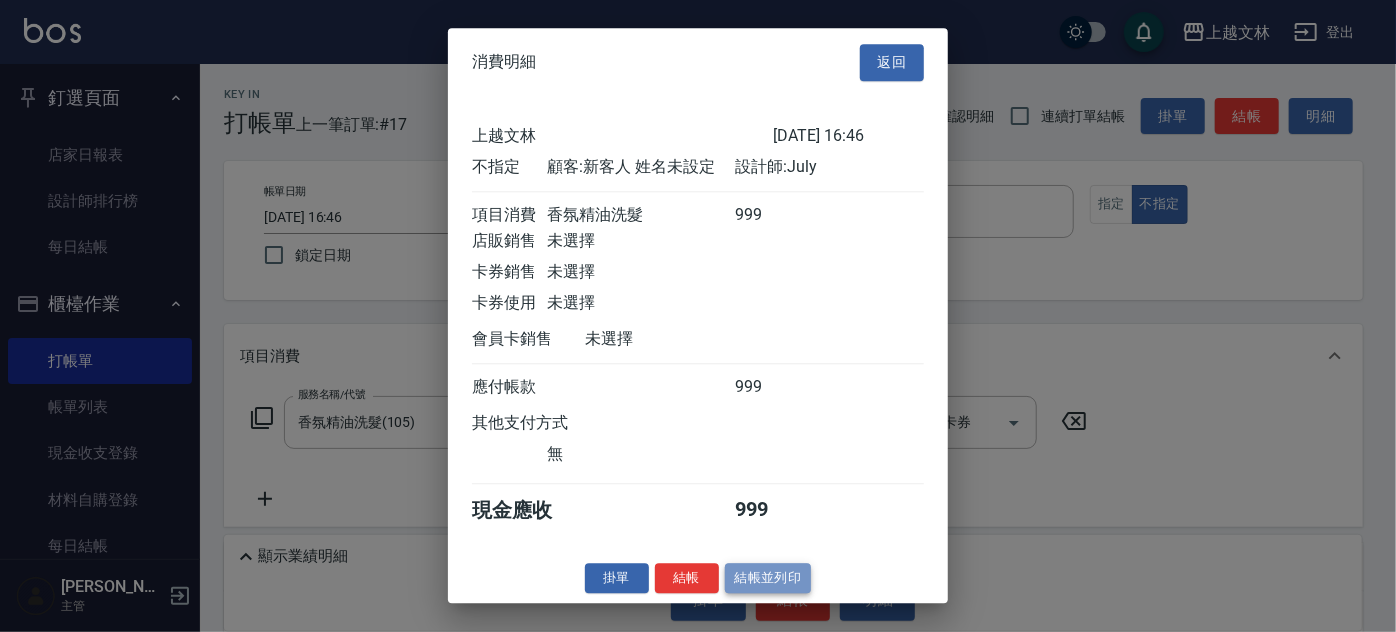 click on "結帳並列印" at bounding box center [768, 578] 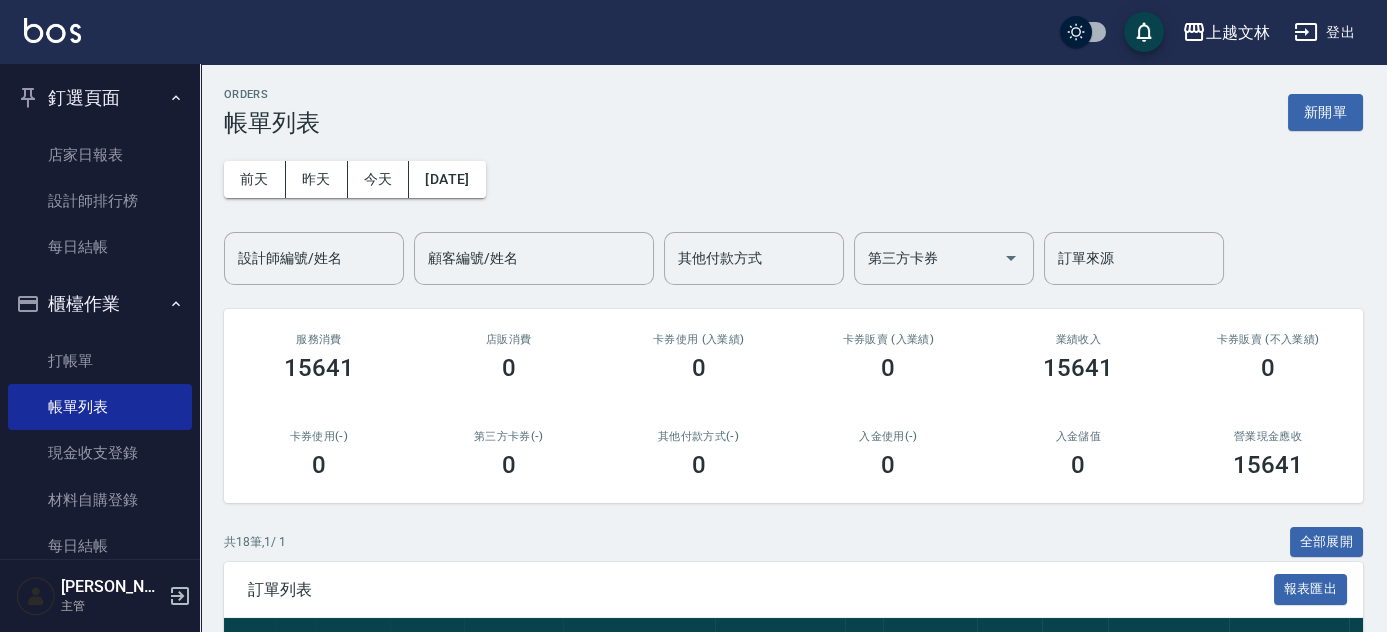 drag, startPoint x: 189, startPoint y: 238, endPoint x: 192, endPoint y: 298, distance: 60.074955 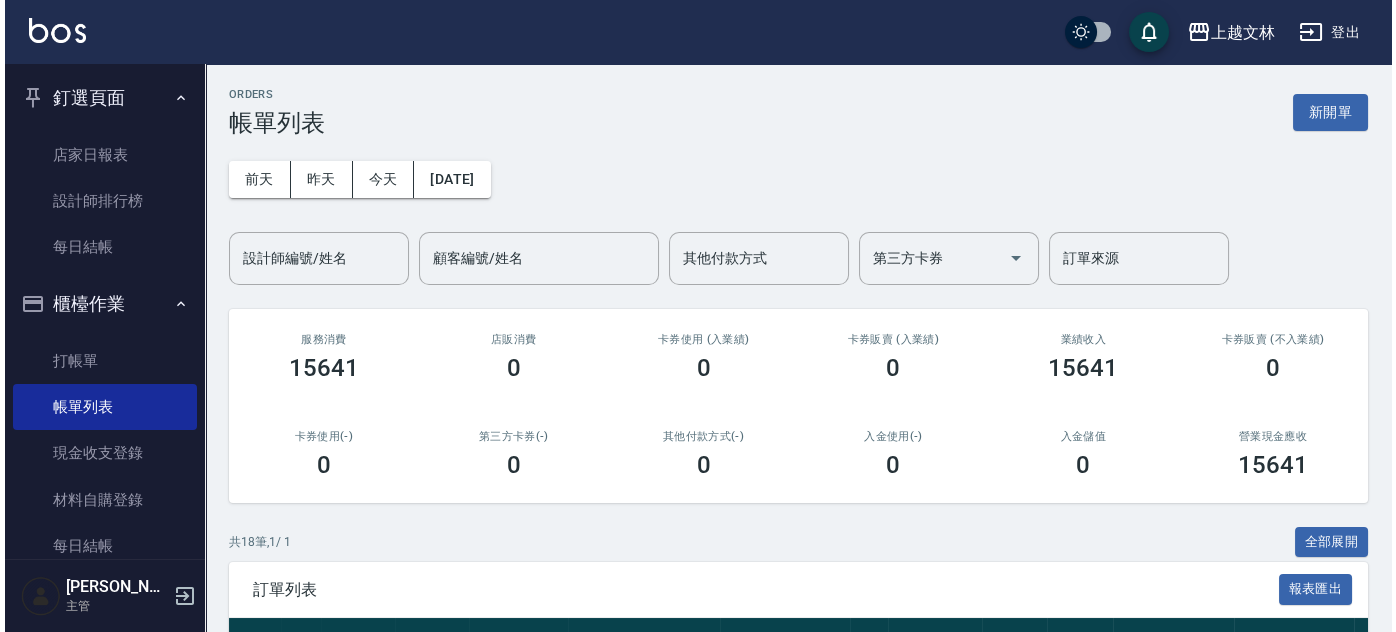 scroll, scrollTop: 433, scrollLeft: 0, axis: vertical 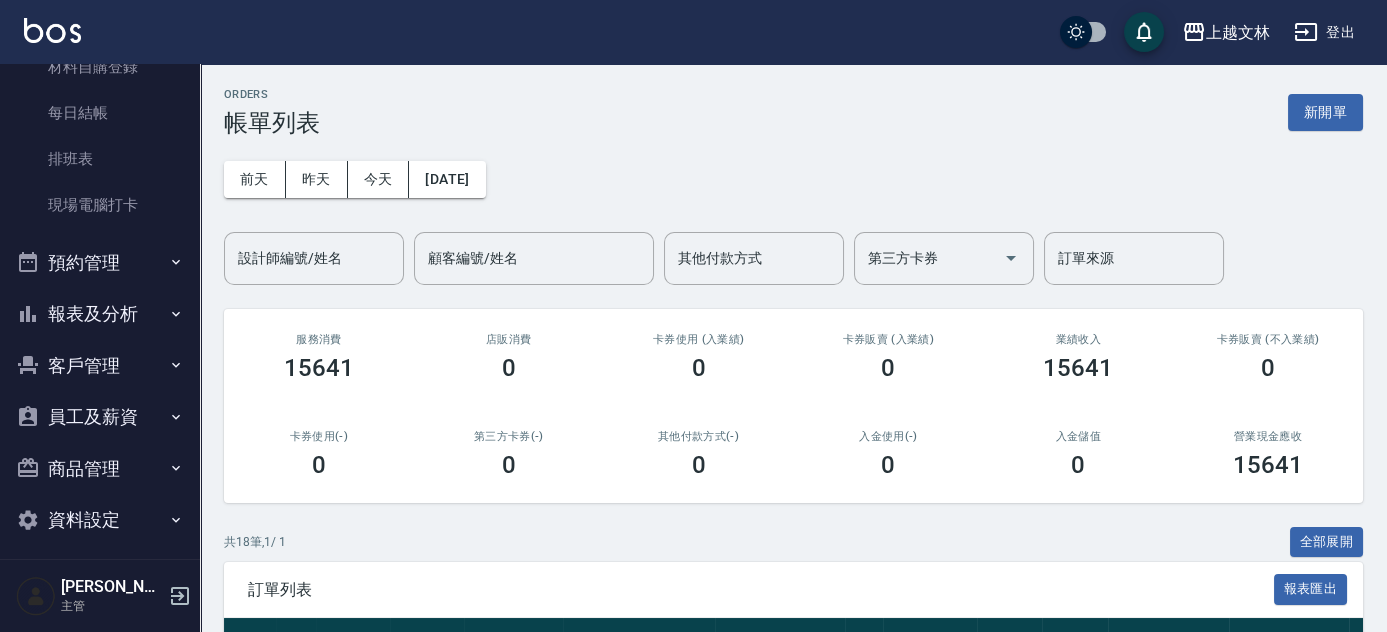 click on "客戶管理" at bounding box center [100, 366] 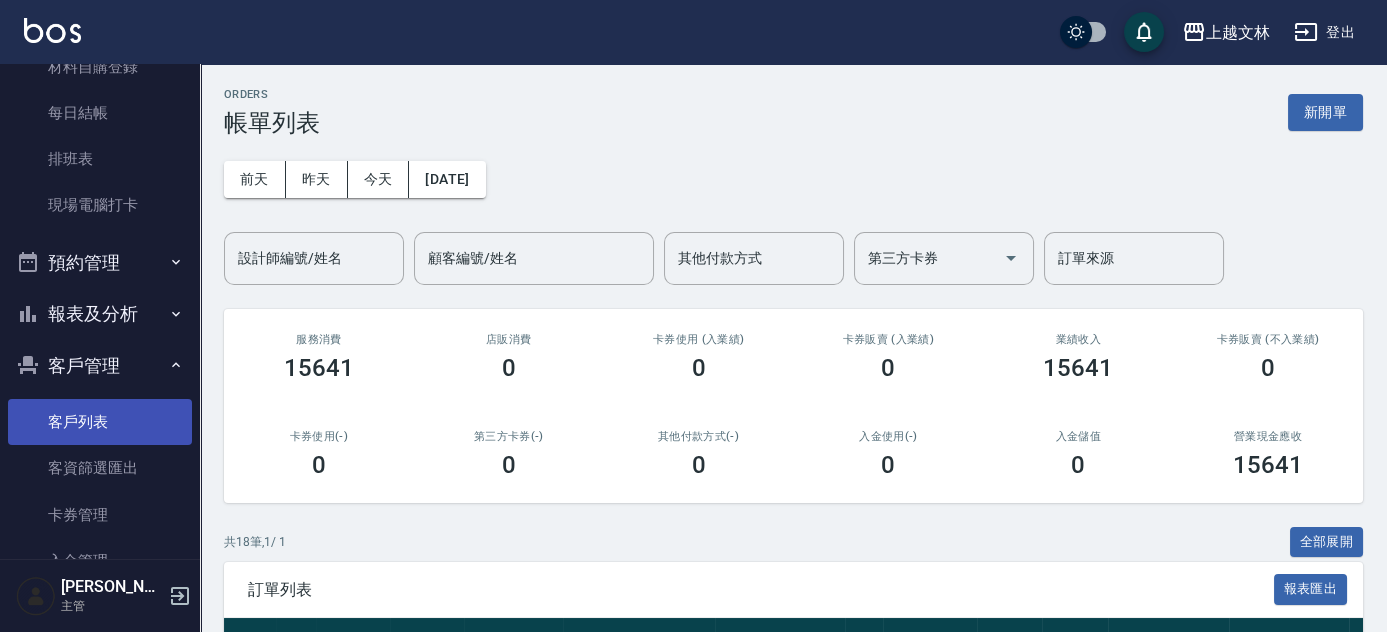 click on "客戶列表" at bounding box center [100, 422] 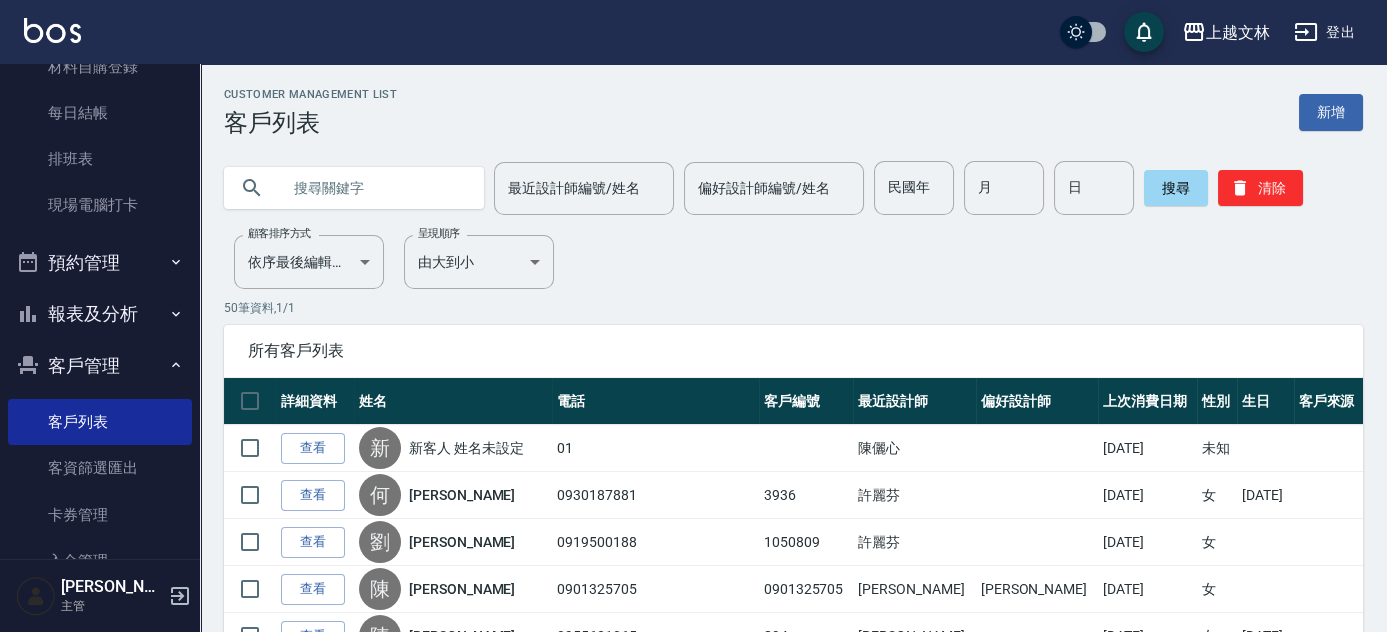 click at bounding box center (374, 188) 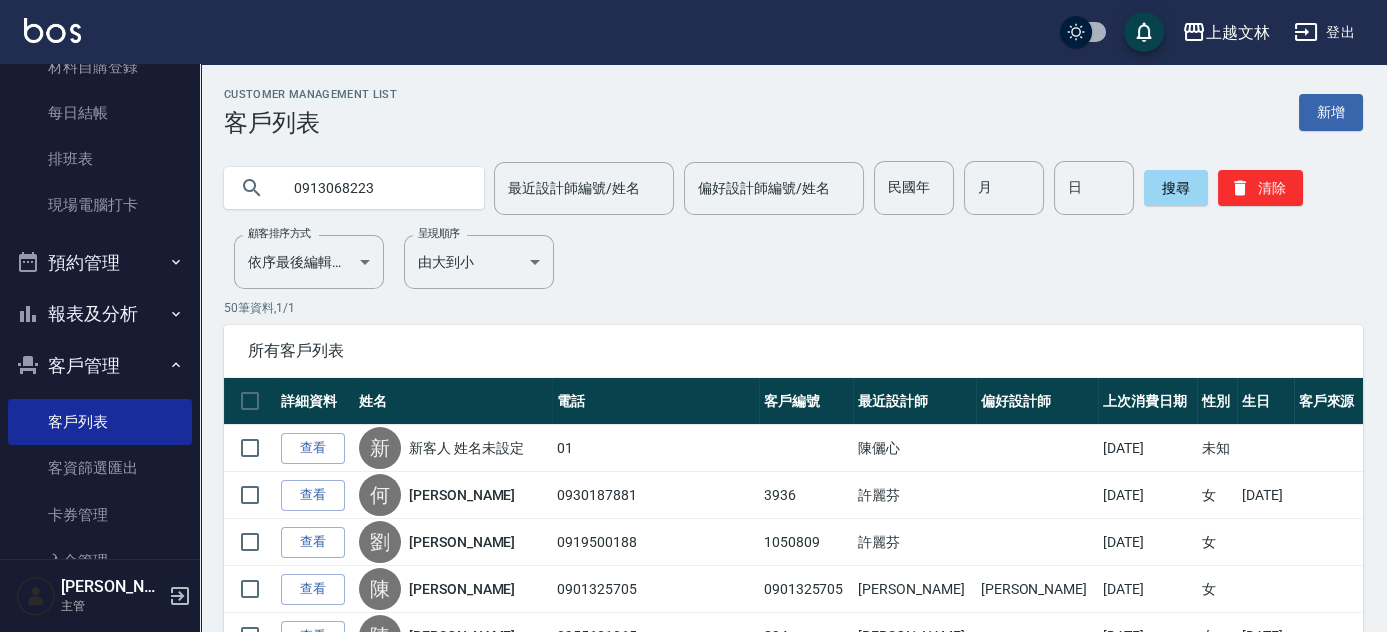 type on "0913068223" 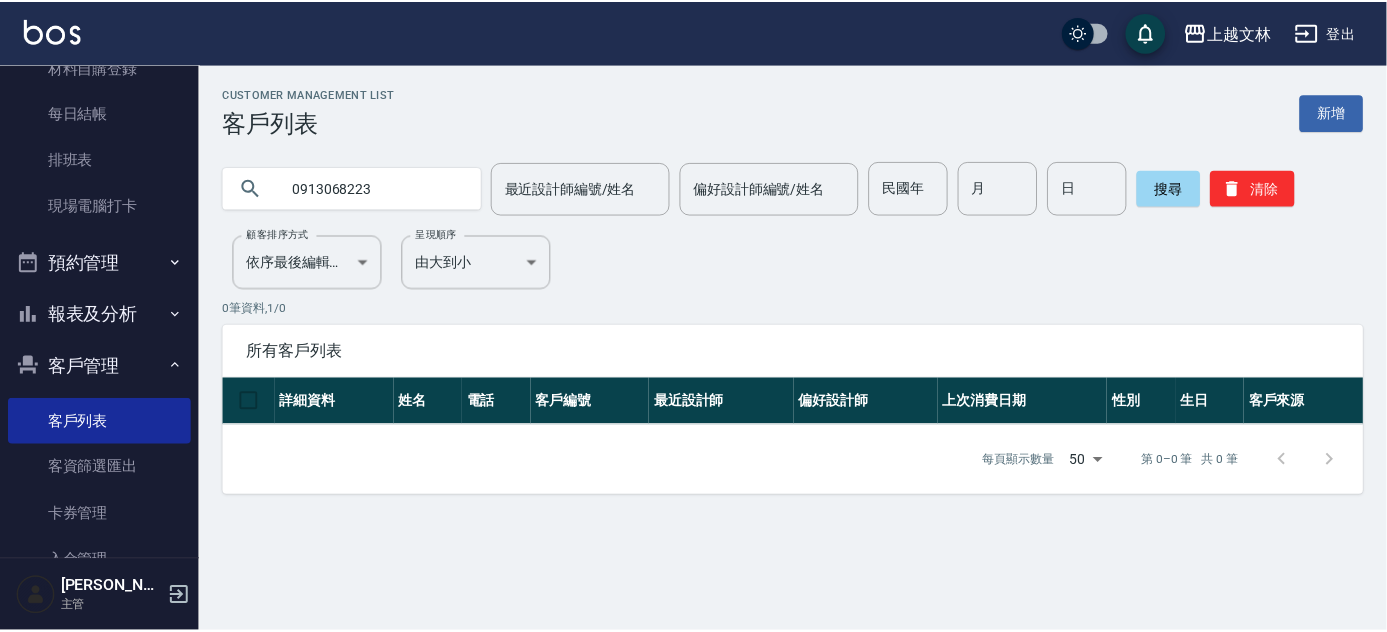 scroll, scrollTop: 0, scrollLeft: 0, axis: both 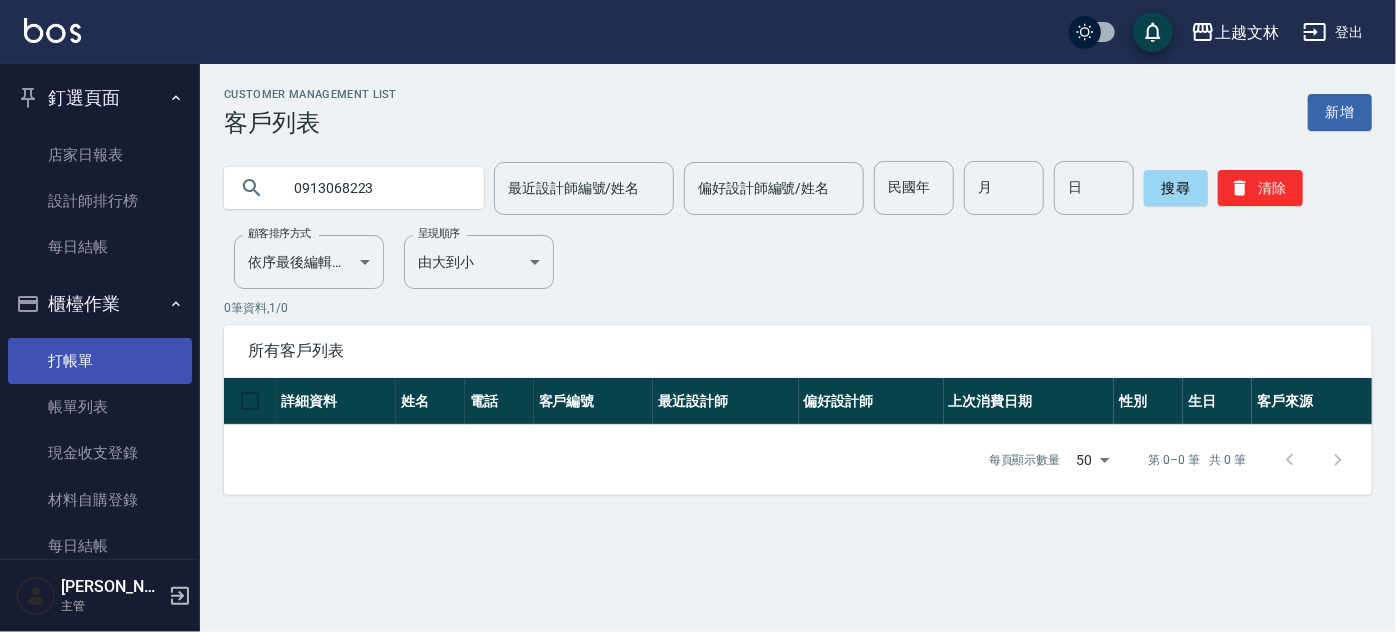 click on "打帳單" at bounding box center [100, 361] 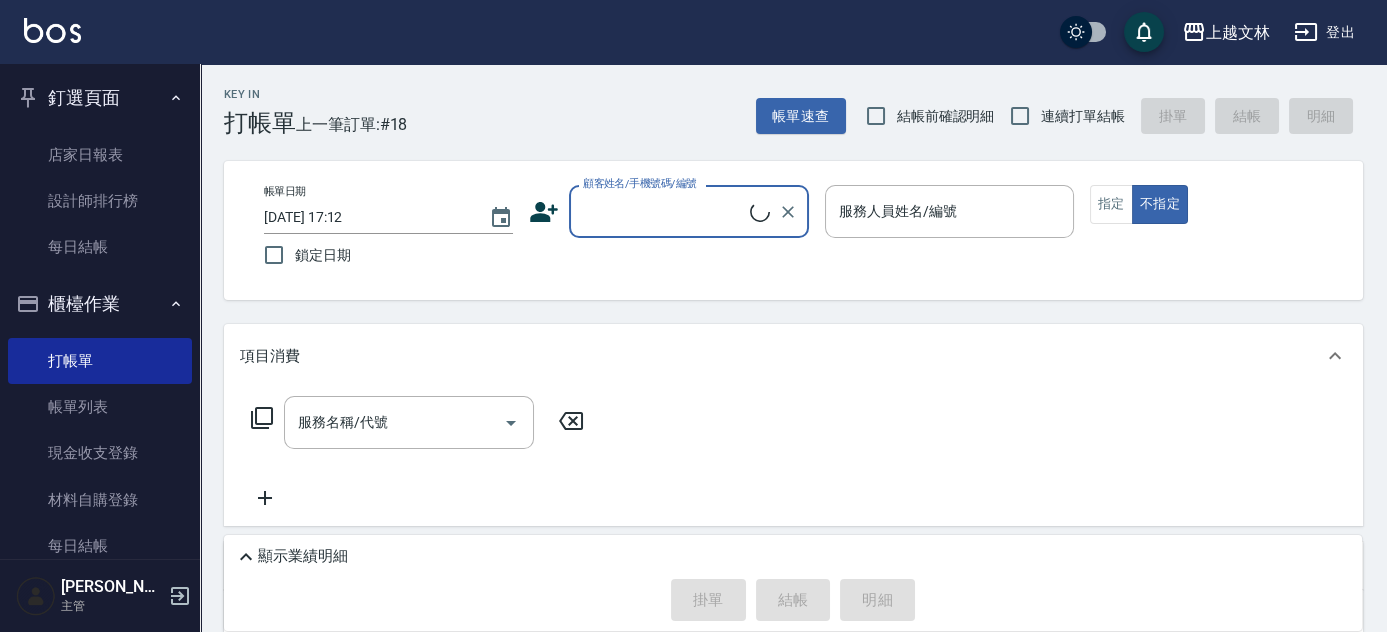 click on "釘選頁面" at bounding box center [100, 98] 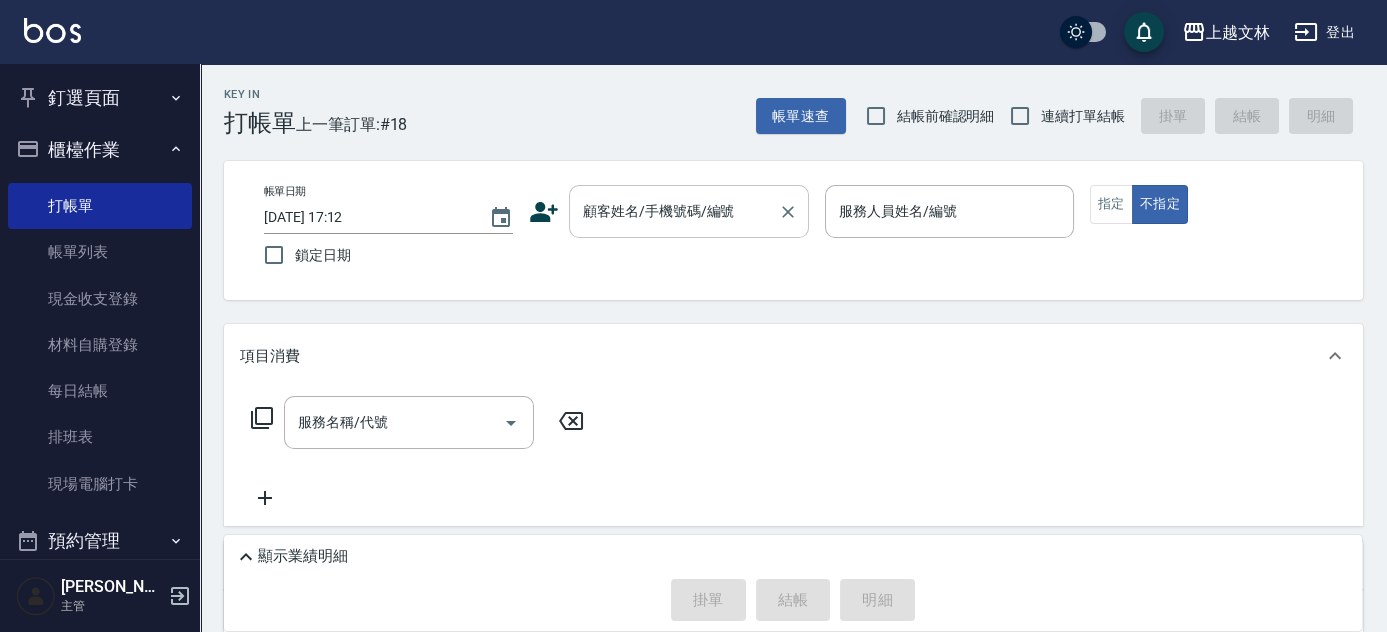type 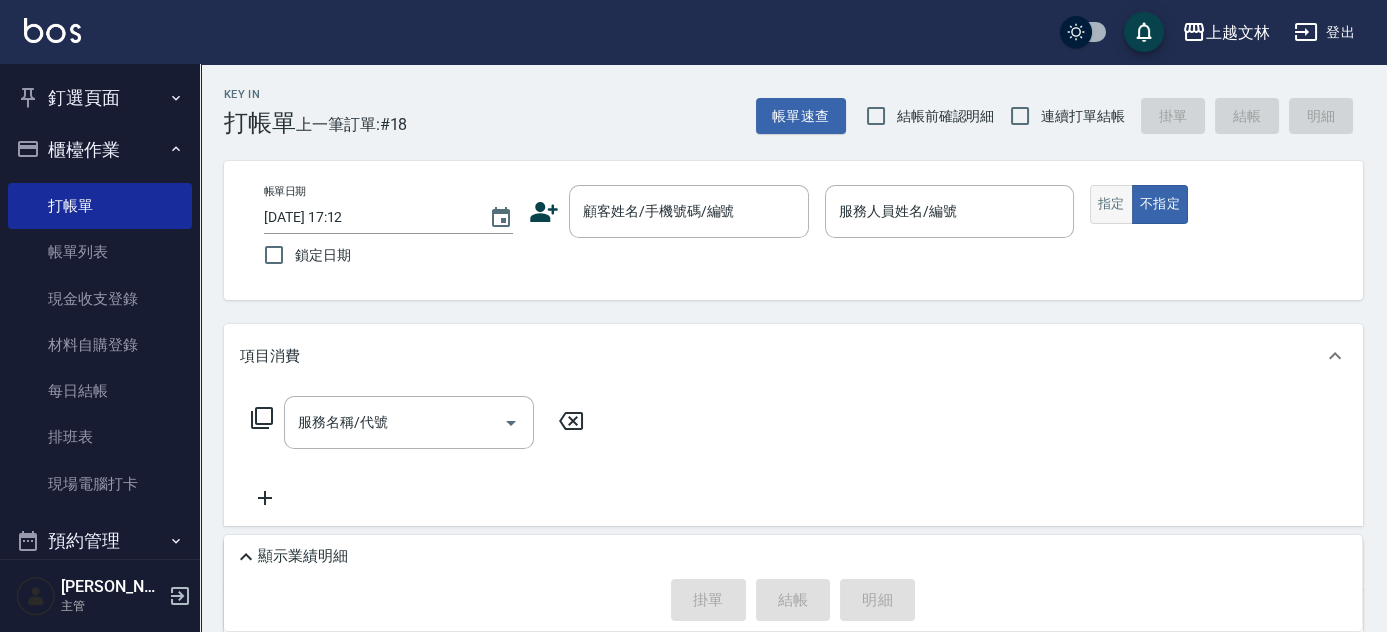 click on "釘選頁面" at bounding box center (100, 98) 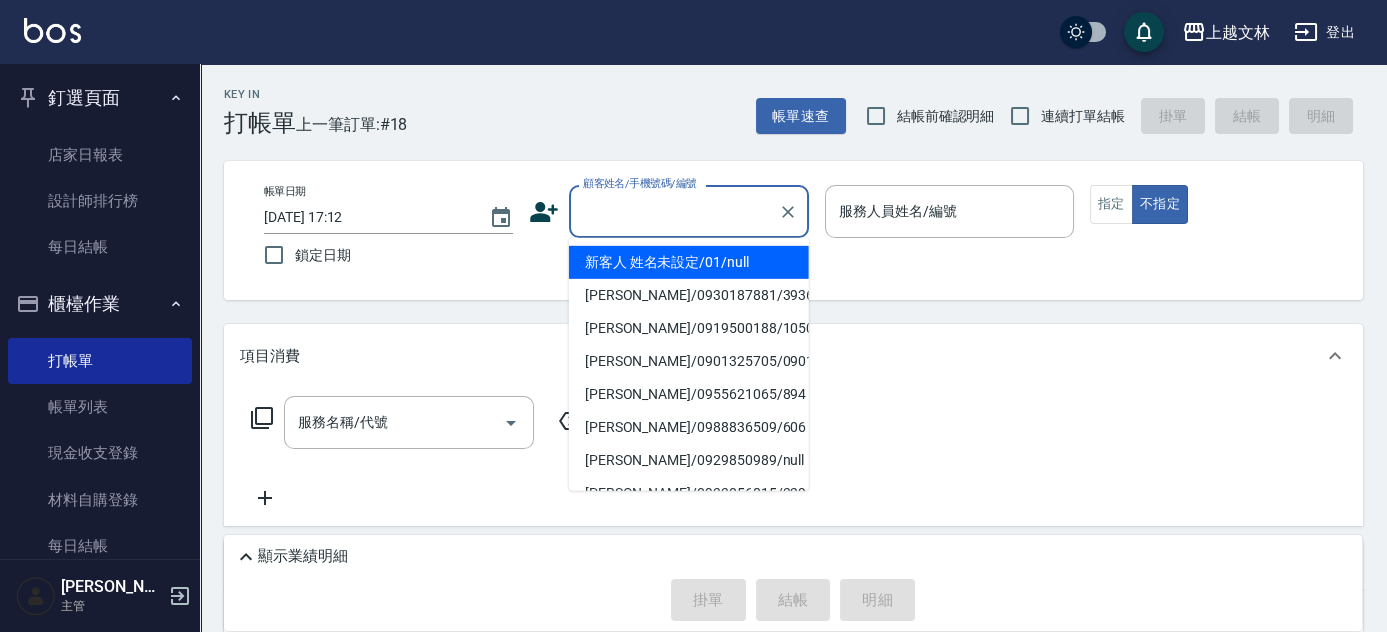 click on "顧客姓名/手機號碼/編號" at bounding box center [674, 211] 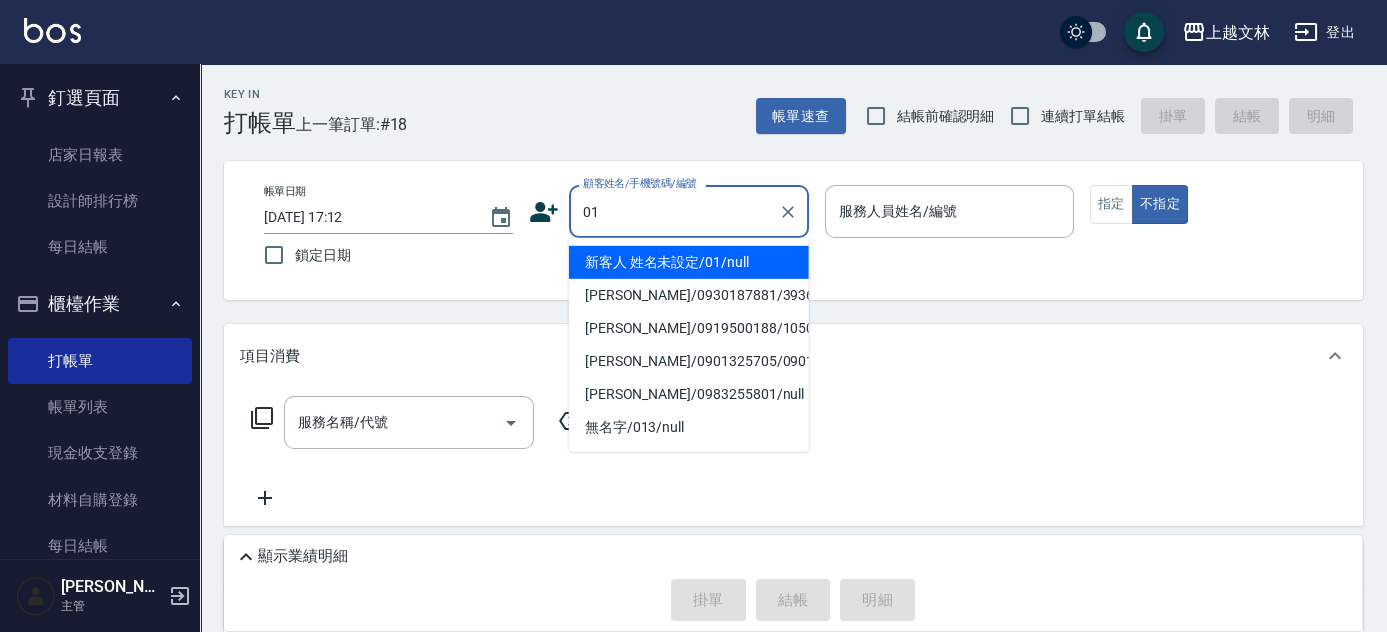 type on "新客人 姓名未設定/01/null" 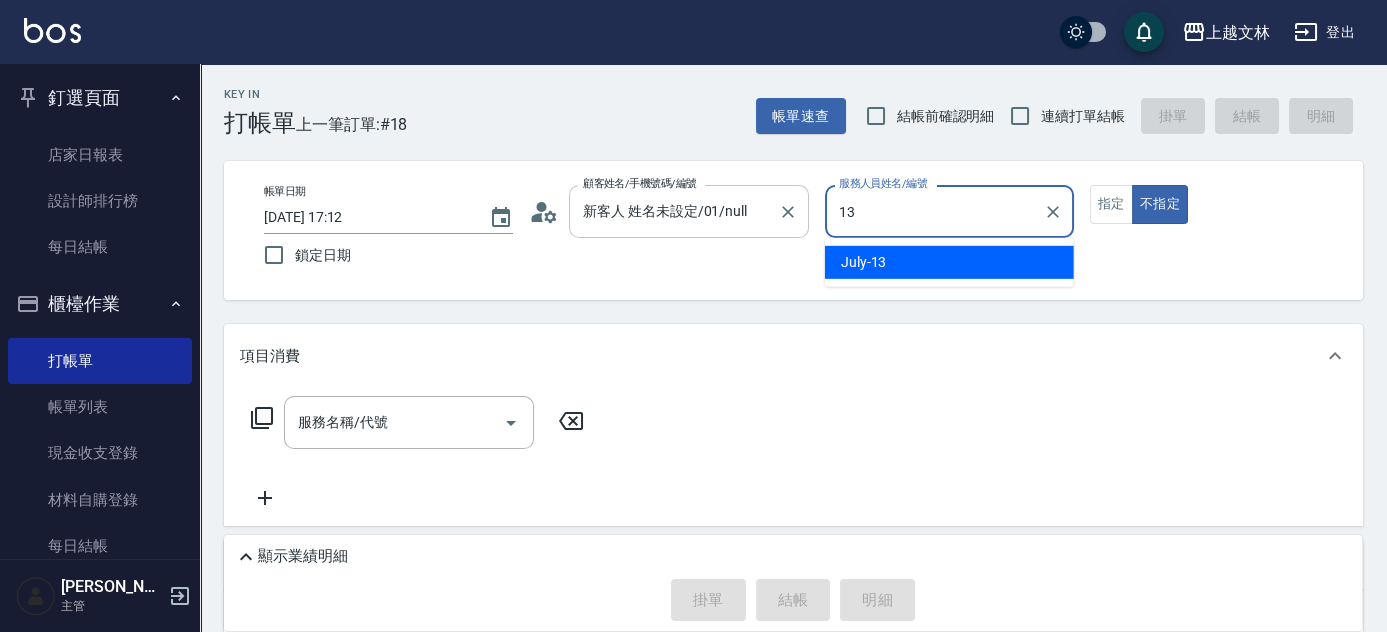 type on "July-13" 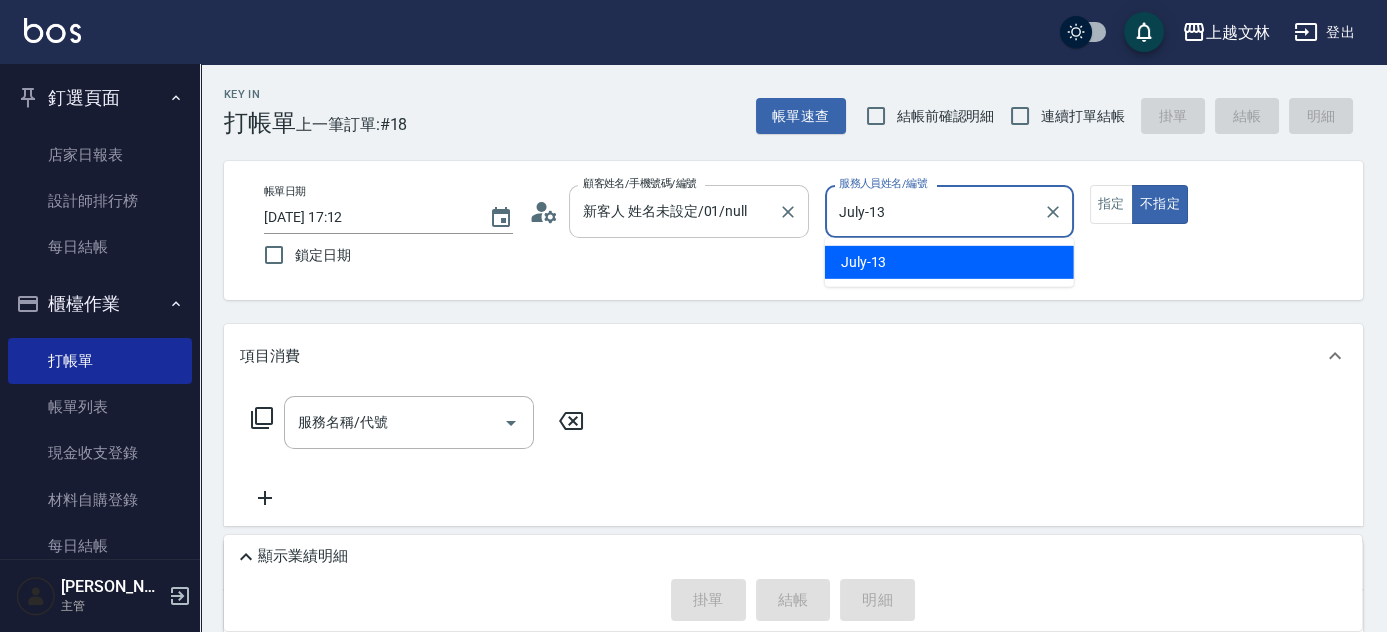 type on "false" 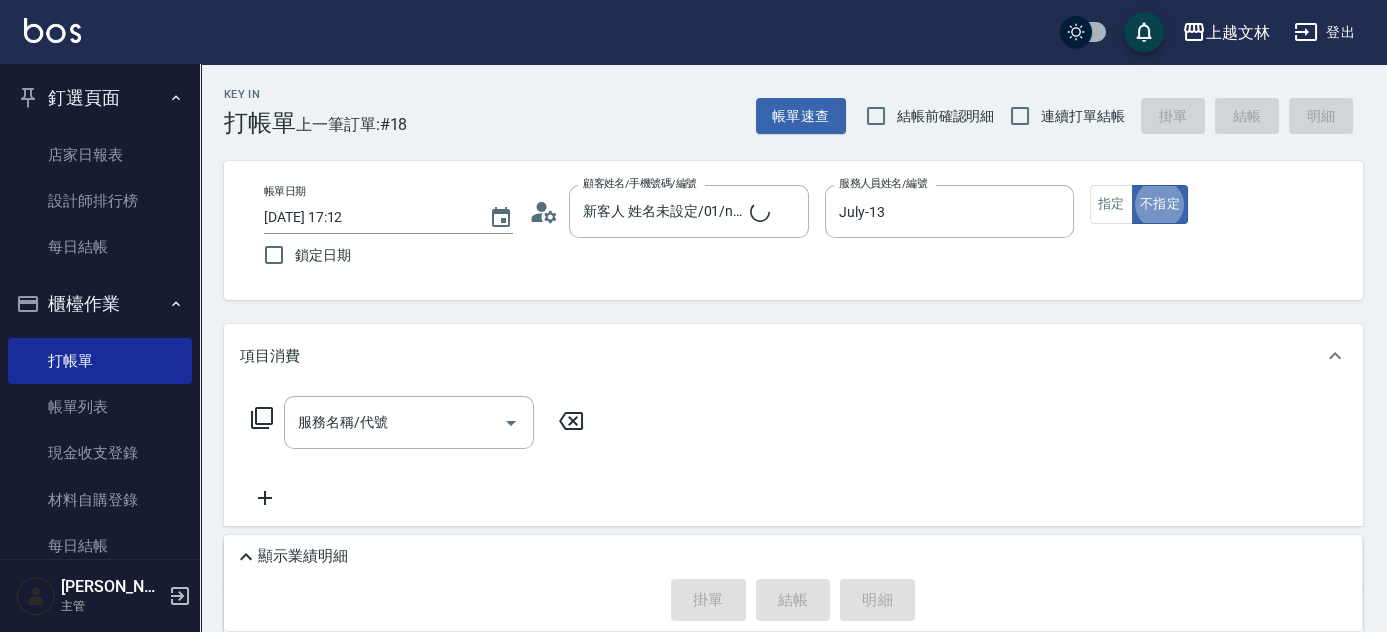 click on "釘選頁面" at bounding box center (100, 98) 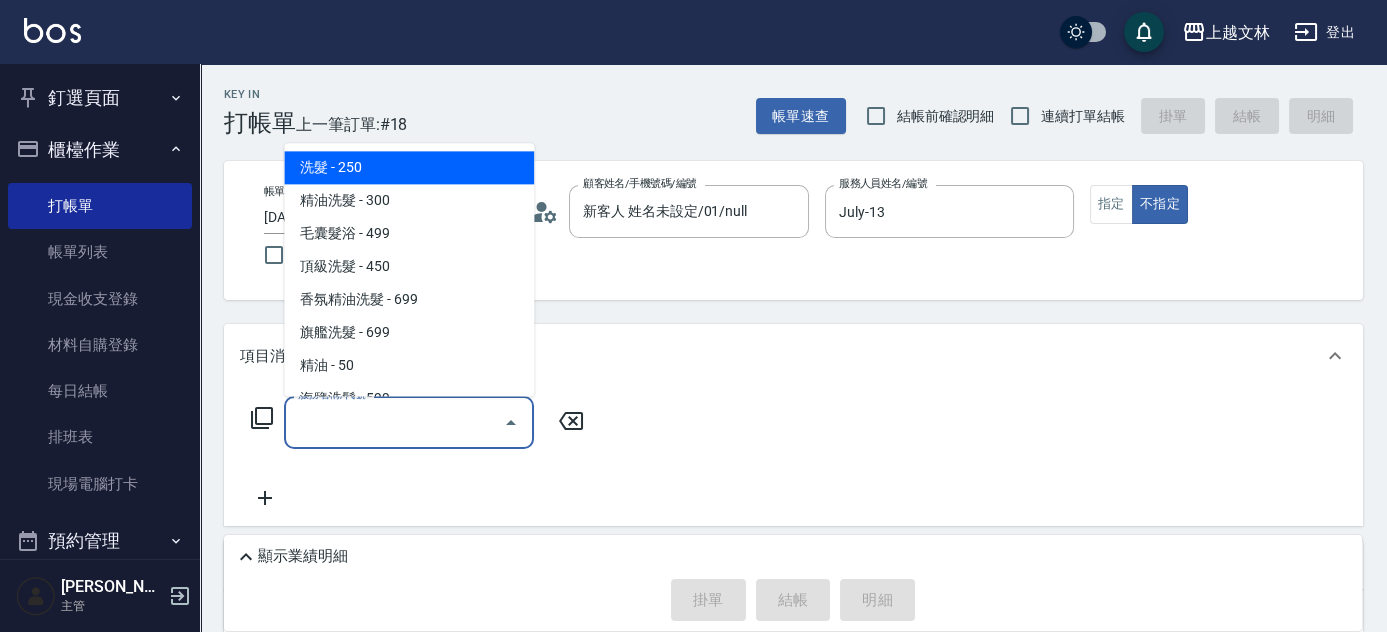 click on "服務名稱/代號" at bounding box center [394, 422] 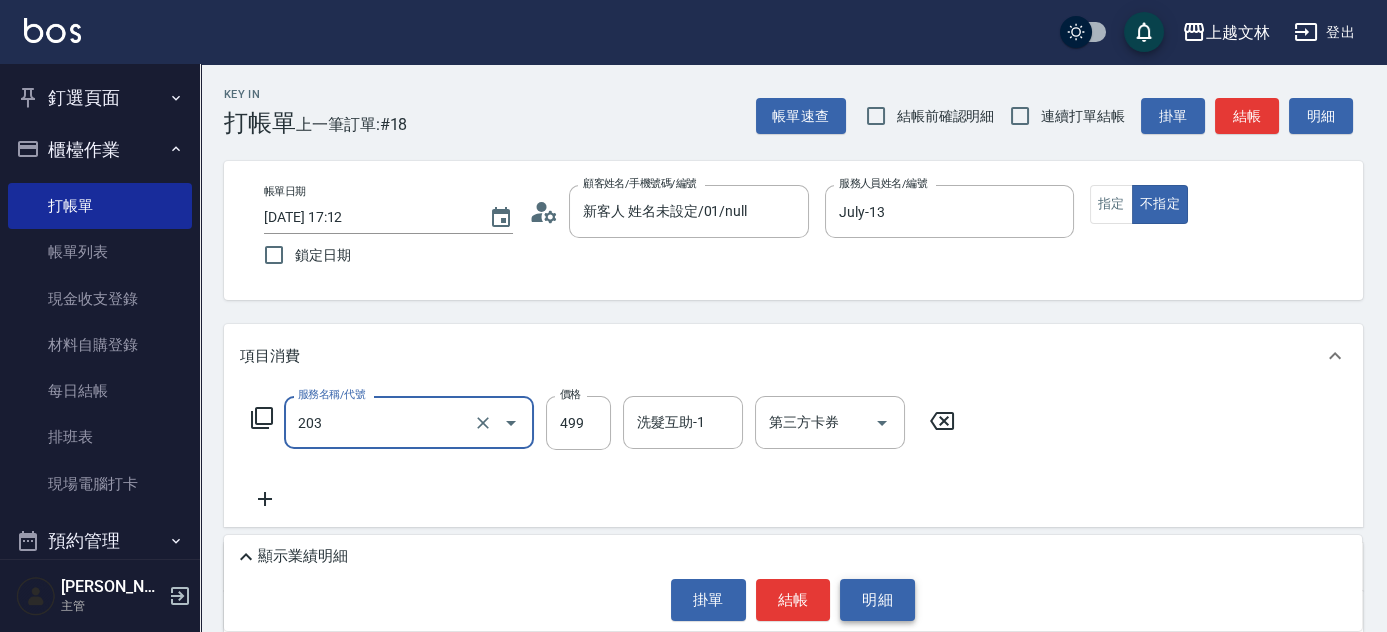 type on "B級洗+剪(203)" 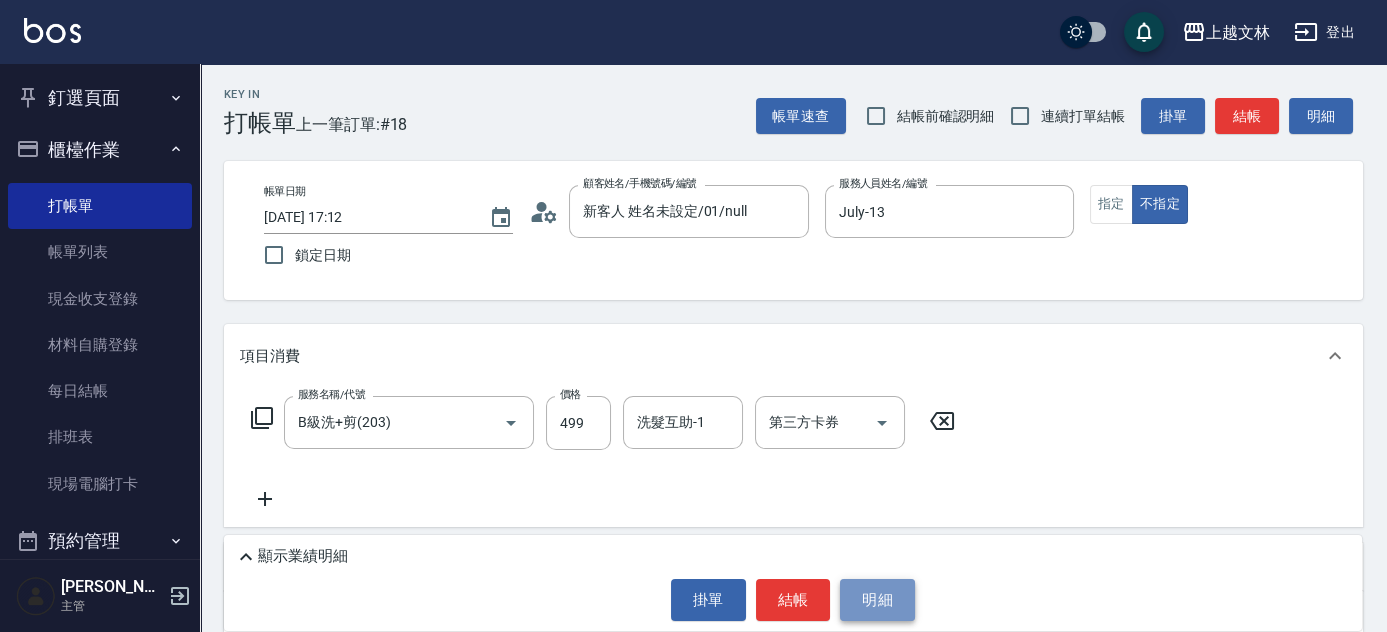 click on "明細" at bounding box center [877, 600] 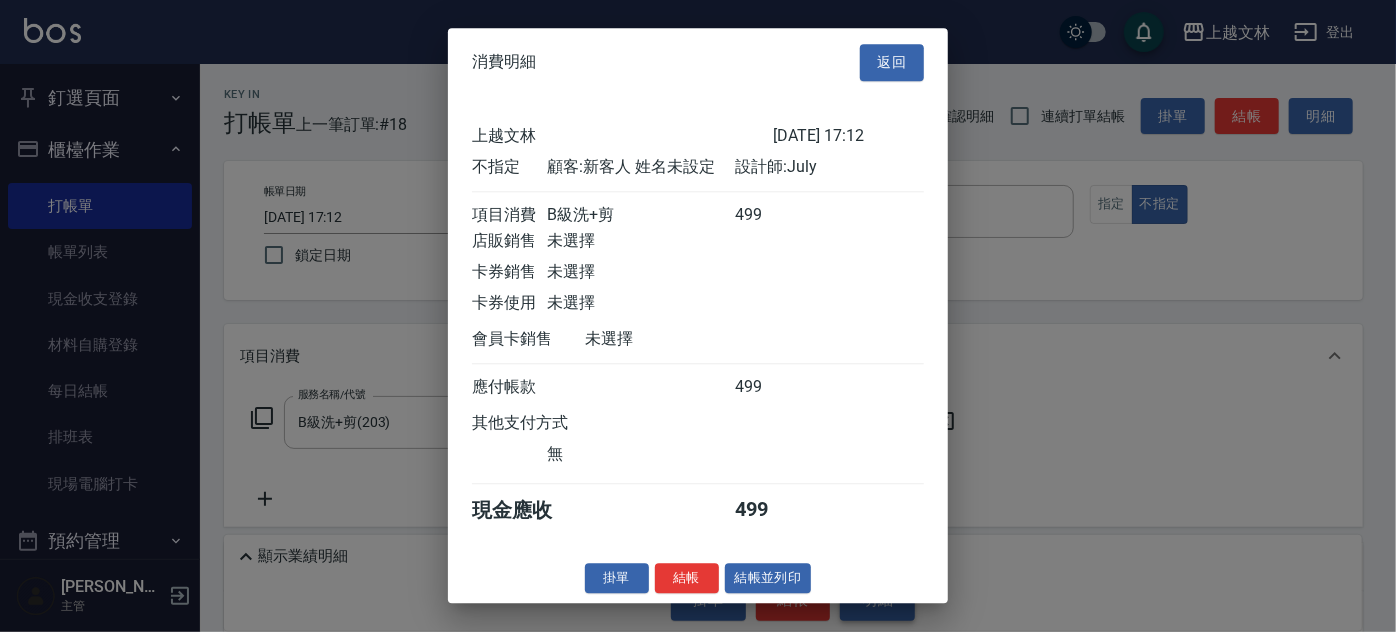 click on "掛單 結帳 結帳並列印" at bounding box center [698, 578] 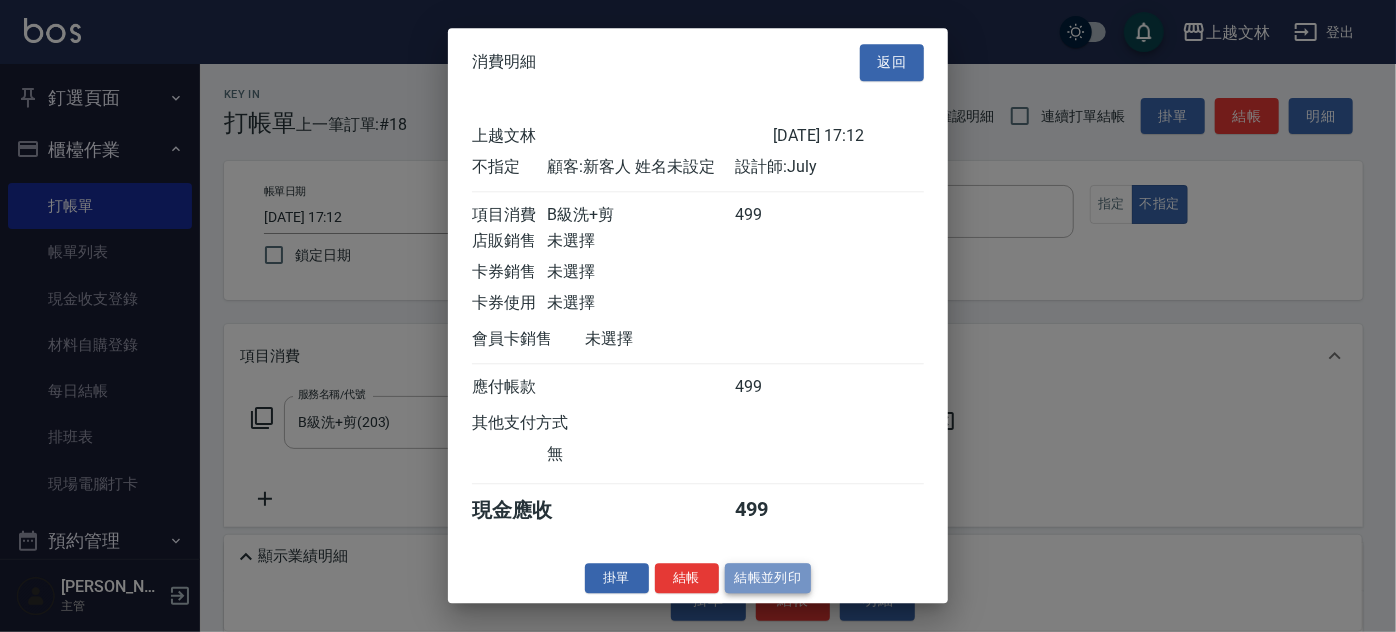 click on "結帳並列印" at bounding box center [768, 578] 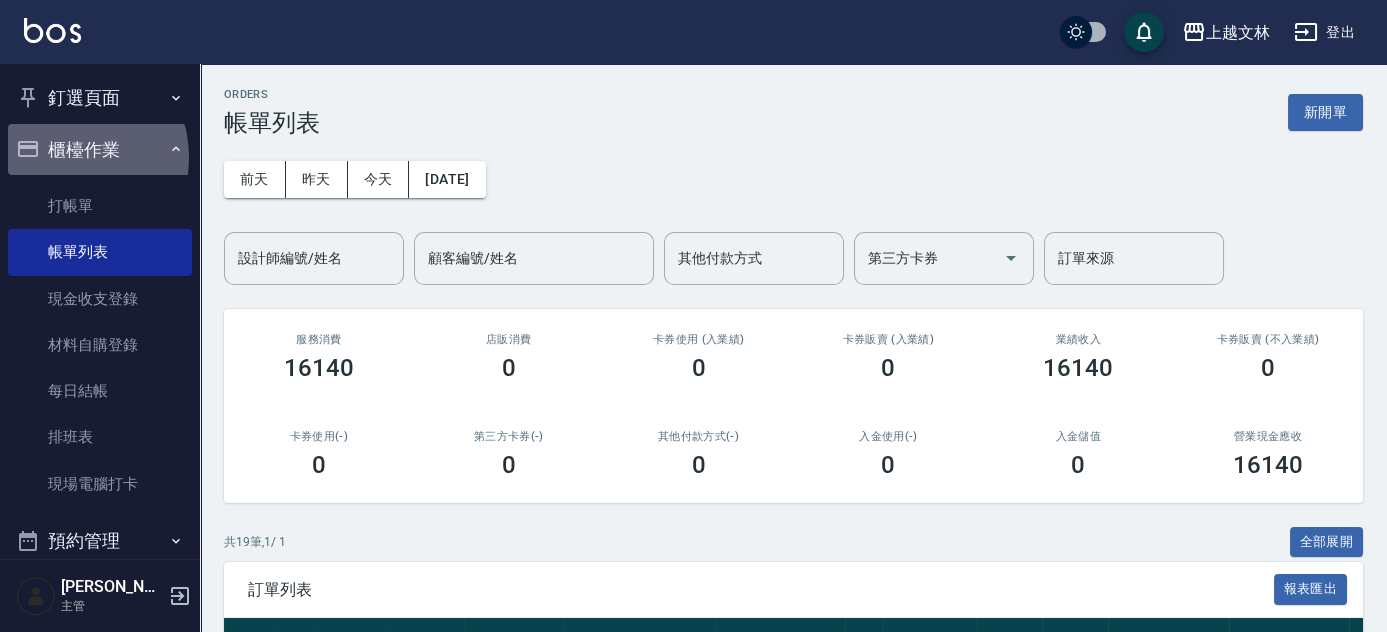 click on "櫃檯作業" at bounding box center [100, 150] 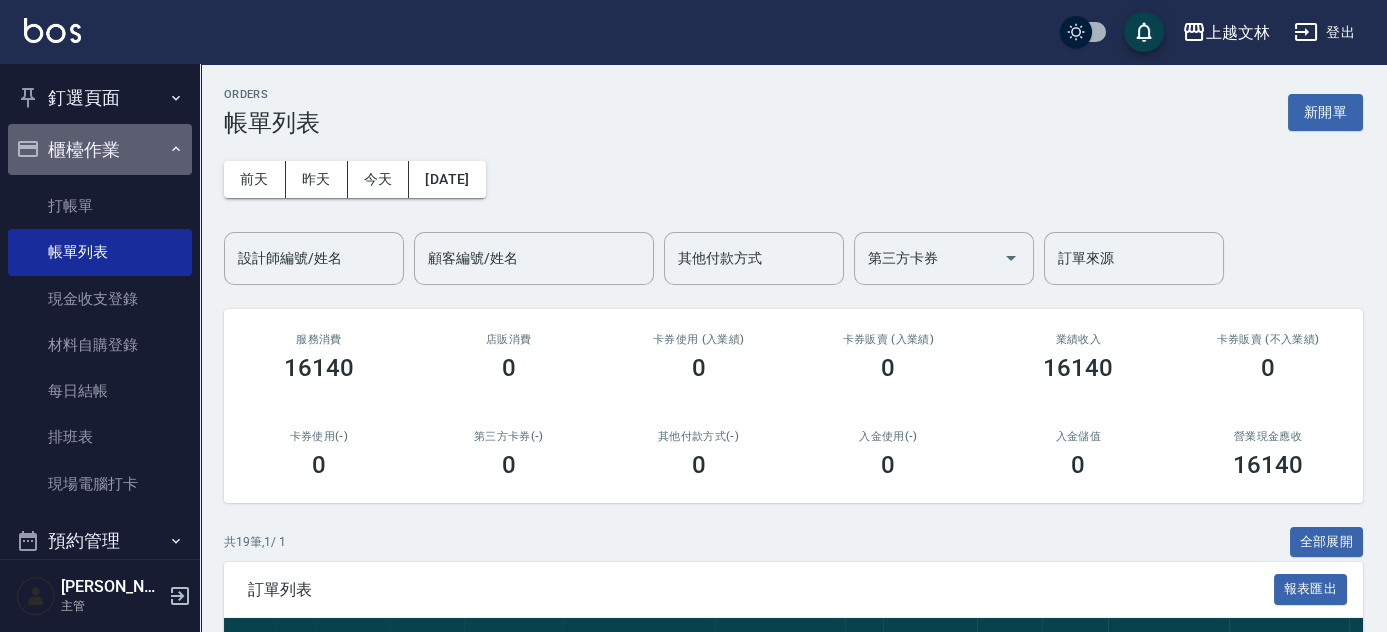click on "櫃檯作業" at bounding box center [100, 150] 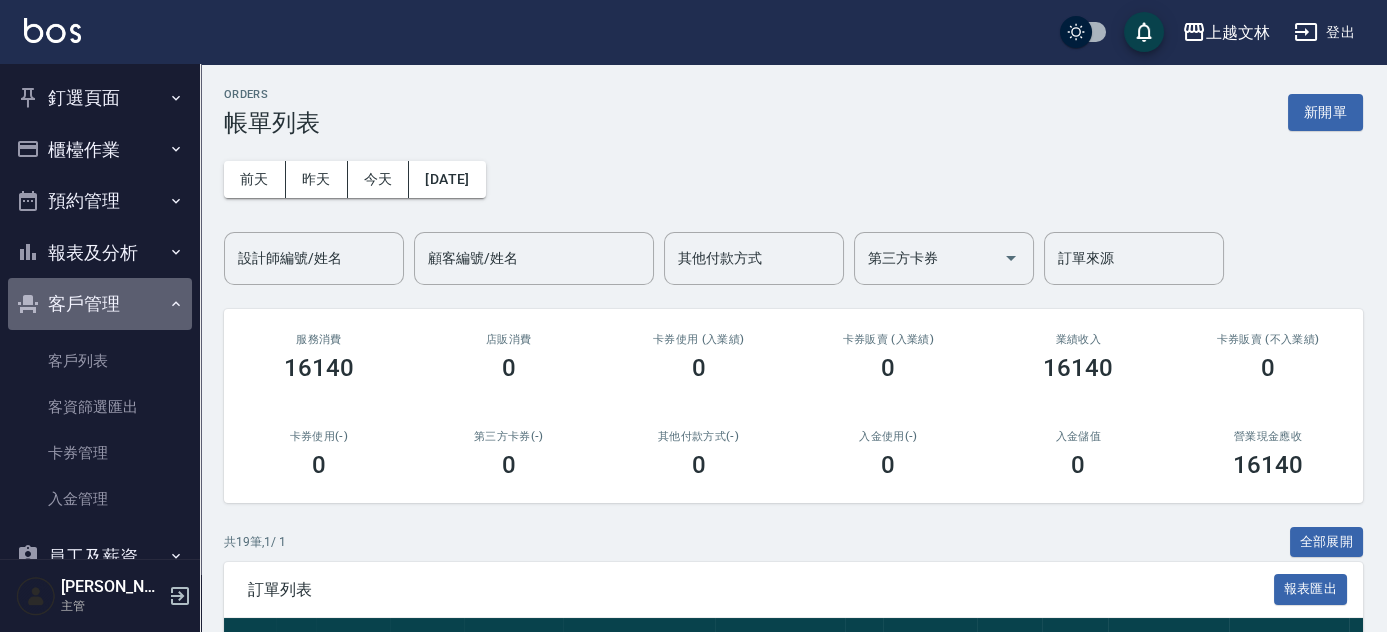 click on "客戶管理" at bounding box center (100, 304) 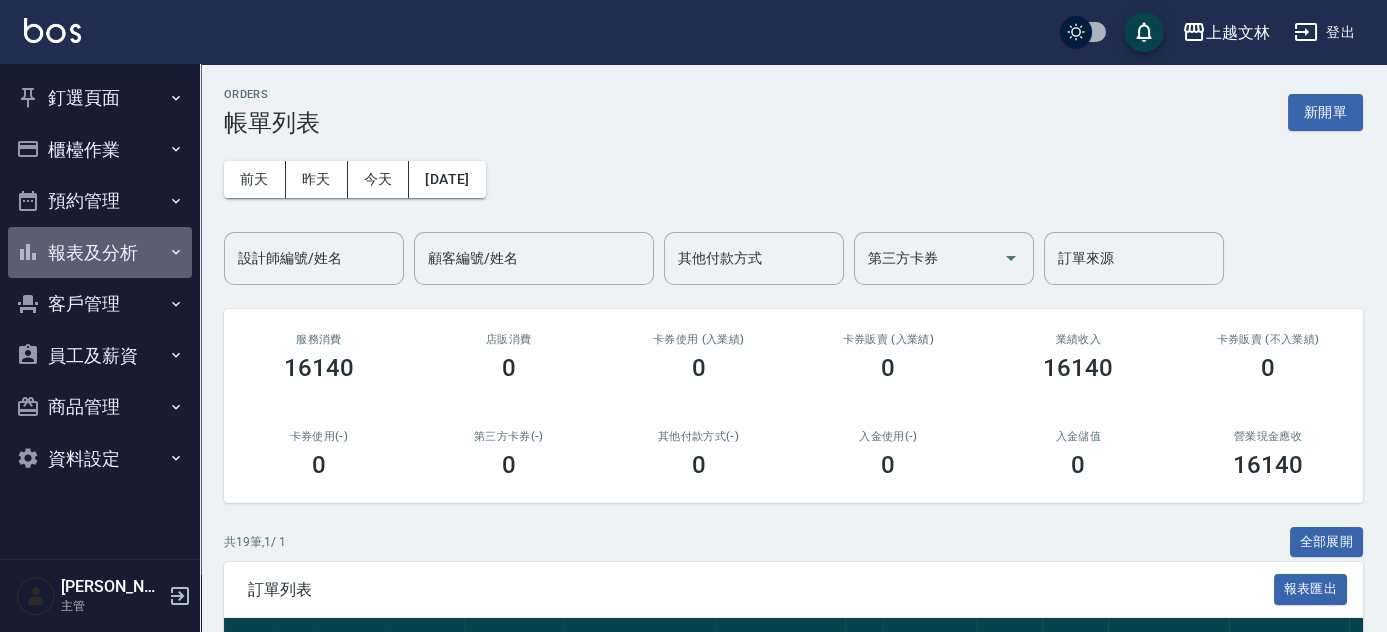 click on "報表及分析" at bounding box center (100, 253) 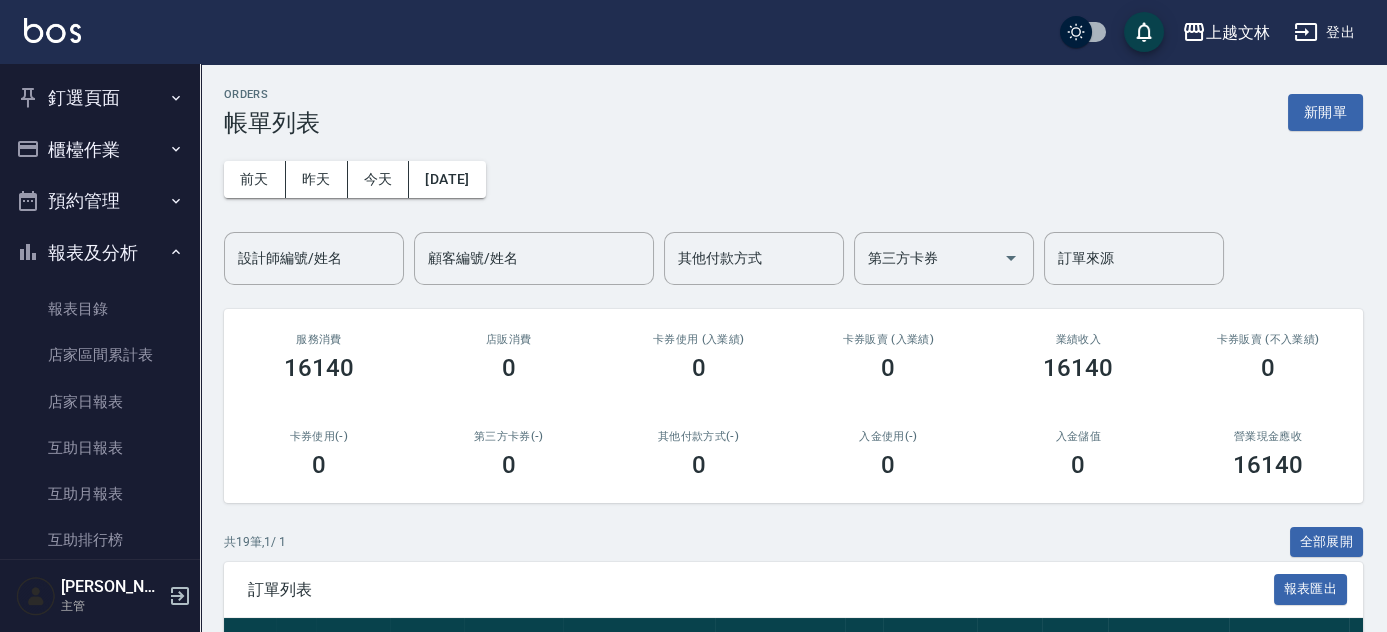 scroll, scrollTop: 433, scrollLeft: 0, axis: vertical 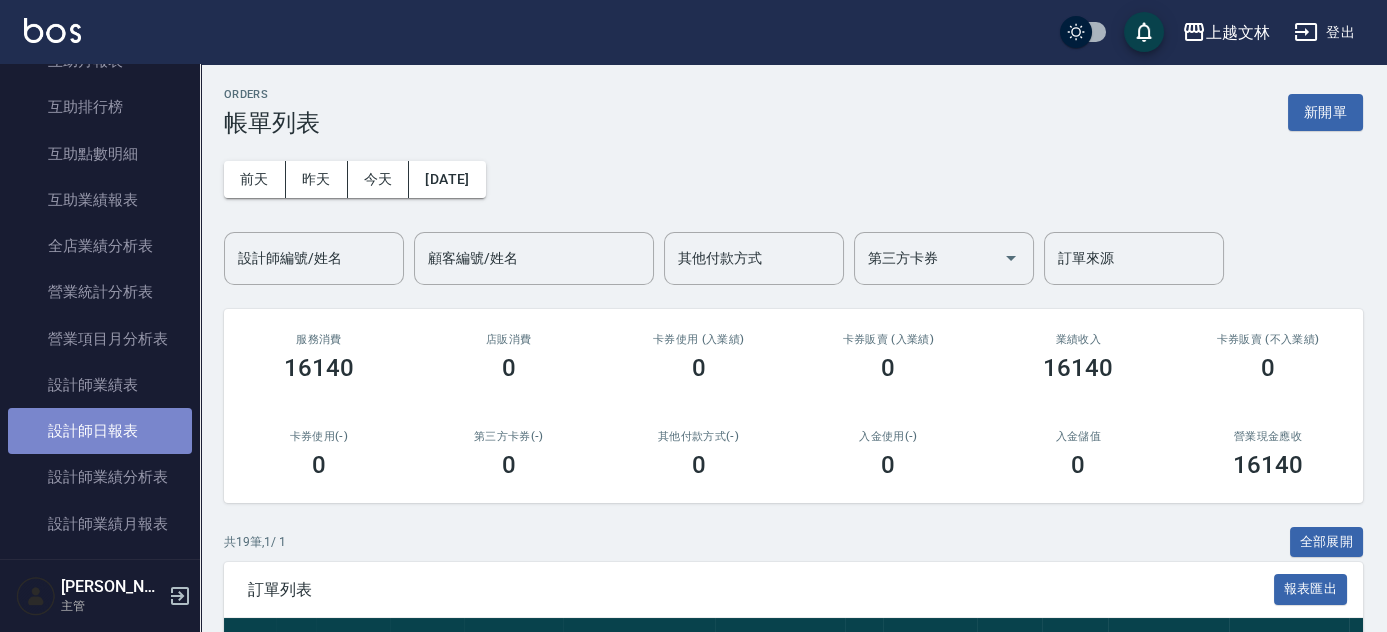 click on "設計師日報表" at bounding box center (100, 431) 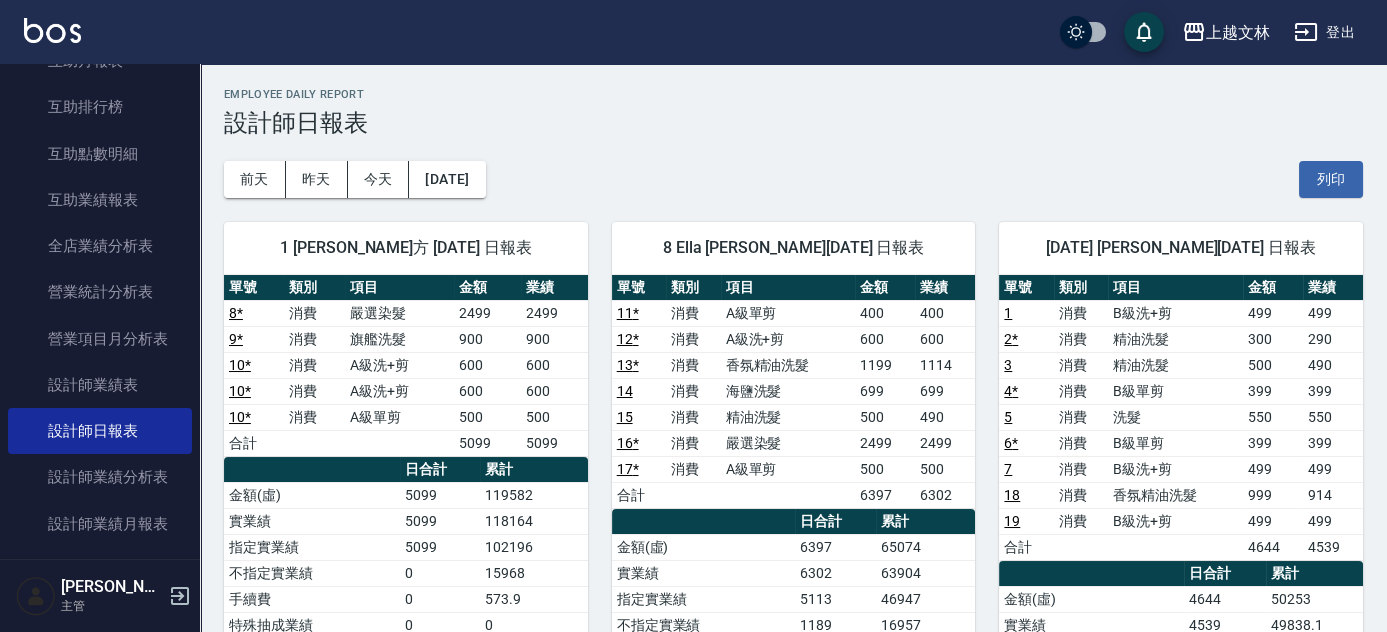 scroll, scrollTop: 0, scrollLeft: 0, axis: both 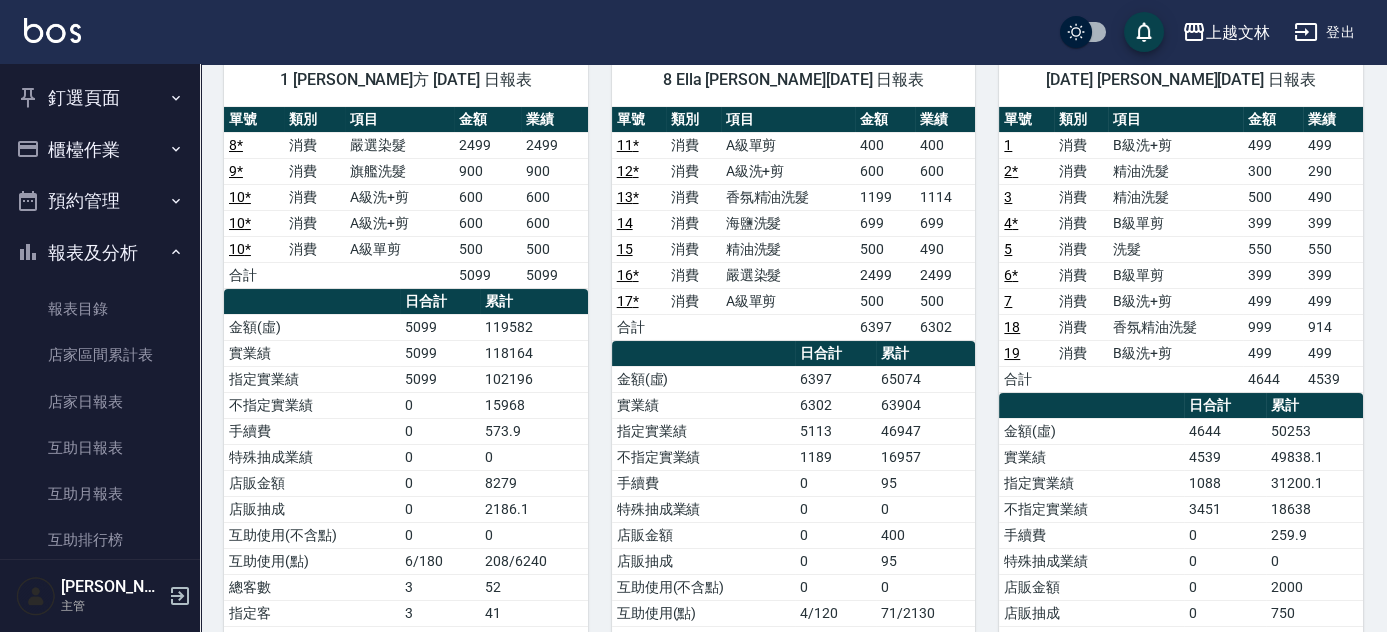 click on "上越文林   [DATE]   設計師日報表 列印時間： [DATE][PHONE_NUMBER]:23 Employee Daily Report 設計師日報表 [DATE] [DATE] [DATE] [DATE] 列印 1 FIONA 于綾方 [DATE] 日報表  單號 類別 項目 金額 業績 8 * 消費 嚴選染髮 2499 2499 9 * 消費 旗艦洗髮 900 900 10 * 消費 A級洗+剪 600 600 10 * 消費 A級洗+剪 600 600 10 * 消費 A級單剪 500 500 合計 5099 5099 日合計 累計 金額(虛) 5099 119582 實業績 5099 118164 指定實業績 5099 102196 不指定實業績 0 15968 手續費 0 573.9 特殊抽成業績 0 0 店販金額 0 8279 店販抽成 0 2186.1 互助使用(不含點) 0 0 互助使用(點) 6/180 208/6240 總客數 3 52 指定客 3 41 不指定客 0 11 客單價 1699.7 2299.7 客項次(服務) 5 120 平均項次單價 1019.8 996.5 8 Ella [PERSON_NAME][DATE] 日報表  單號 類別 項目 金額 業績 11 * 消費 A級單剪 400 400 12 * 消費 A級洗+剪 600 600 13 * 消費 香氛精油洗髮 1199 1114 14 消費 海鹽洗髮 699 699 15 消費 16" at bounding box center [793, 389] 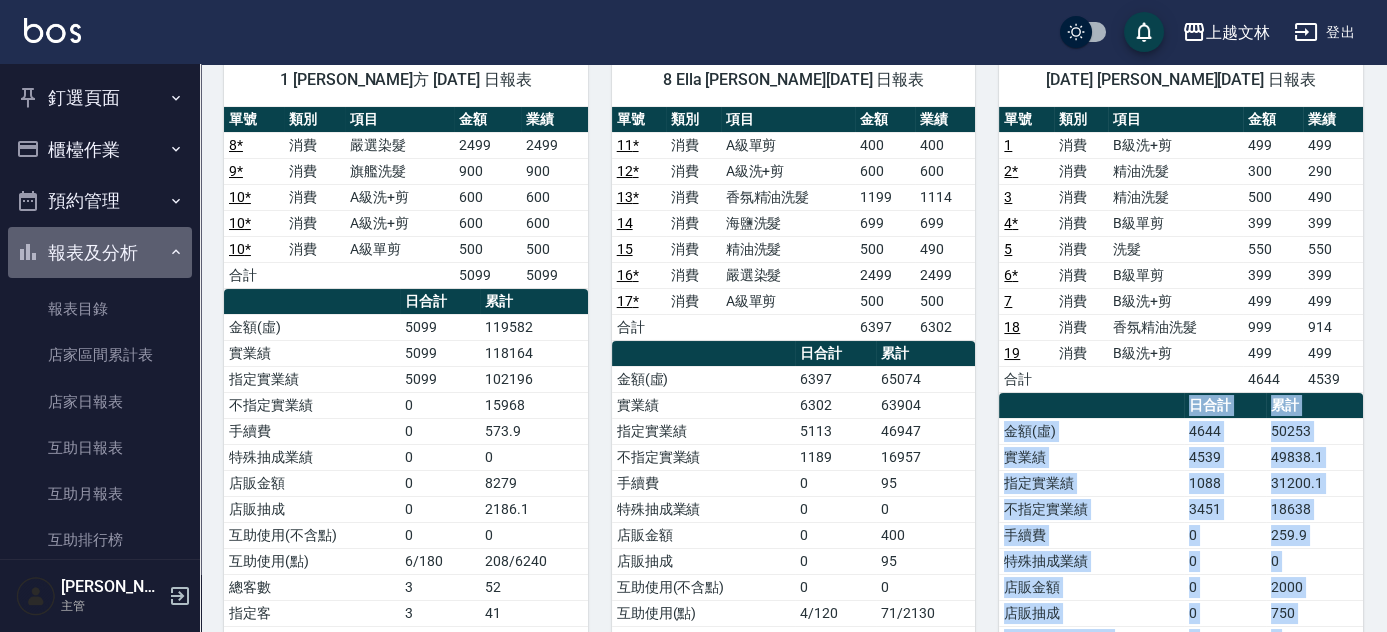 click on "報表及分析" at bounding box center [100, 253] 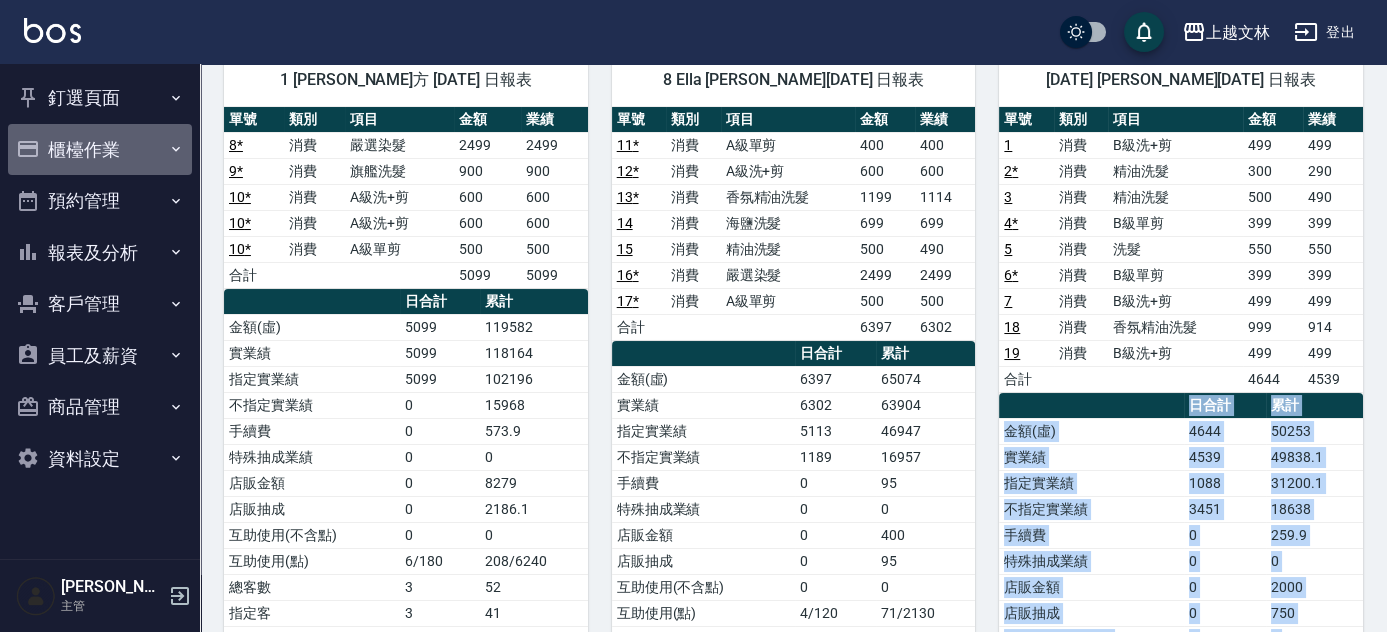 click on "櫃檯作業" at bounding box center [100, 150] 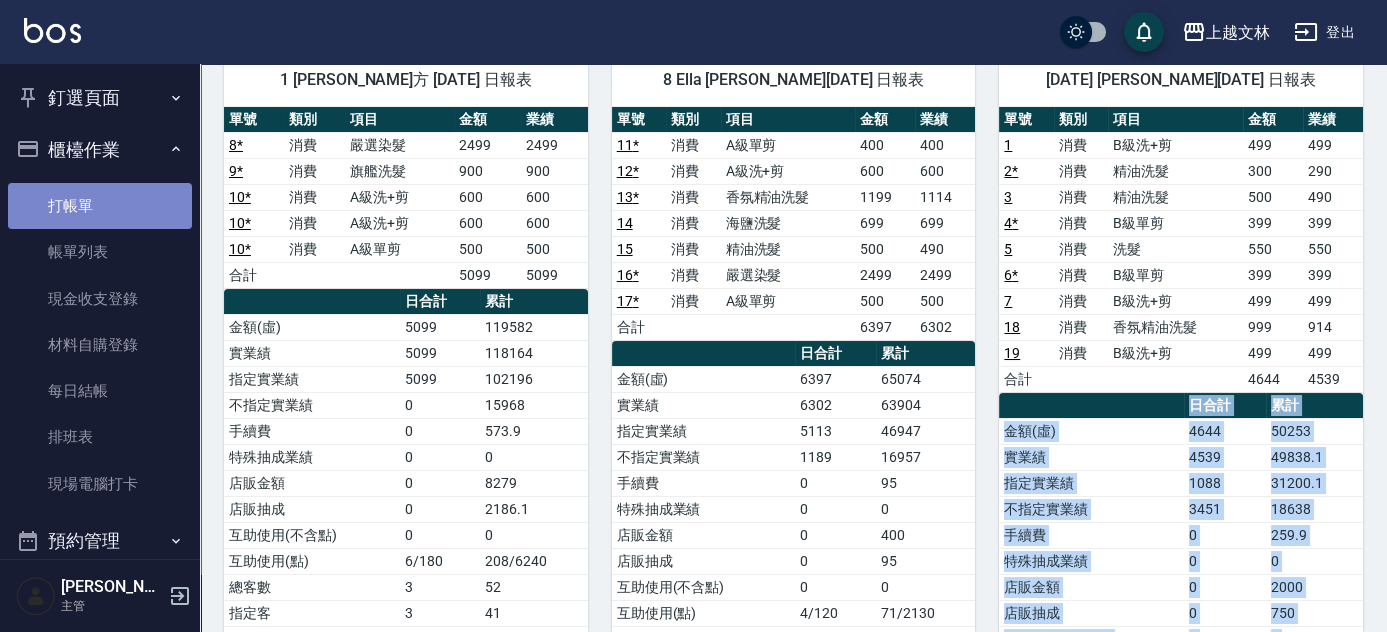 click on "打帳單" at bounding box center [100, 206] 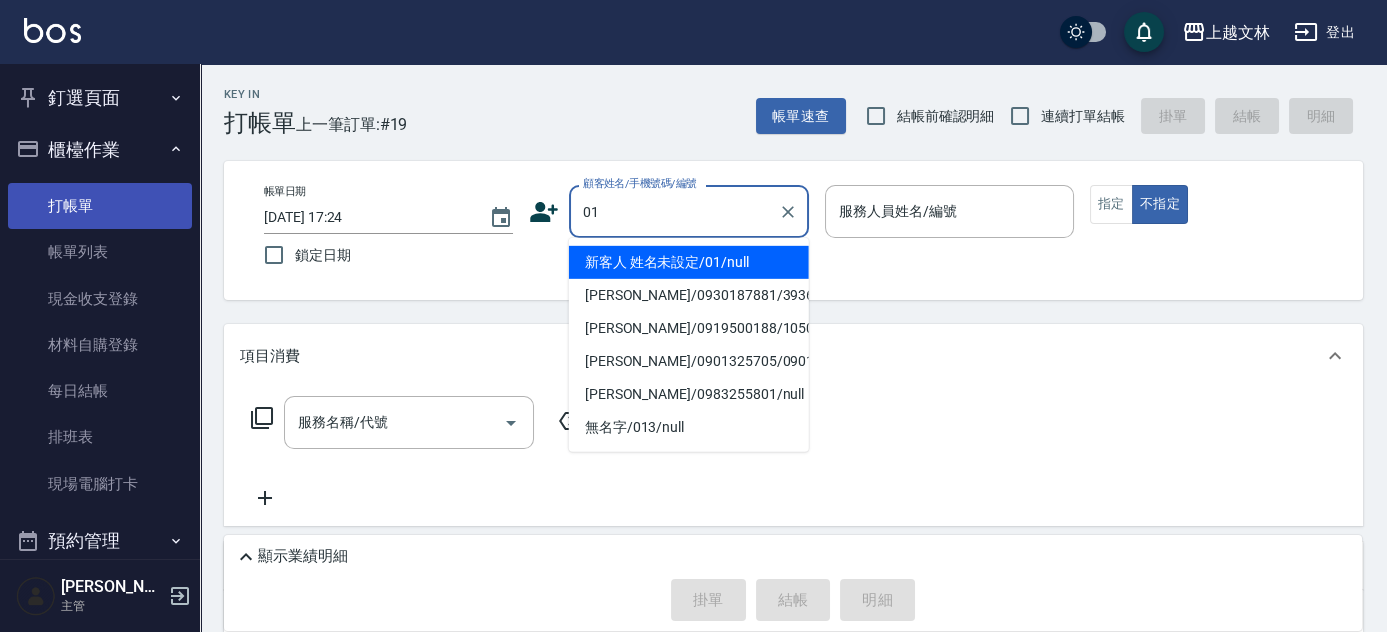 type on "01" 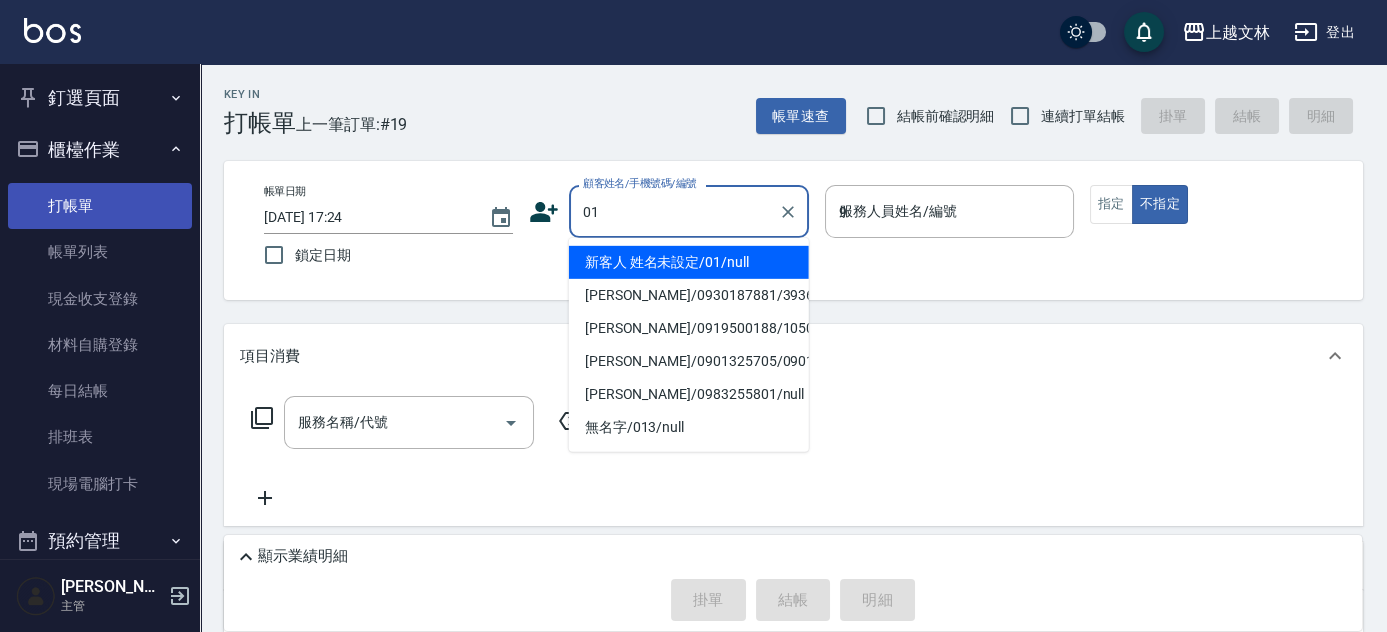 type on "新客人 姓名未設定/01/null" 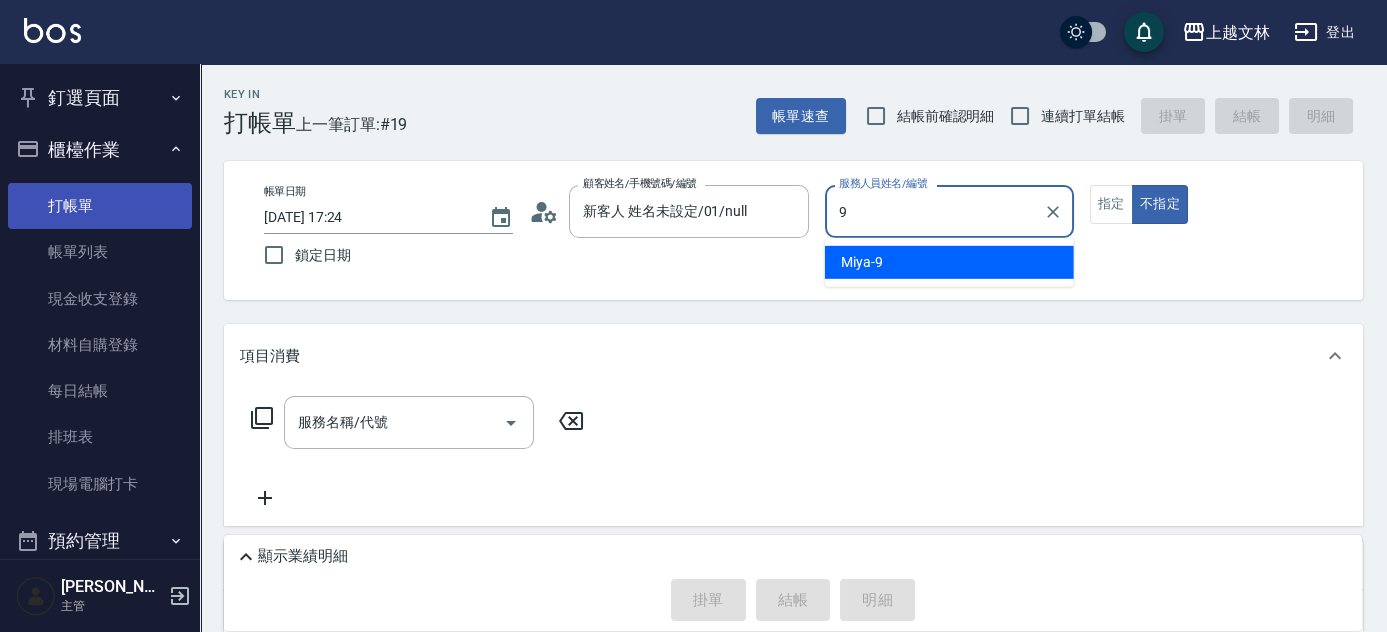 type on "Miya-9" 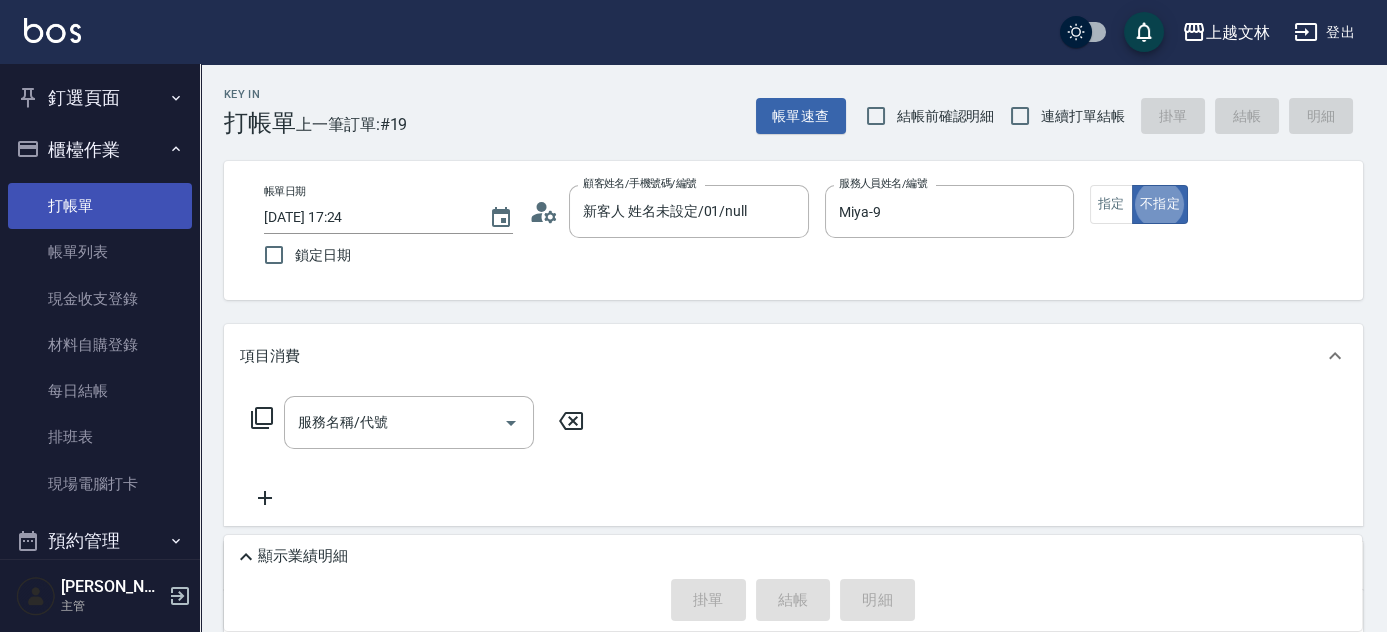 type on "false" 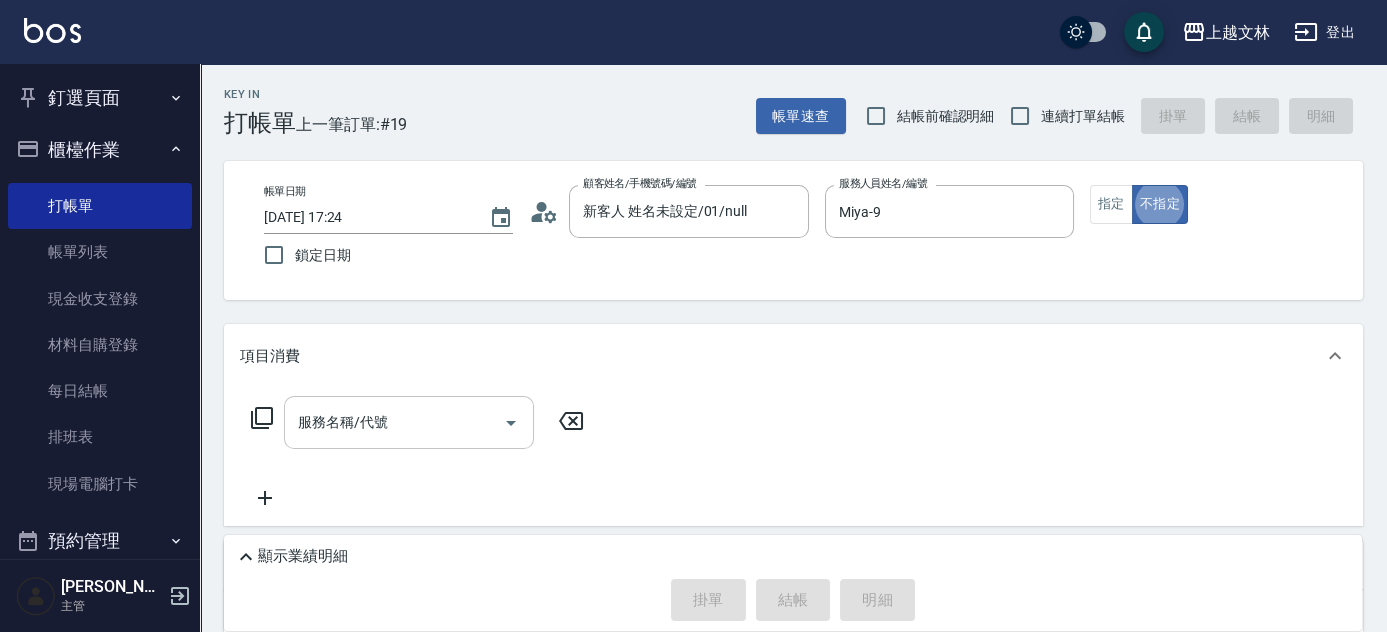 click on "服務名稱/代號 服務名稱/代號" at bounding box center (409, 422) 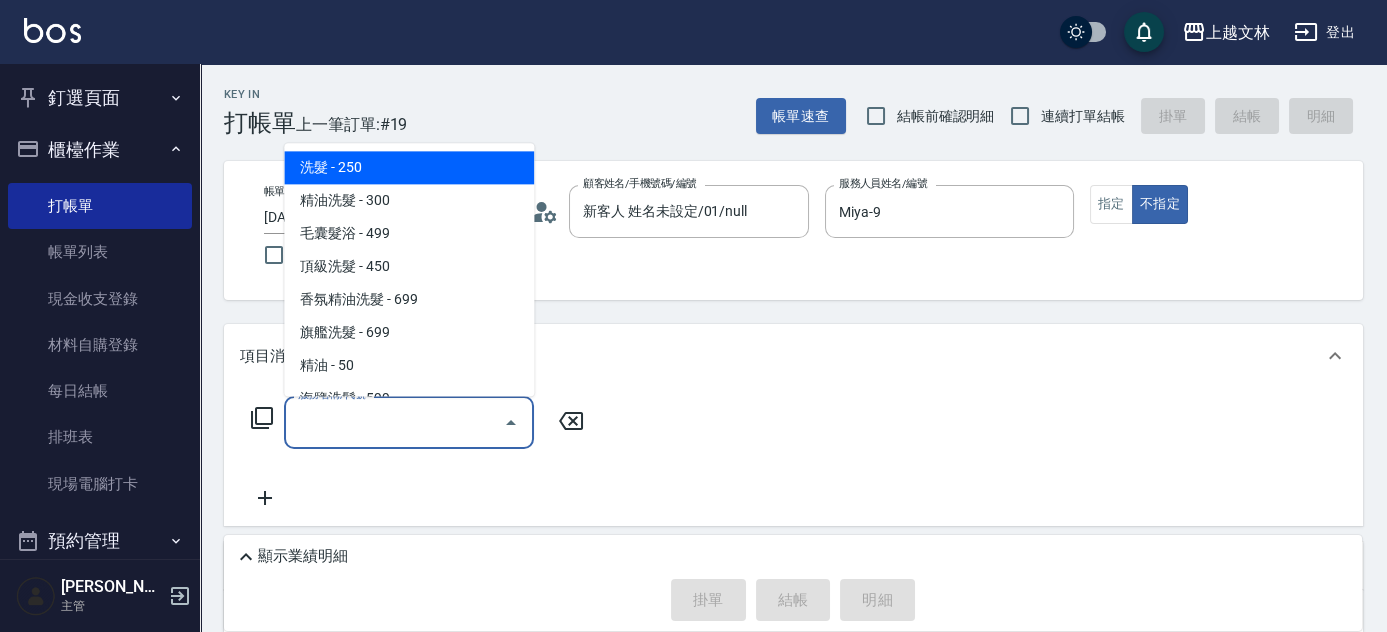 click on "洗髮 - 250" at bounding box center [409, 168] 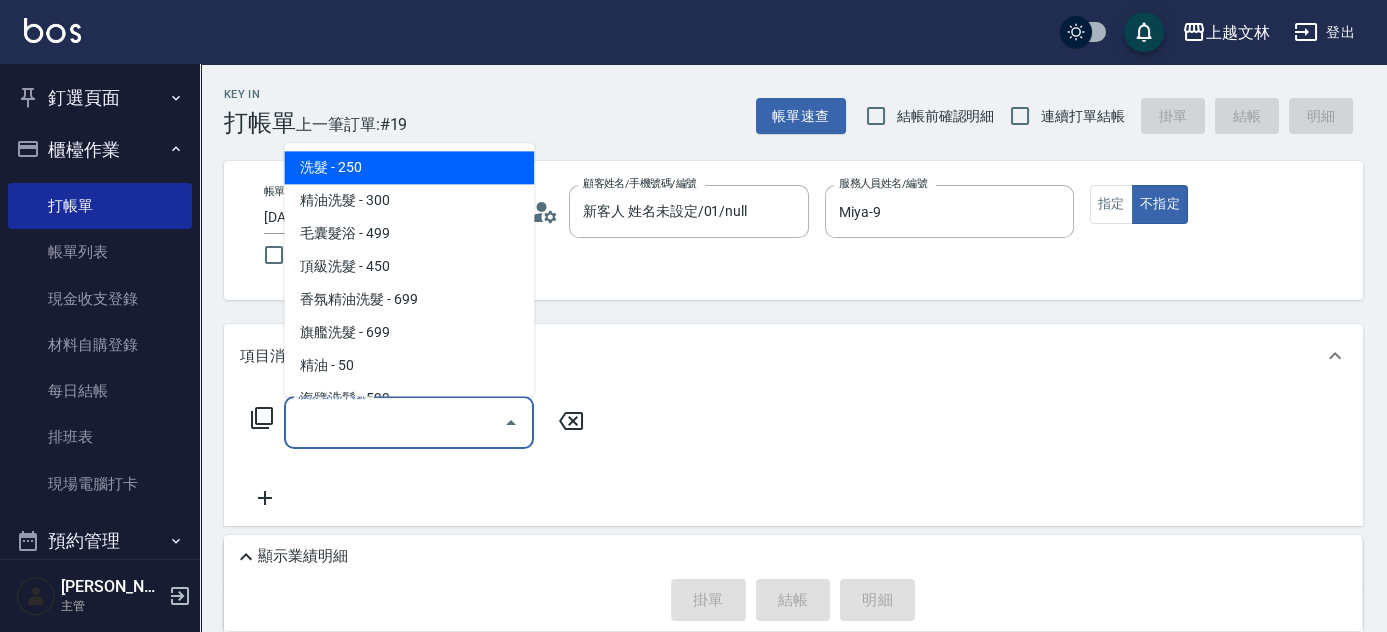 type on "洗髮(101)" 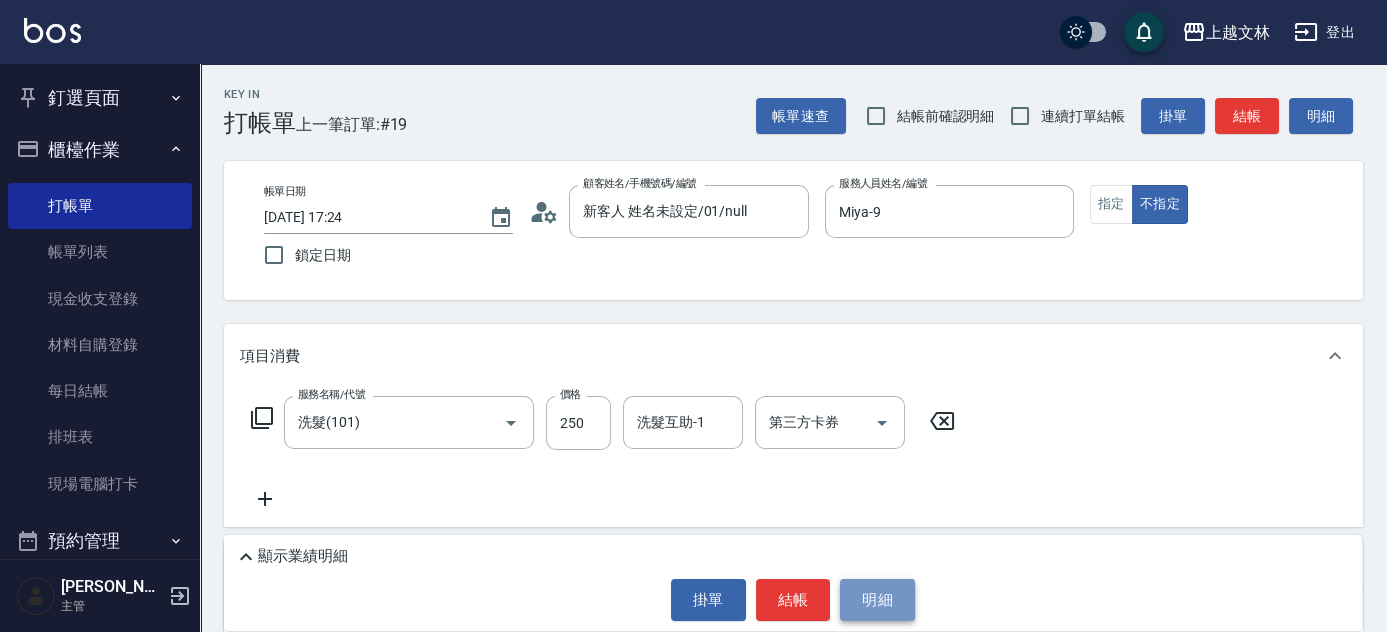 click on "明細" at bounding box center [877, 600] 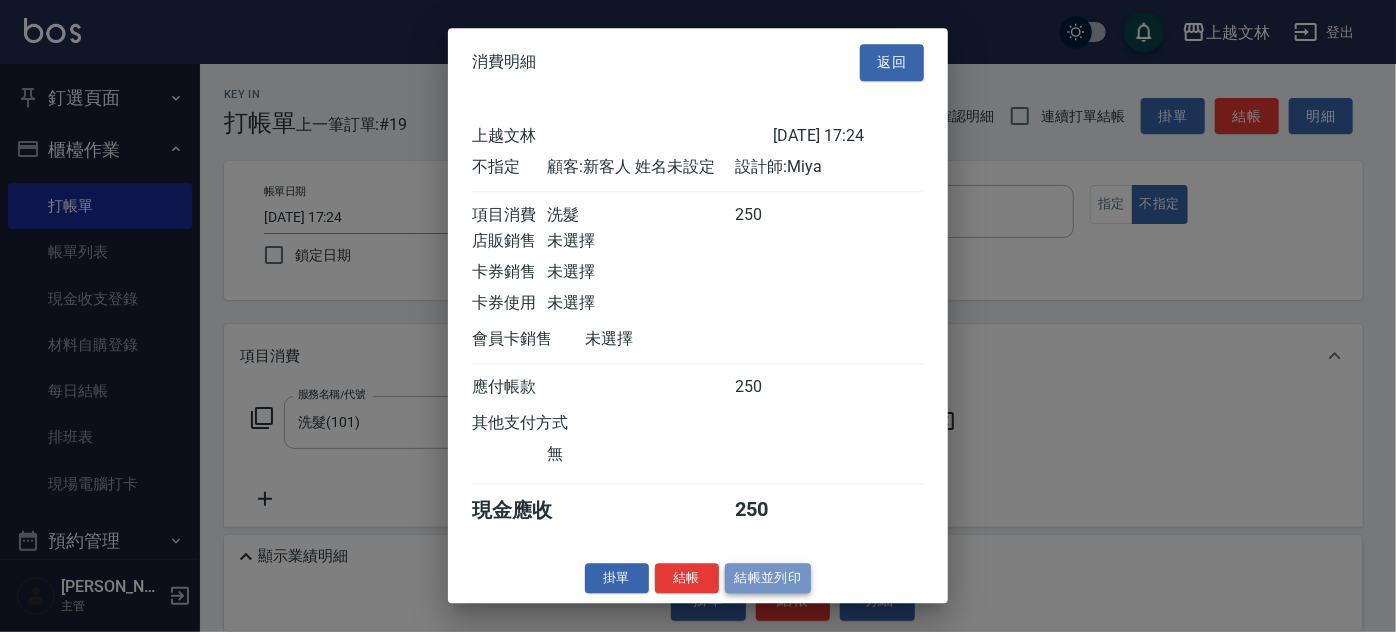 click on "結帳並列印" at bounding box center (768, 578) 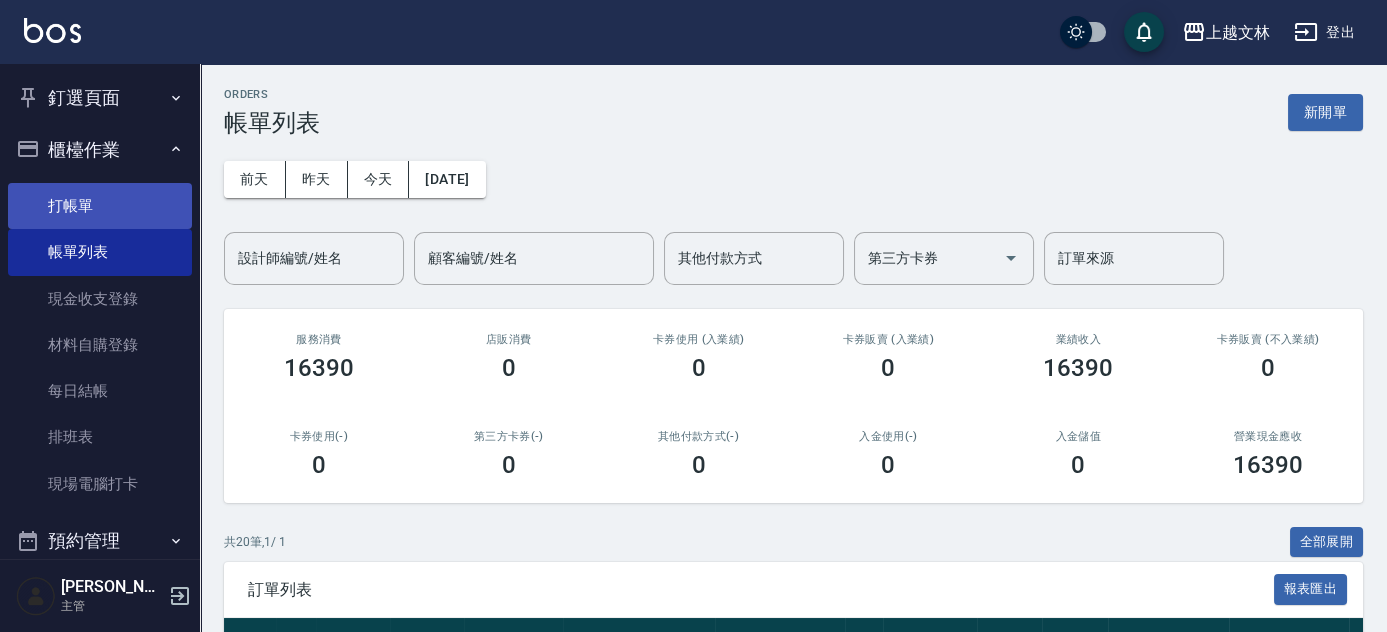click on "打帳單" at bounding box center [100, 206] 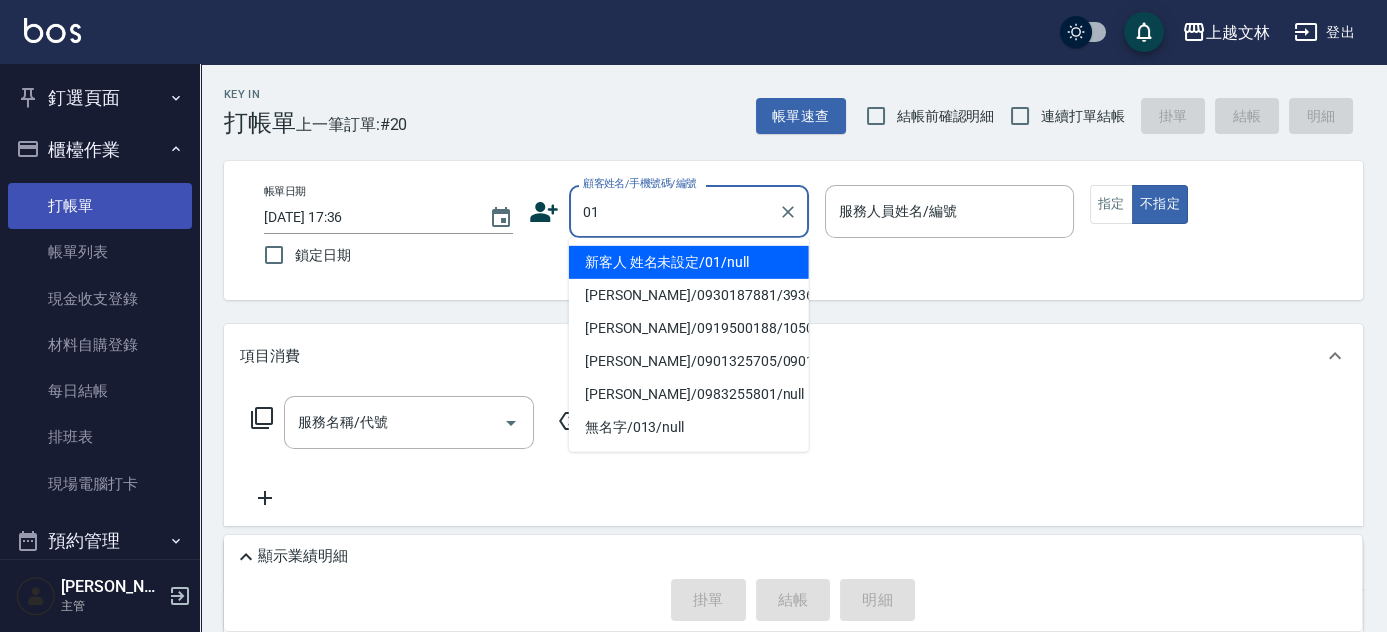 type on "01" 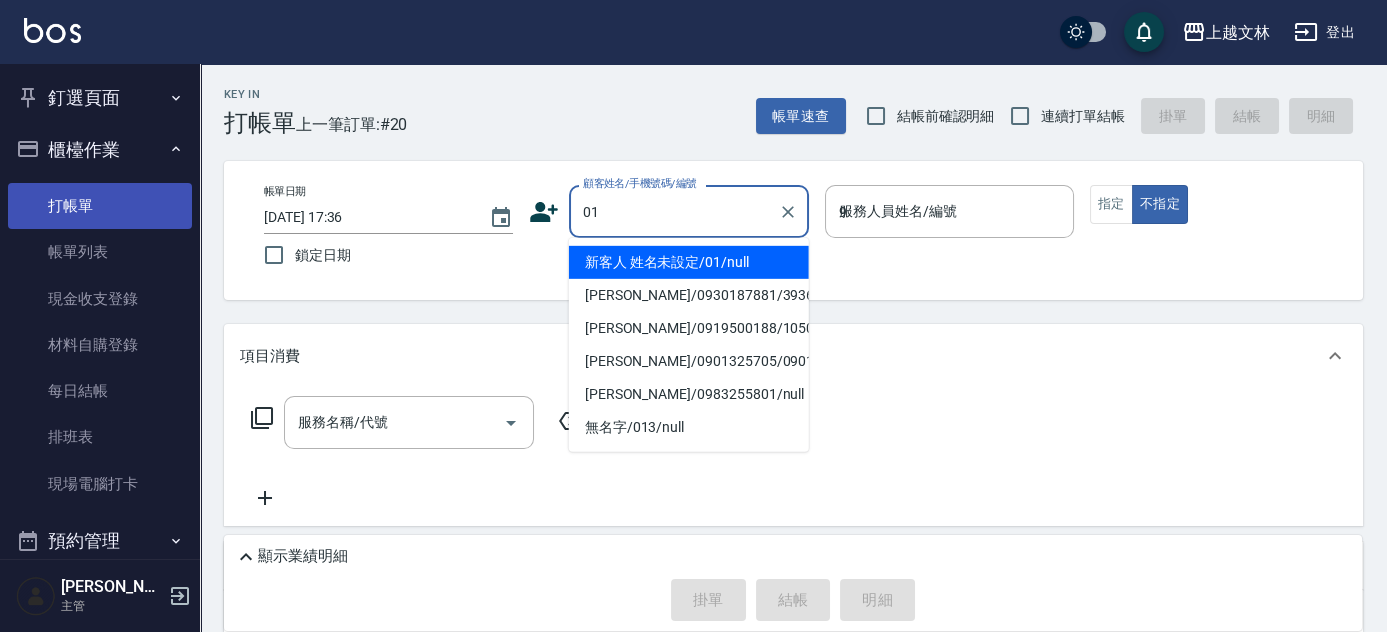 type on "新客人 姓名未設定/01/null" 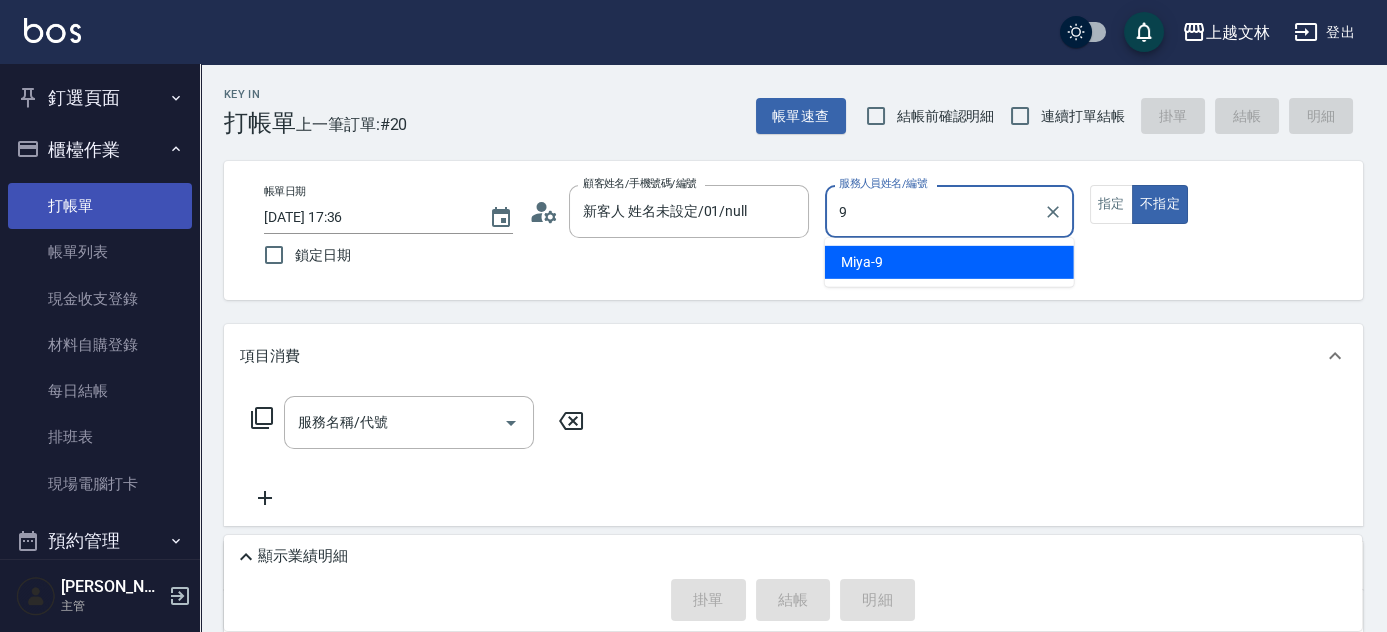 type on "Miya-9" 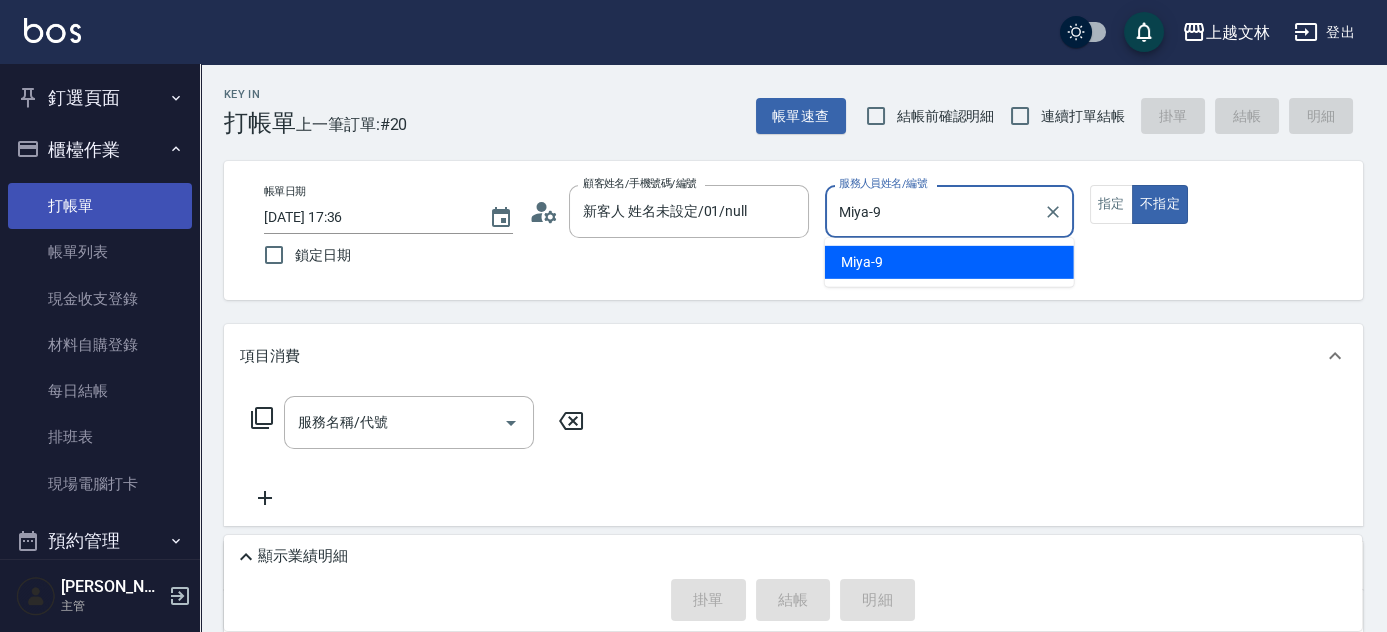 type on "false" 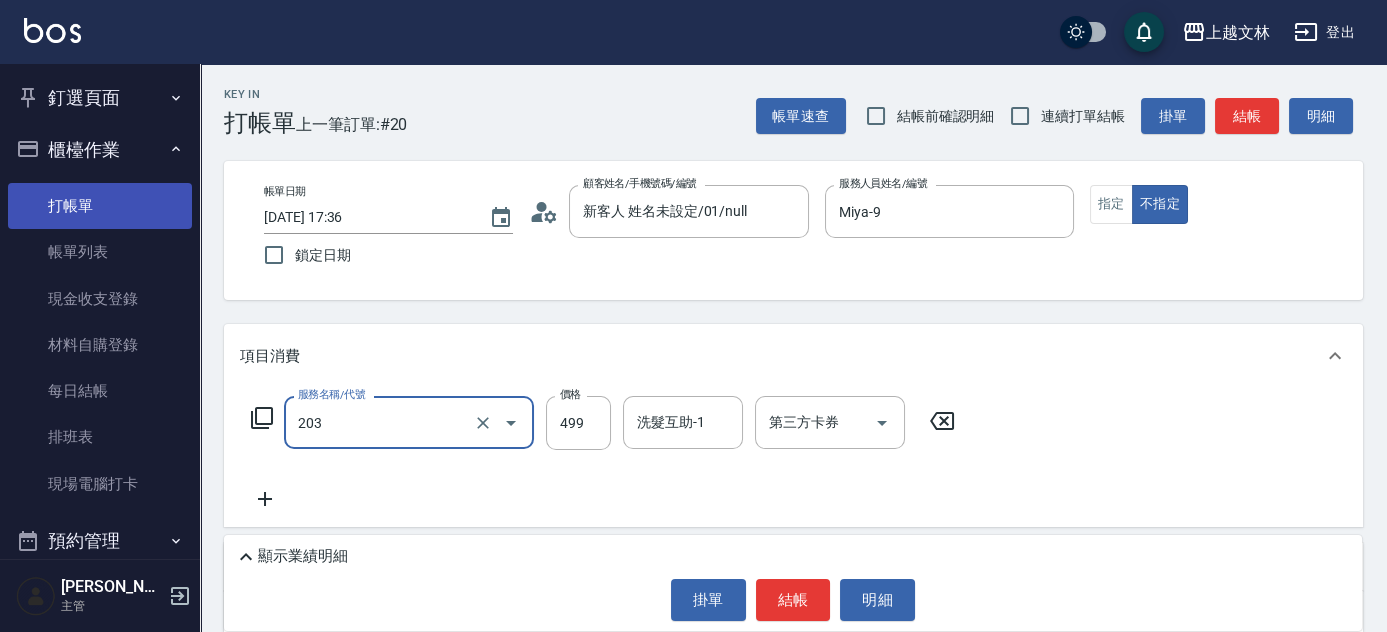 type on "B級洗+剪(203)" 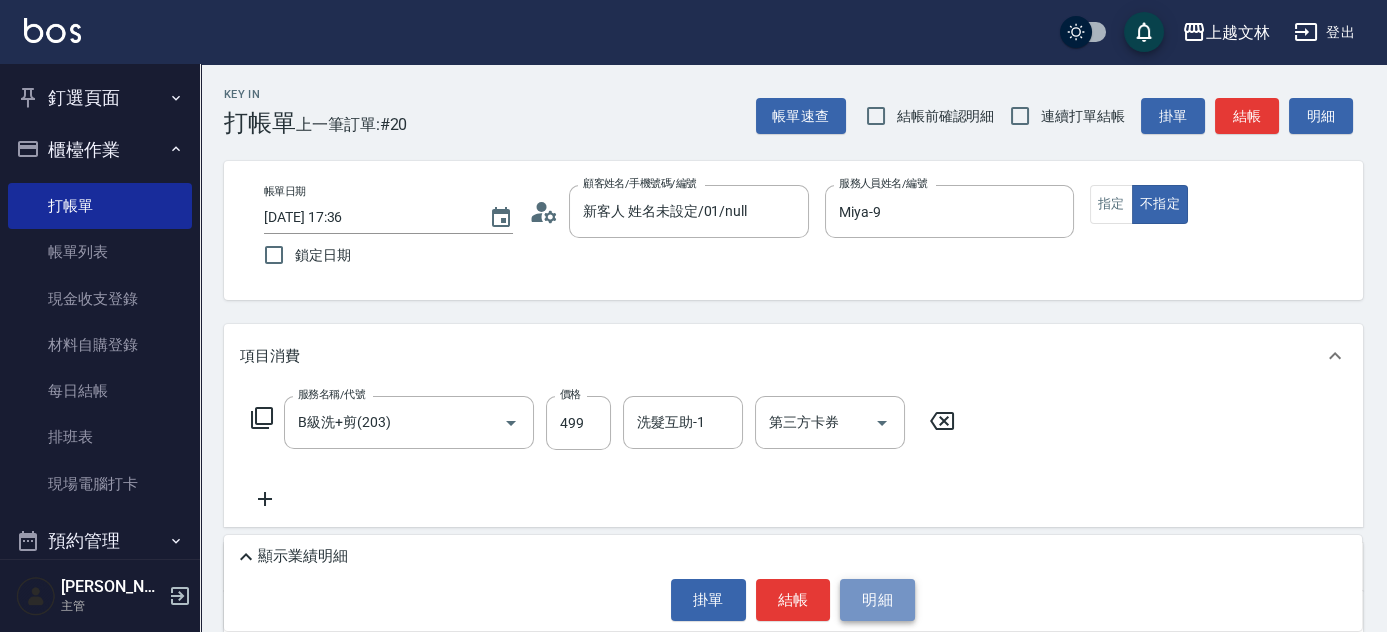 click on "明細" at bounding box center [877, 600] 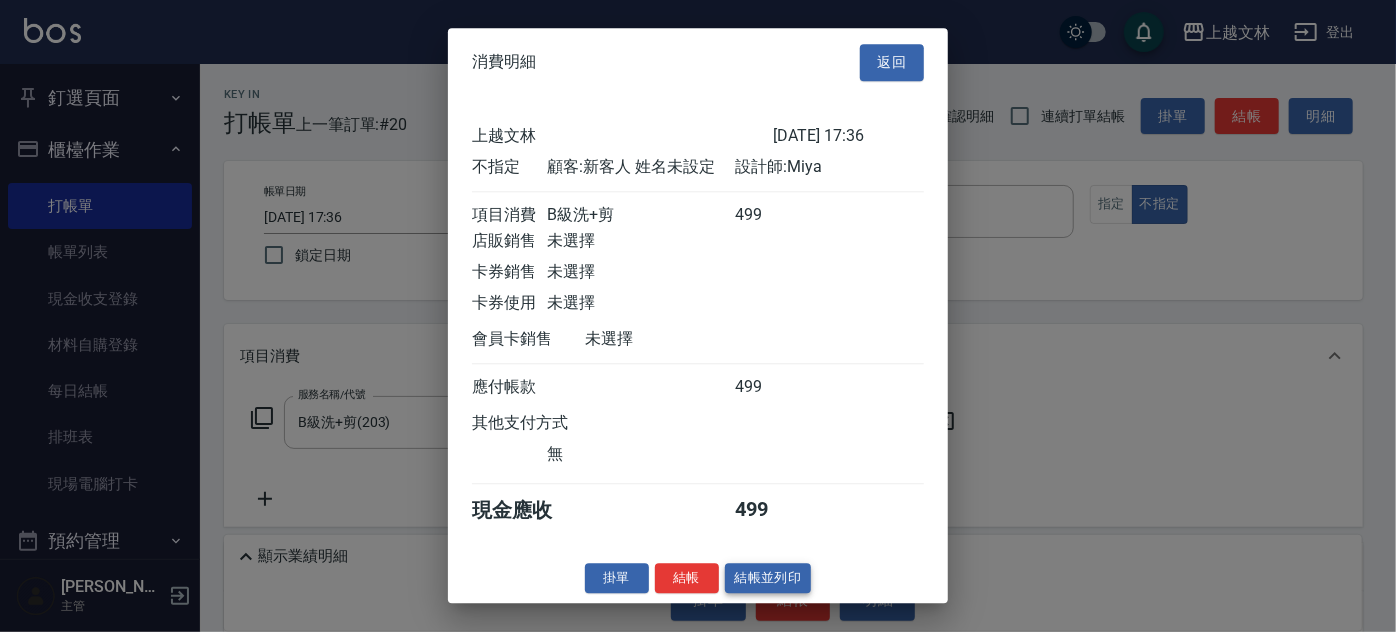 click on "結帳並列印" at bounding box center [768, 578] 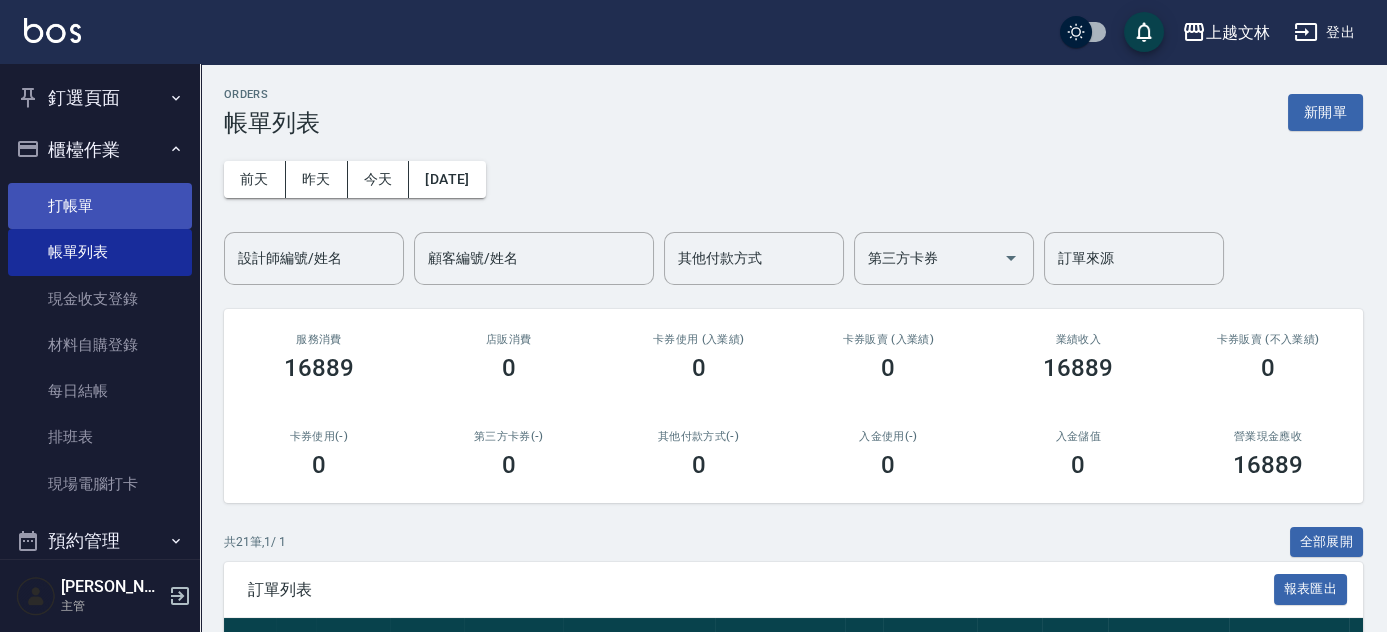 click on "打帳單" at bounding box center [100, 206] 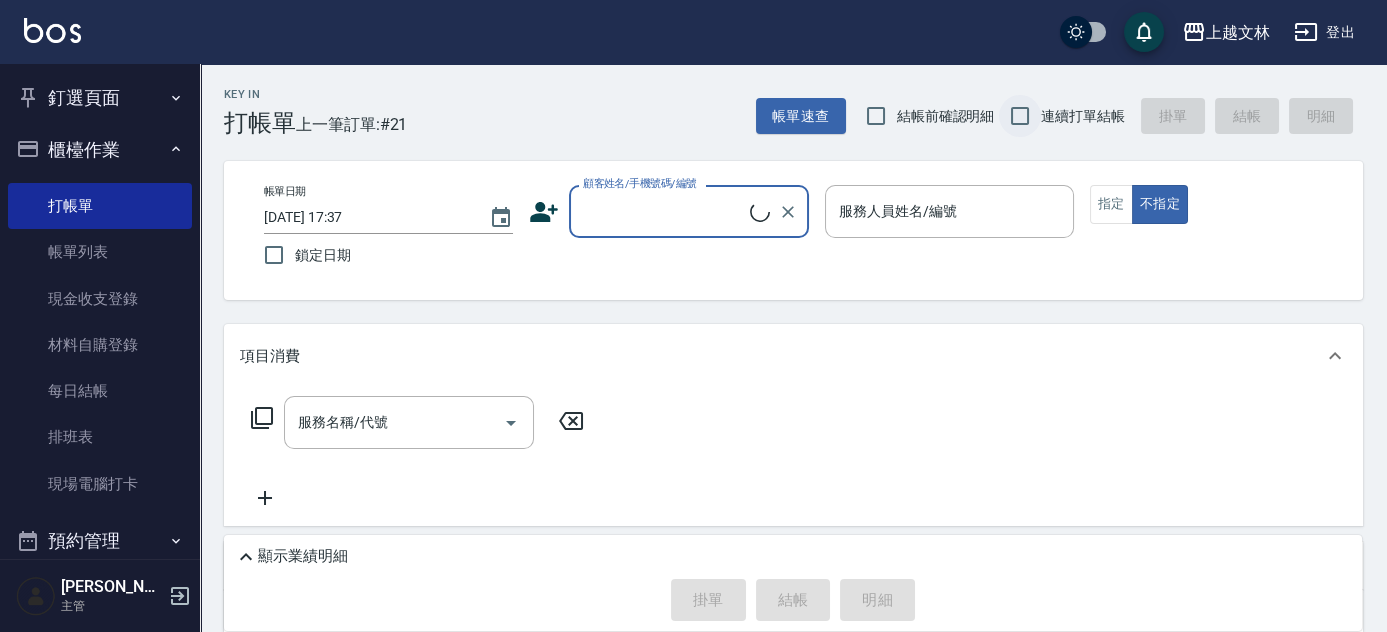 click on "連續打單結帳" at bounding box center [1020, 116] 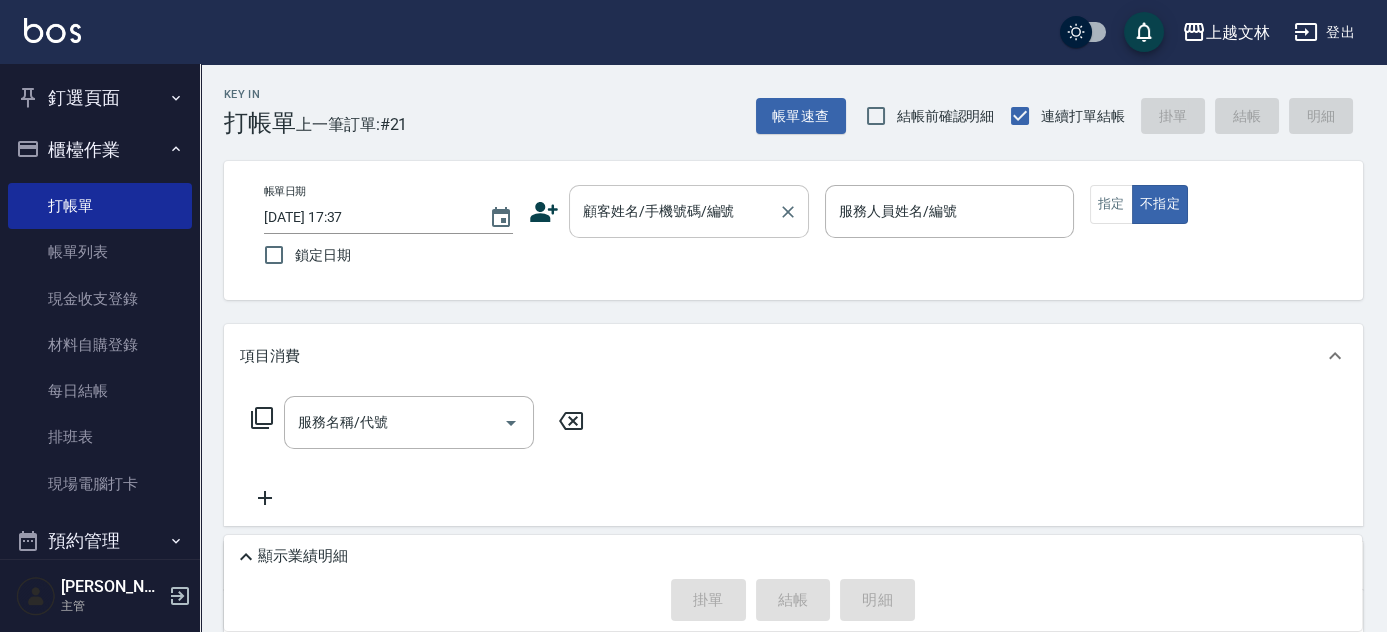 click on "顧客姓名/手機號碼/編號 顧客姓名/手機號碼/編號" at bounding box center [689, 211] 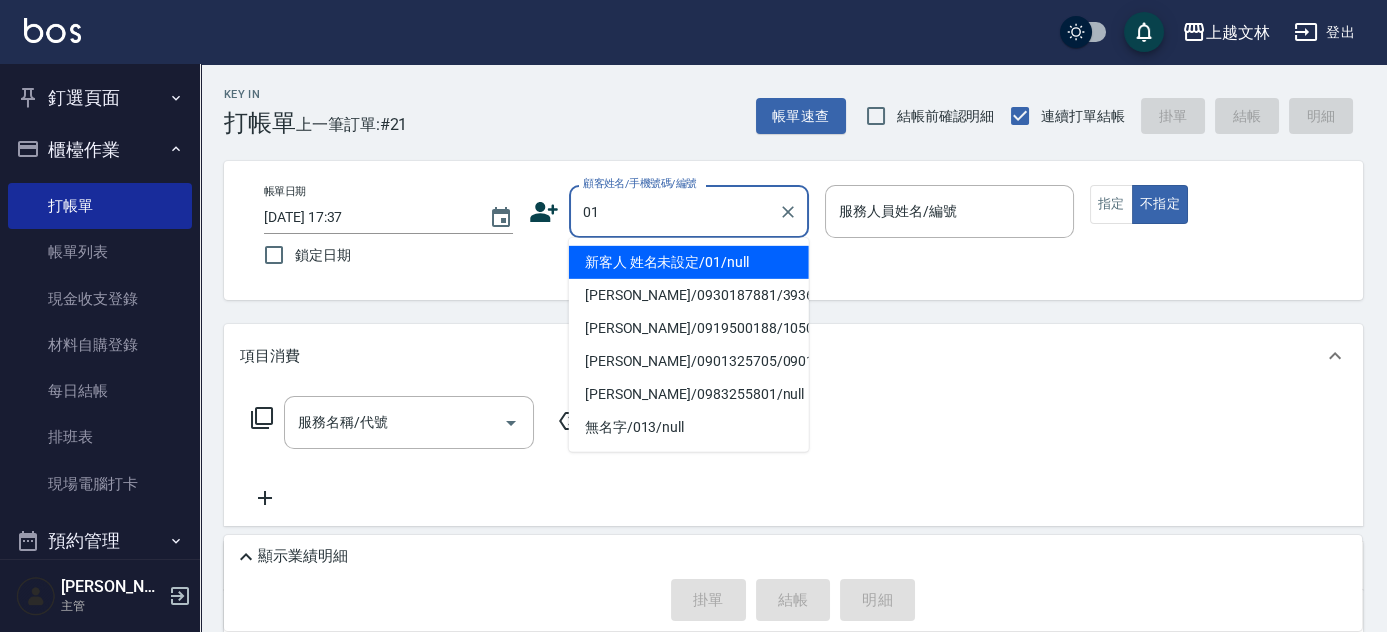type on "01" 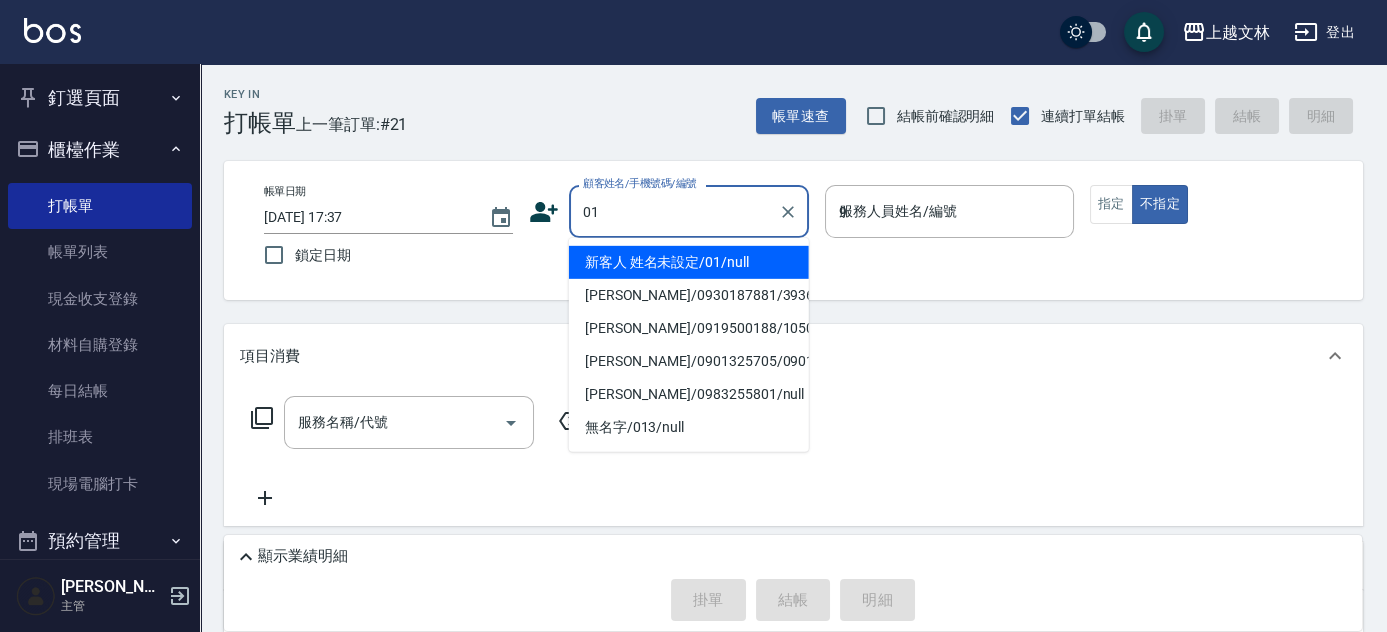 type on "新客人 姓名未設定/01/null" 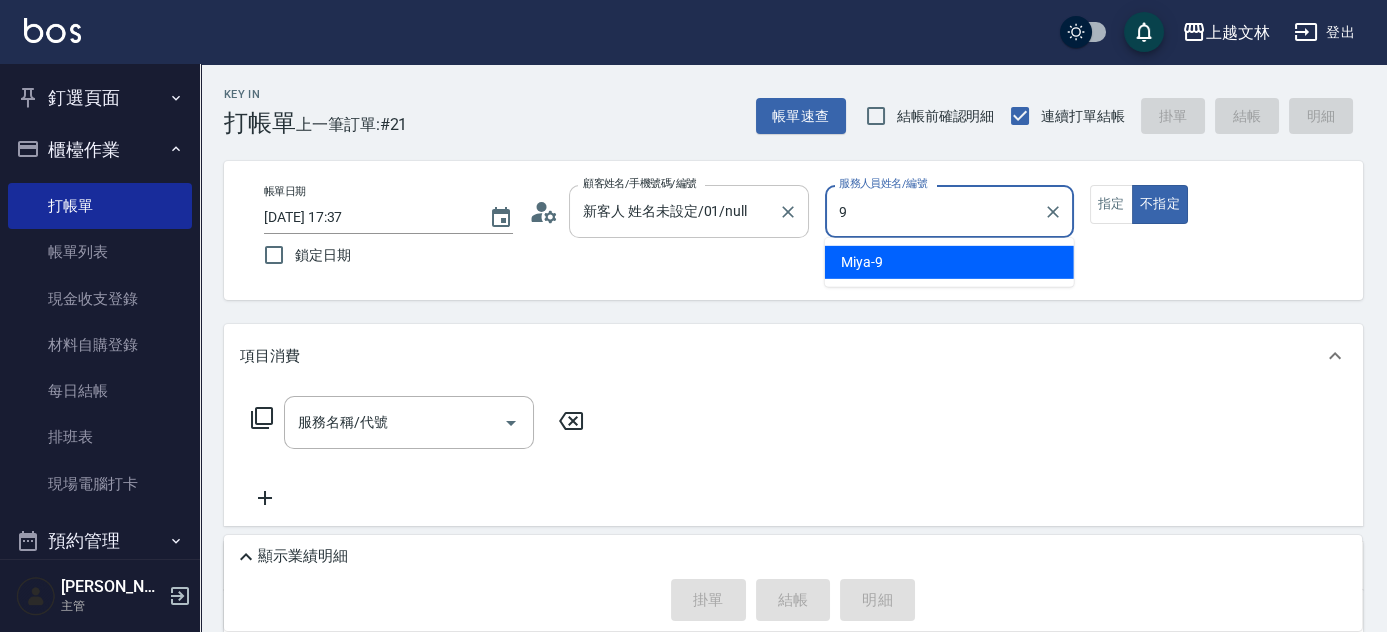 type on "Miya-9" 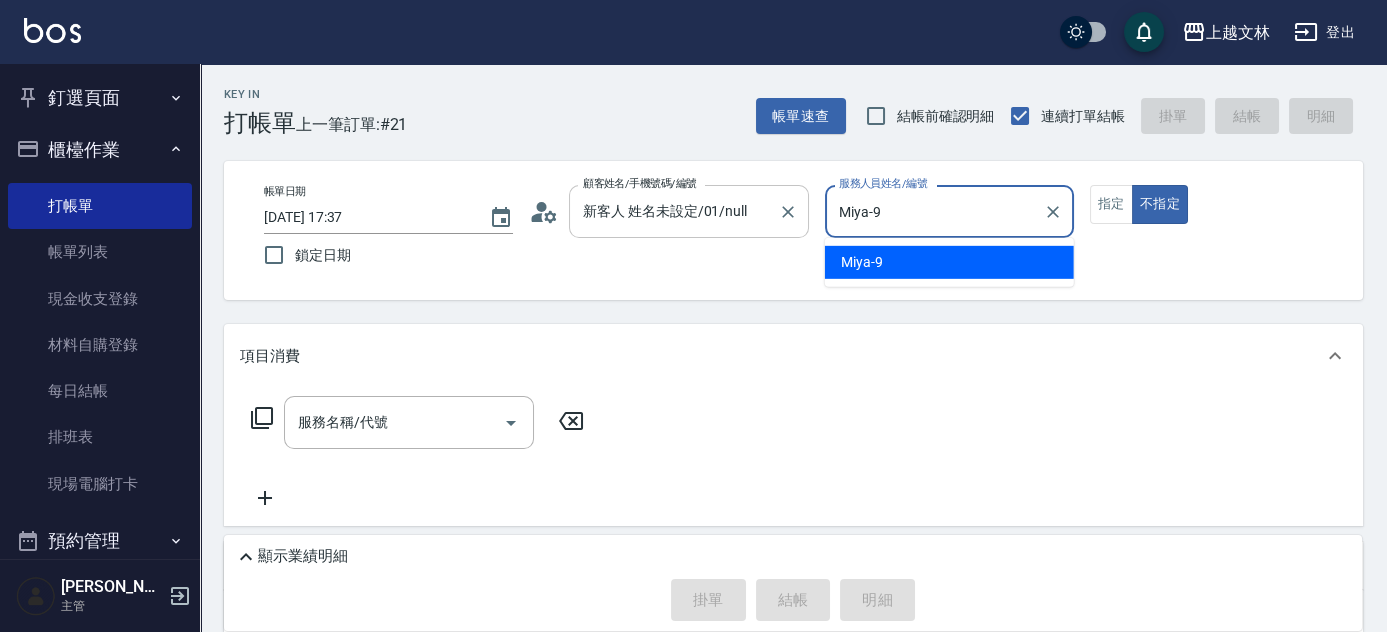 type on "false" 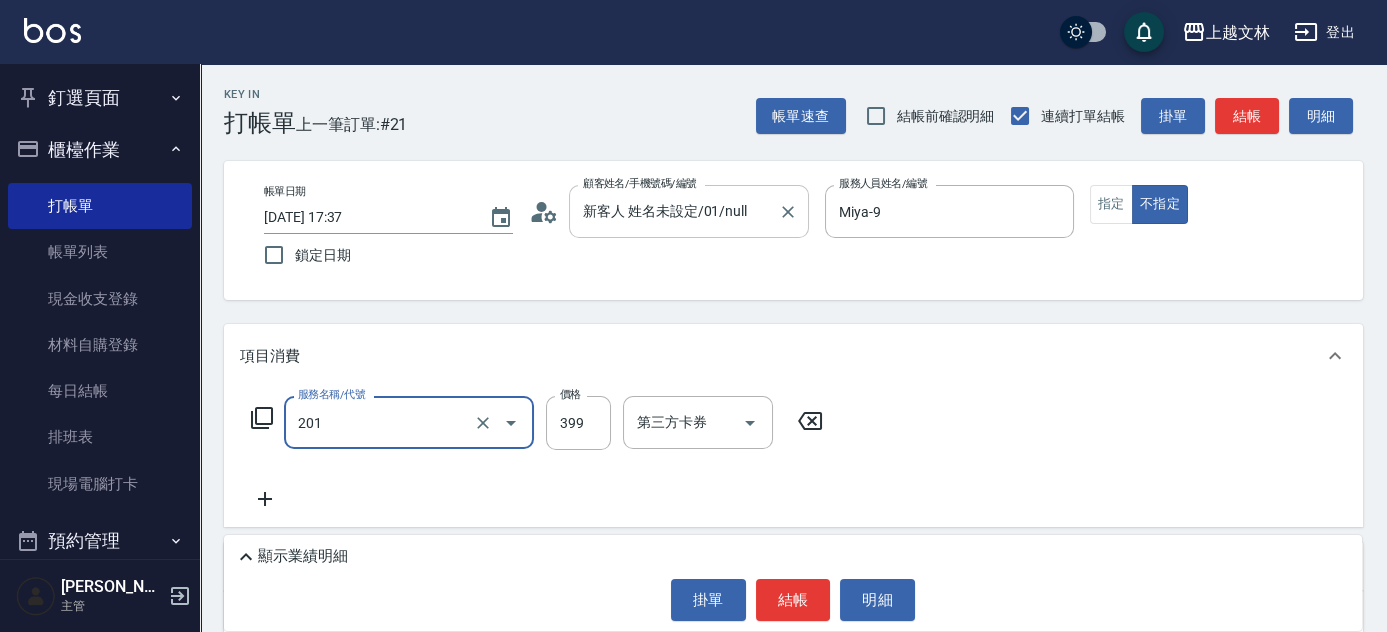 type on "B級單剪(201)" 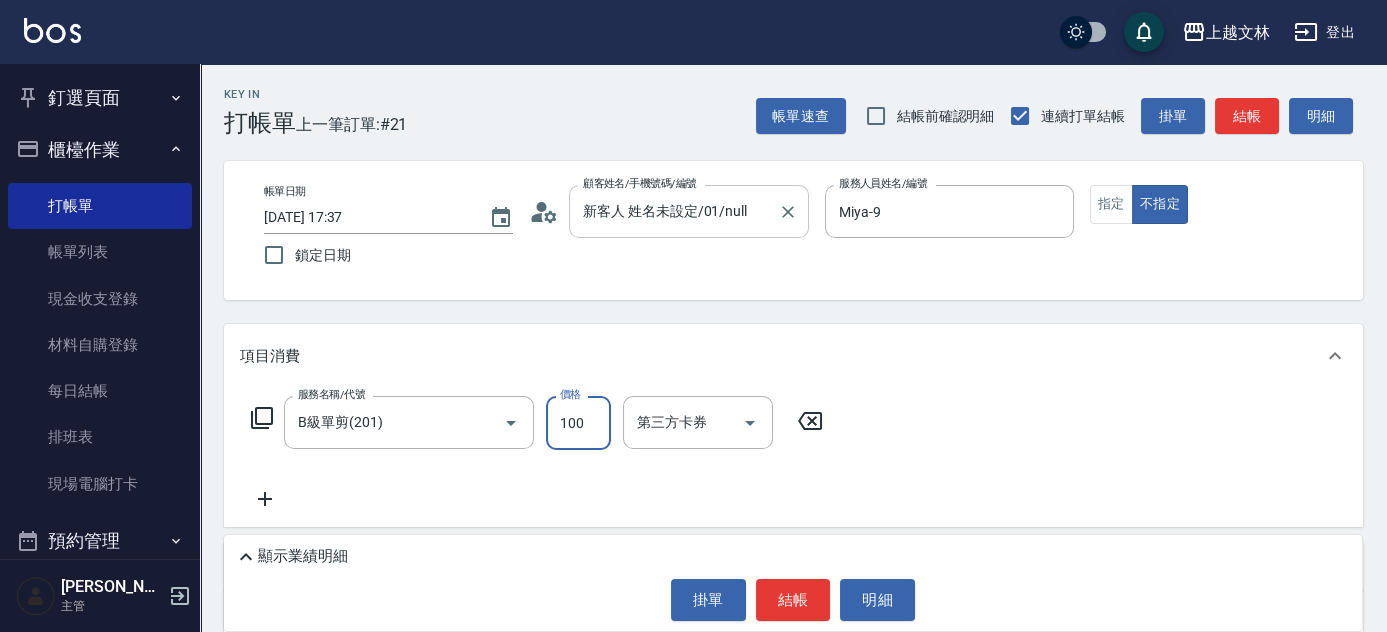 type on "100" 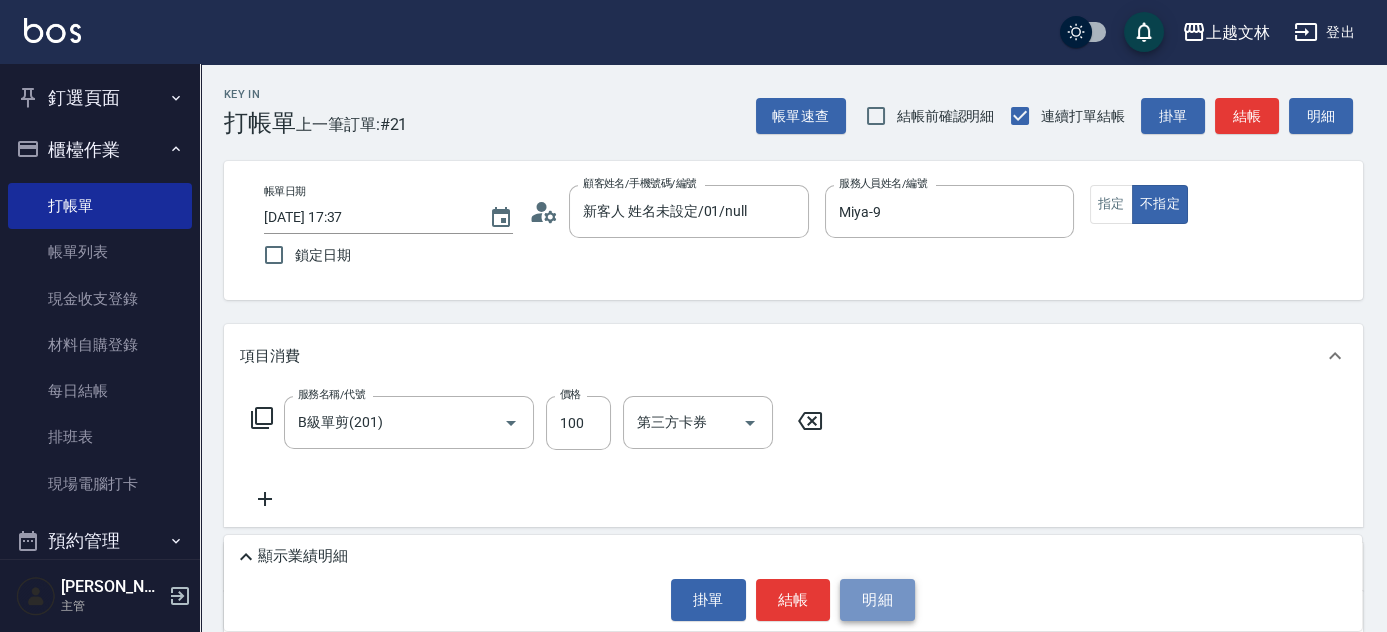 click on "明細" at bounding box center (877, 600) 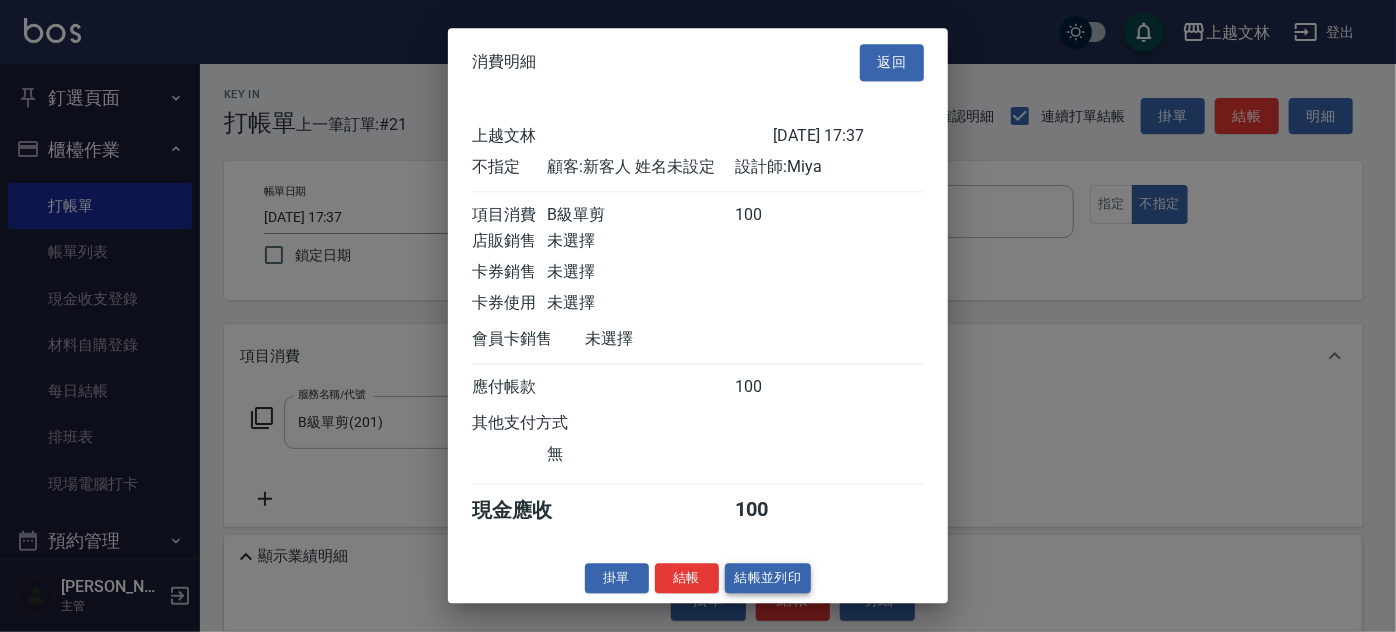 click on "結帳並列印" at bounding box center (768, 578) 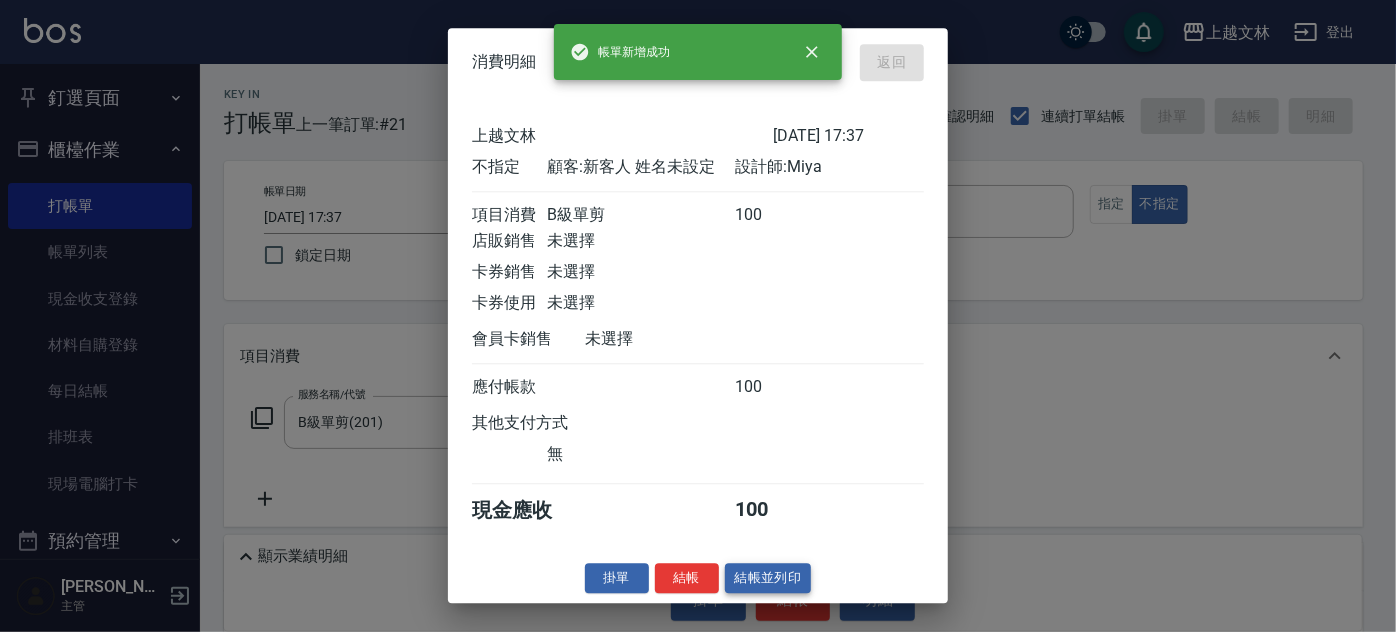 type 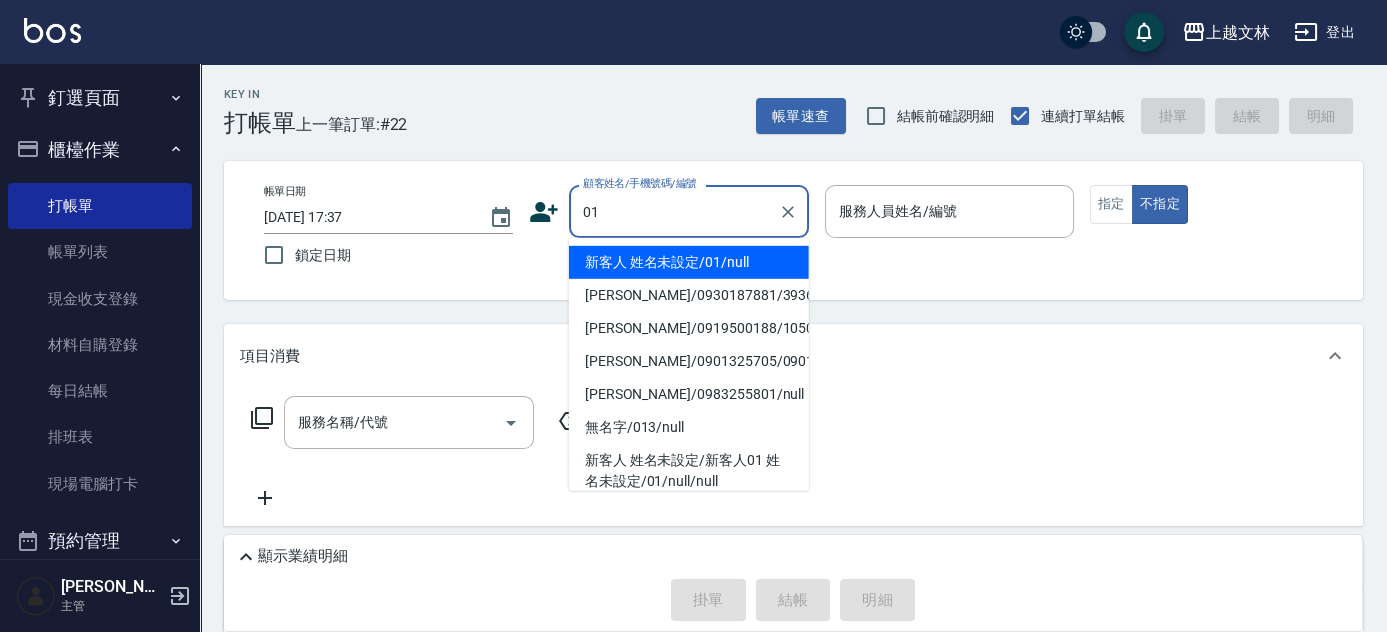 type on "01" 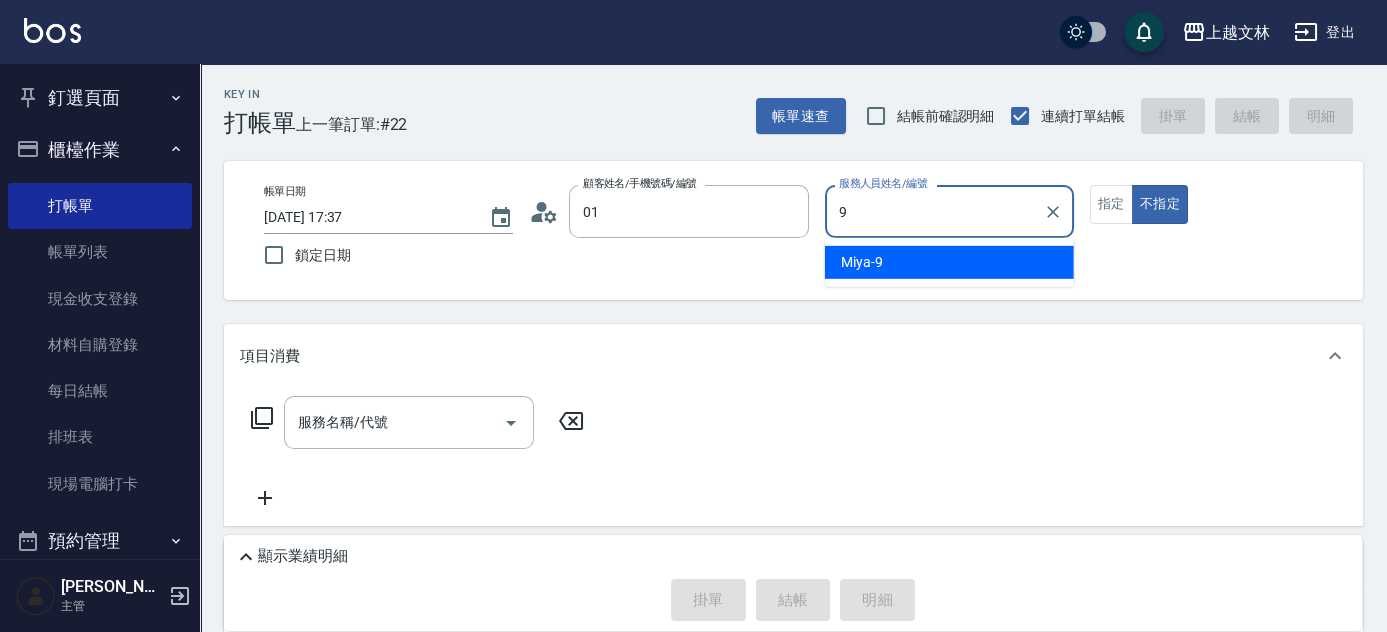 type on "新客人 姓名未設定/01/null" 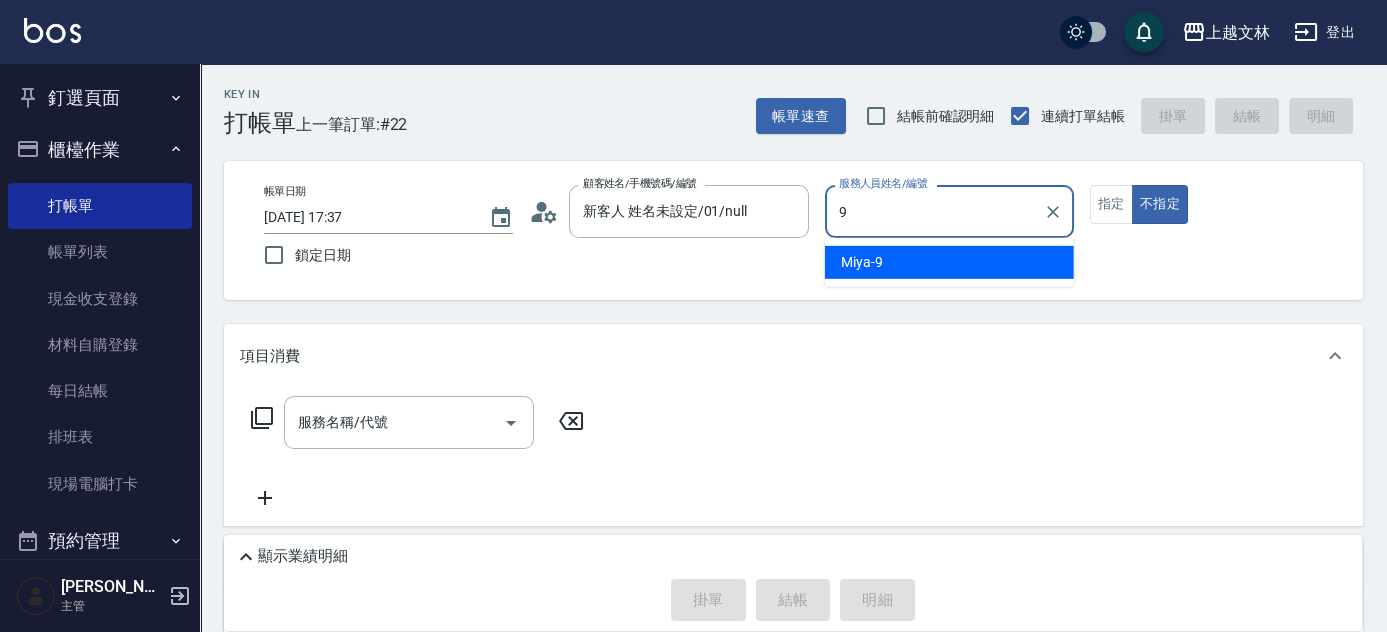 type on "Miya-9" 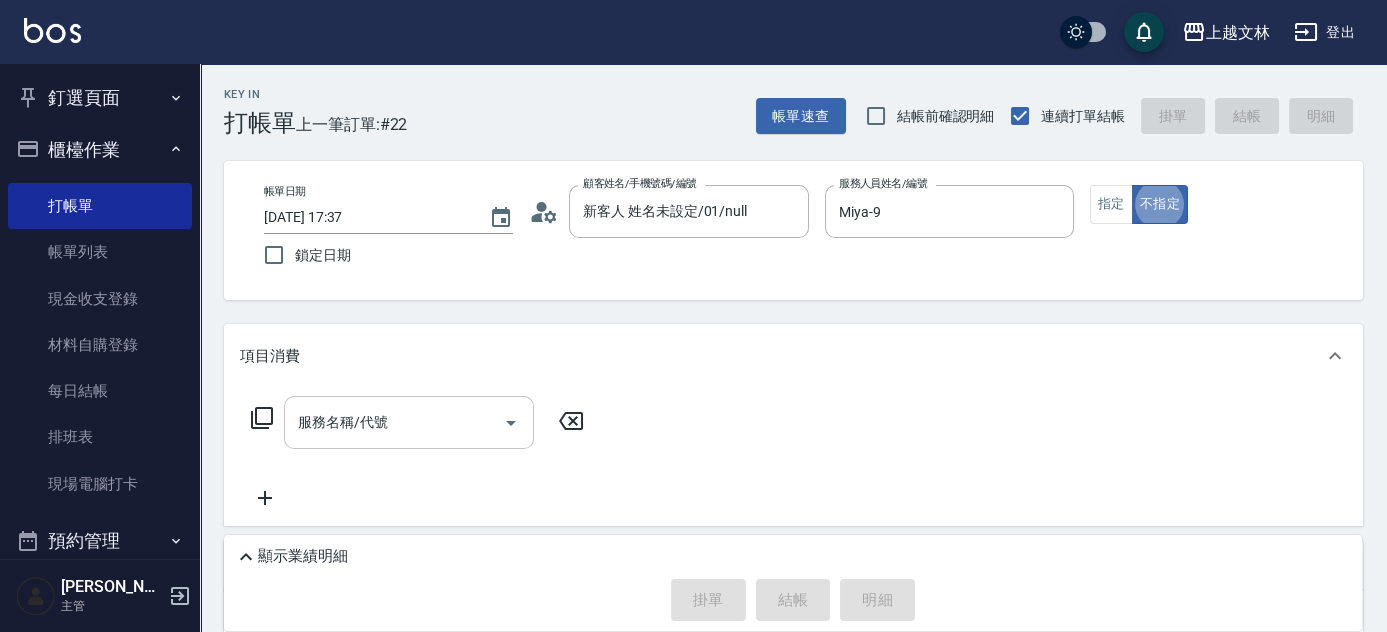 click on "服務名稱/代號" at bounding box center [394, 422] 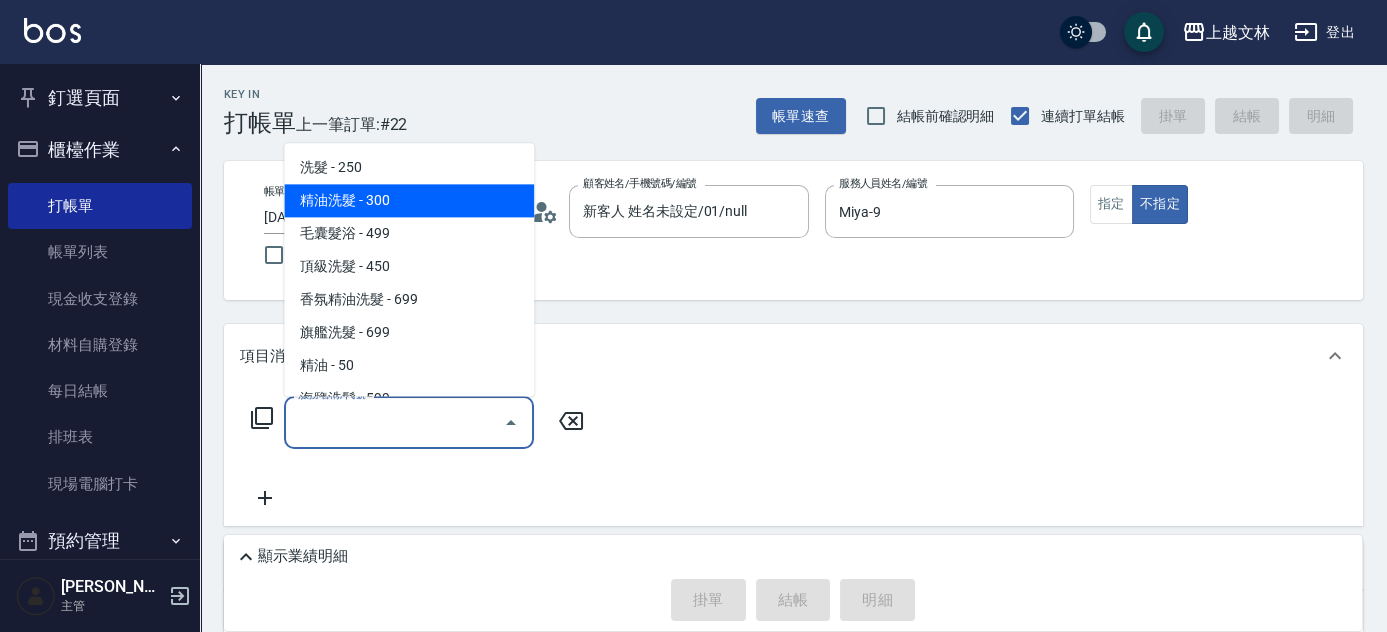 click on "精油洗髮 - 300" at bounding box center [409, 201] 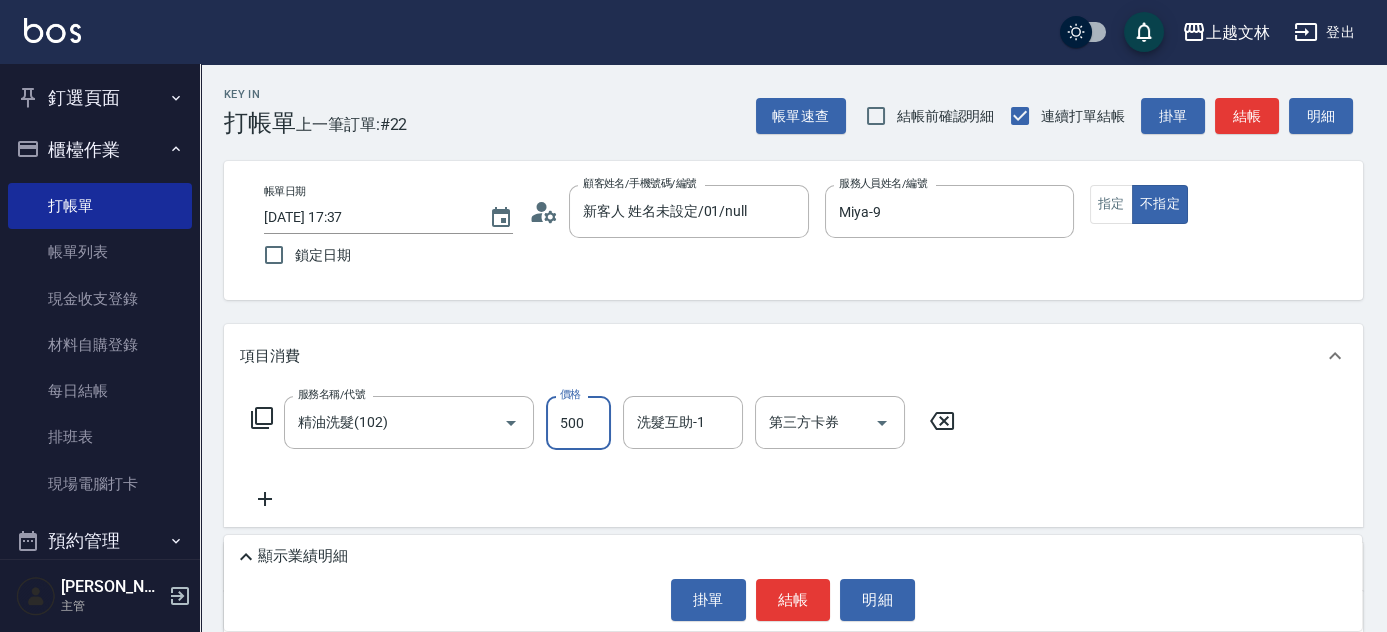 type on "500" 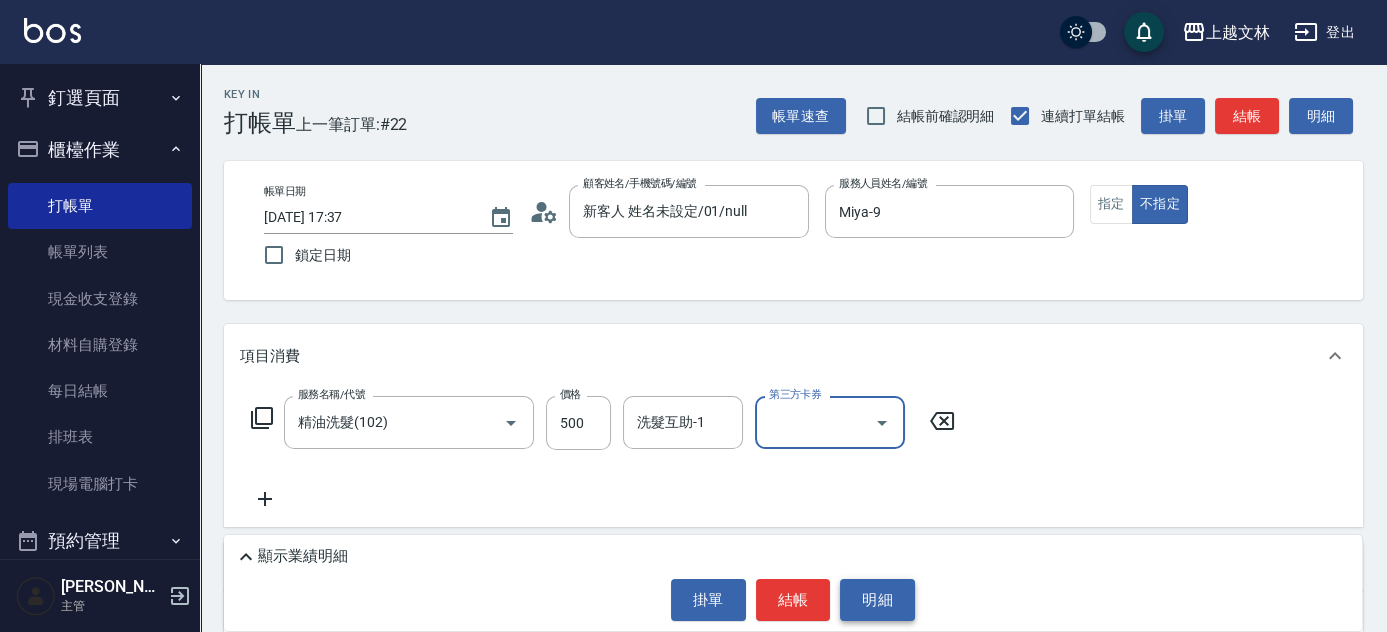 click on "明細" at bounding box center [877, 600] 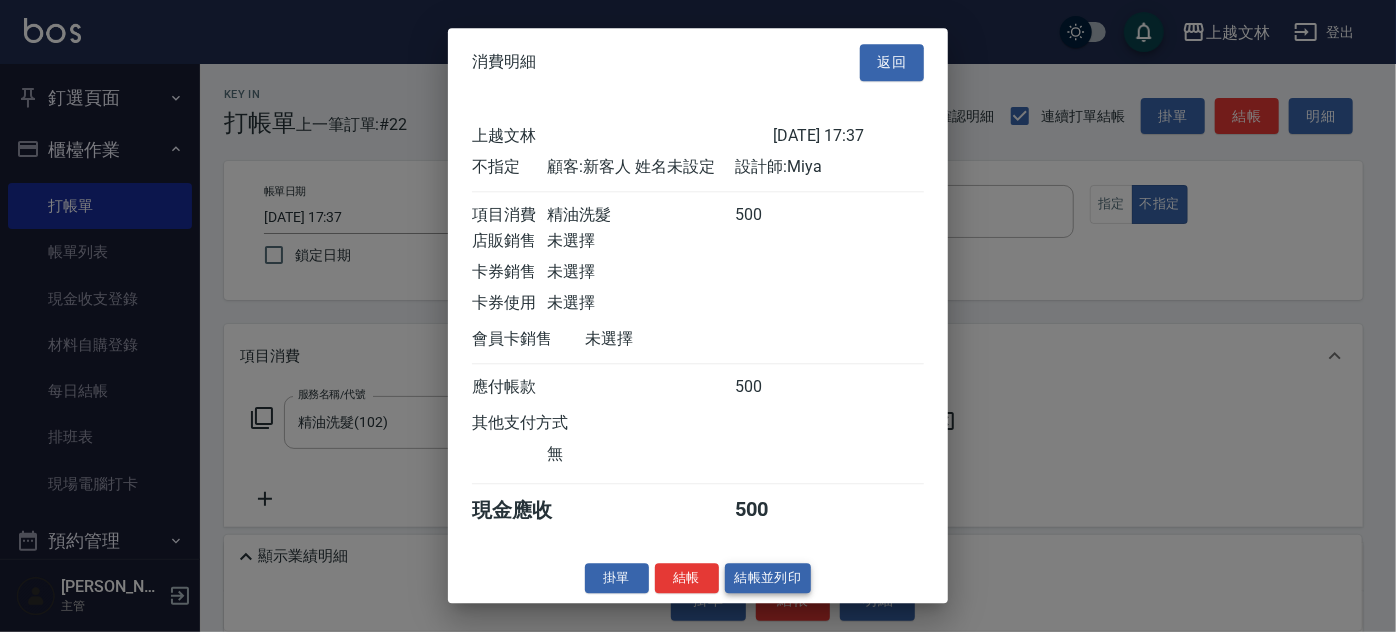 click on "結帳並列印" at bounding box center [768, 578] 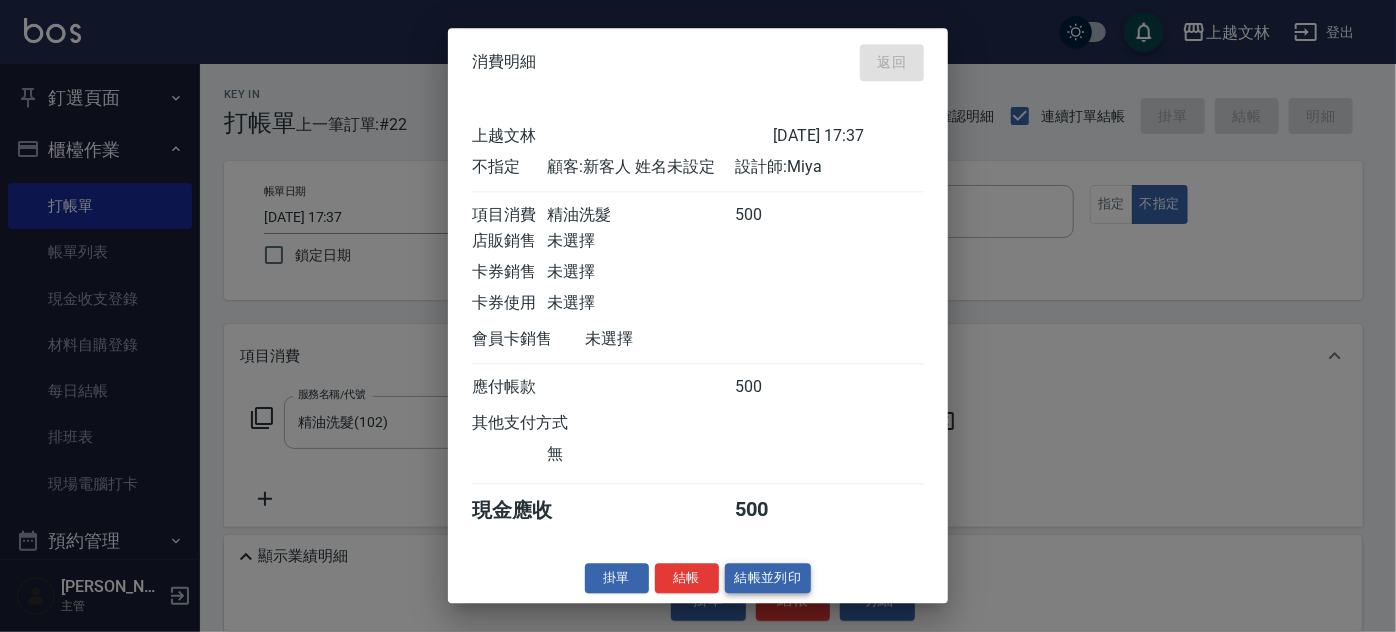 type 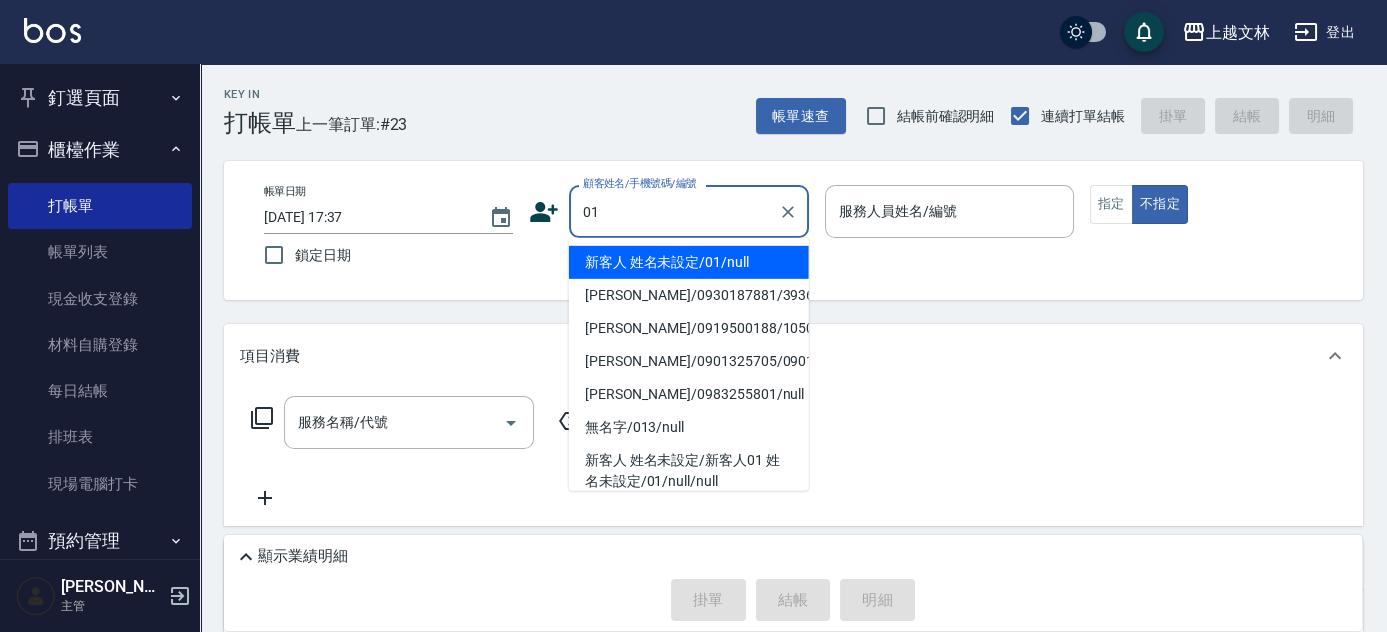 type on "01" 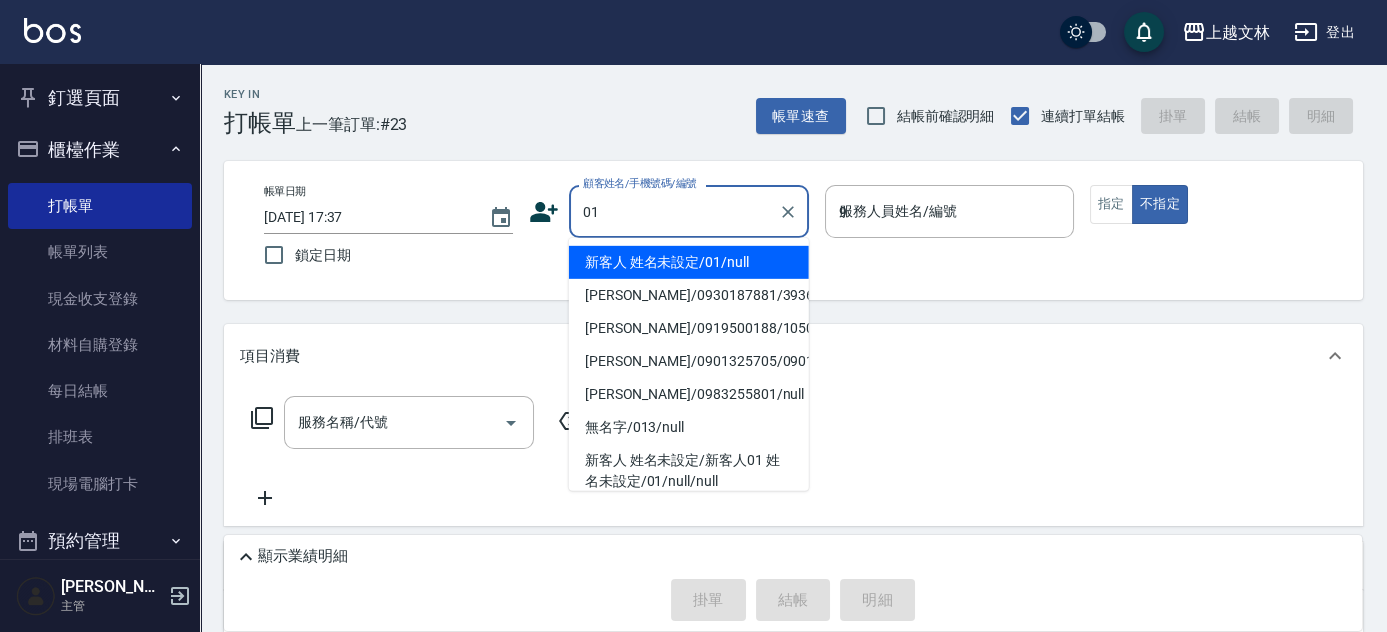type on "新客人 姓名未設定/01/null" 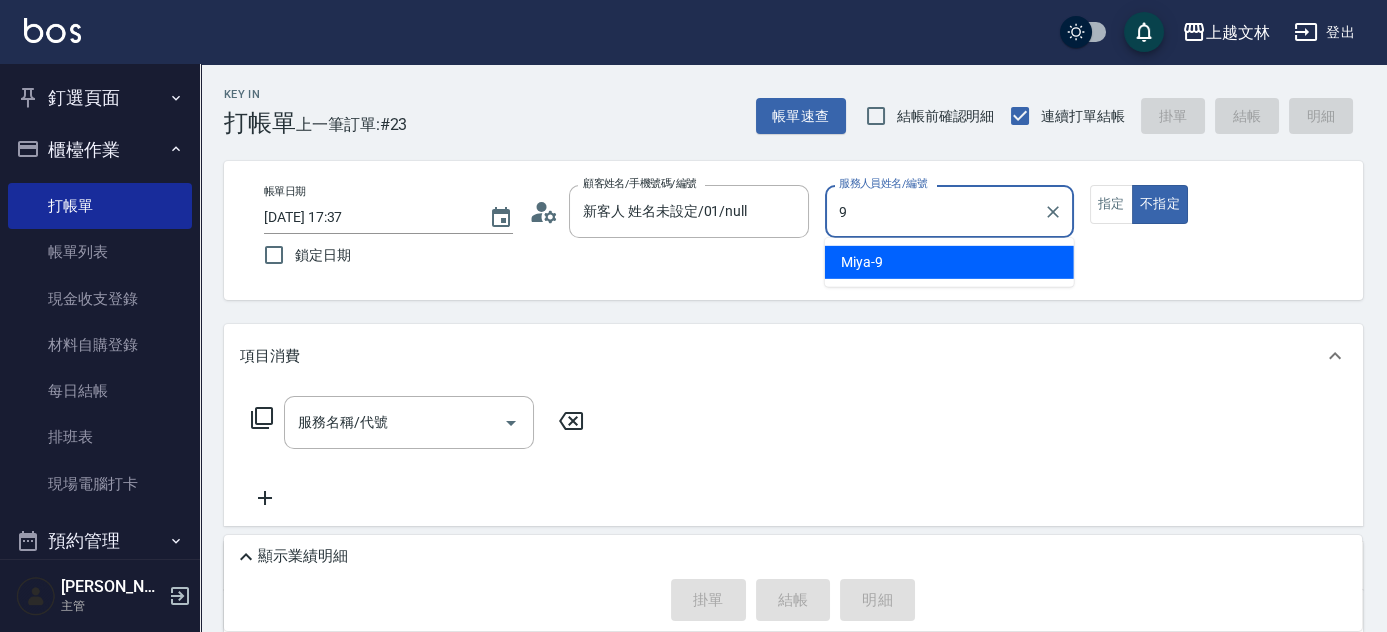 type on "Miya-9" 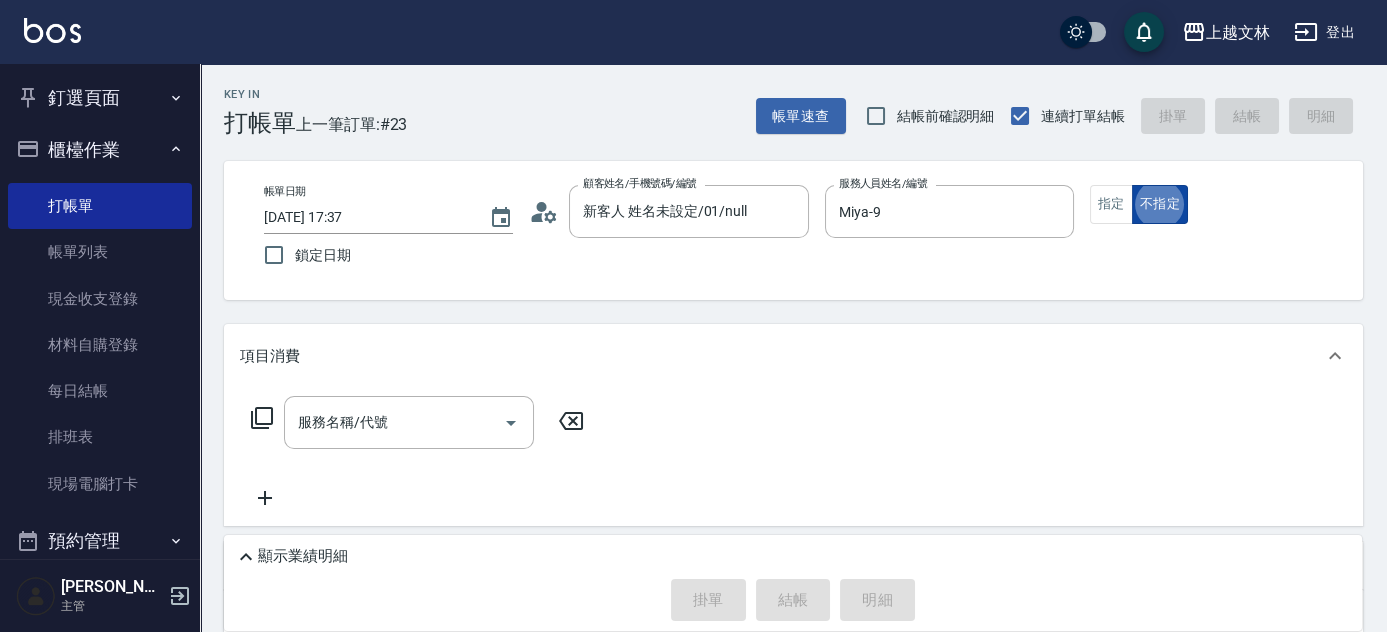 click on "不指定" at bounding box center (1160, 204) 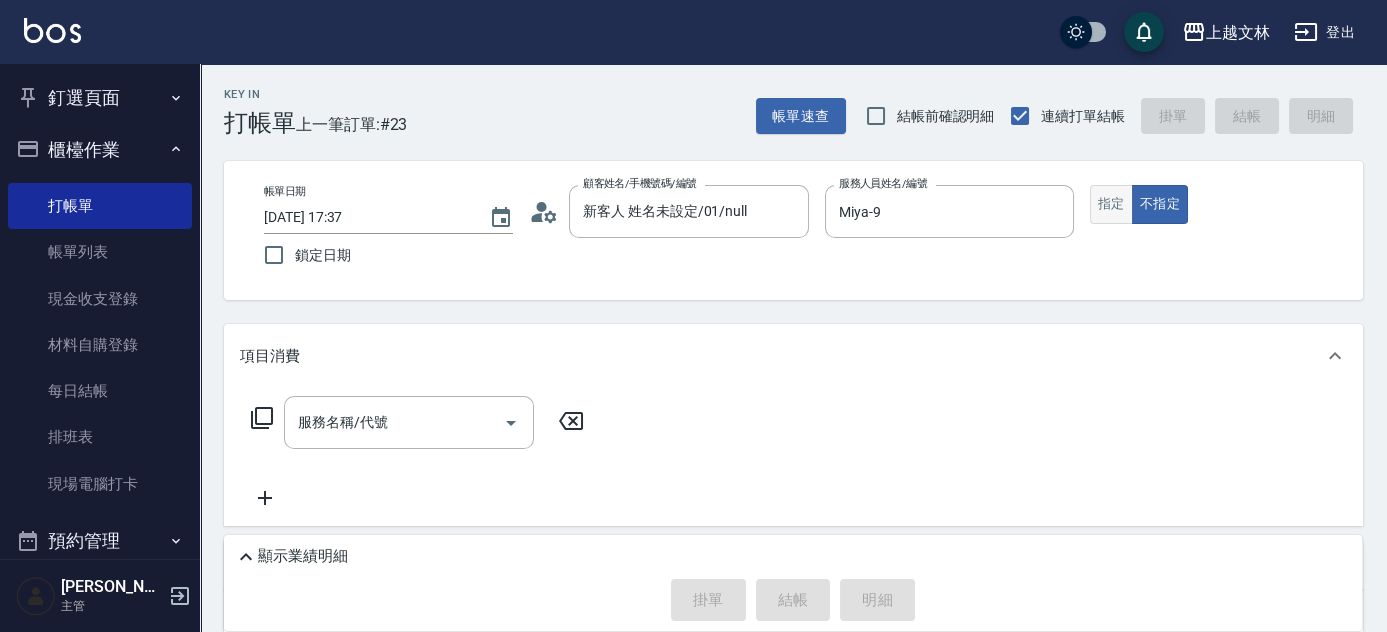 click on "指定" at bounding box center (1111, 204) 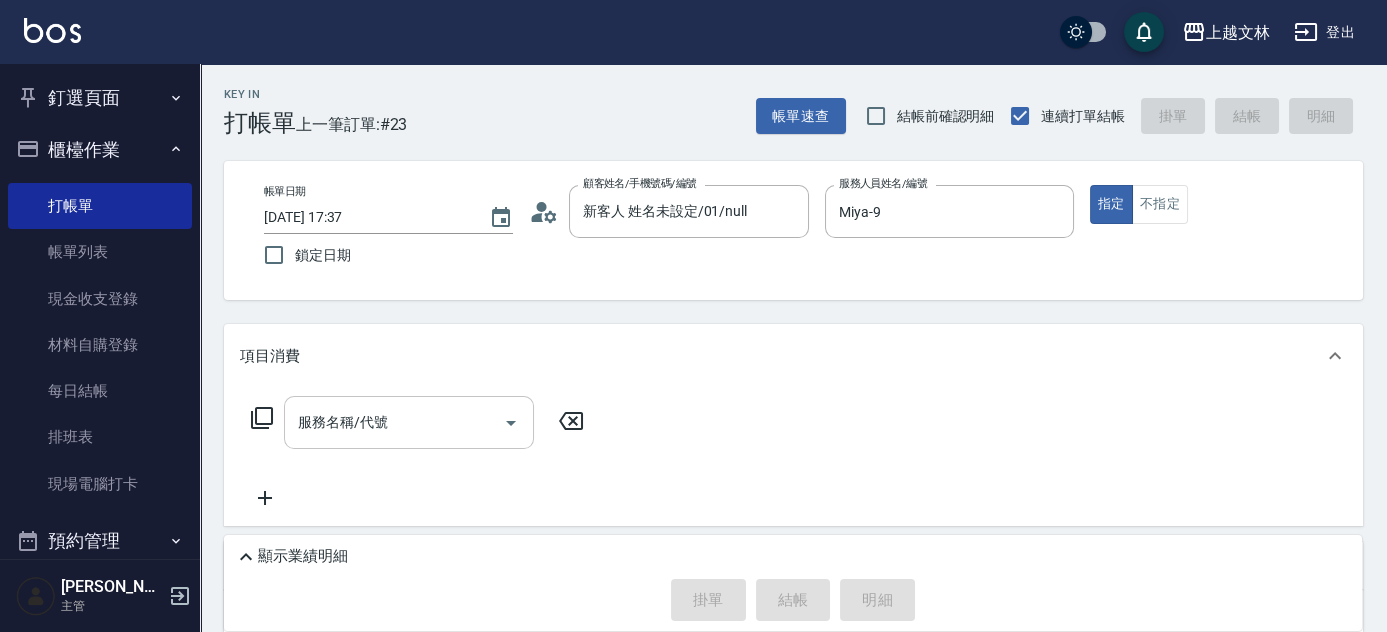 click on "服務名稱/代號 服務名稱/代號" at bounding box center (409, 422) 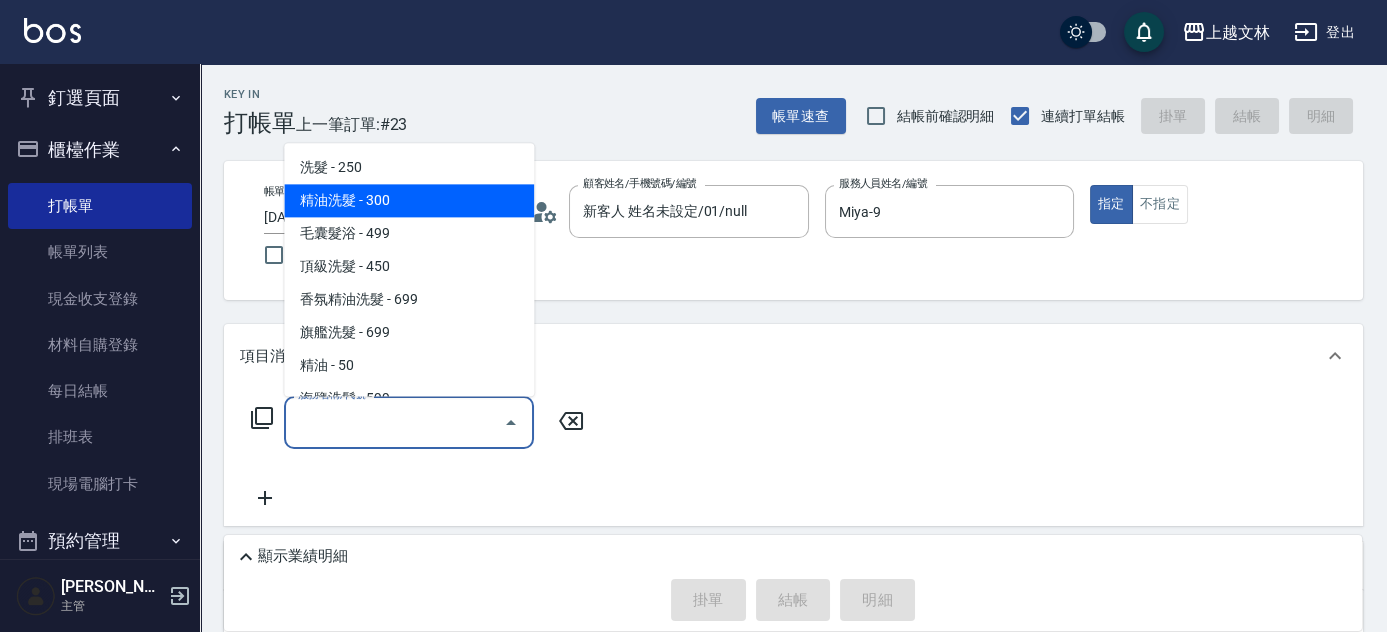 click on "精油洗髮 - 300" at bounding box center (409, 201) 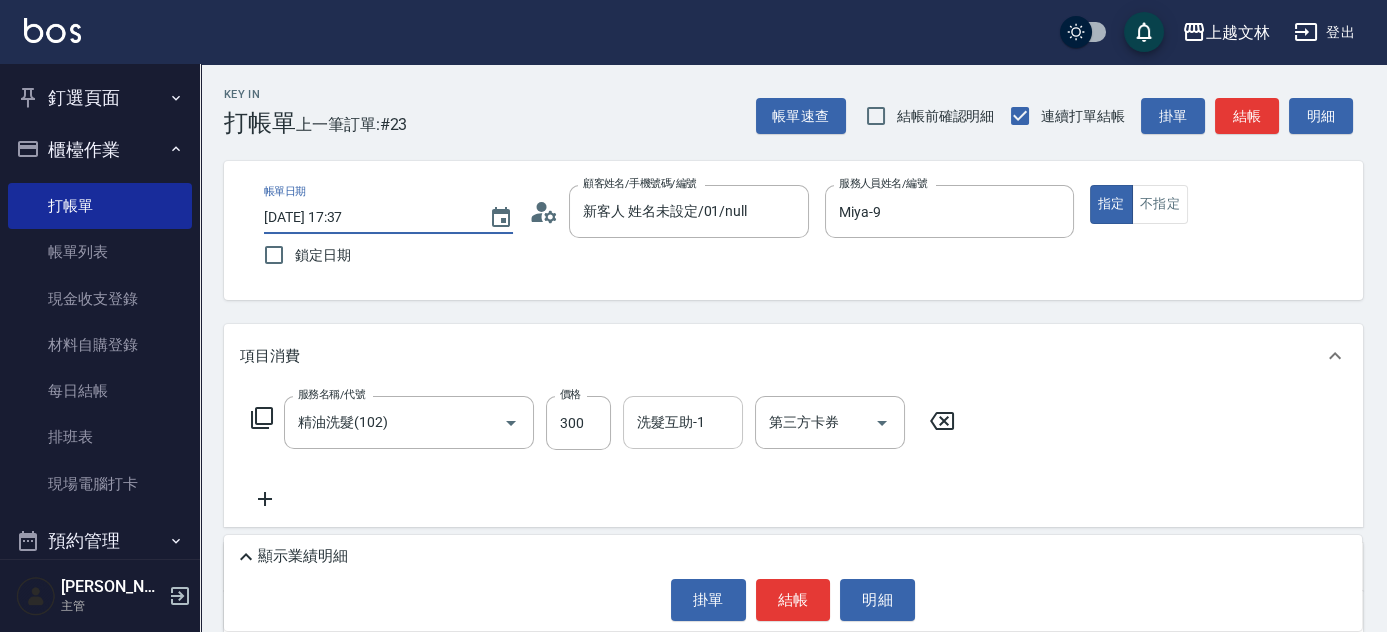 click on "洗髮互助-1" at bounding box center [683, 422] 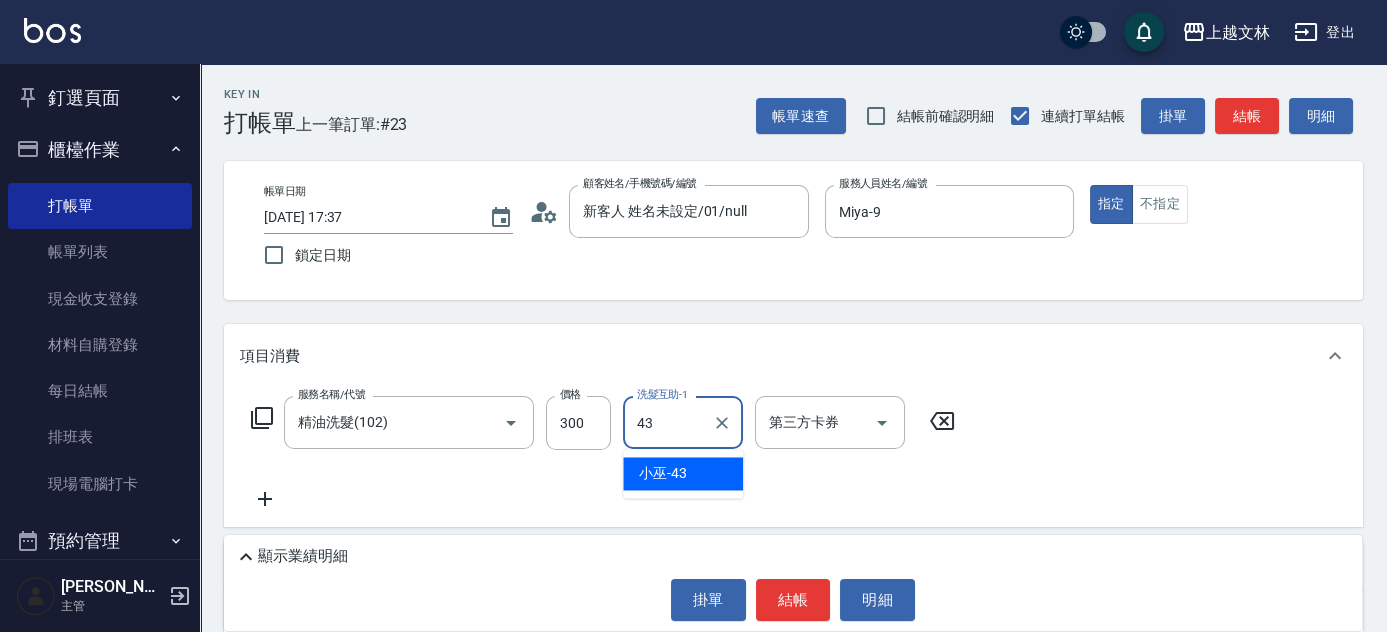 type on "小巫-43" 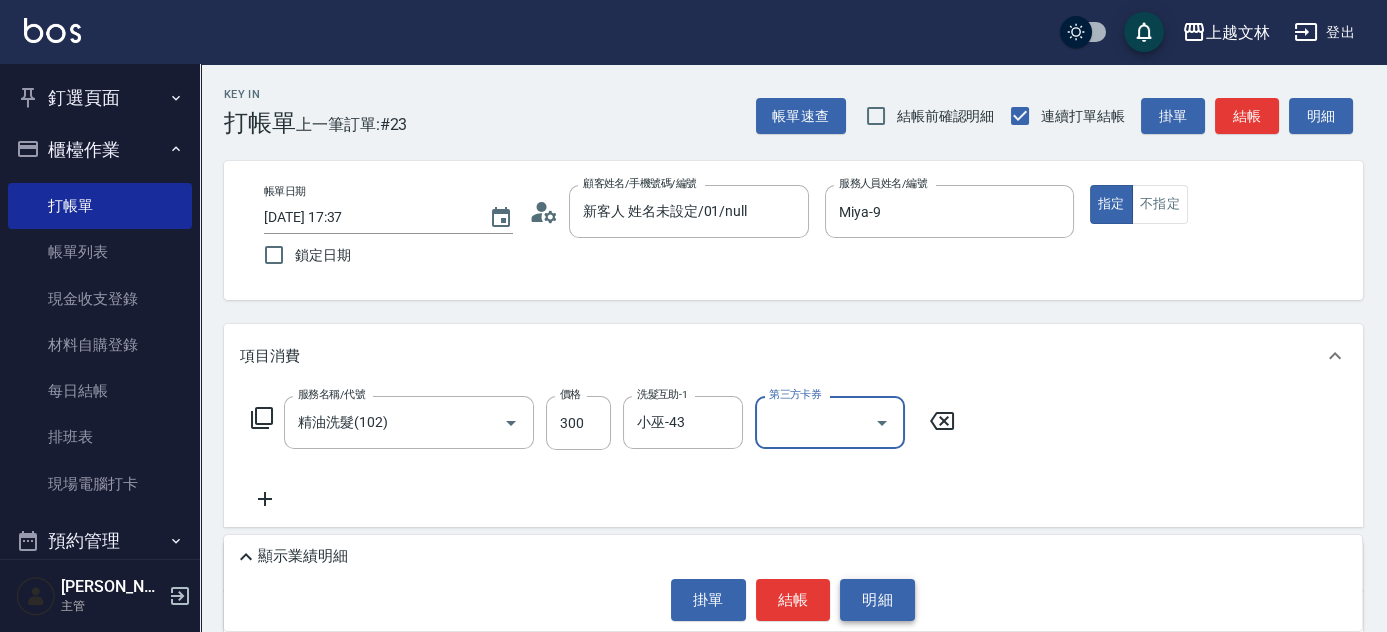 click on "明細" at bounding box center [877, 600] 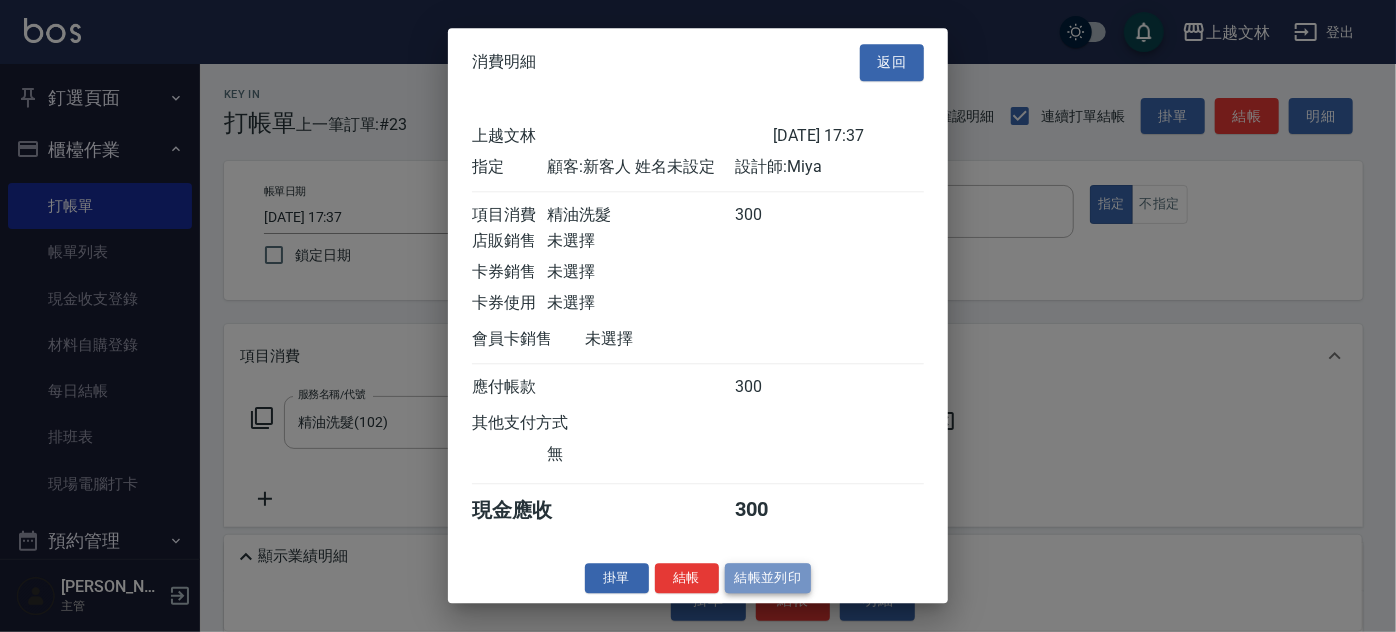 click on "結帳並列印" at bounding box center [768, 578] 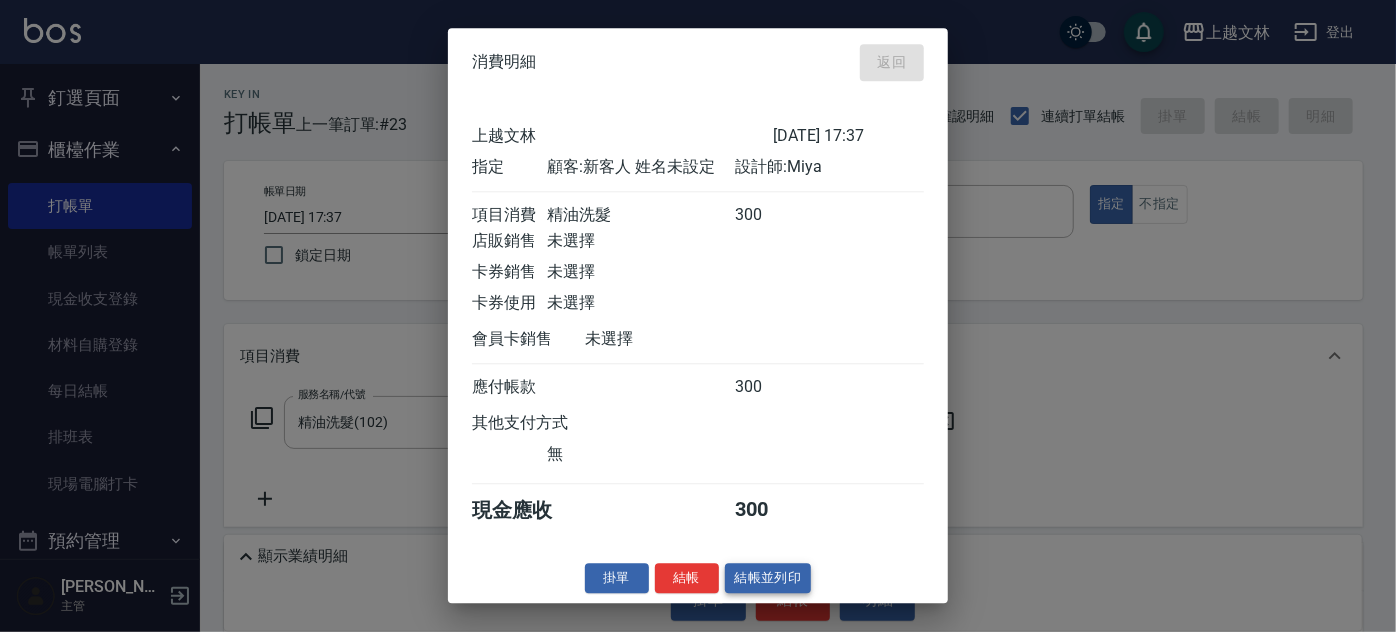 type on "[DATE] 17:38" 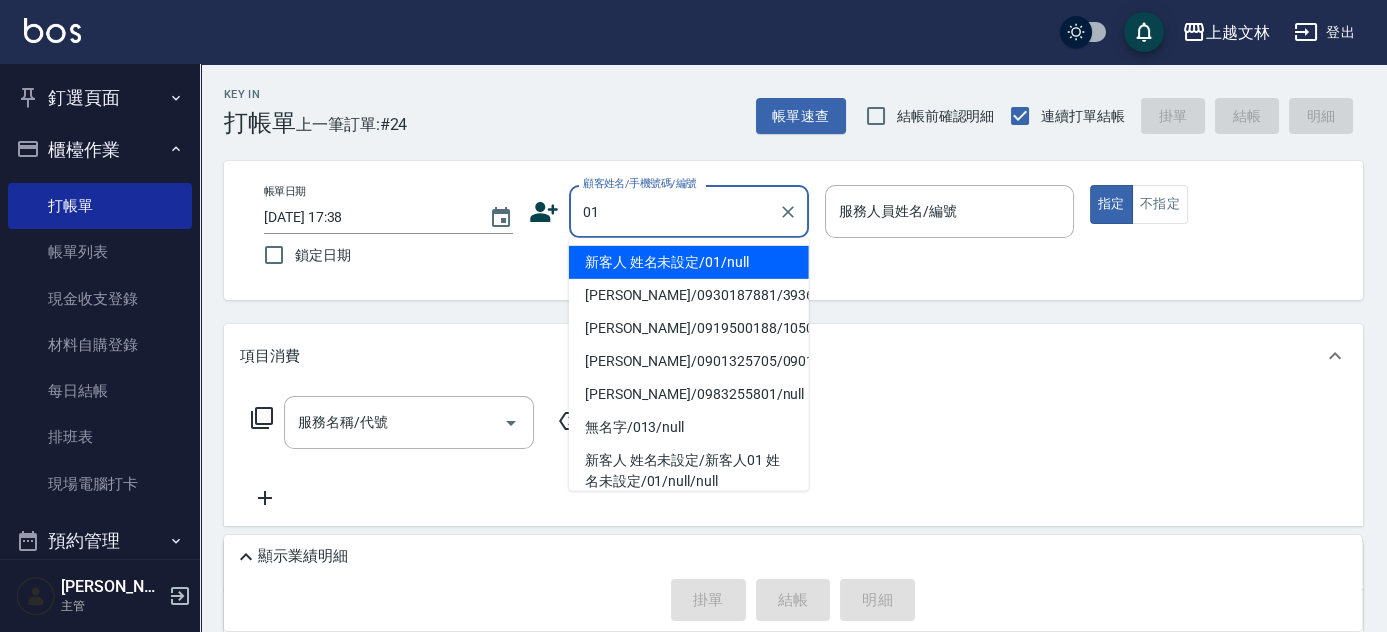 type on "新客人 姓名未設定/01/null" 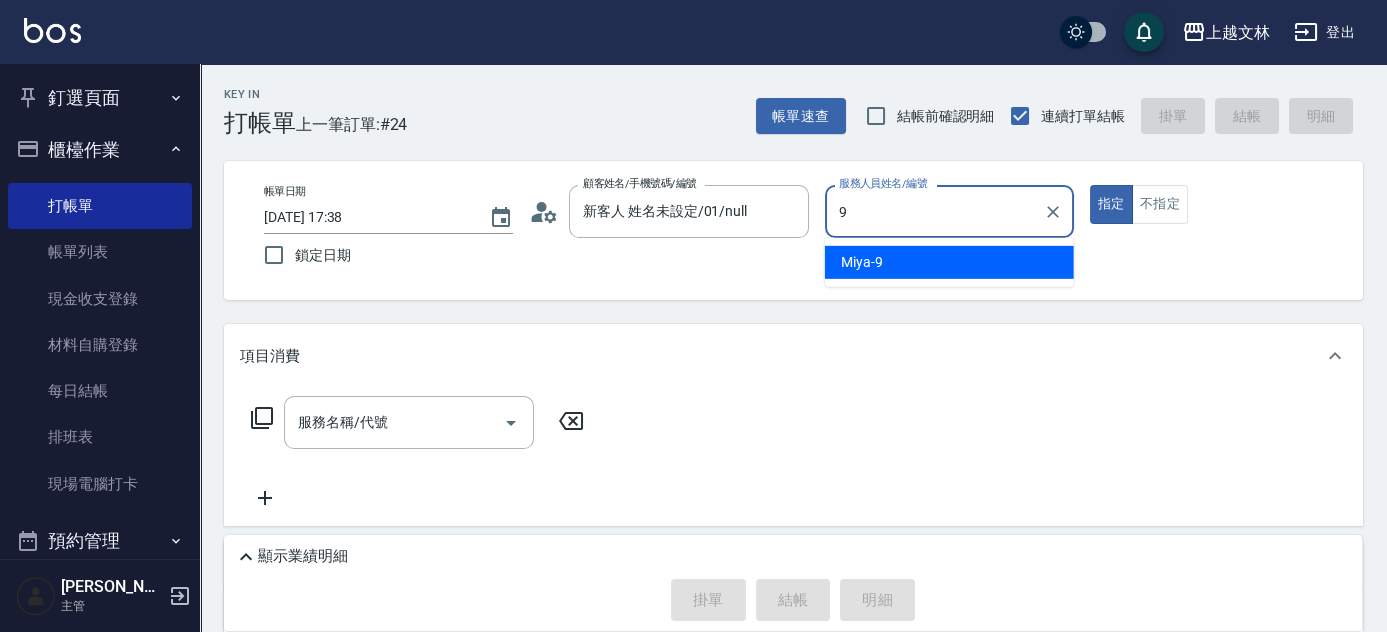 type on "Miya-9" 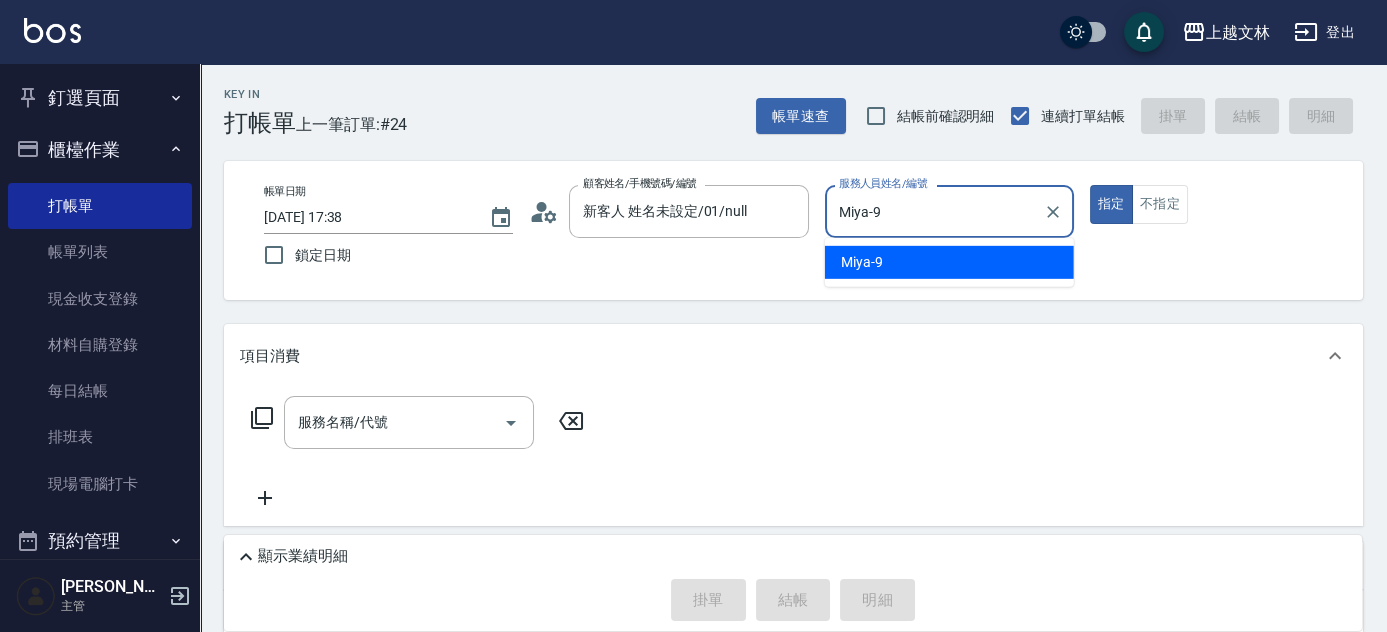 type on "true" 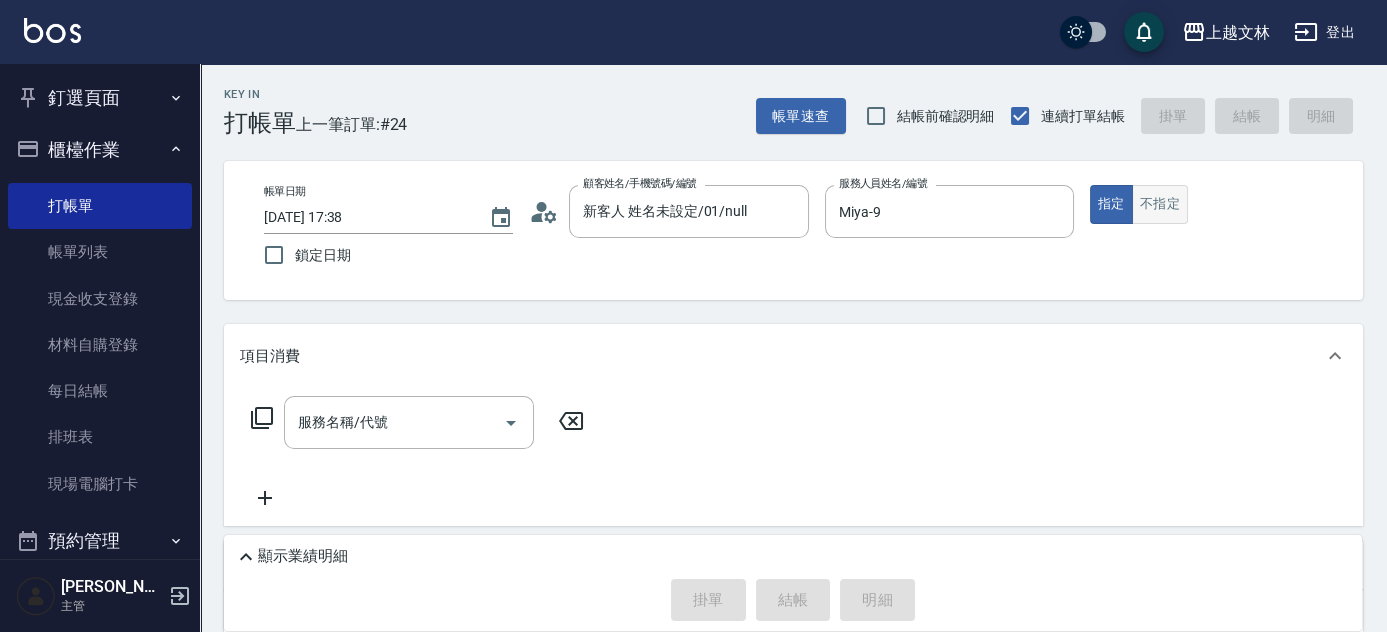 click on "不指定" at bounding box center (1160, 204) 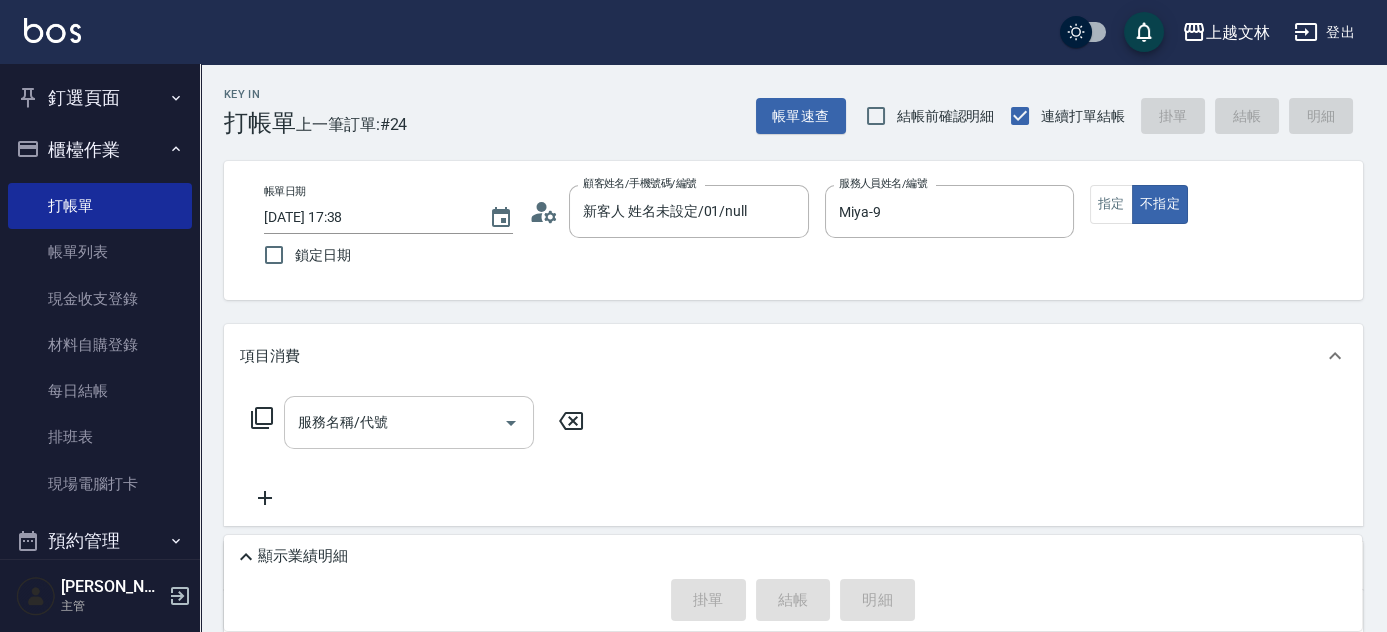 click on "服務名稱/代號 服務名稱/代號" at bounding box center [409, 422] 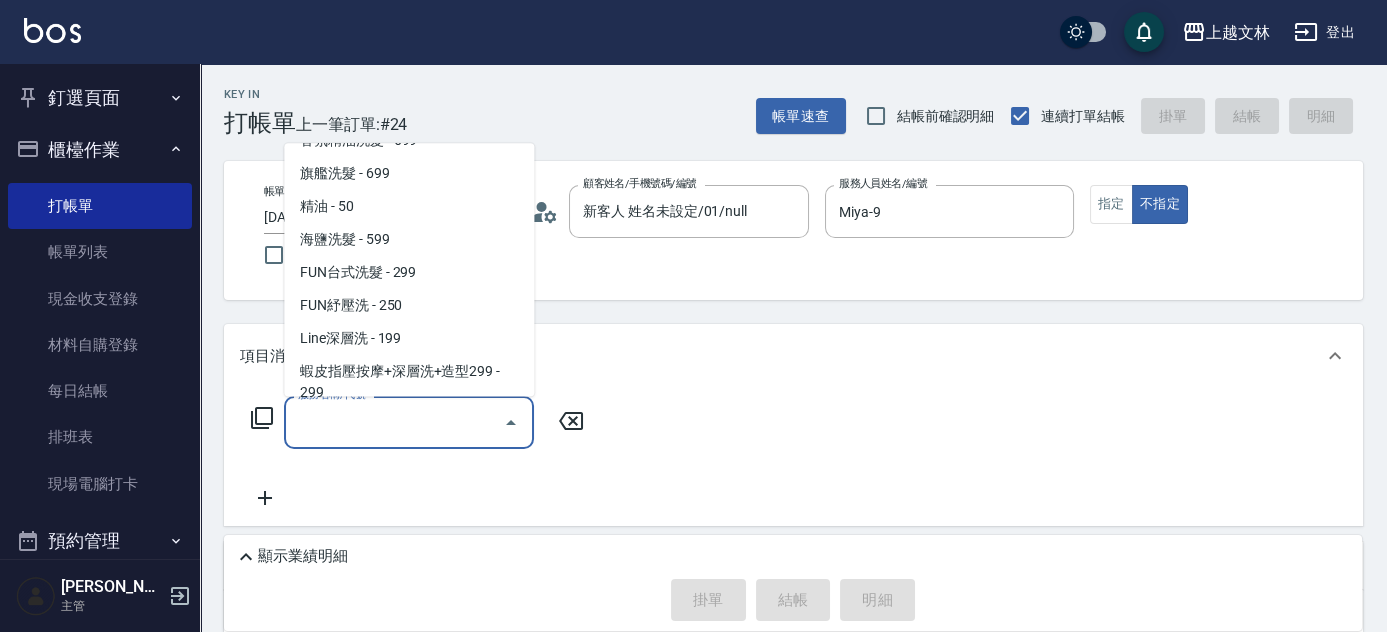 scroll, scrollTop: 381, scrollLeft: 0, axis: vertical 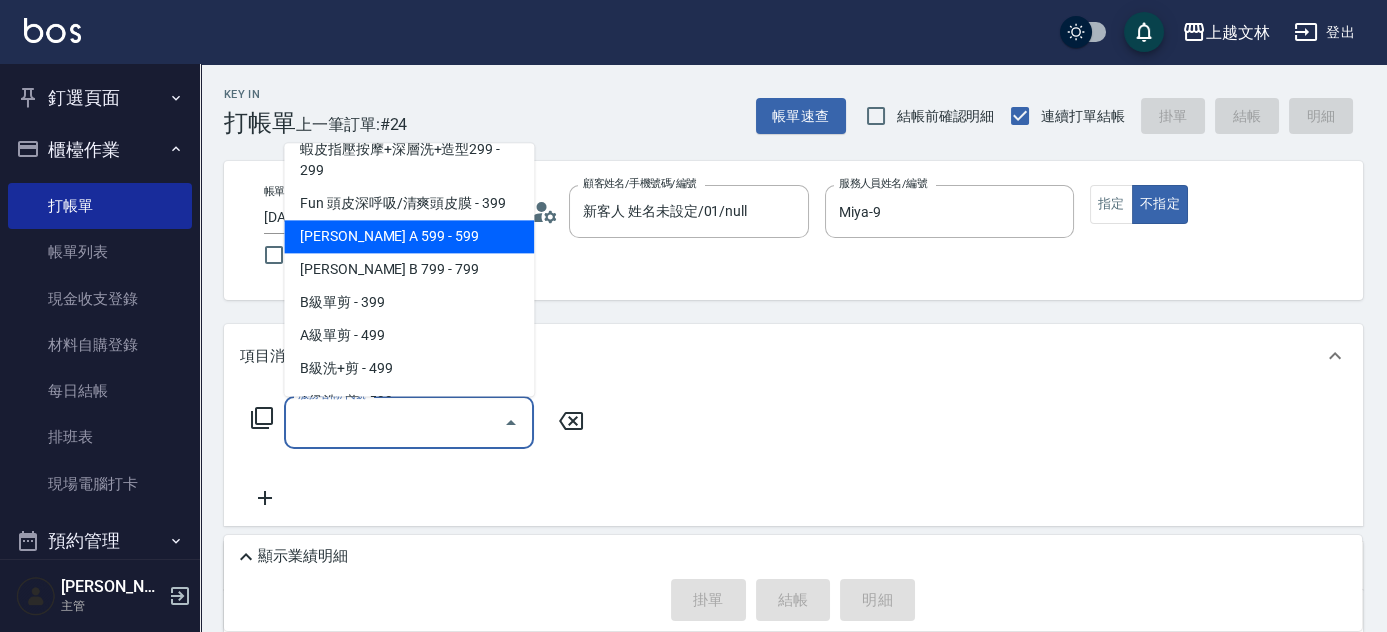 click on "[PERSON_NAME] A 599 - 599" at bounding box center [409, 237] 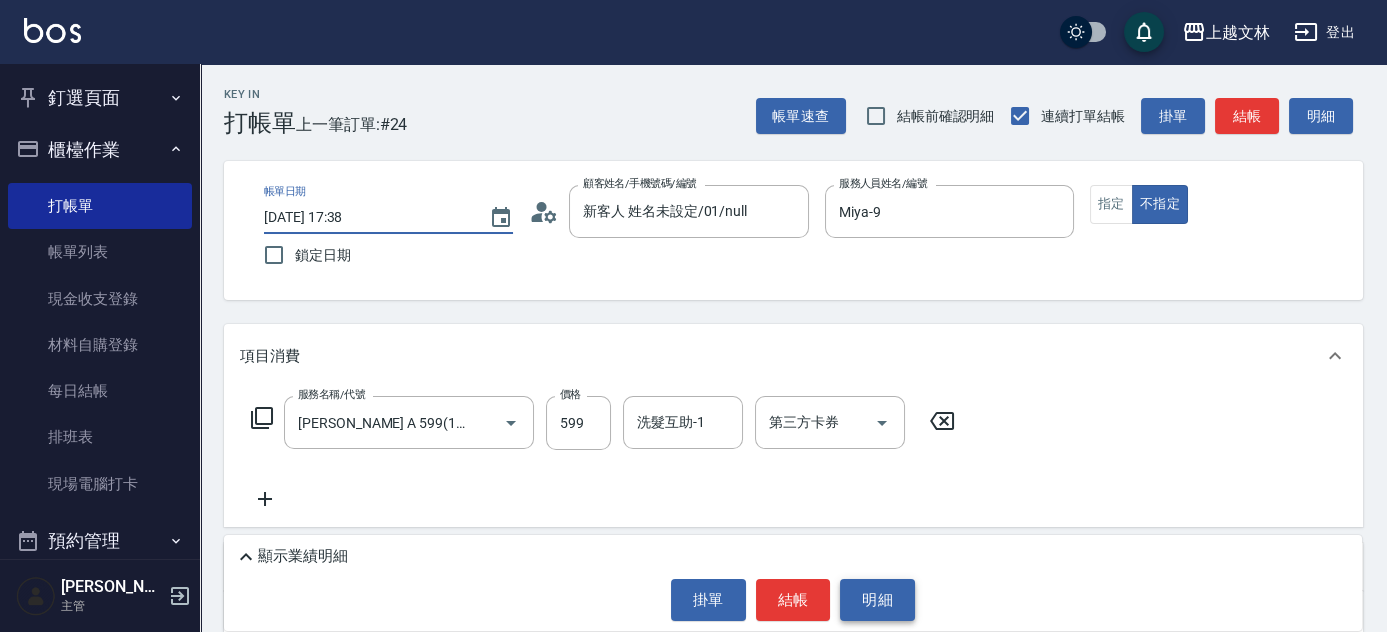 click on "明細" at bounding box center (877, 600) 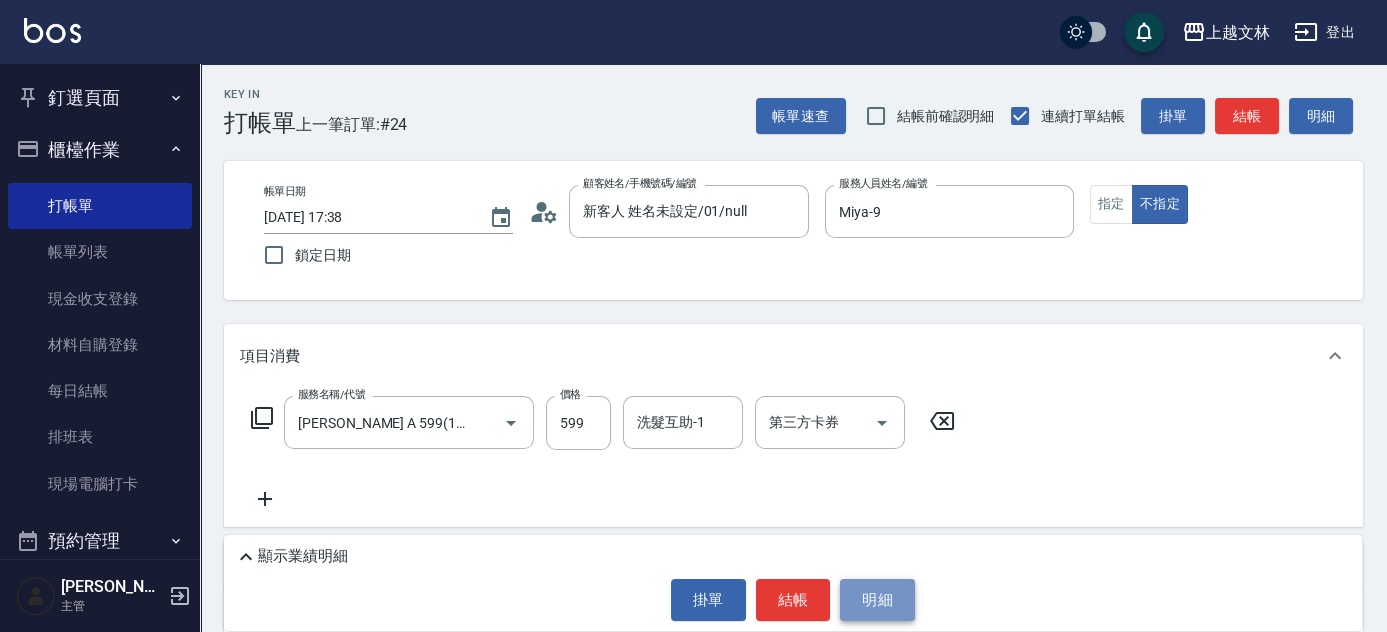 click on "明細" at bounding box center [877, 600] 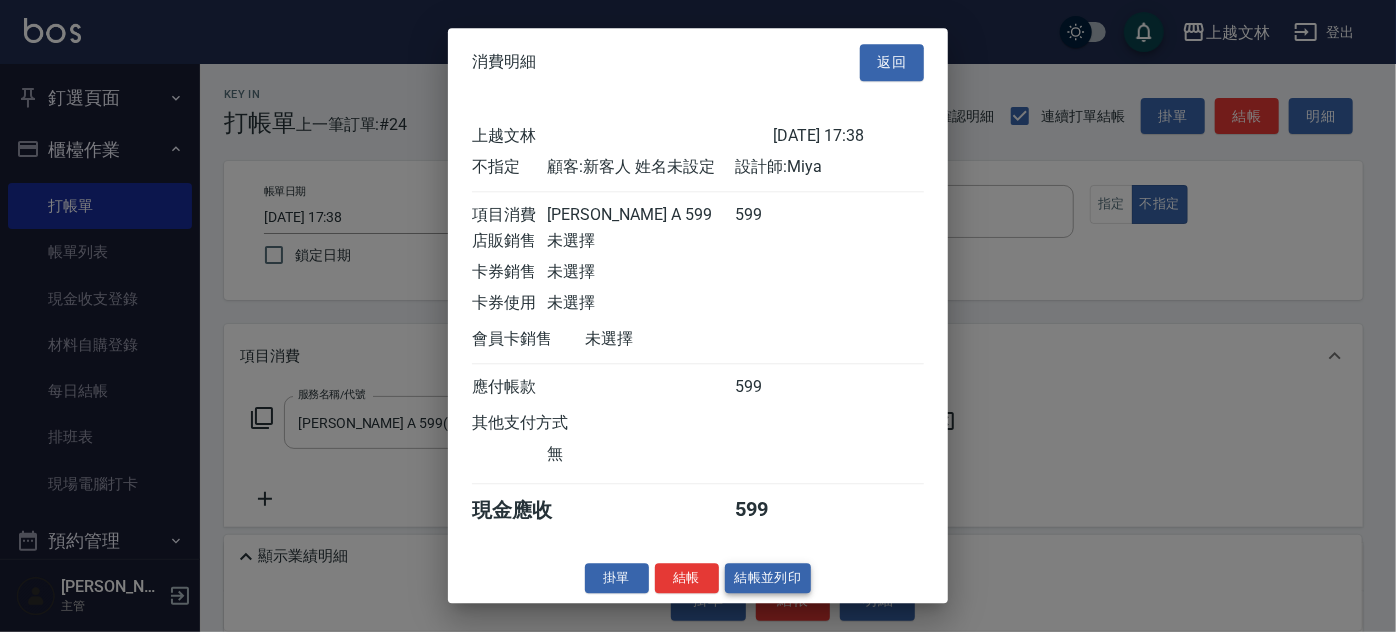 click on "結帳並列印" at bounding box center (768, 578) 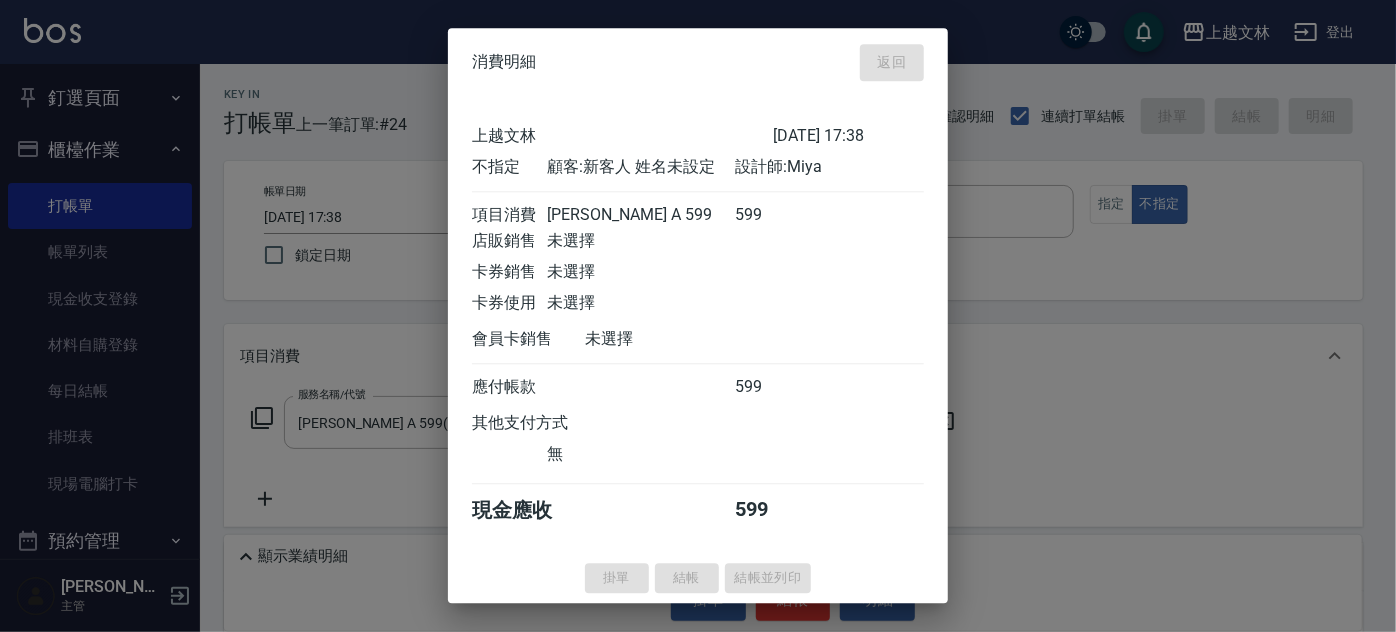 click on "掛單 結帳 結帳並列印" at bounding box center [698, 578] 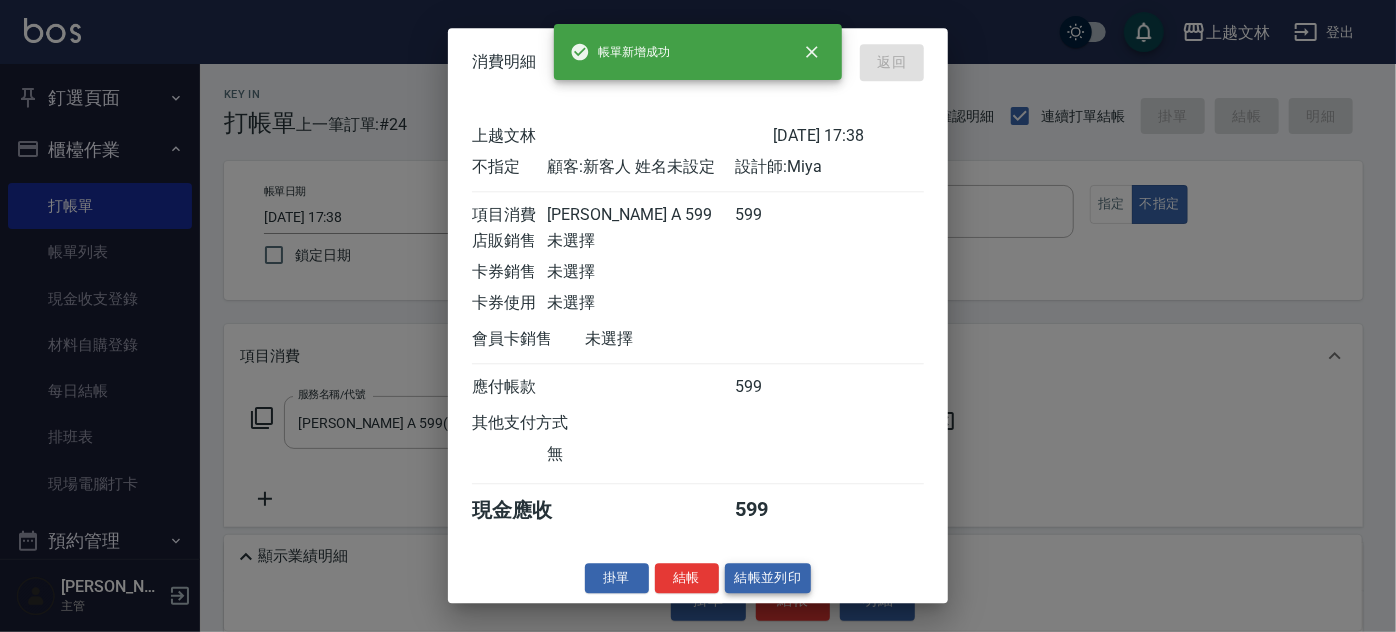 type 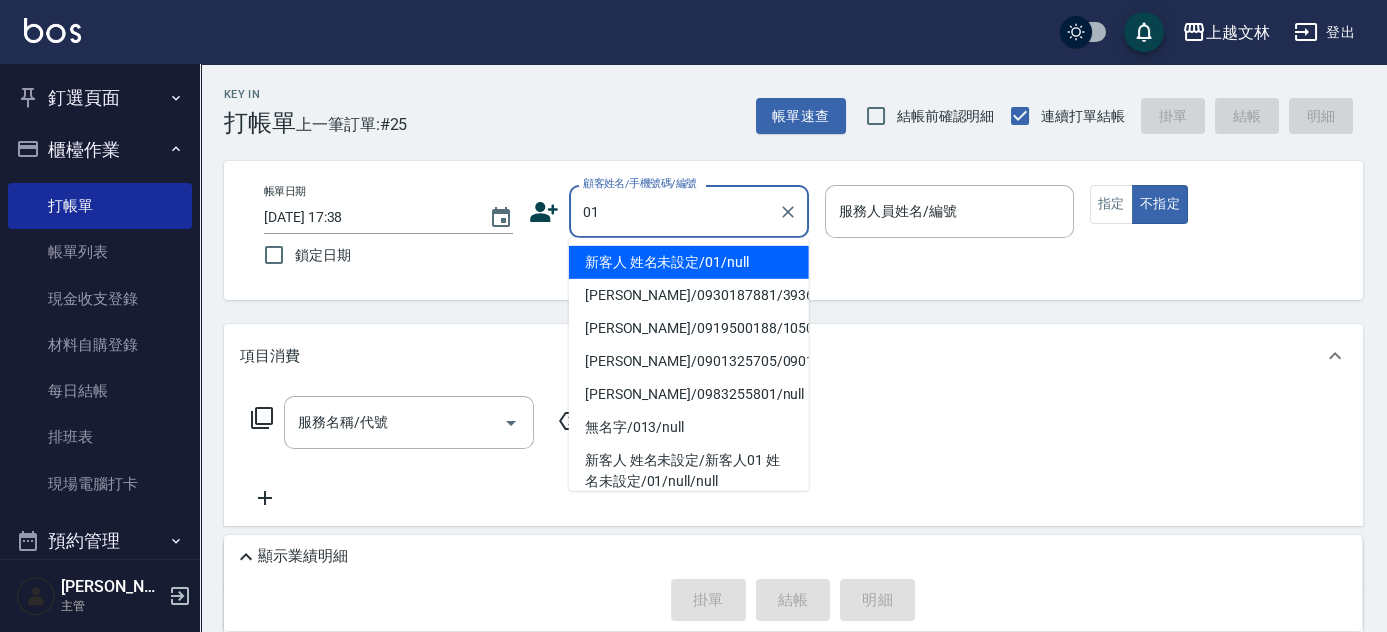 type on "01" 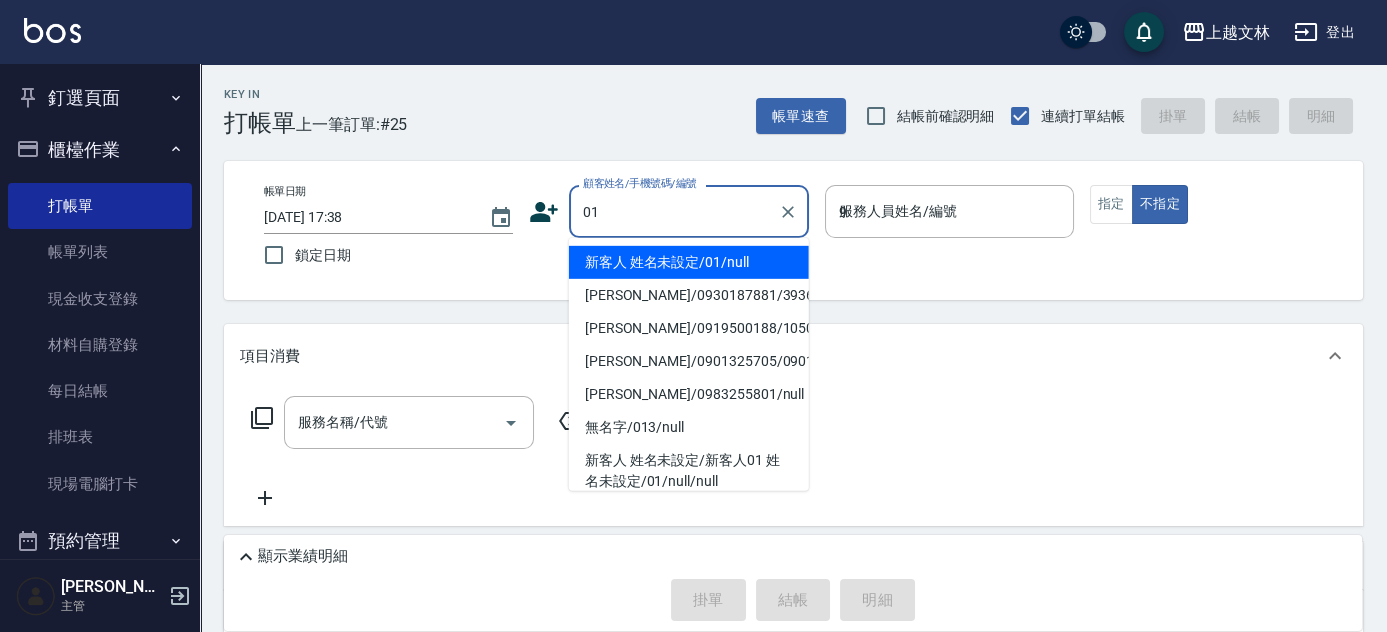 type on "新客人 姓名未設定/01/null" 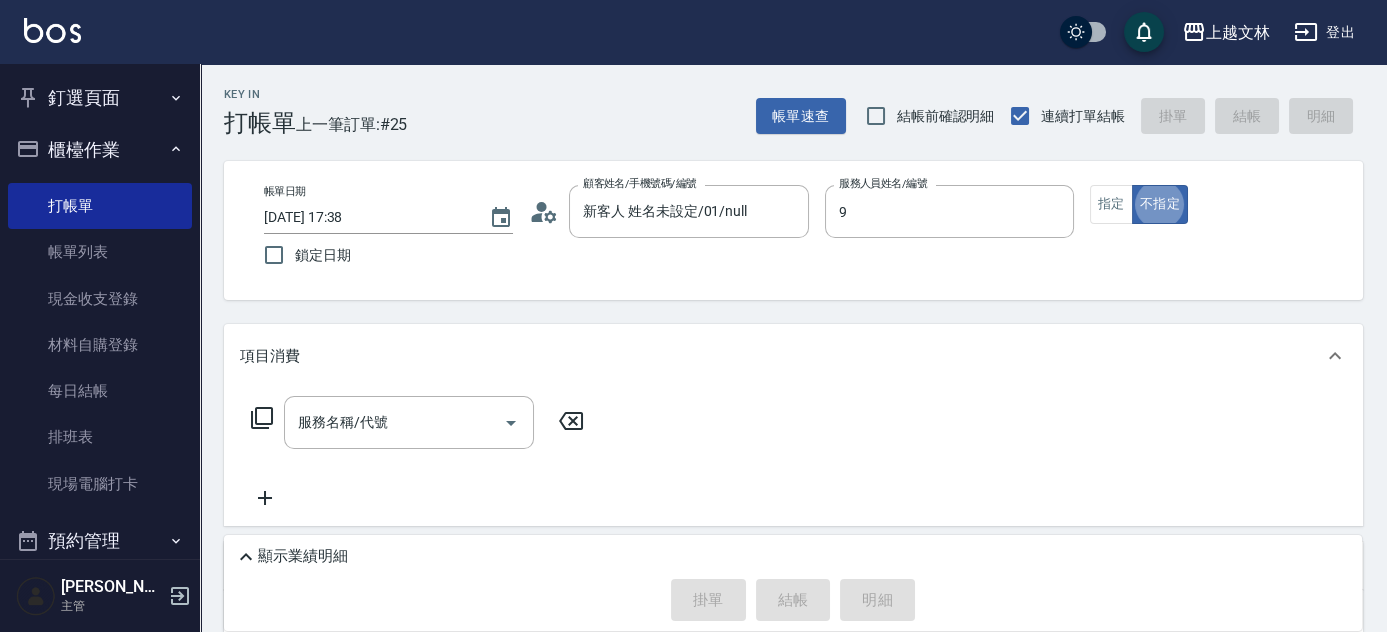 type on "Miya-9" 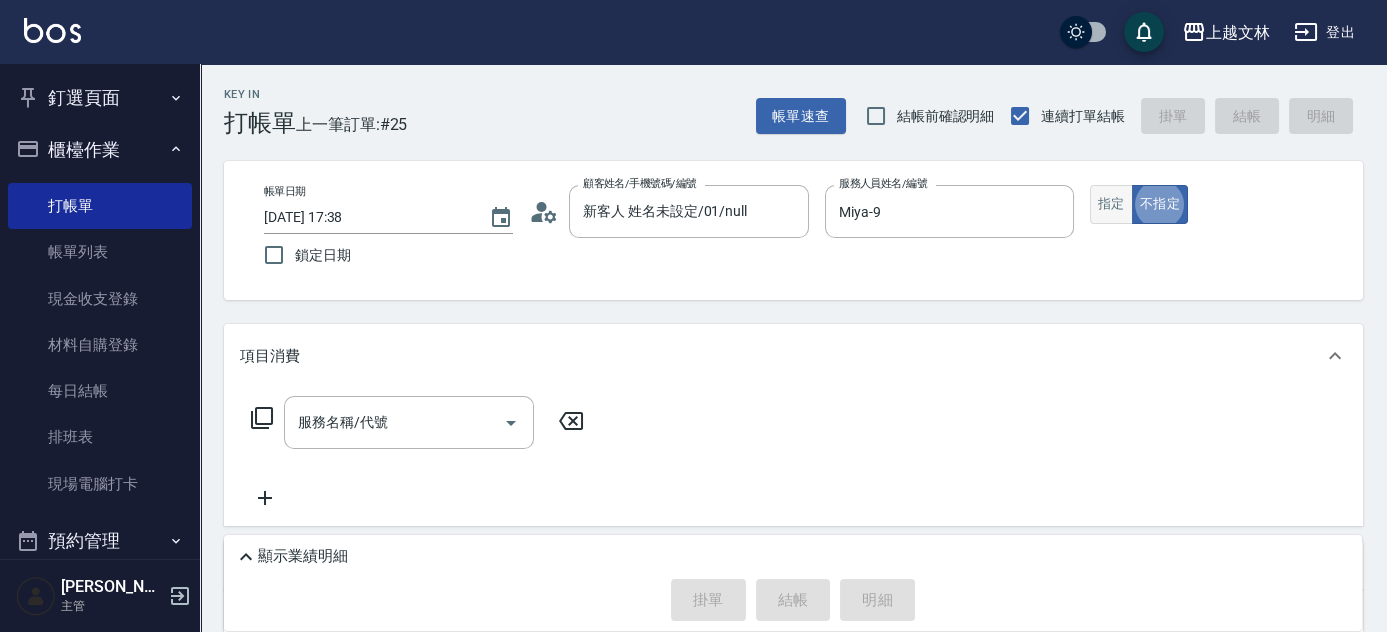 click on "指定" at bounding box center [1111, 204] 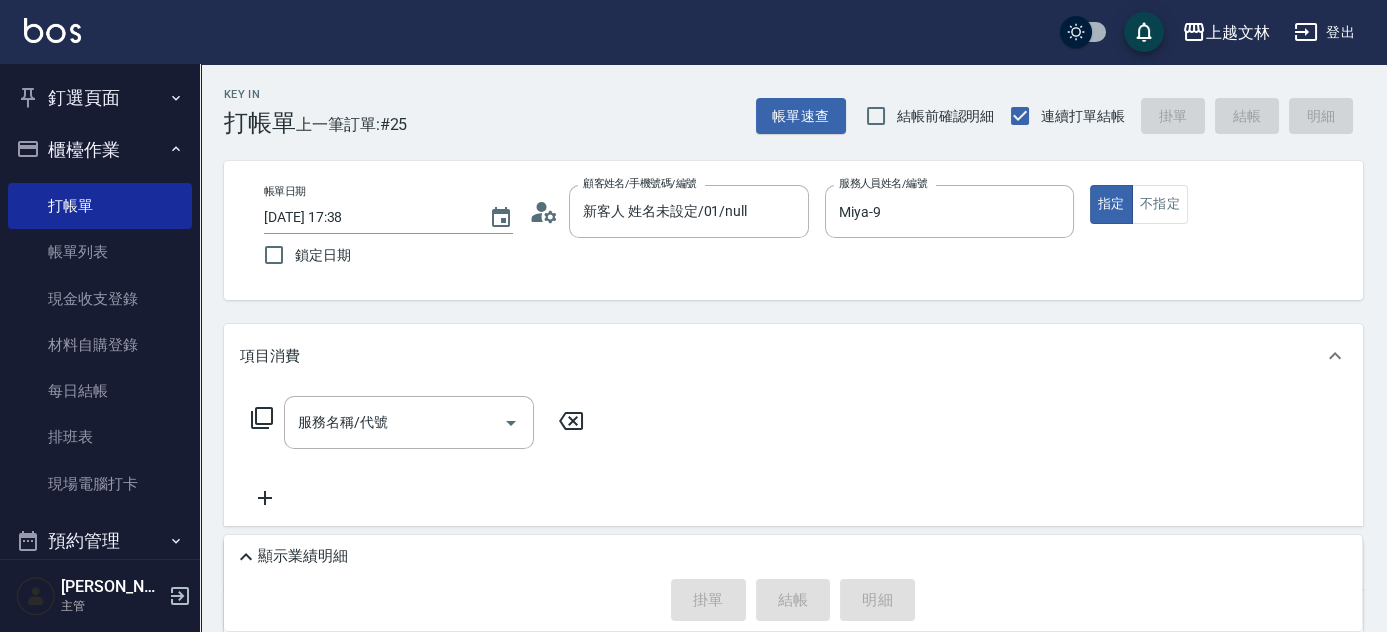click 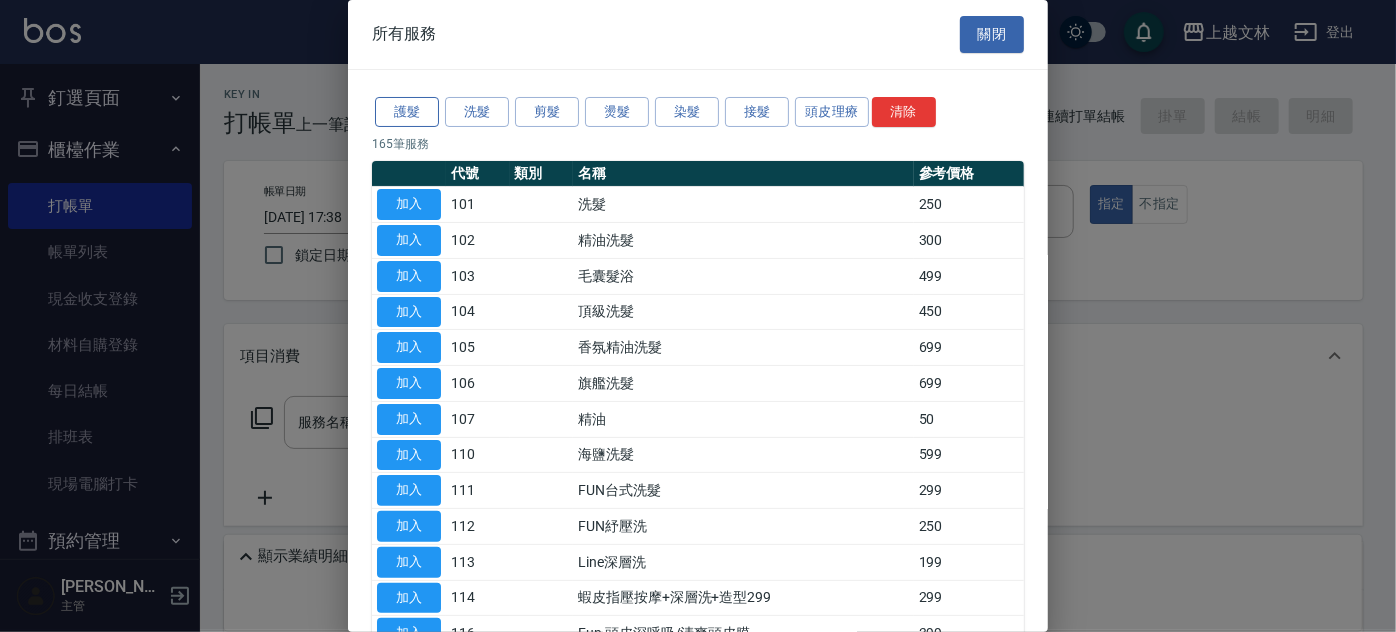 click on "護髮" at bounding box center [407, 112] 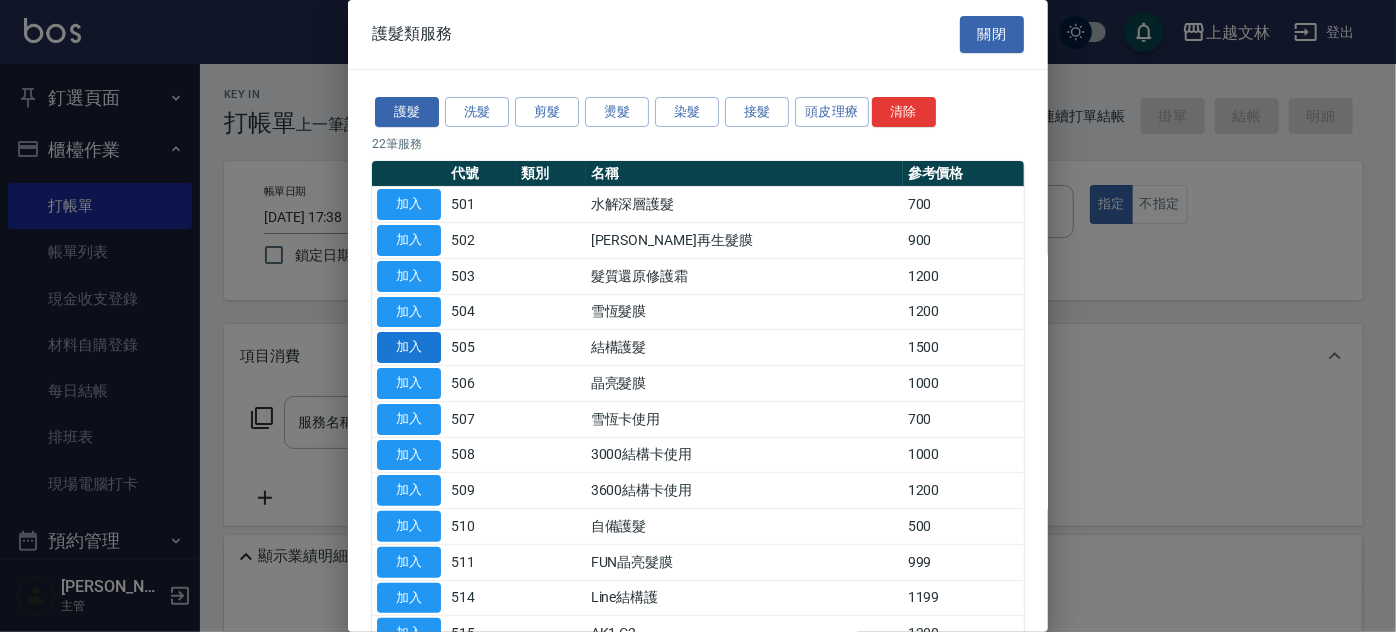 click on "加入" at bounding box center (409, 347) 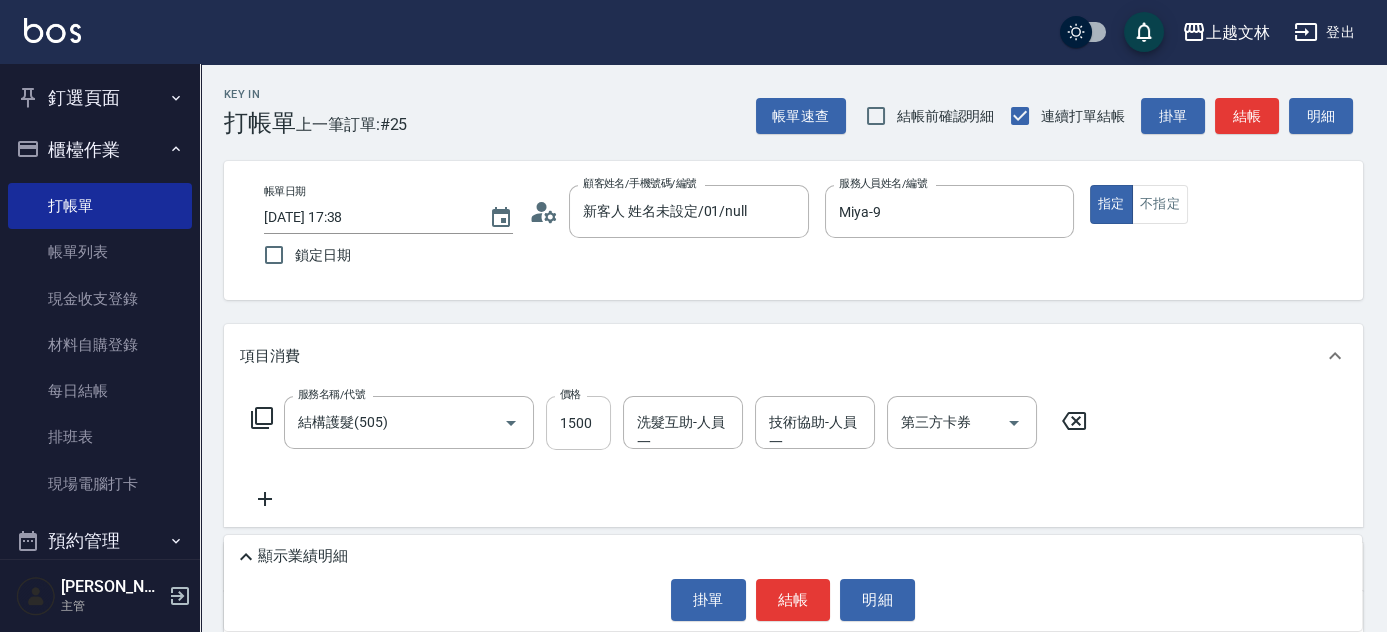 click on "1500" at bounding box center (578, 423) 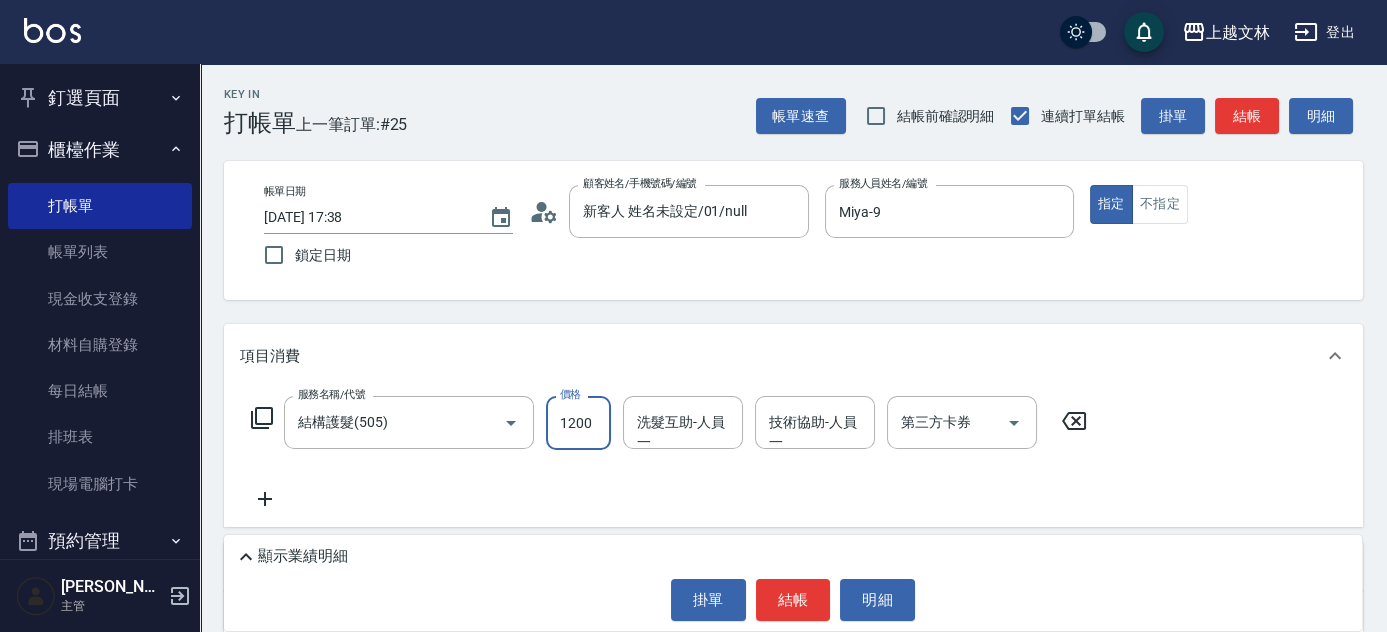 type on "1200" 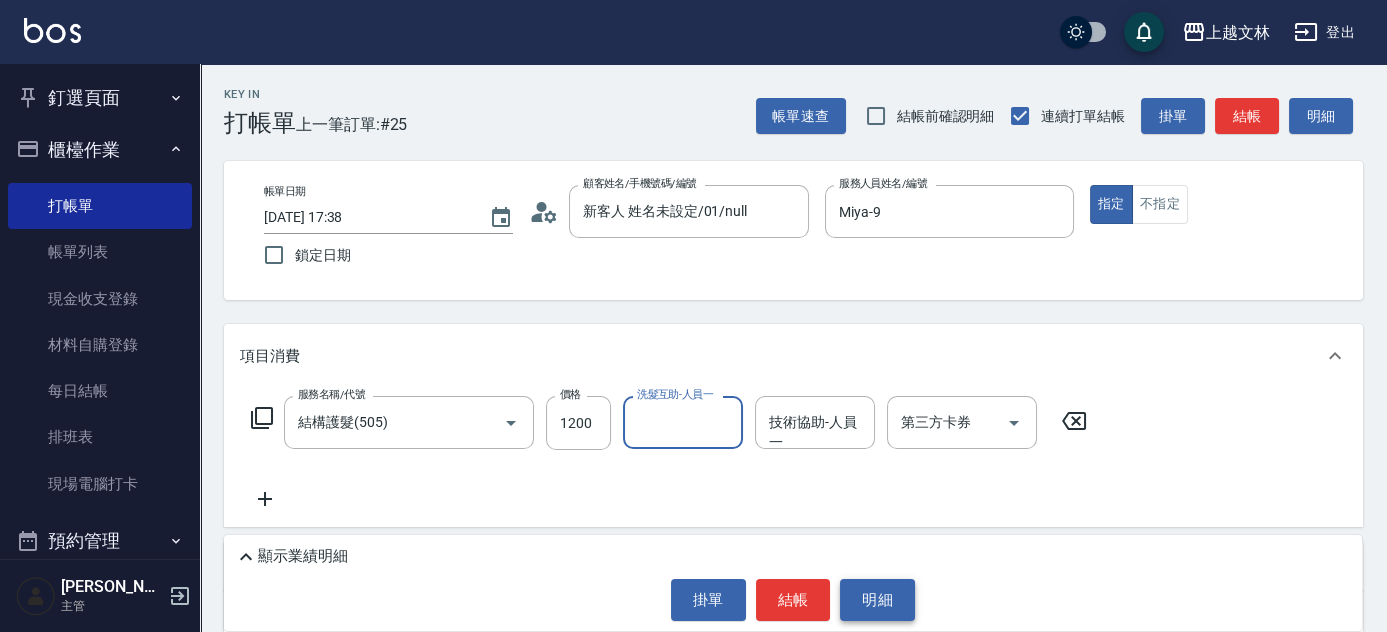 click on "明細" at bounding box center [877, 600] 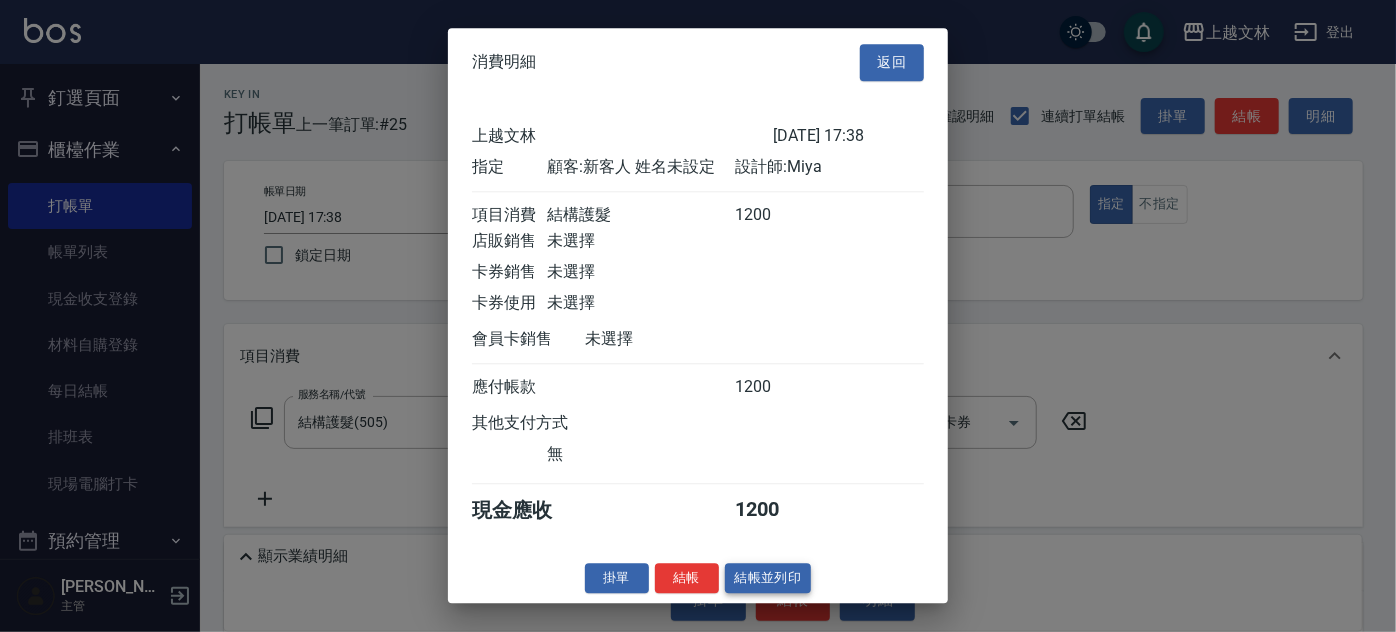 click on "結帳並列印" at bounding box center (768, 578) 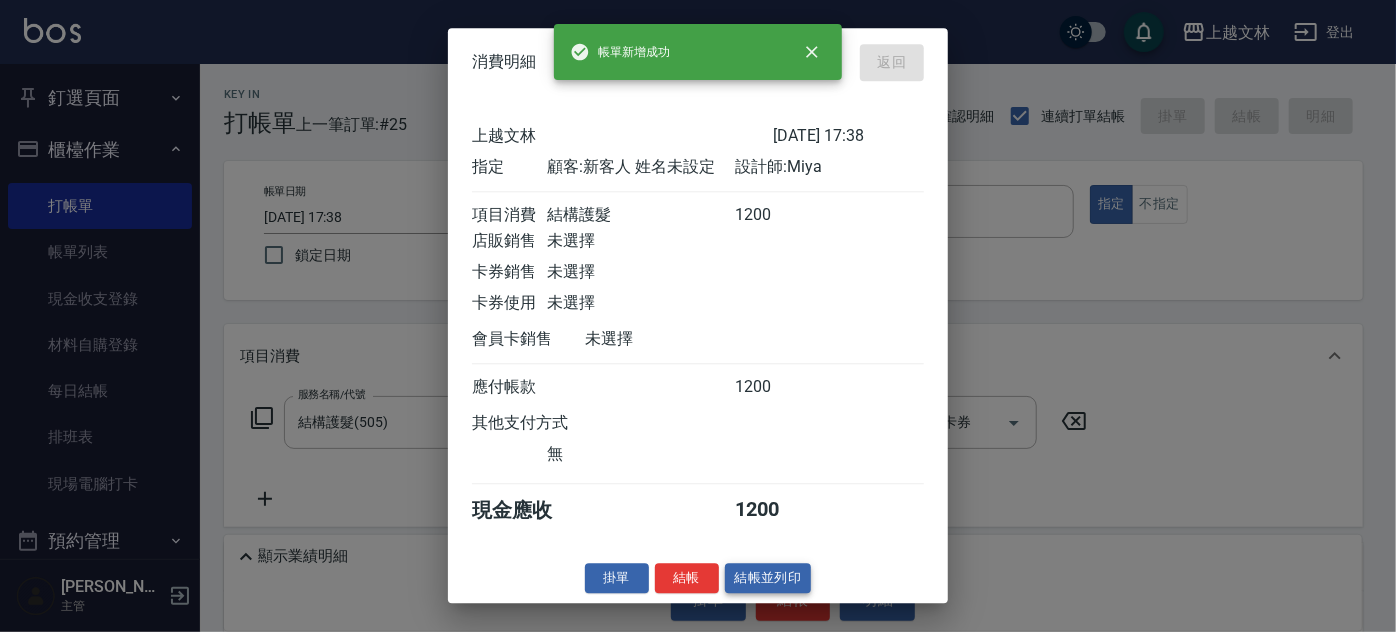 type on "[DATE] 17:39" 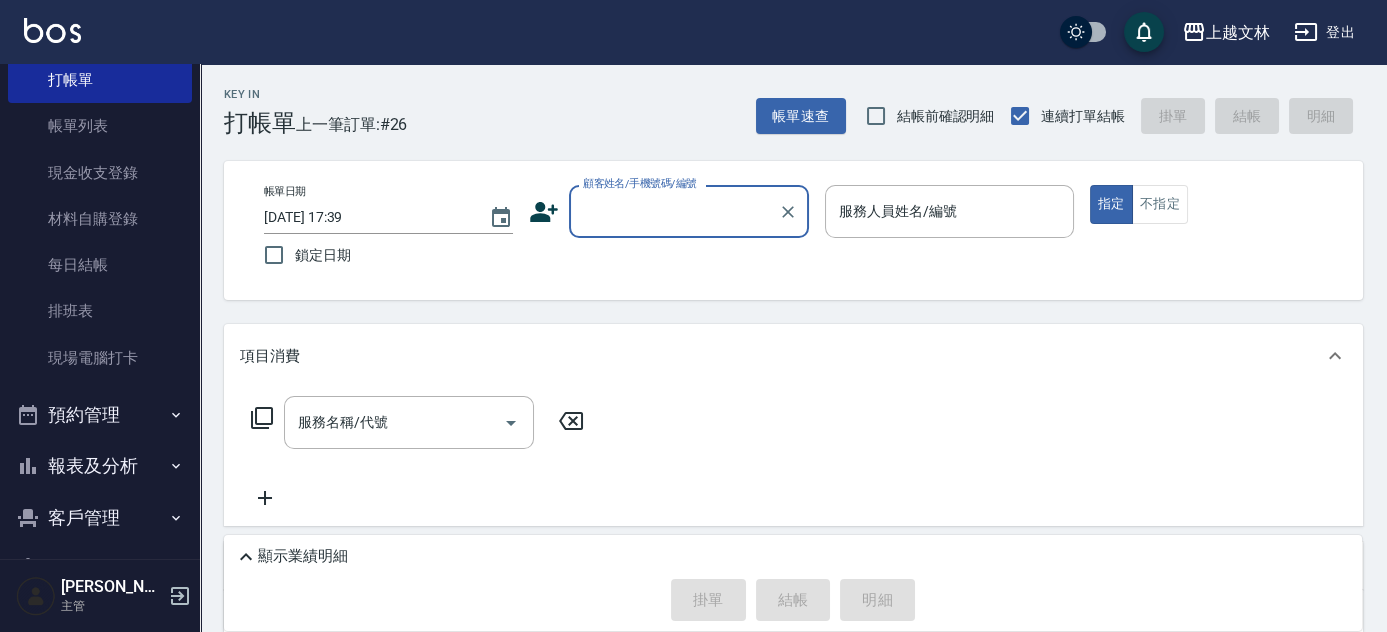 scroll, scrollTop: 213, scrollLeft: 0, axis: vertical 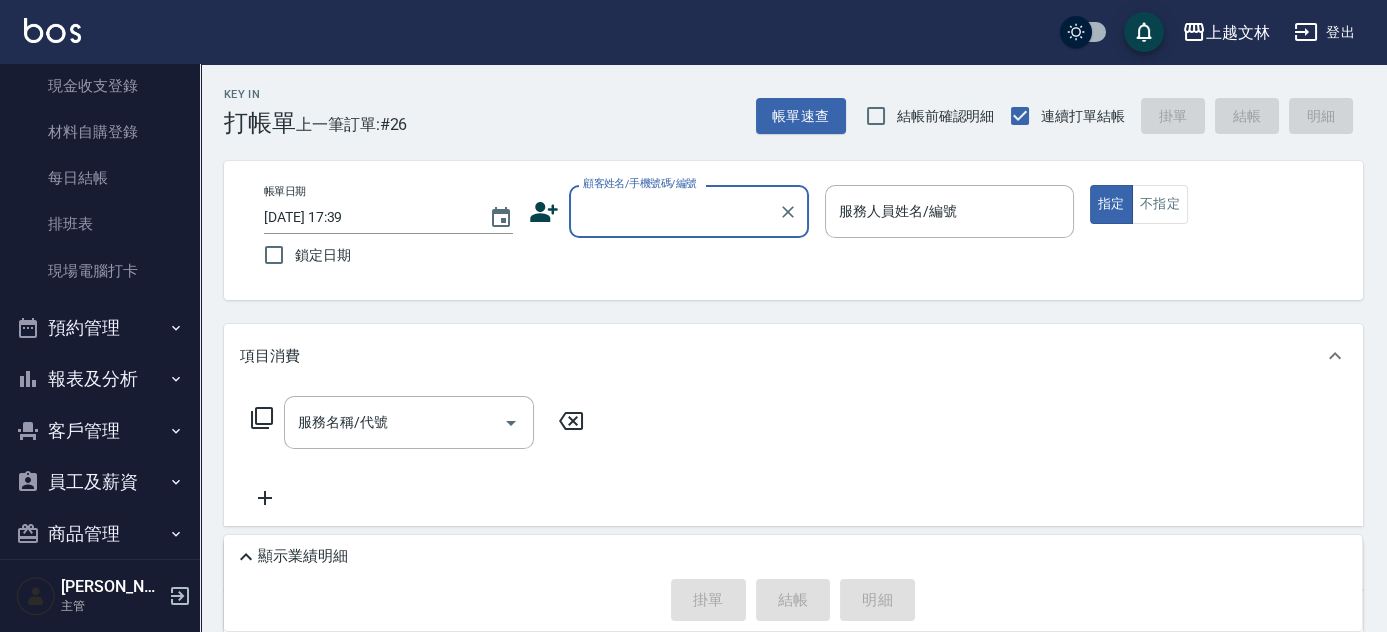 click on "Key In 打帳單 上一筆訂單:#26 帳單速查 結帳前確認明細 連續打單結帳 掛單 結帳 明細 帳單日期 [DATE] 17:39 鎖定日期 顧客姓名/手機號碼/編號 顧客姓名/手機號碼/編號 服務人員姓名/編號 服務人員姓名/編號 指定 不指定 項目消費 服務名稱/代號 服務名稱/代號 店販銷售 服務人員姓名/編號 服務人員姓名/編號 商品代號/名稱 商品代號/名稱 預收卡販賣 卡券名稱/代號 卡券名稱/代號 使用預收卡 其他付款方式 其他付款方式 其他付款方式 備註及來源 備註 備註 訂單來源 ​ 訂單來源 顯示業績明細 掛單 結帳 明細" at bounding box center [793, 478] 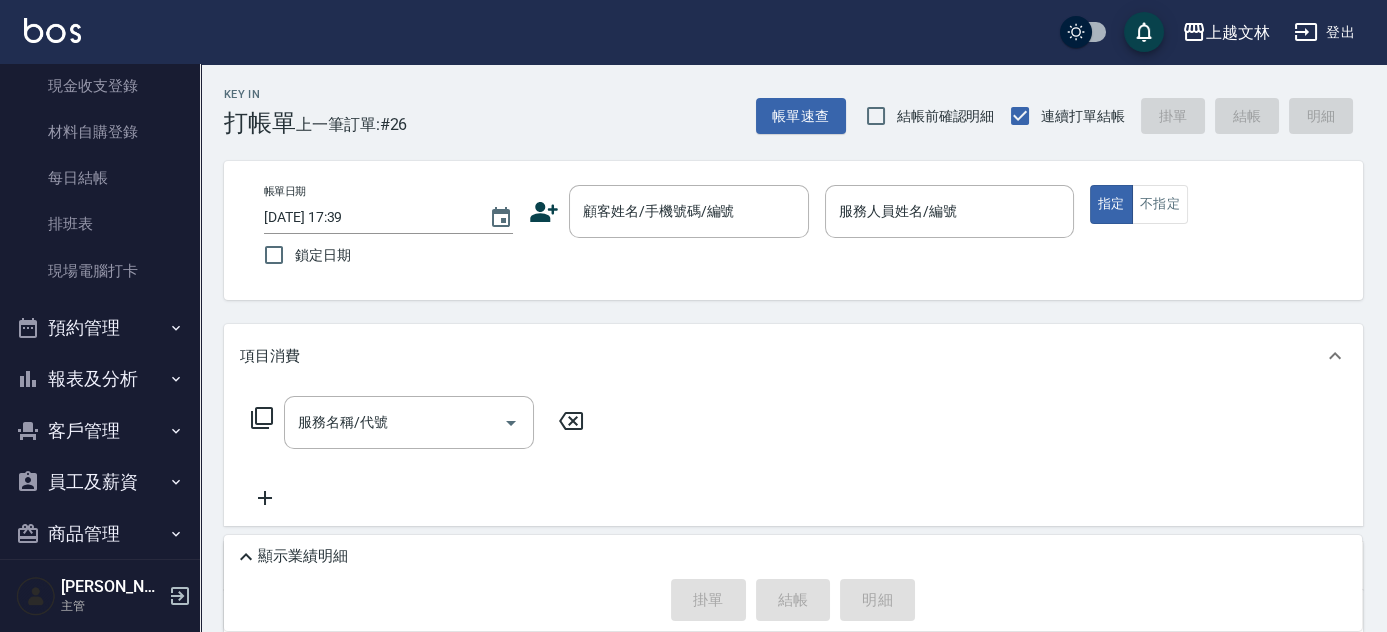 drag, startPoint x: 141, startPoint y: 374, endPoint x: 160, endPoint y: 340, distance: 38.948685 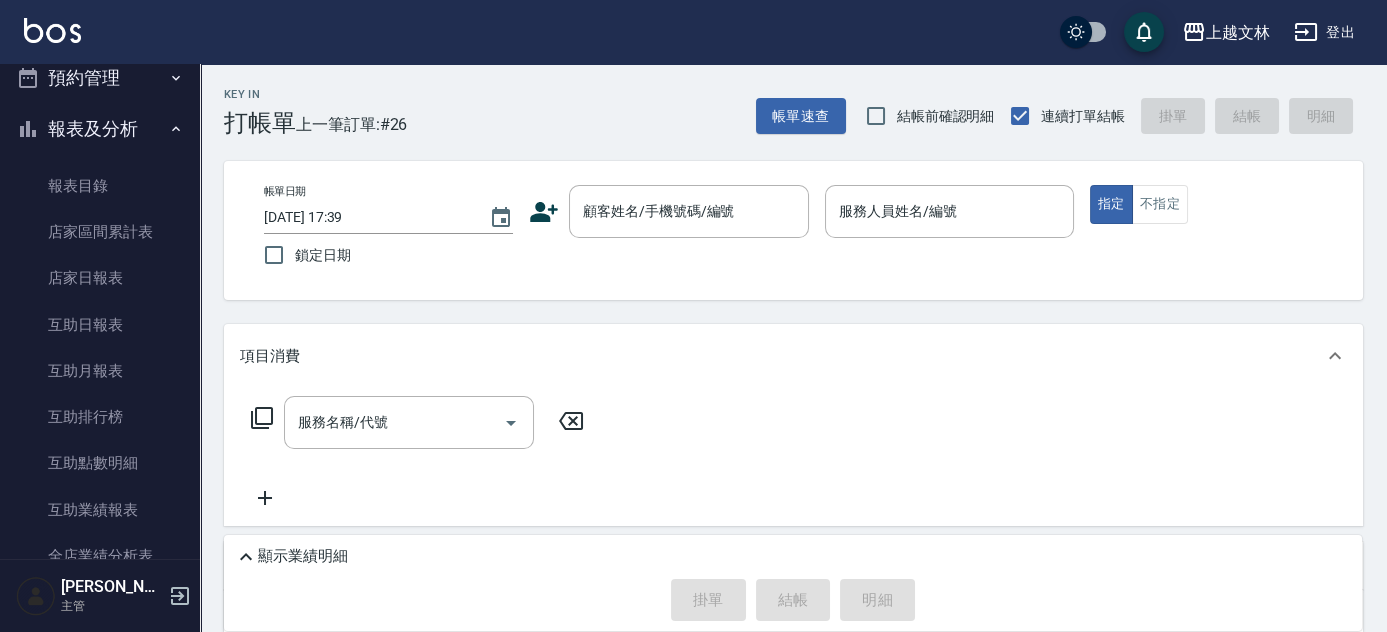 scroll, scrollTop: 584, scrollLeft: 0, axis: vertical 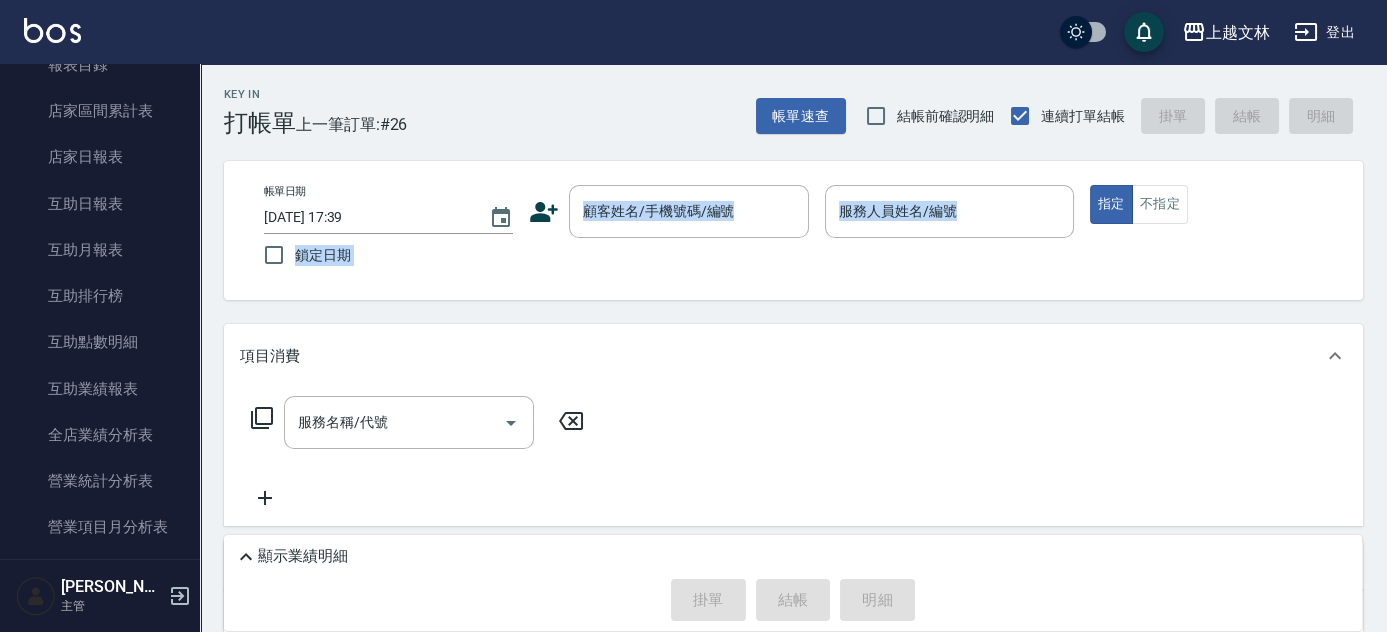 drag, startPoint x: 208, startPoint y: 295, endPoint x: 210, endPoint y: 311, distance: 16.124516 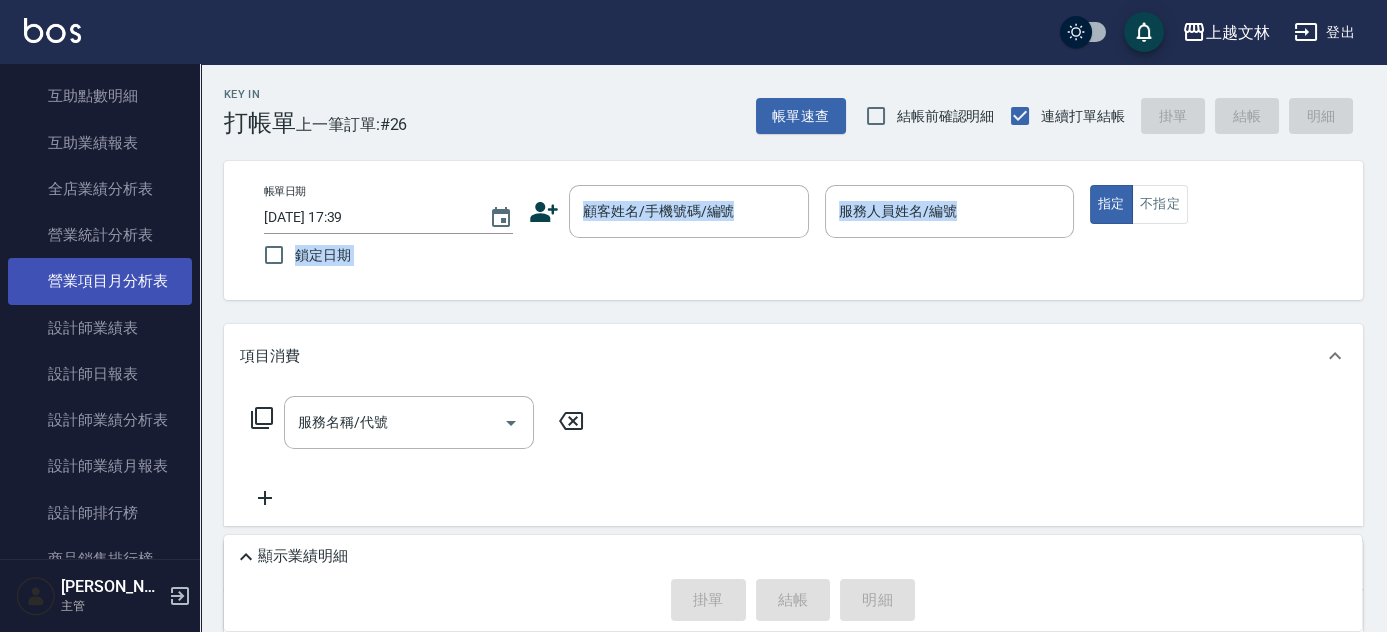 scroll, scrollTop: 834, scrollLeft: 0, axis: vertical 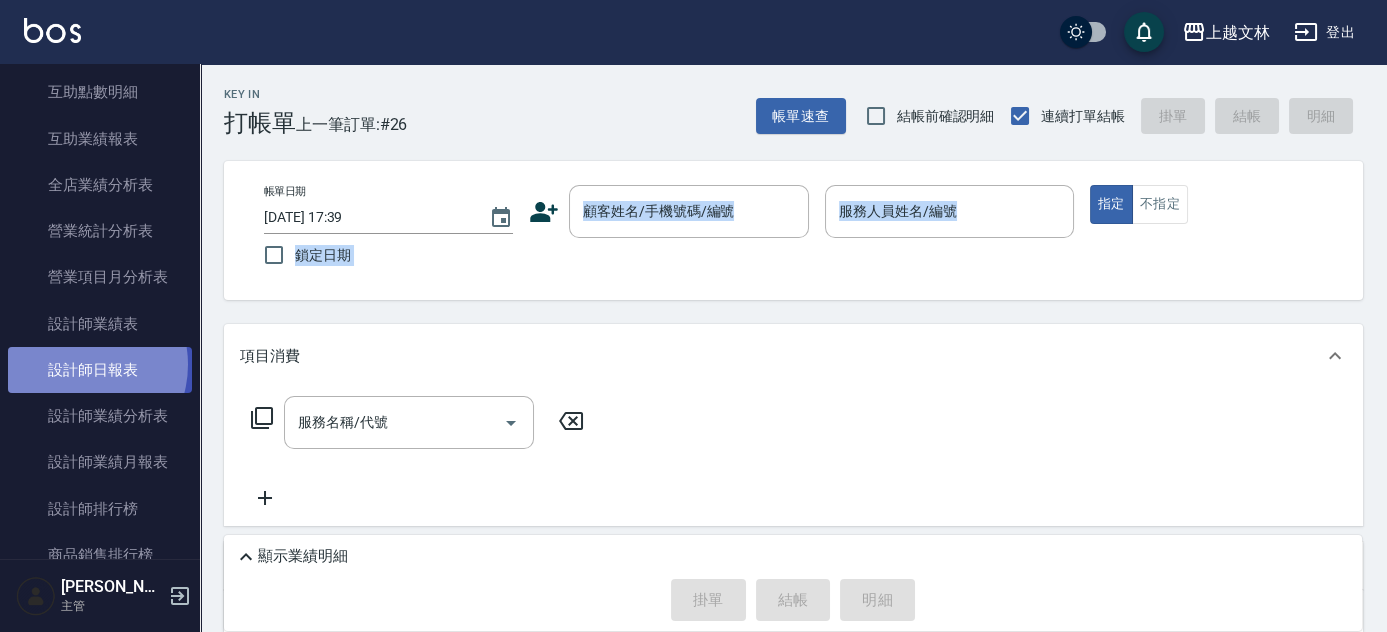 click on "設計師日報表" at bounding box center (100, 370) 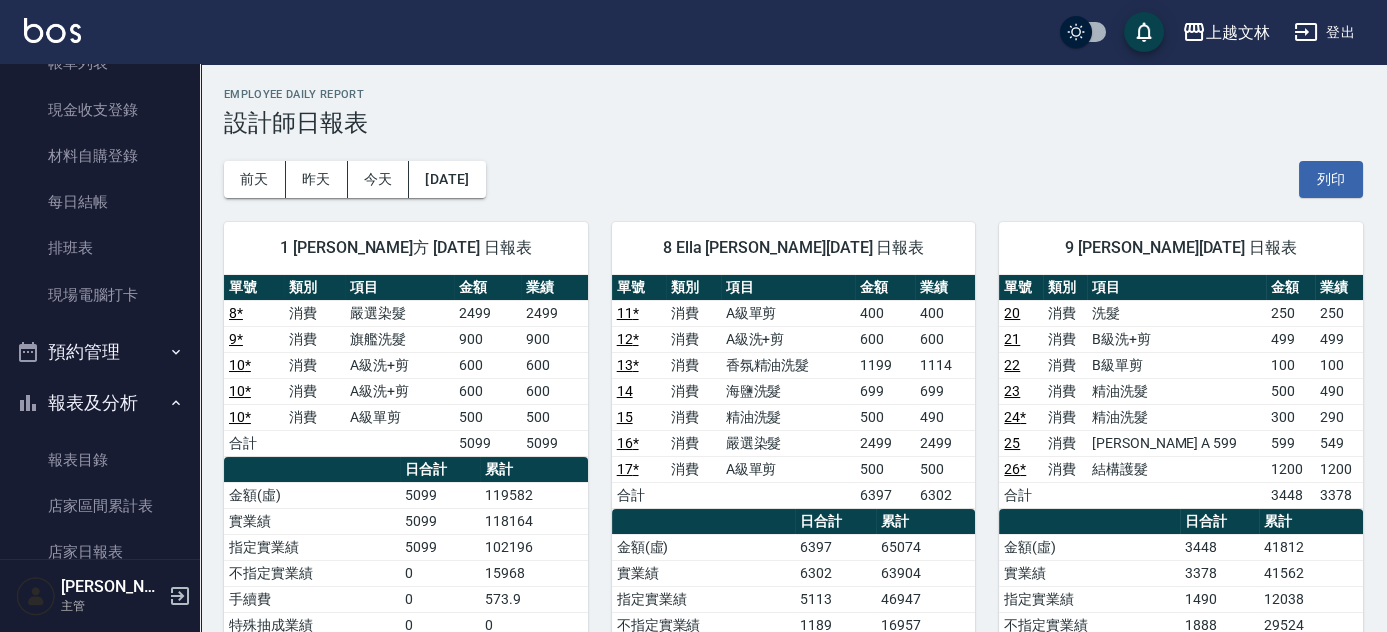 scroll, scrollTop: 0, scrollLeft: 0, axis: both 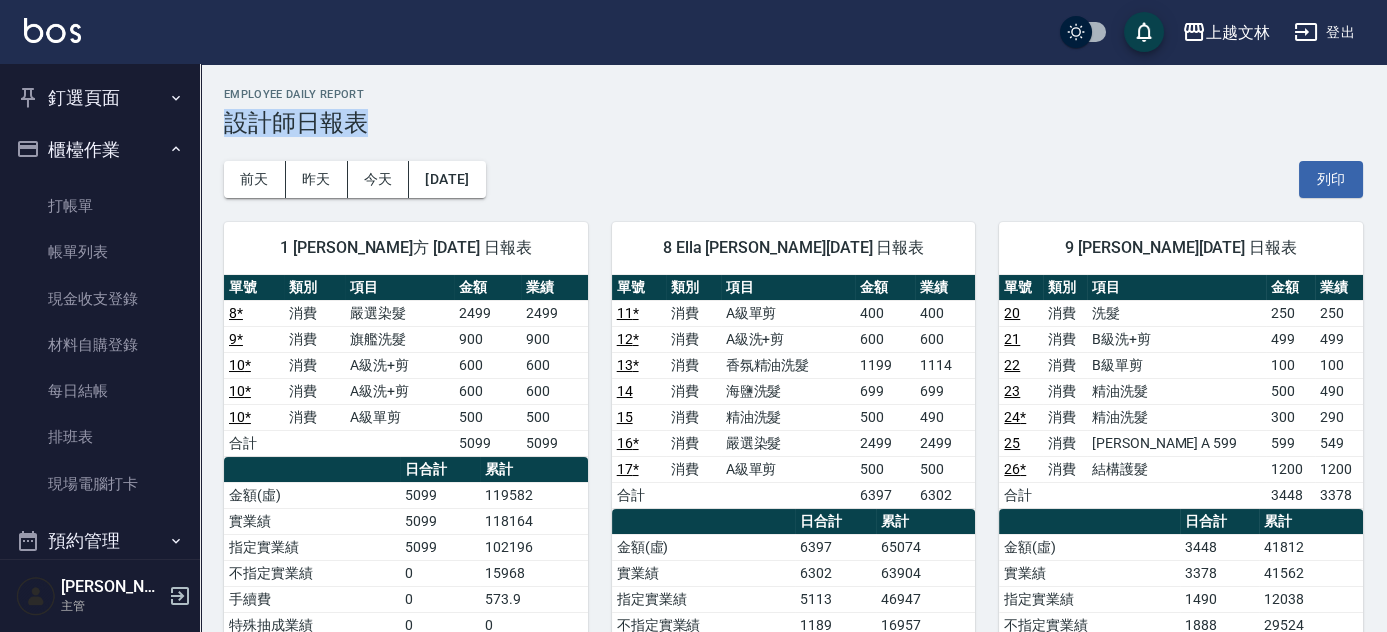 drag, startPoint x: 1383, startPoint y: 81, endPoint x: 1395, endPoint y: 132, distance: 52.392746 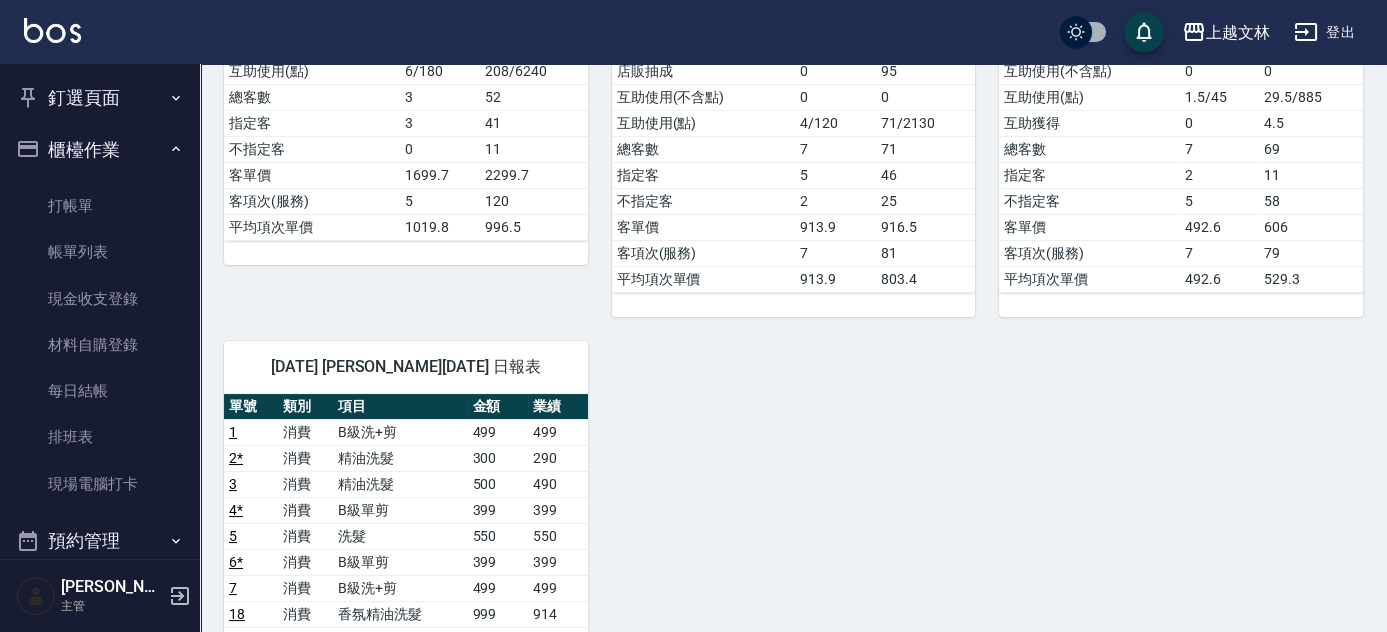 scroll, scrollTop: 1180, scrollLeft: 0, axis: vertical 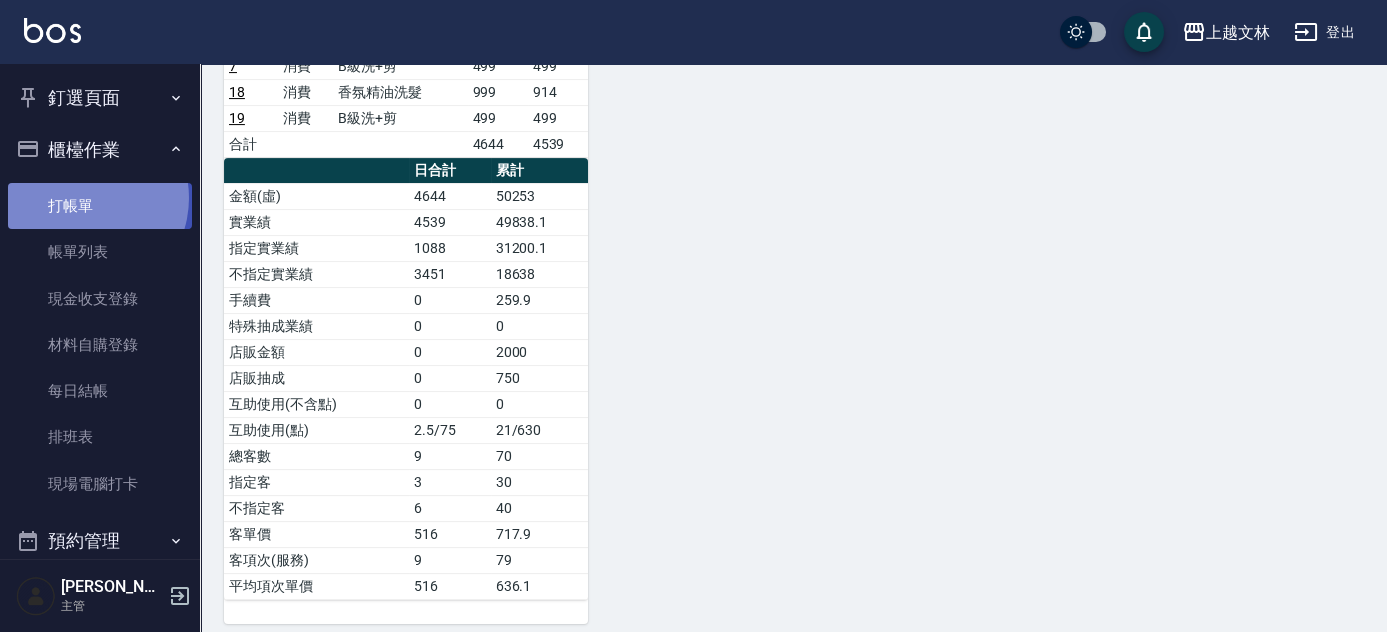 click on "打帳單" at bounding box center [100, 206] 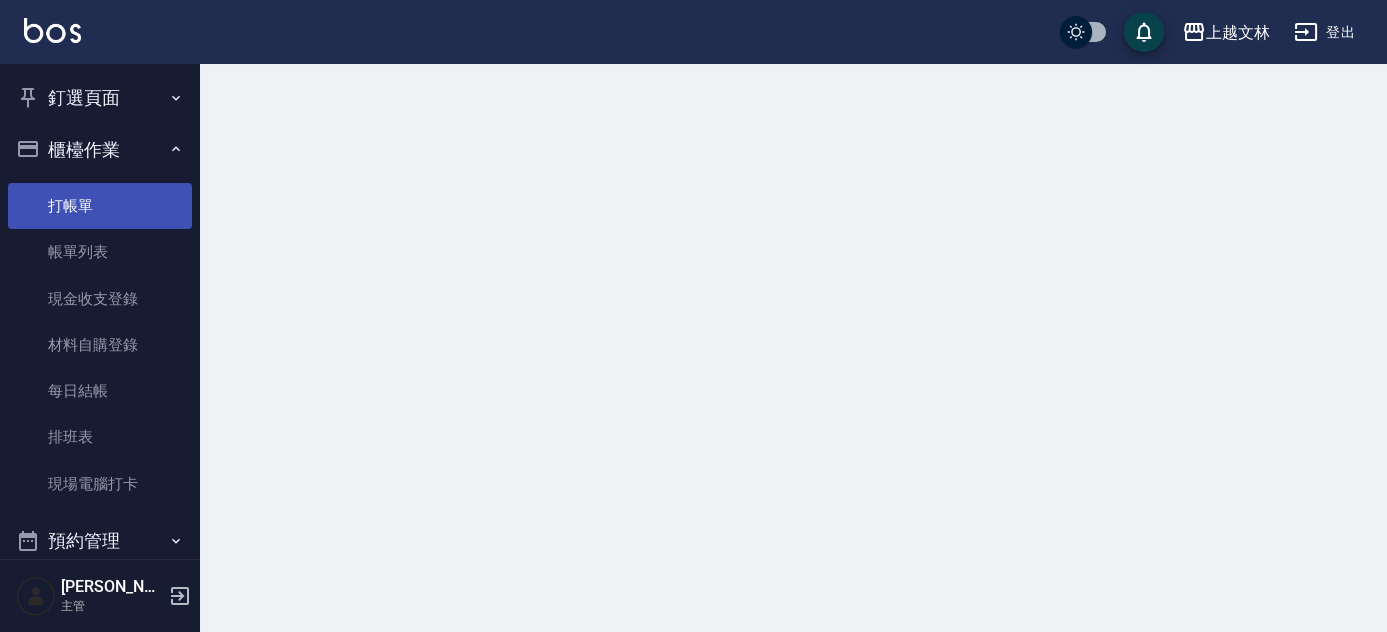 scroll, scrollTop: 0, scrollLeft: 0, axis: both 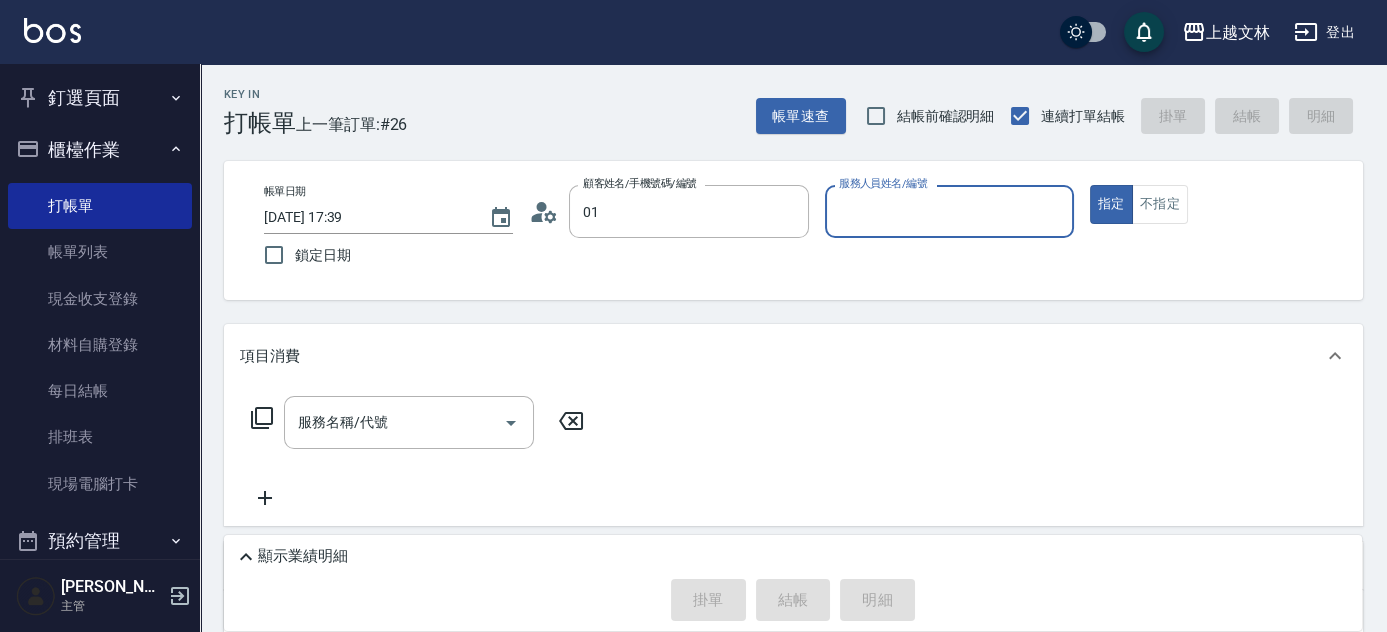 type on "新客人 姓名未設定/01/null" 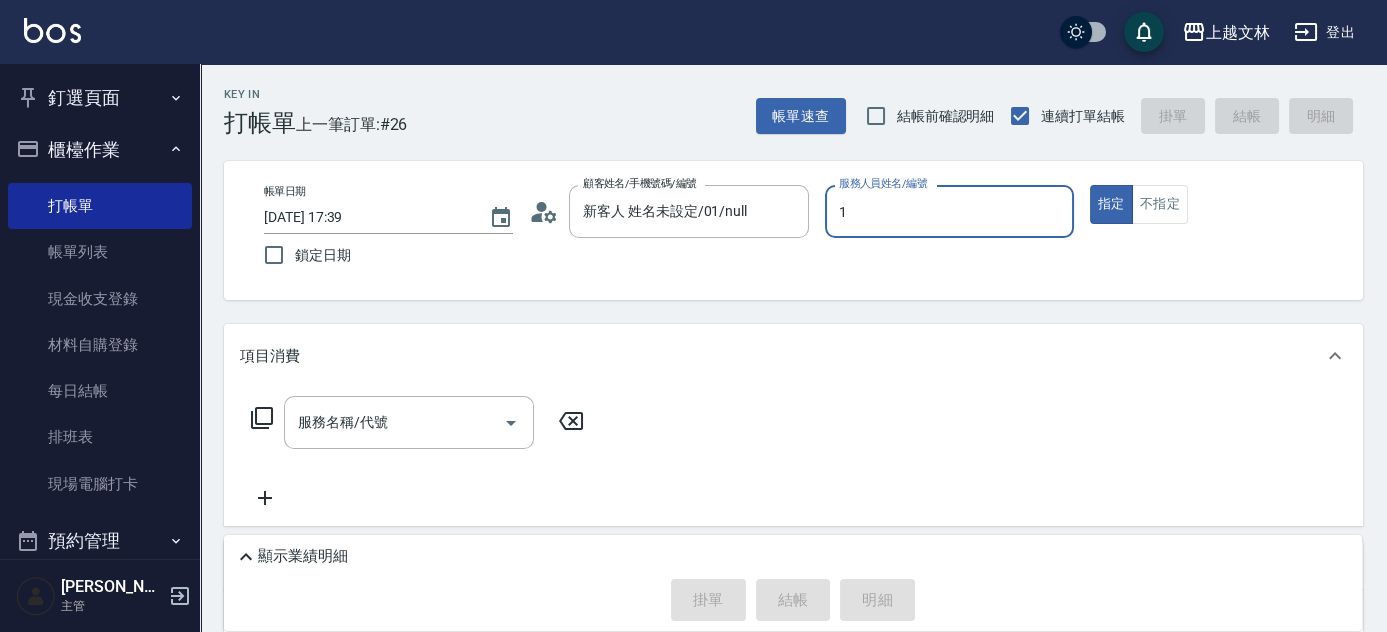 type on "[PERSON_NAME]-1" 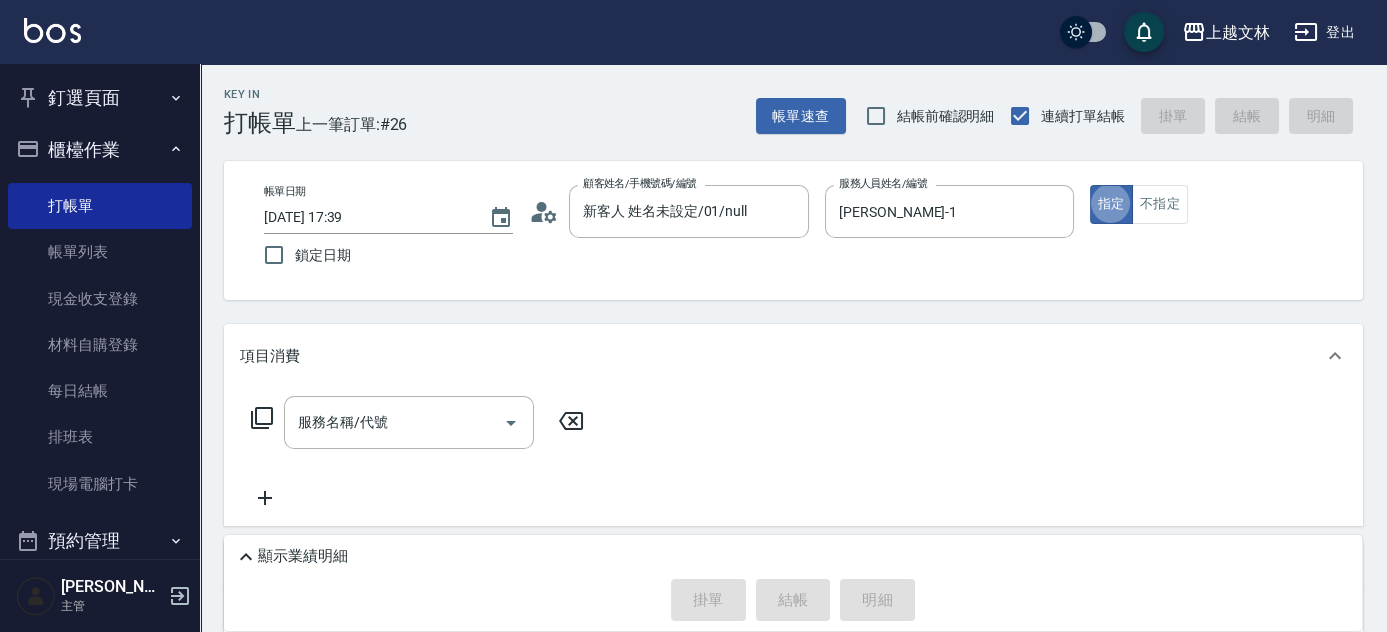 type on "true" 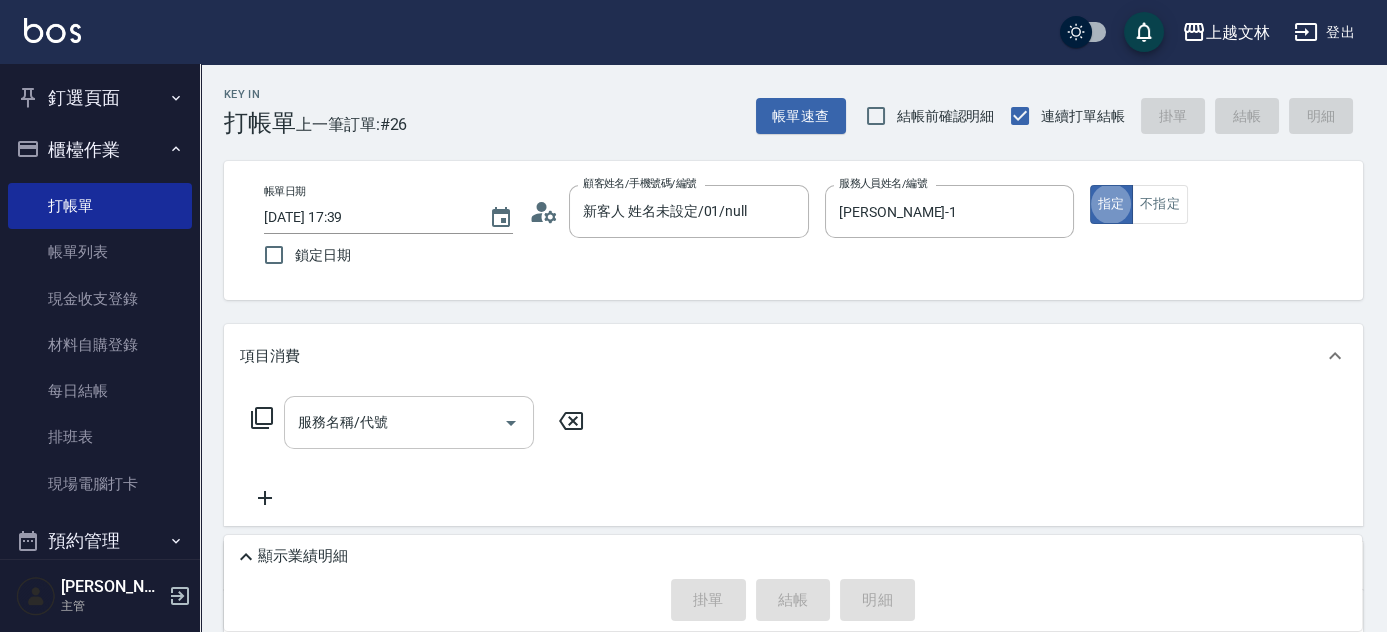 click on "服務名稱/代號" at bounding box center [394, 422] 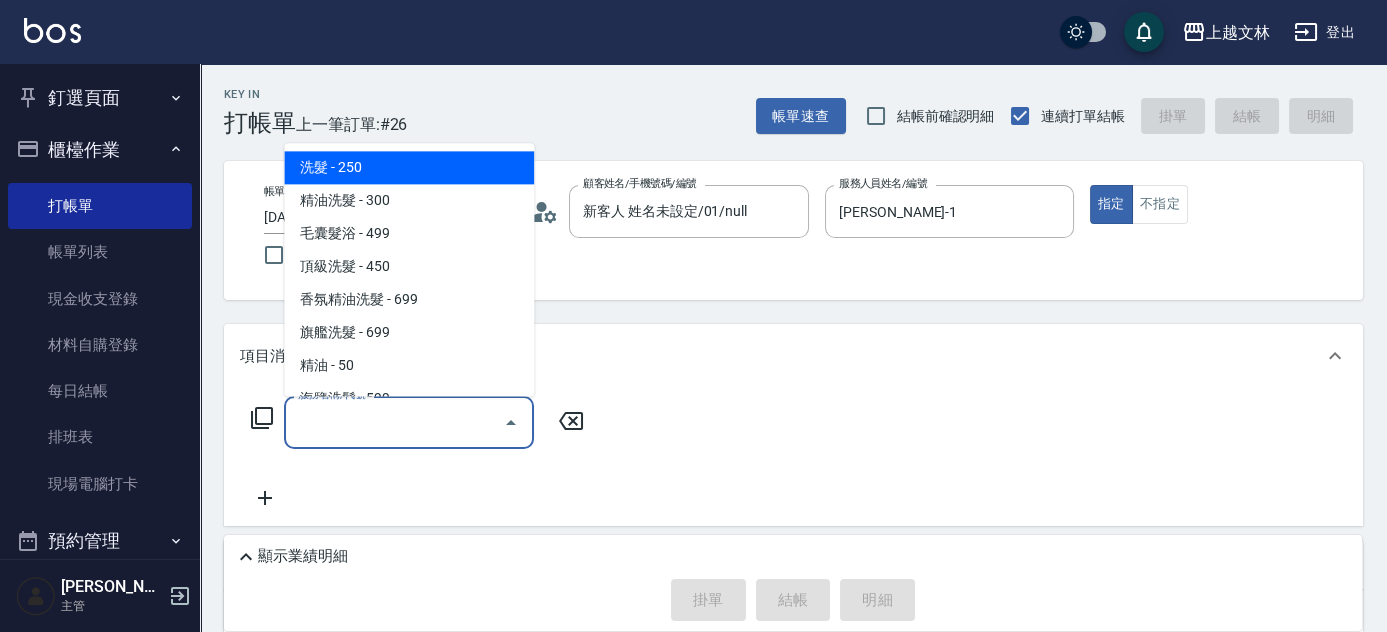 type on "v" 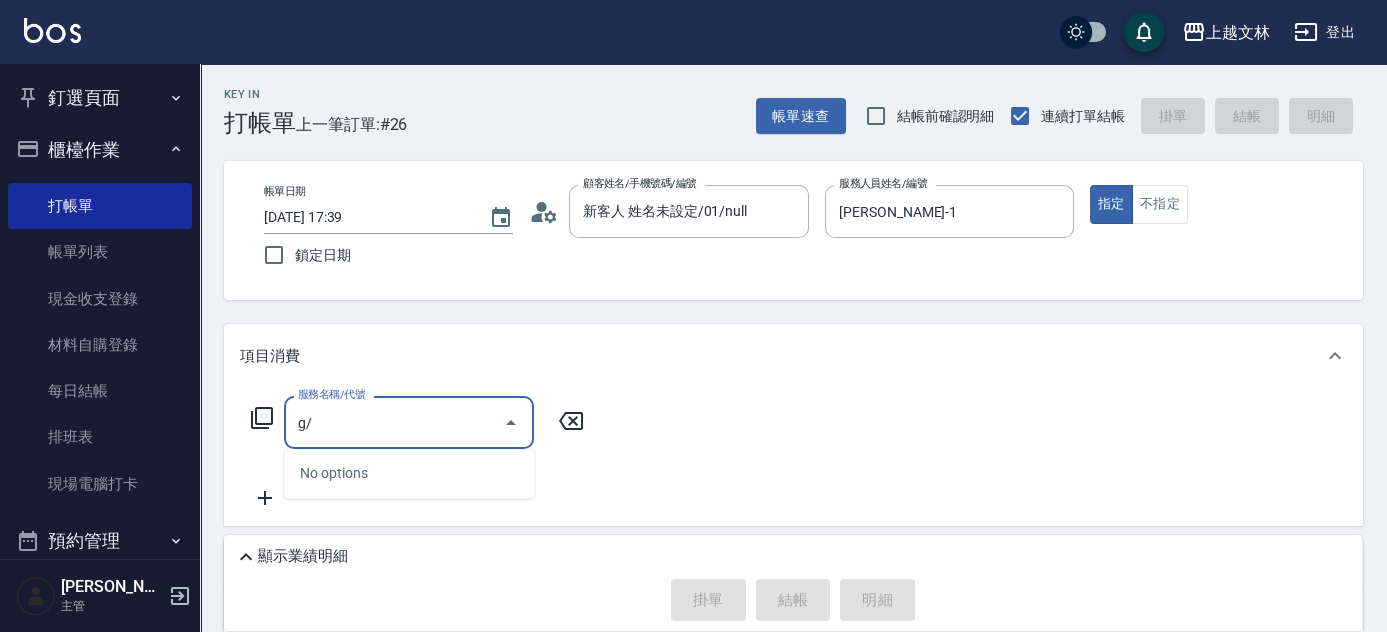 type on "g" 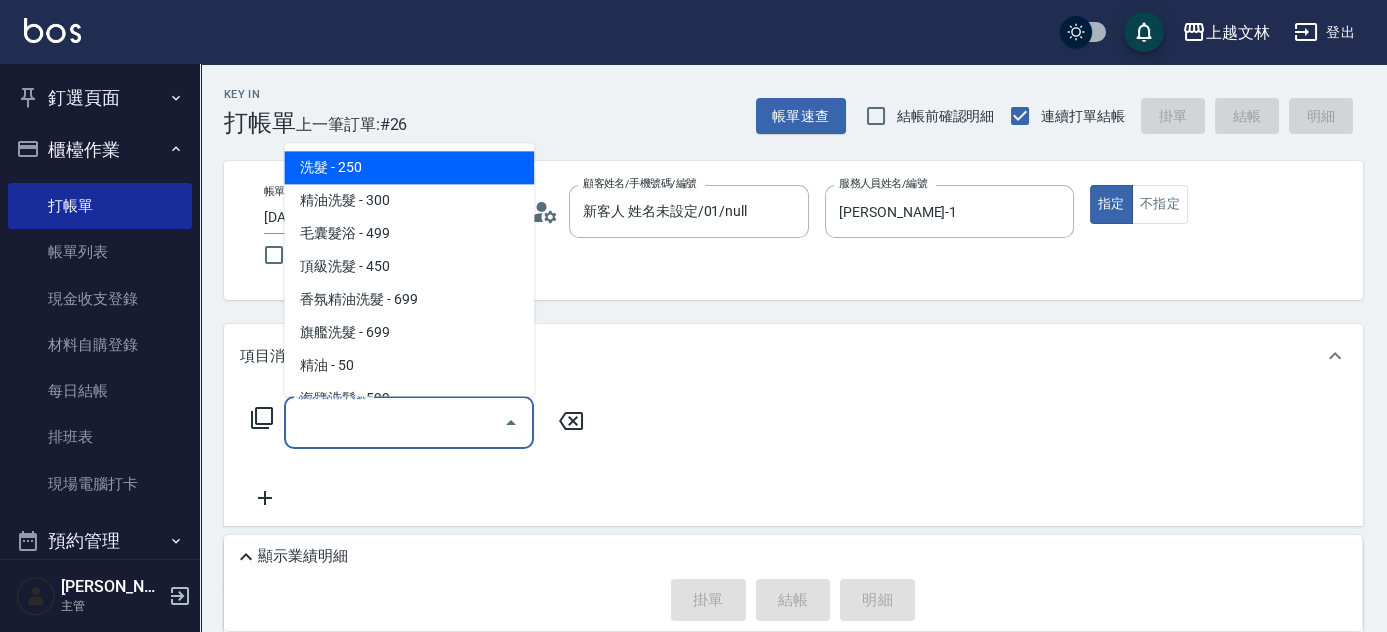 type on "ㄍ" 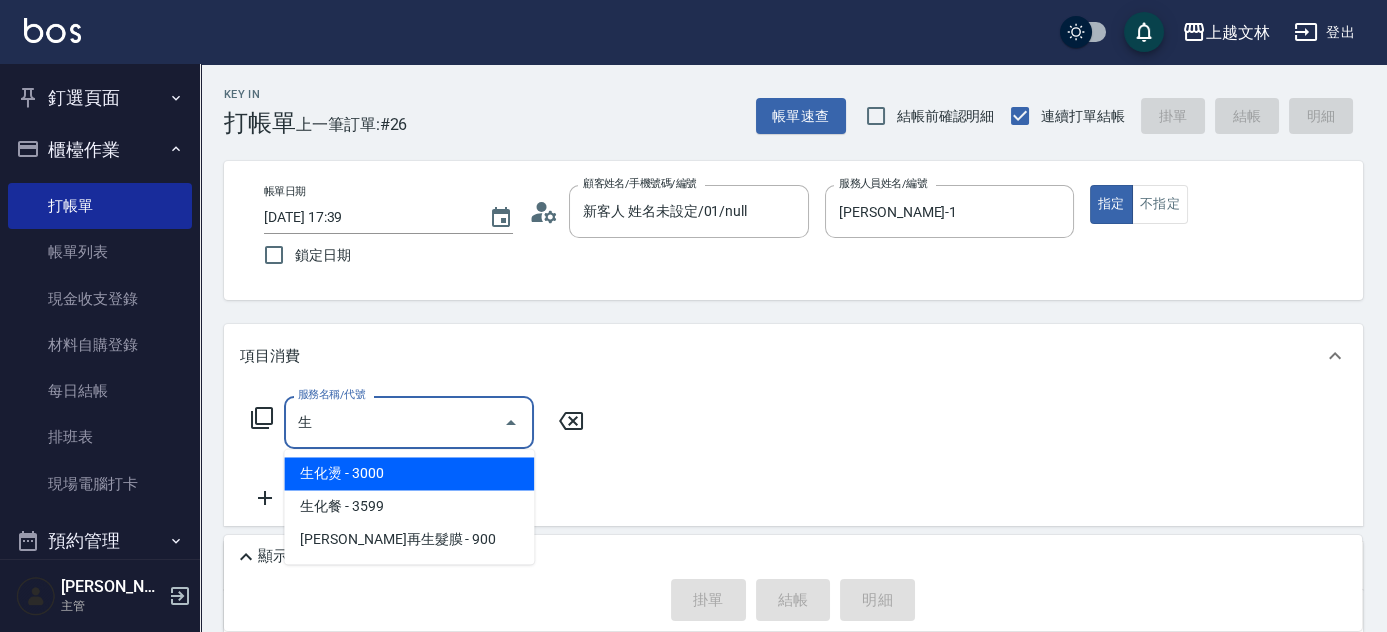 click on "生化燙 - 3000" at bounding box center (409, 473) 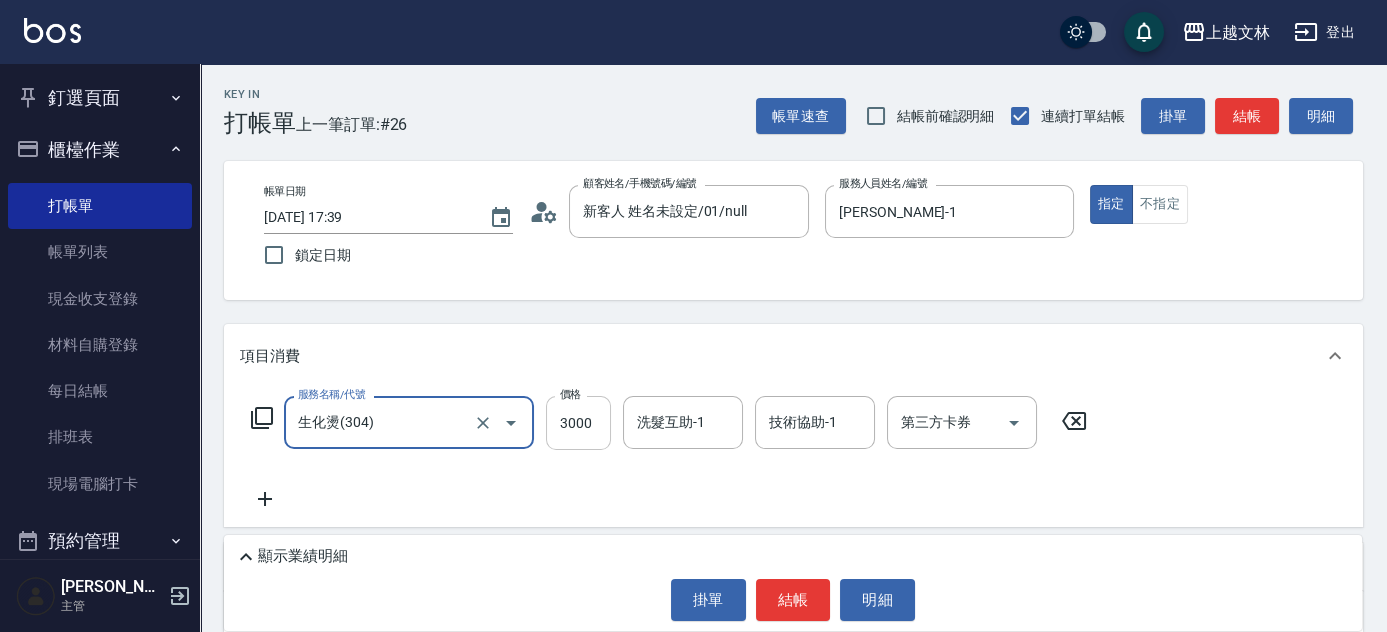 type on "生化燙(304)" 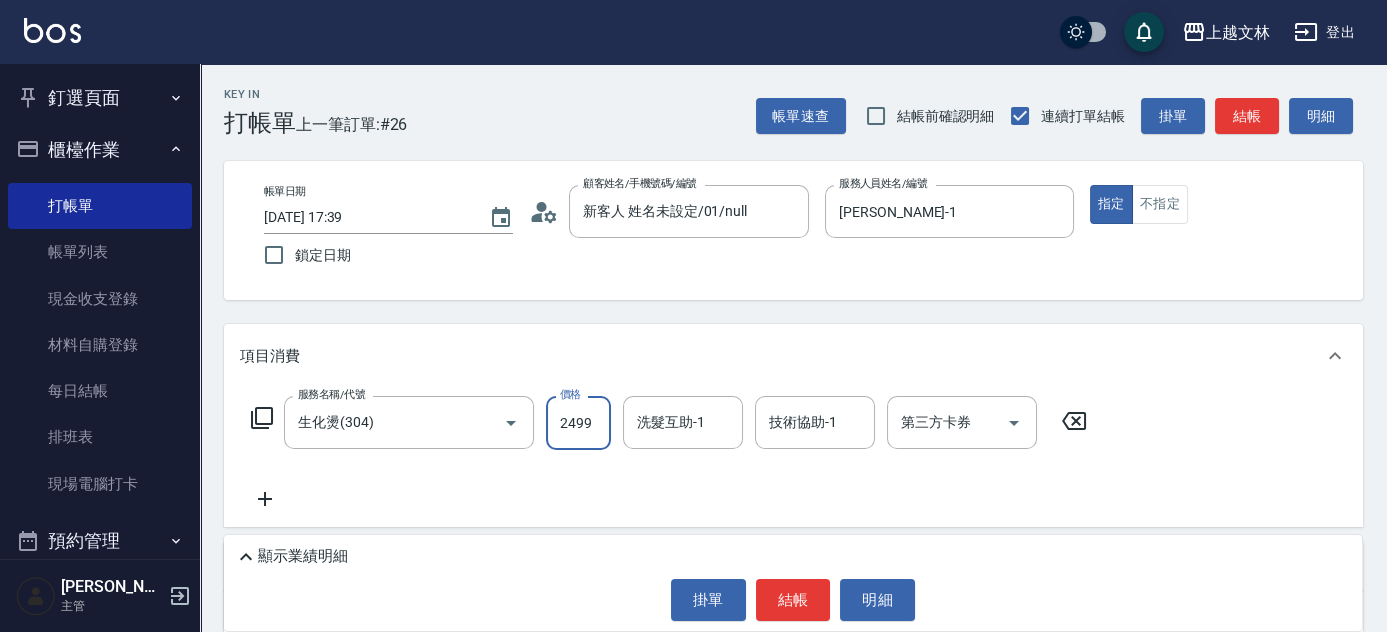 type on "2499" 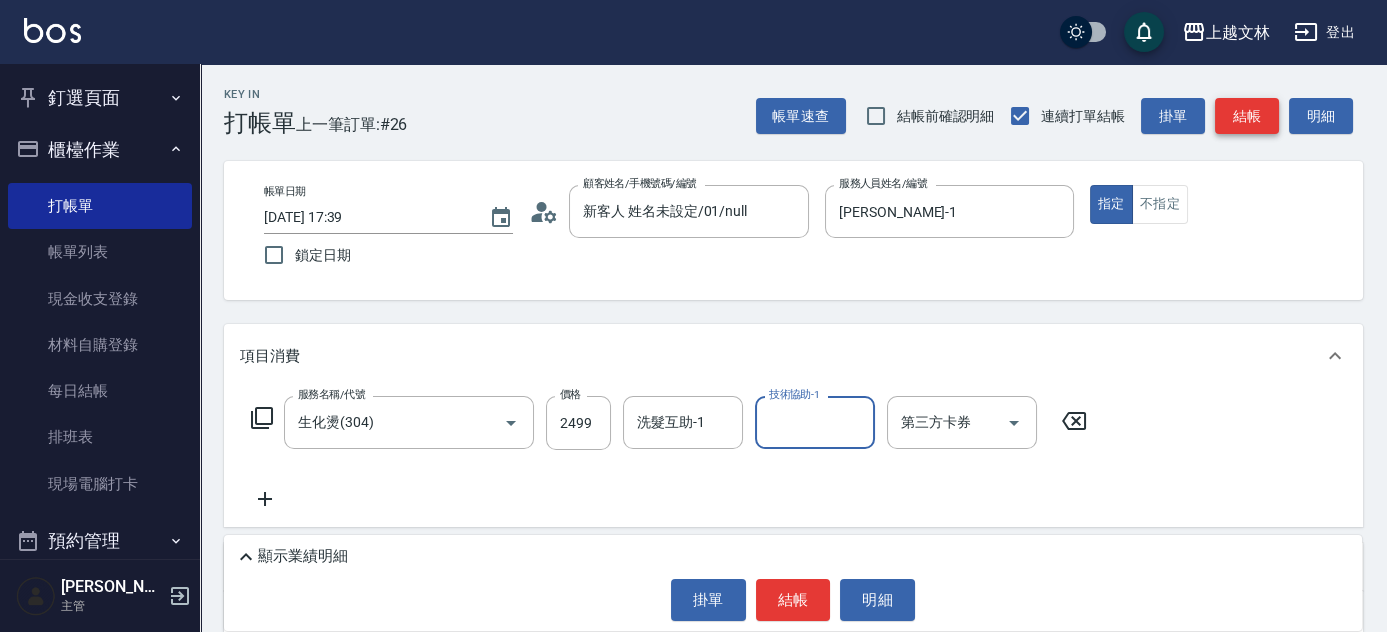 click on "結帳" at bounding box center (1247, 116) 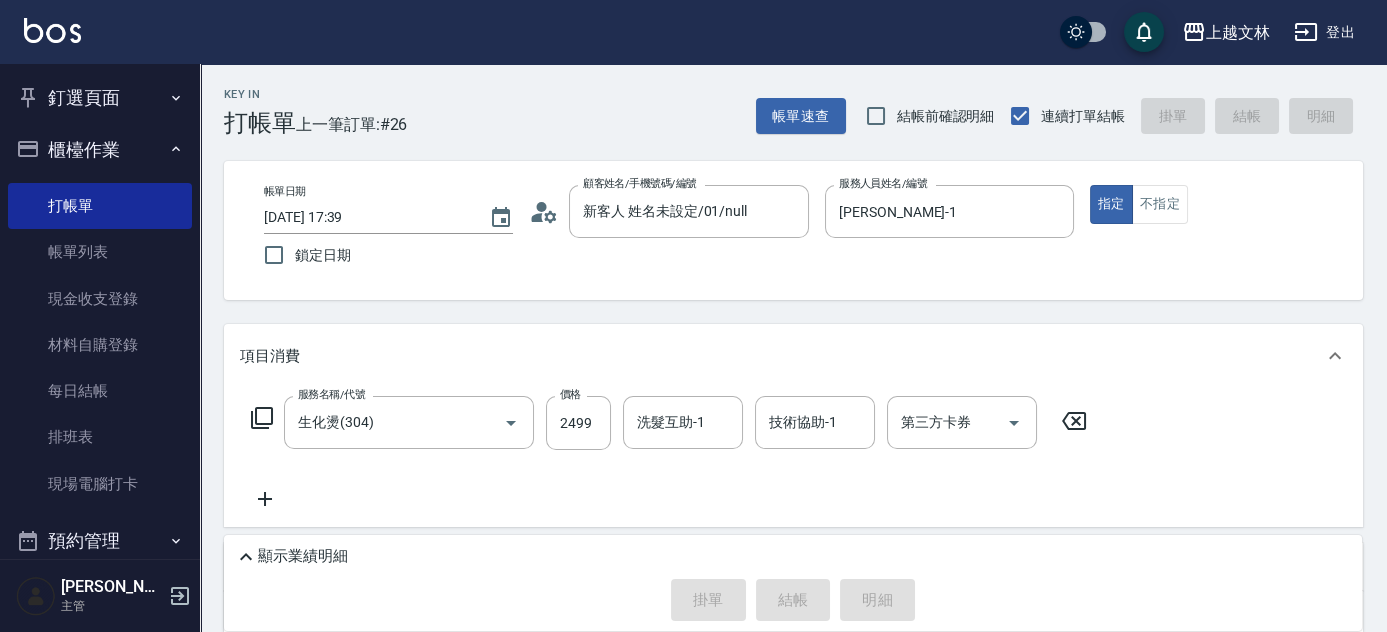 type on "[DATE] 17:56" 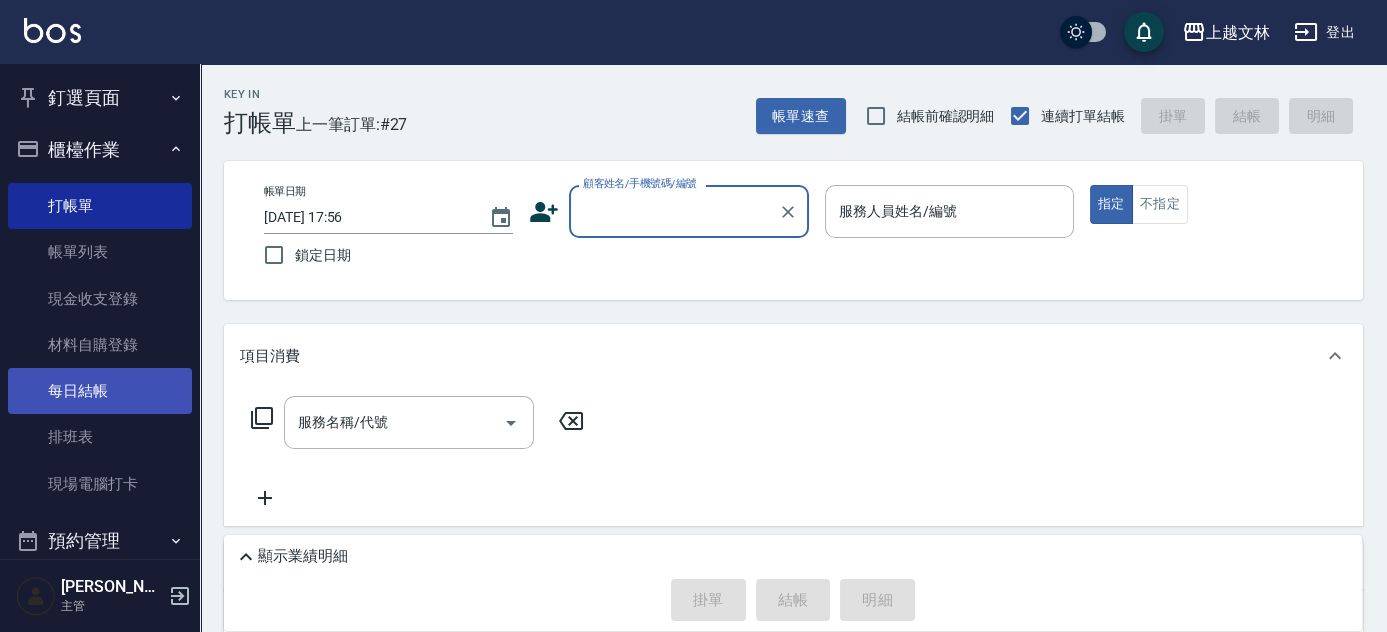 click on "帳單列表" at bounding box center (100, 252) 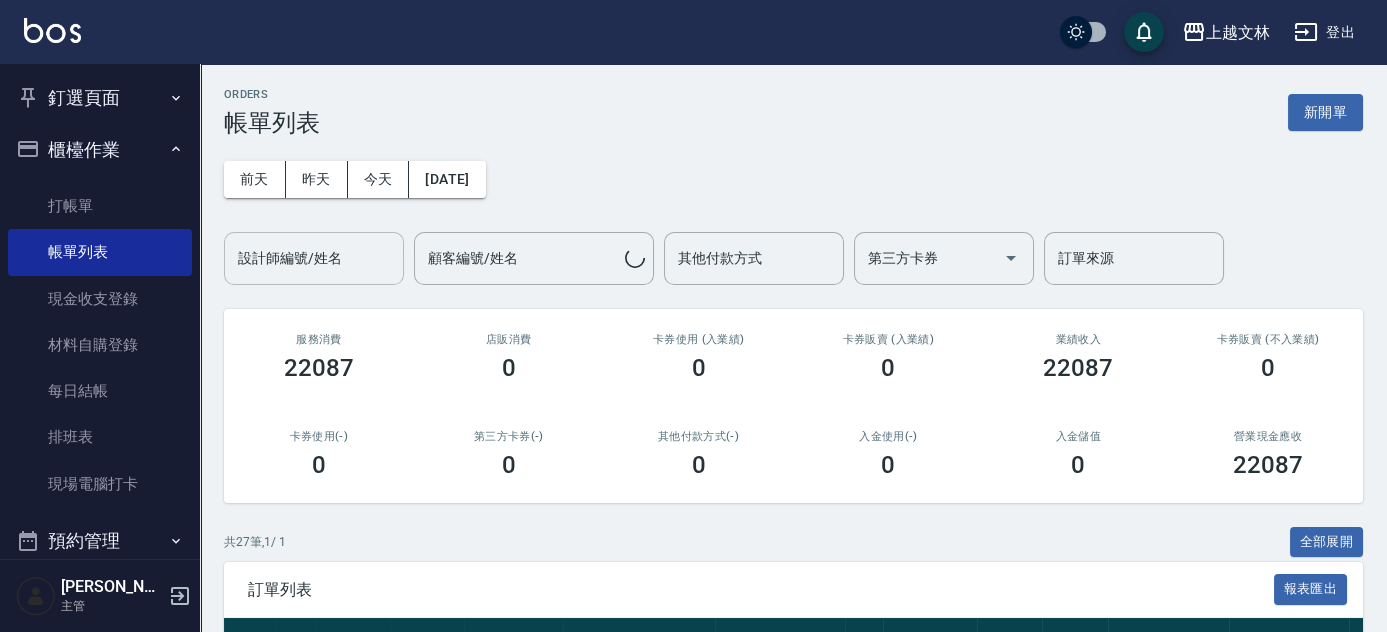 click on "設計師編號/姓名" at bounding box center [314, 258] 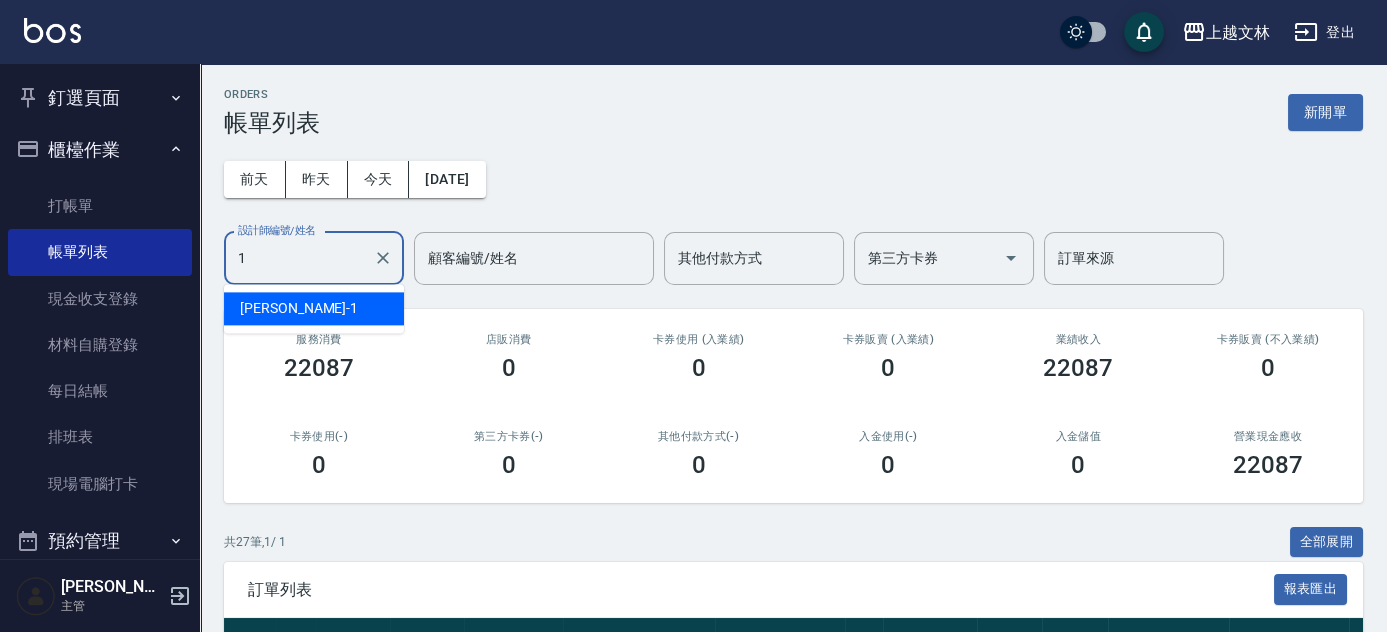 type on "[PERSON_NAME]-1" 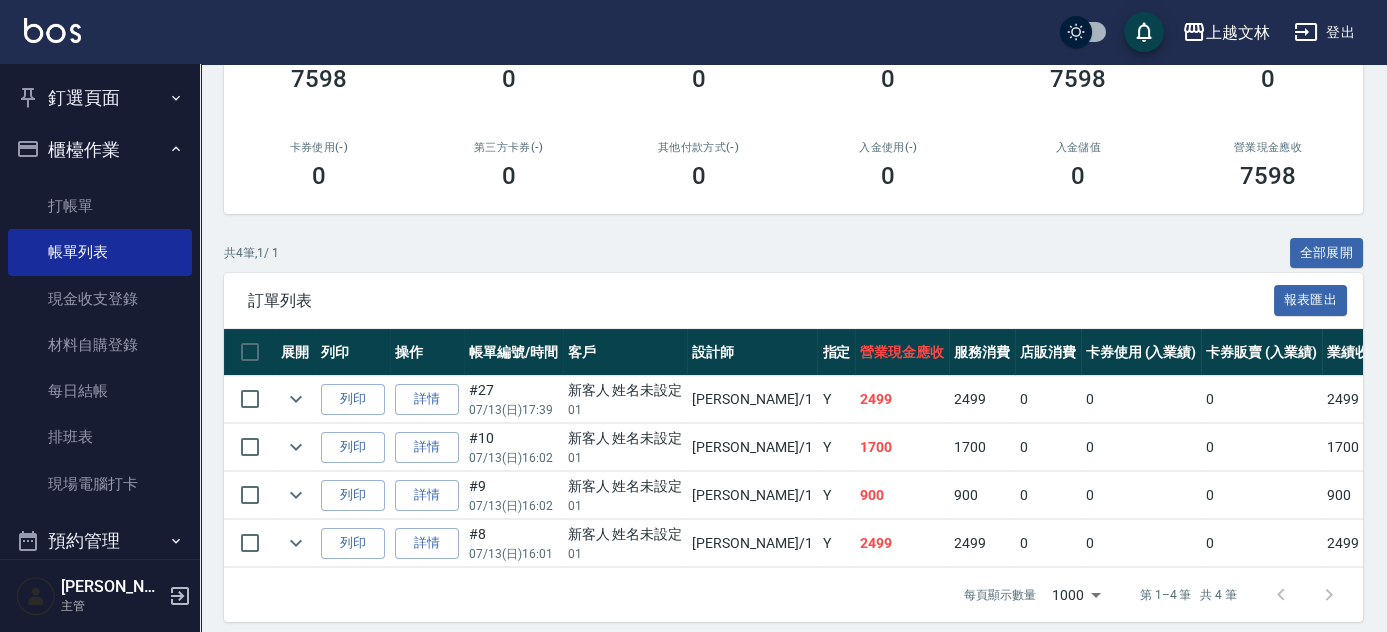 scroll, scrollTop: 312, scrollLeft: 0, axis: vertical 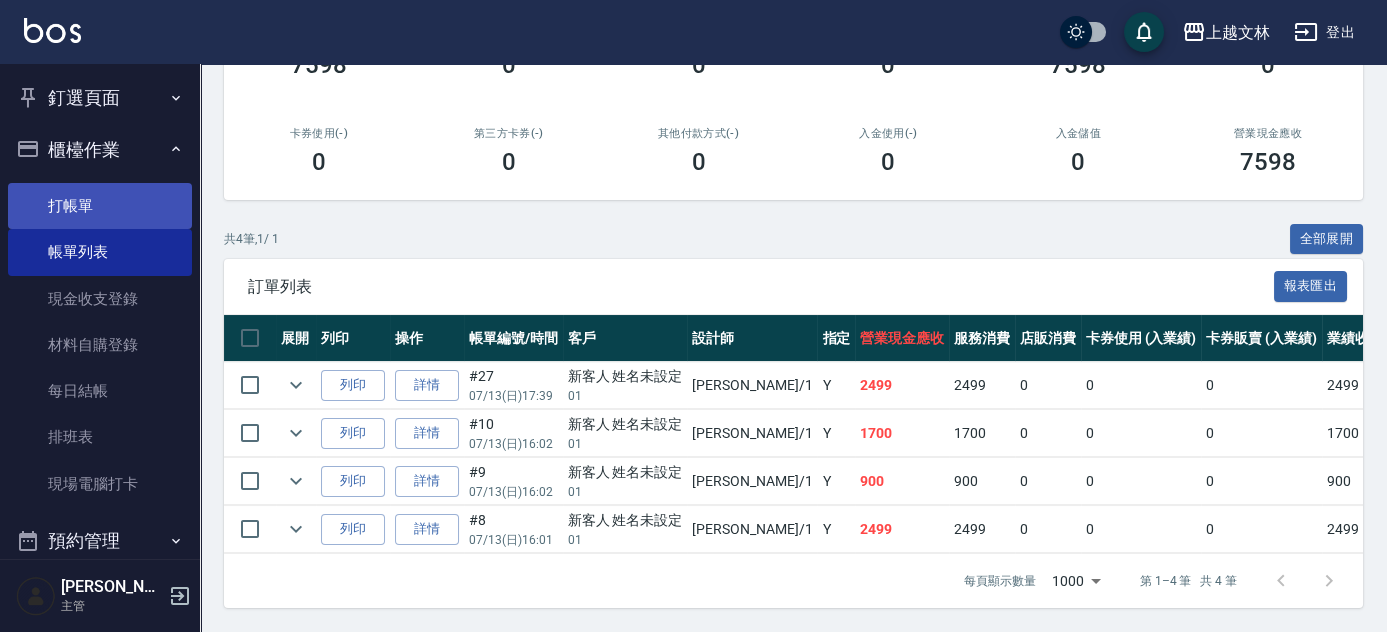 click on "打帳單" at bounding box center [100, 206] 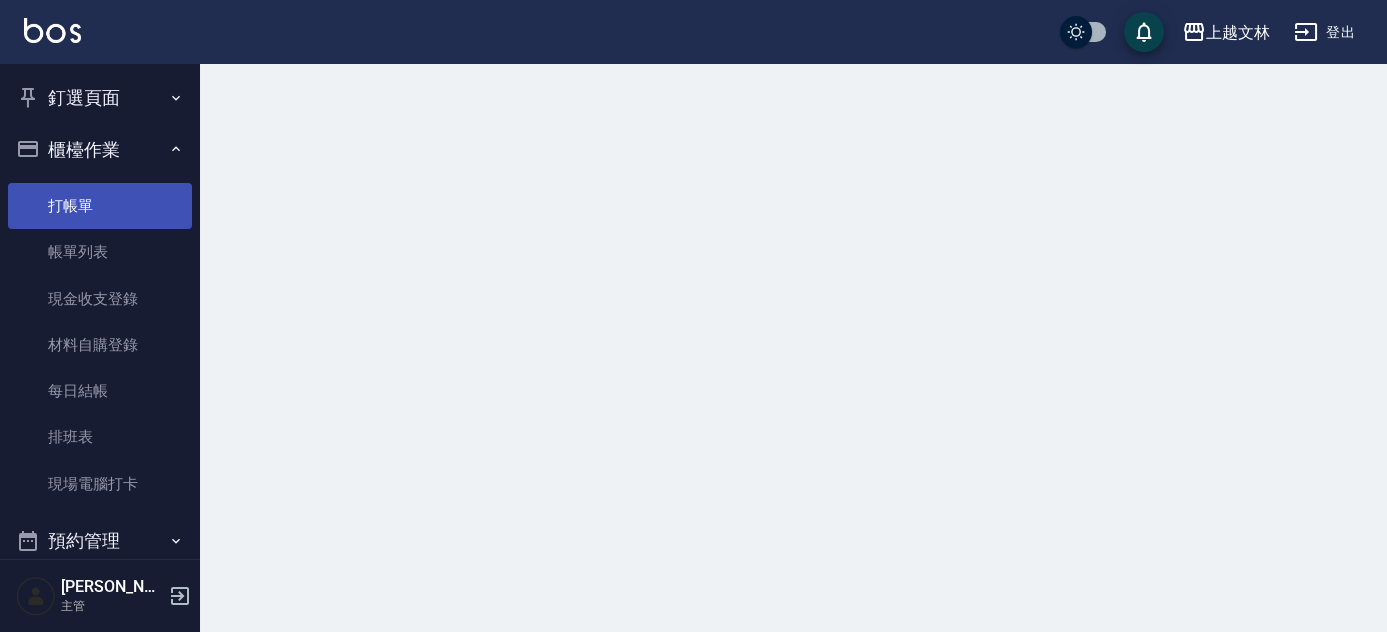 scroll, scrollTop: 0, scrollLeft: 0, axis: both 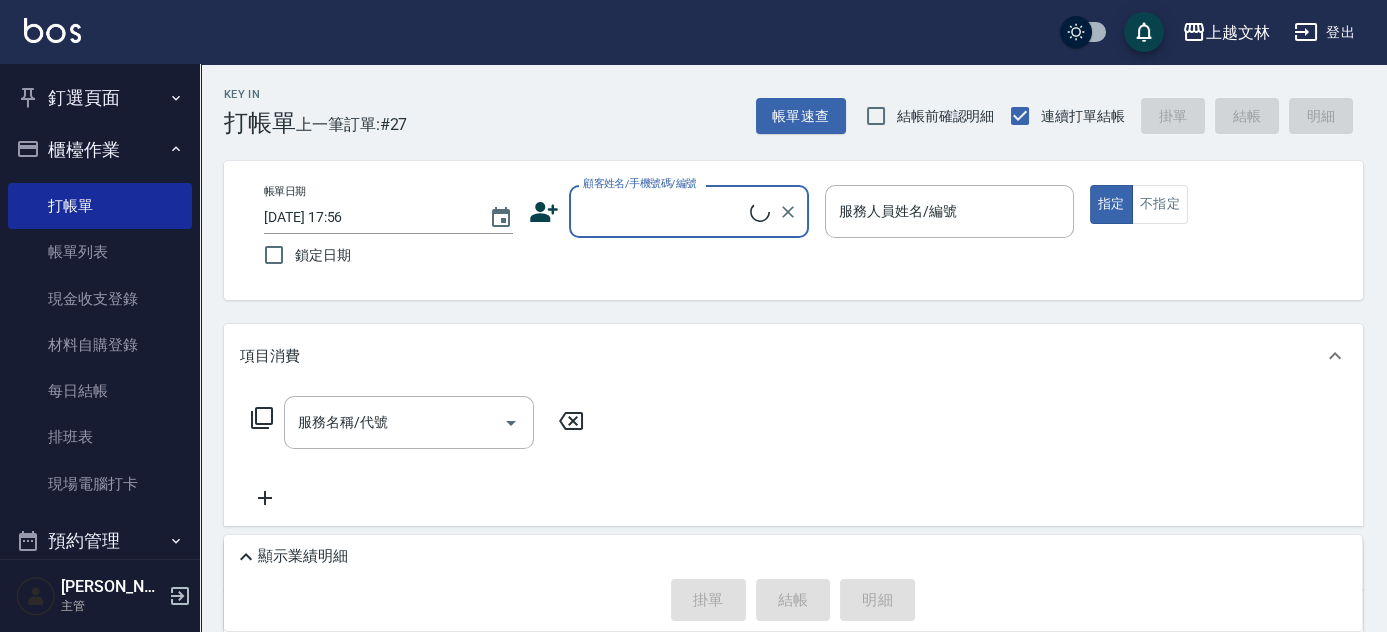 click on "顧客姓名/手機號碼/編號" at bounding box center [664, 211] 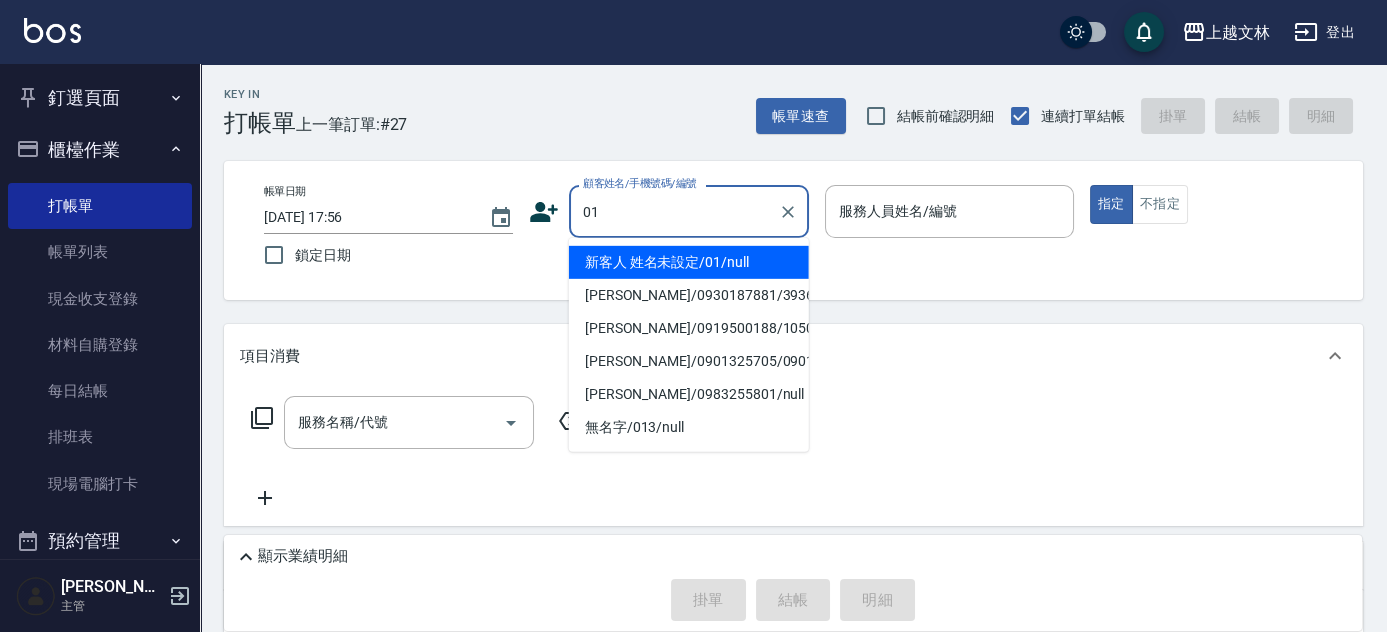 type on "新客人 姓名未設定/01/null" 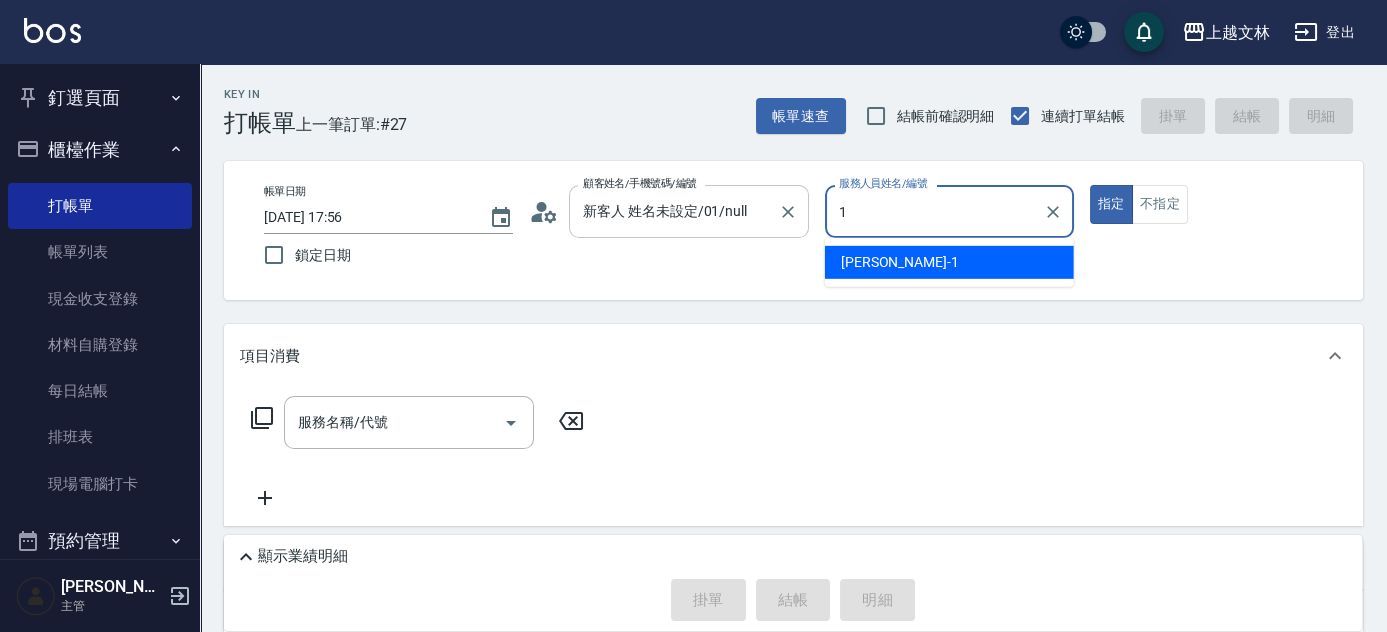 type on "1" 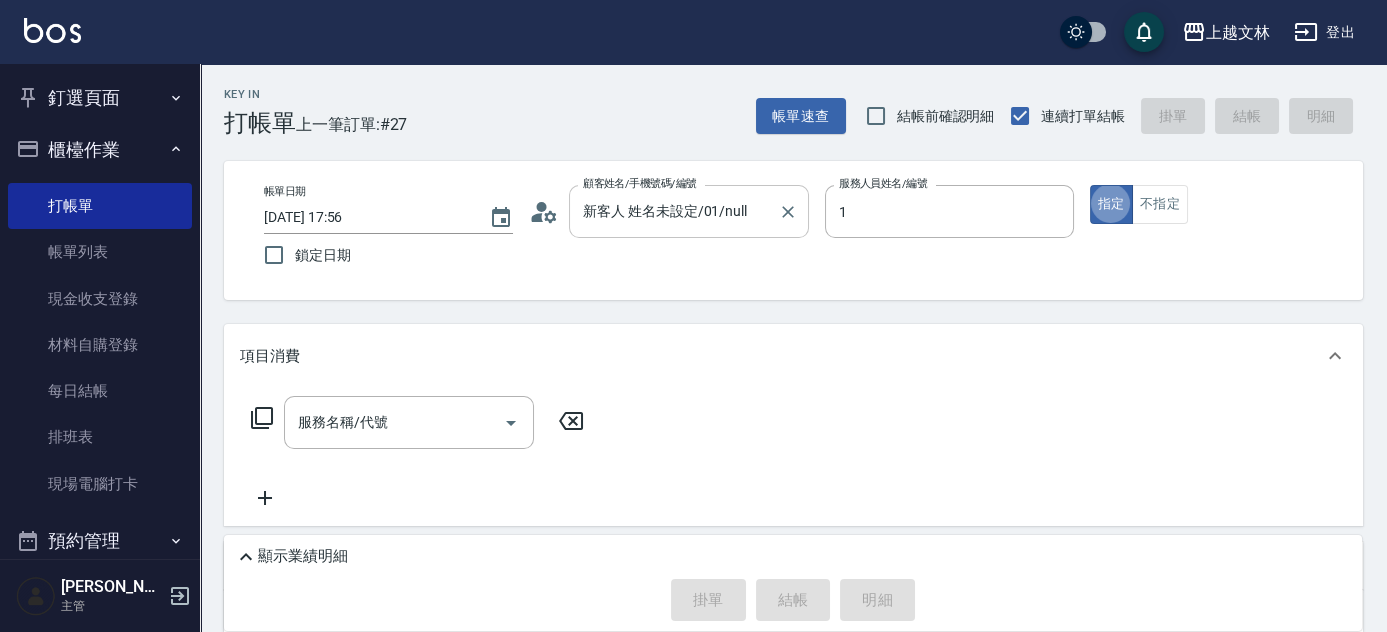 type on "[PERSON_NAME]-1" 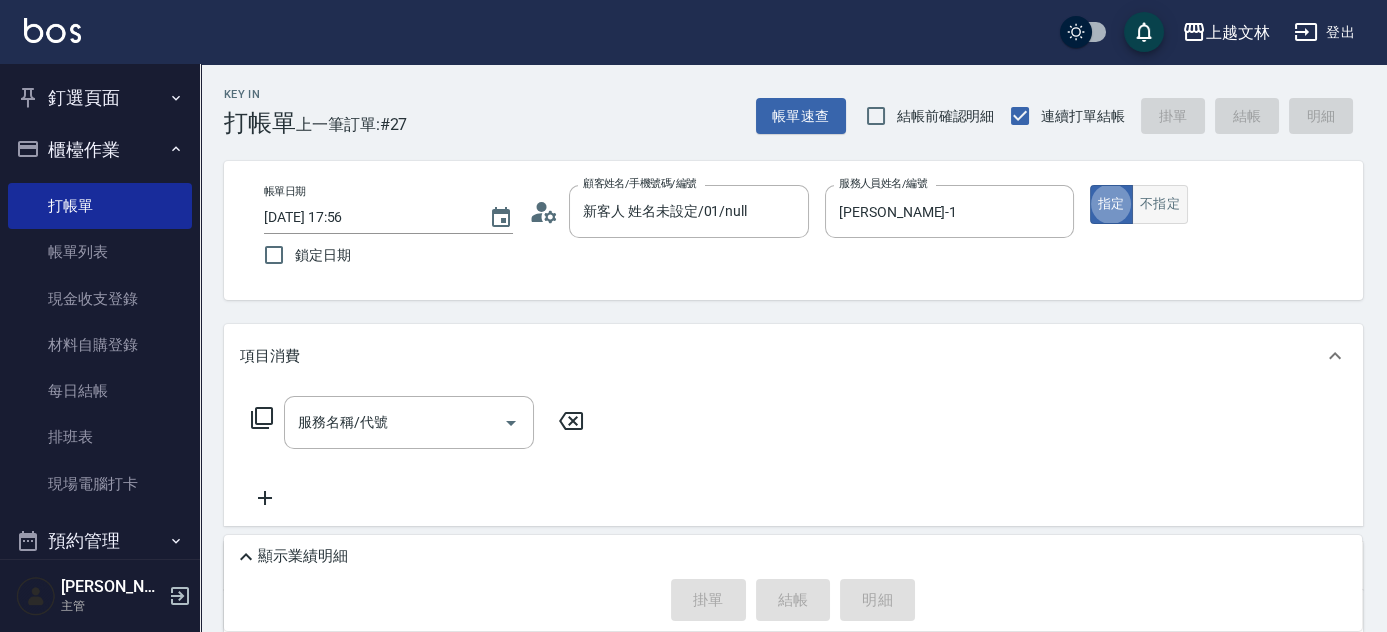 click on "不指定" at bounding box center [1160, 204] 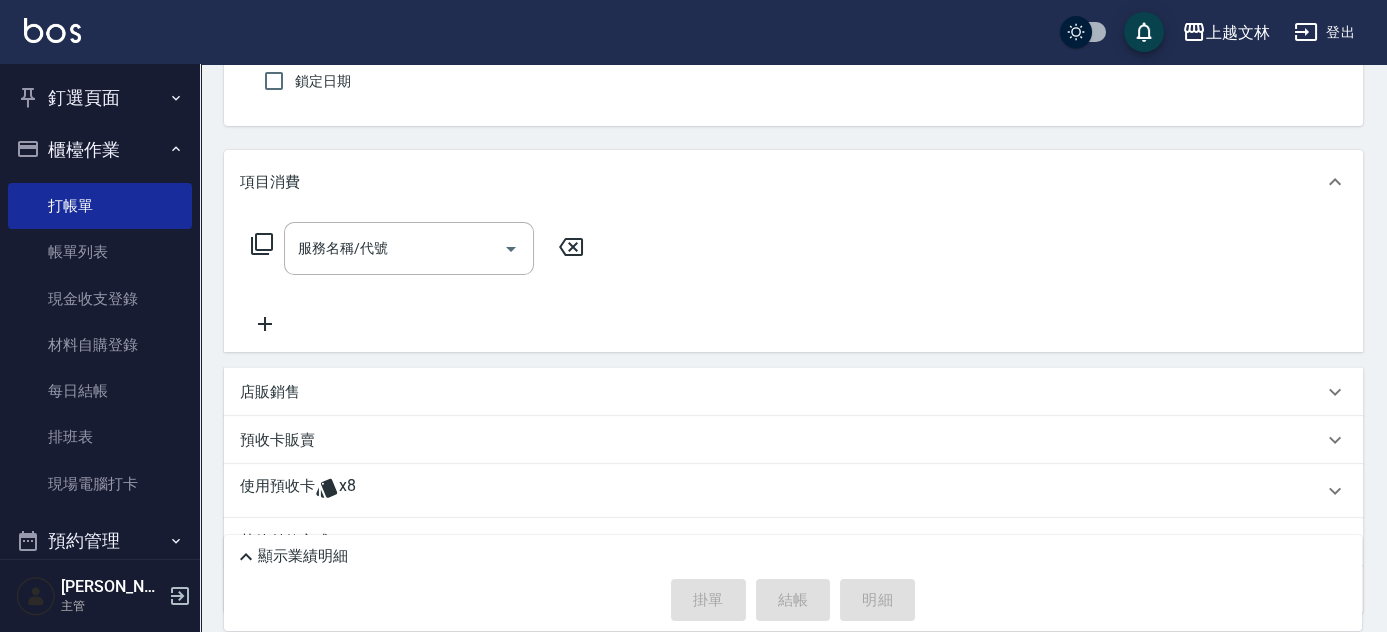 scroll, scrollTop: 186, scrollLeft: 0, axis: vertical 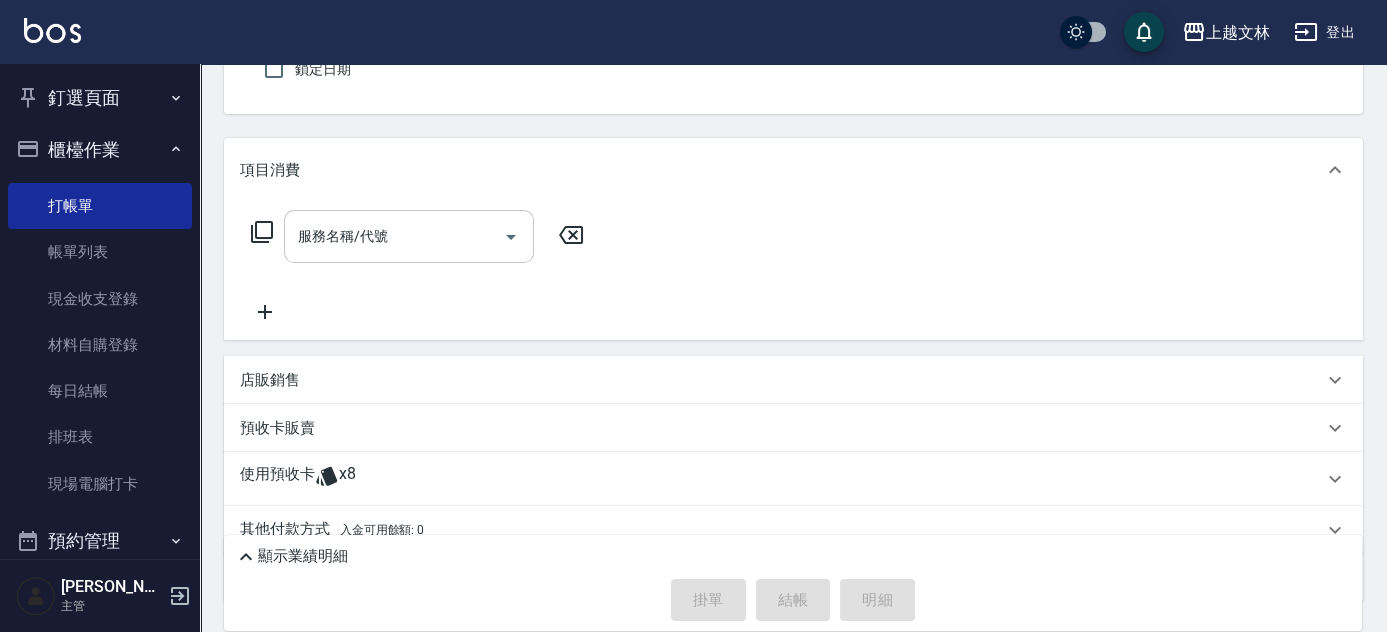 click on "服務名稱/代號" at bounding box center (394, 236) 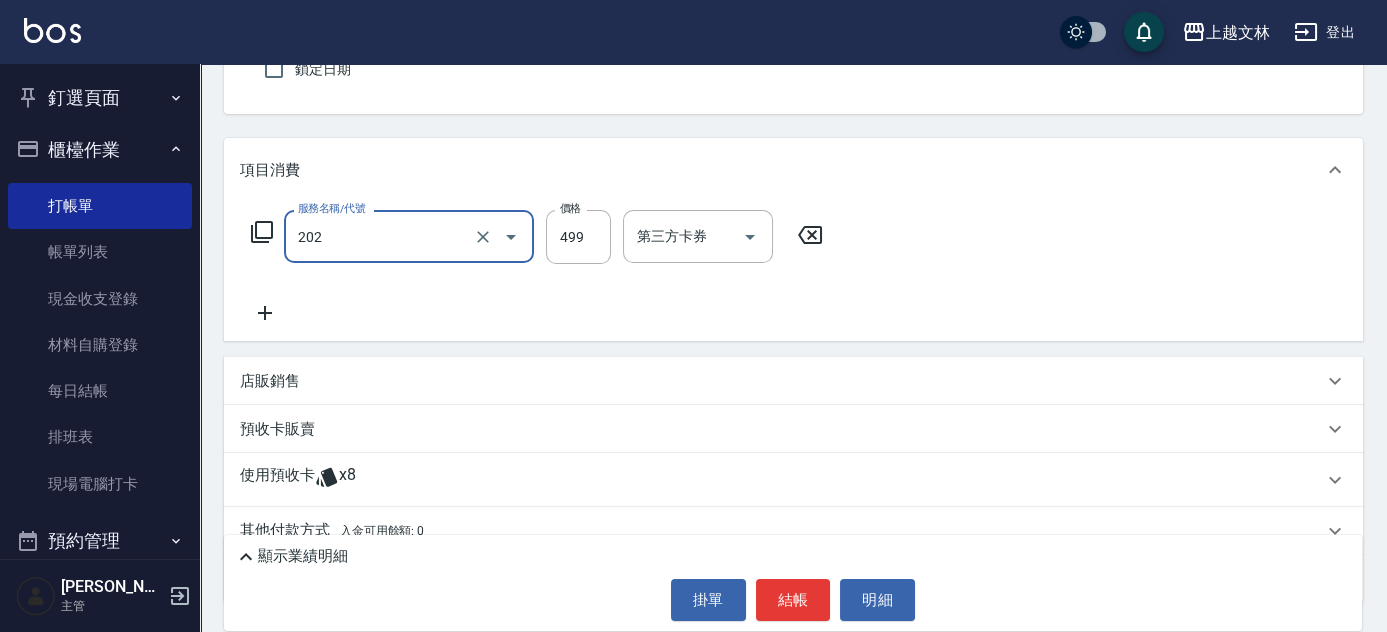 type on "A級單剪(202)" 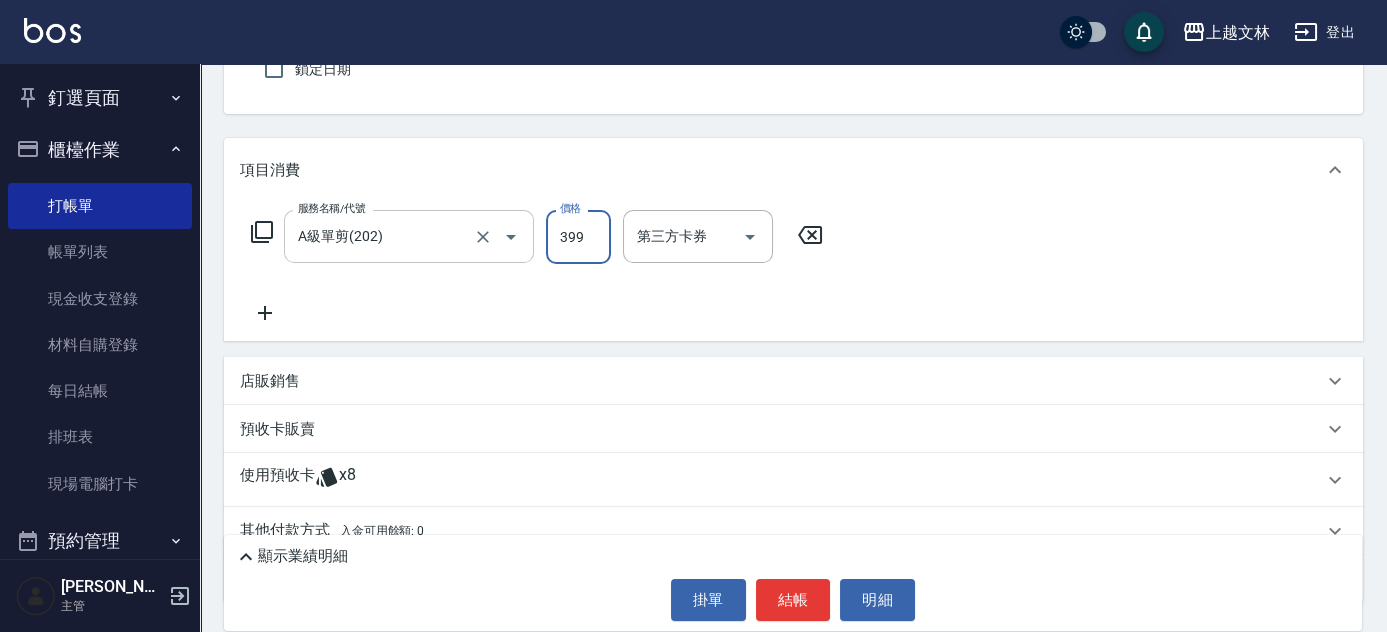 type on "399" 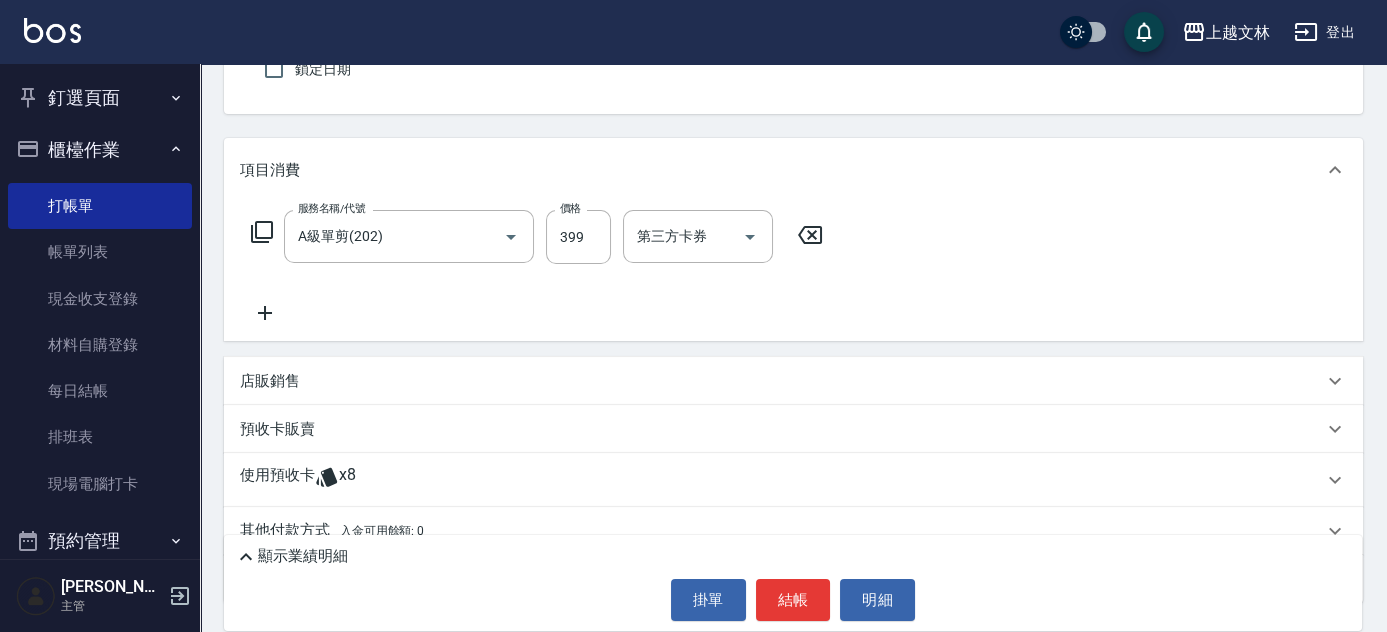 click 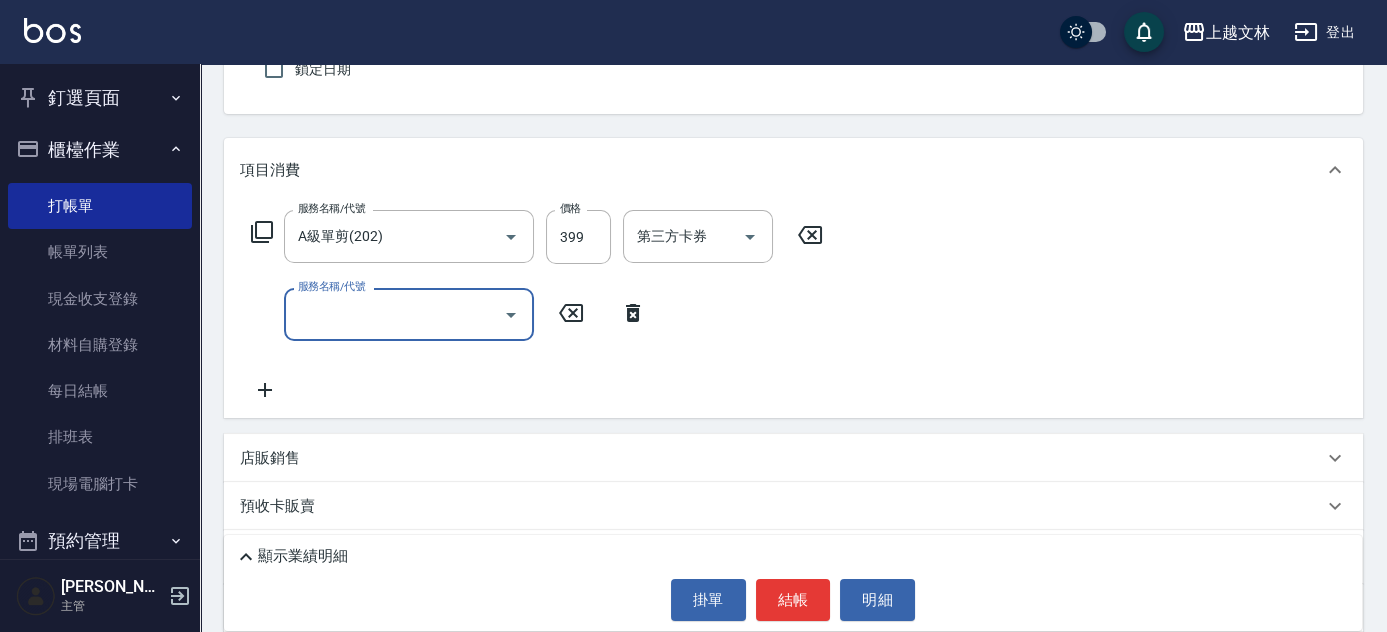click on "服務名稱/代號" at bounding box center (394, 314) 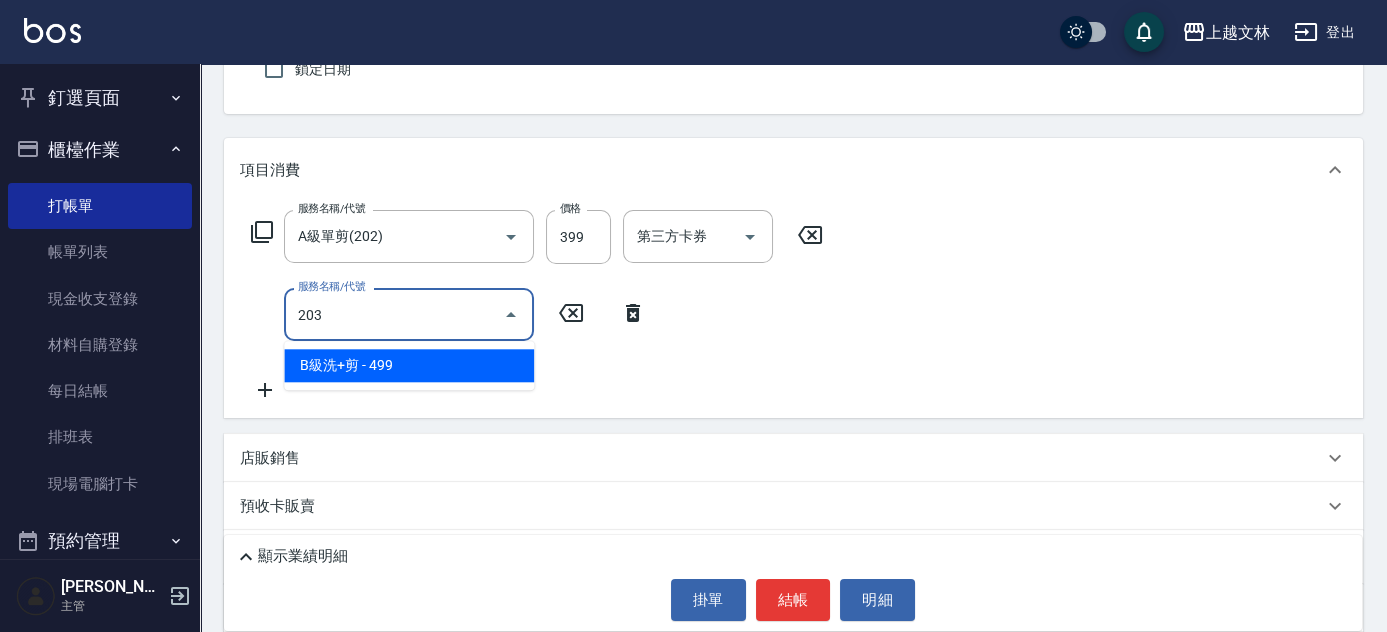 type on "B級洗+剪(203)" 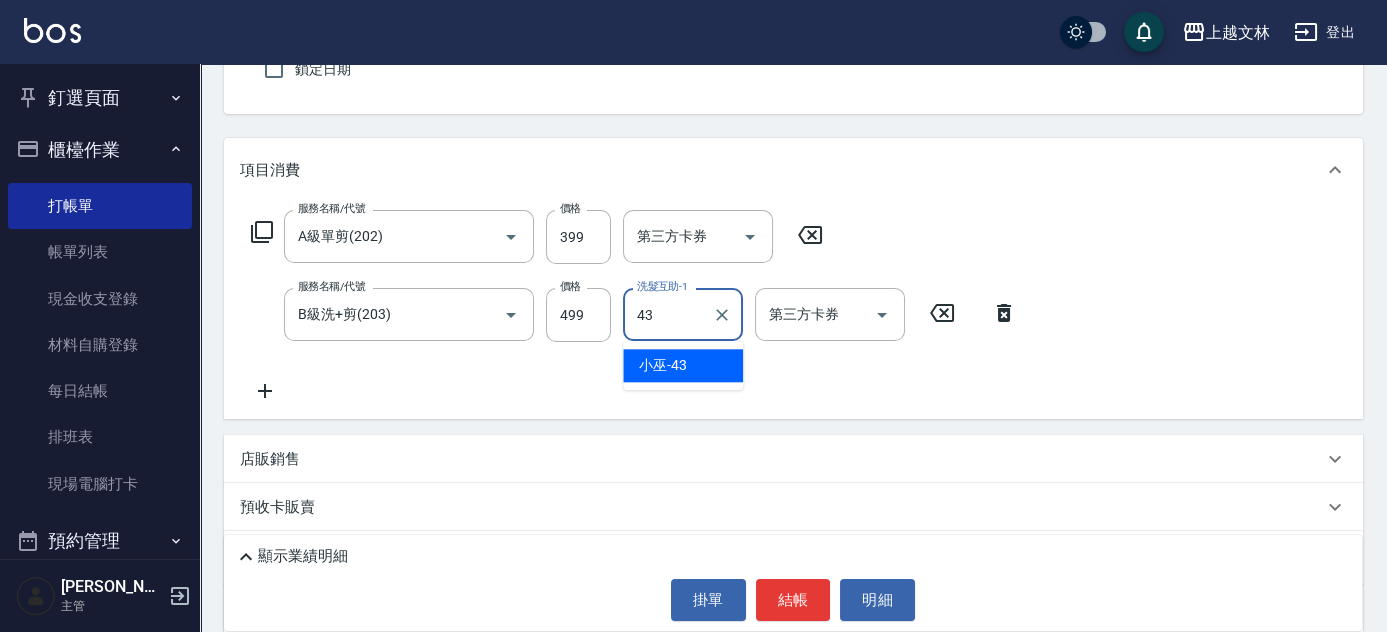 type on "小巫-43" 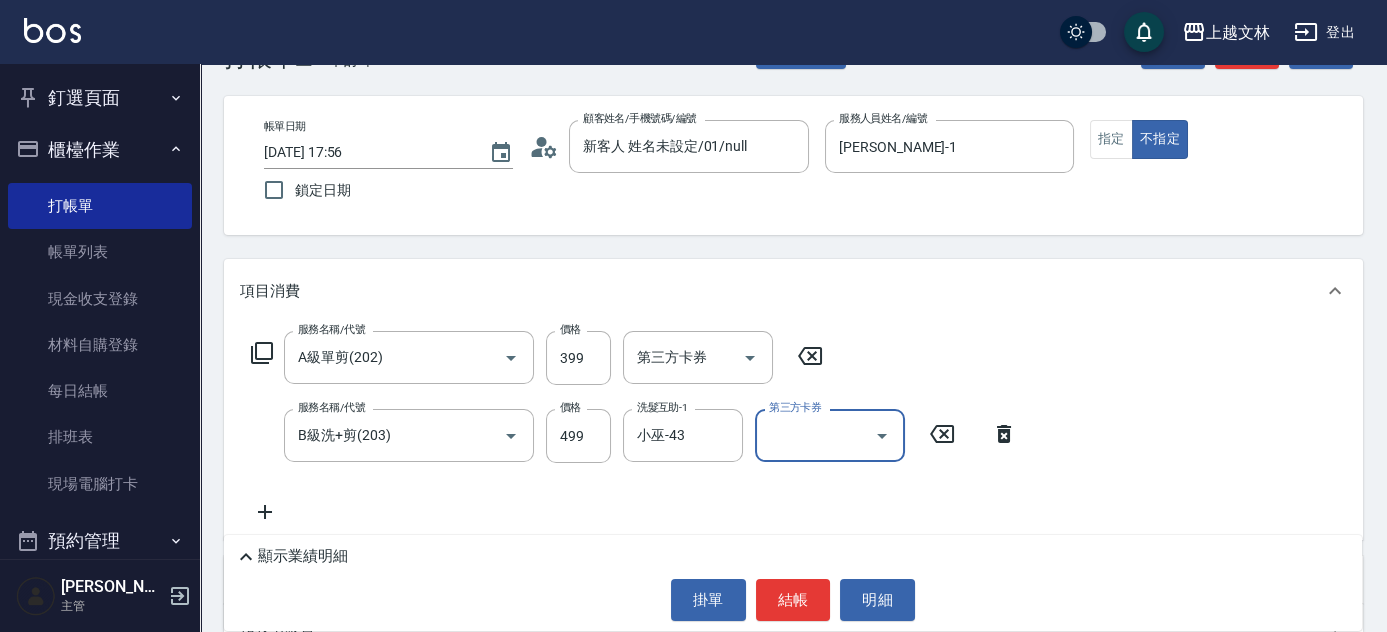 scroll, scrollTop: 0, scrollLeft: 0, axis: both 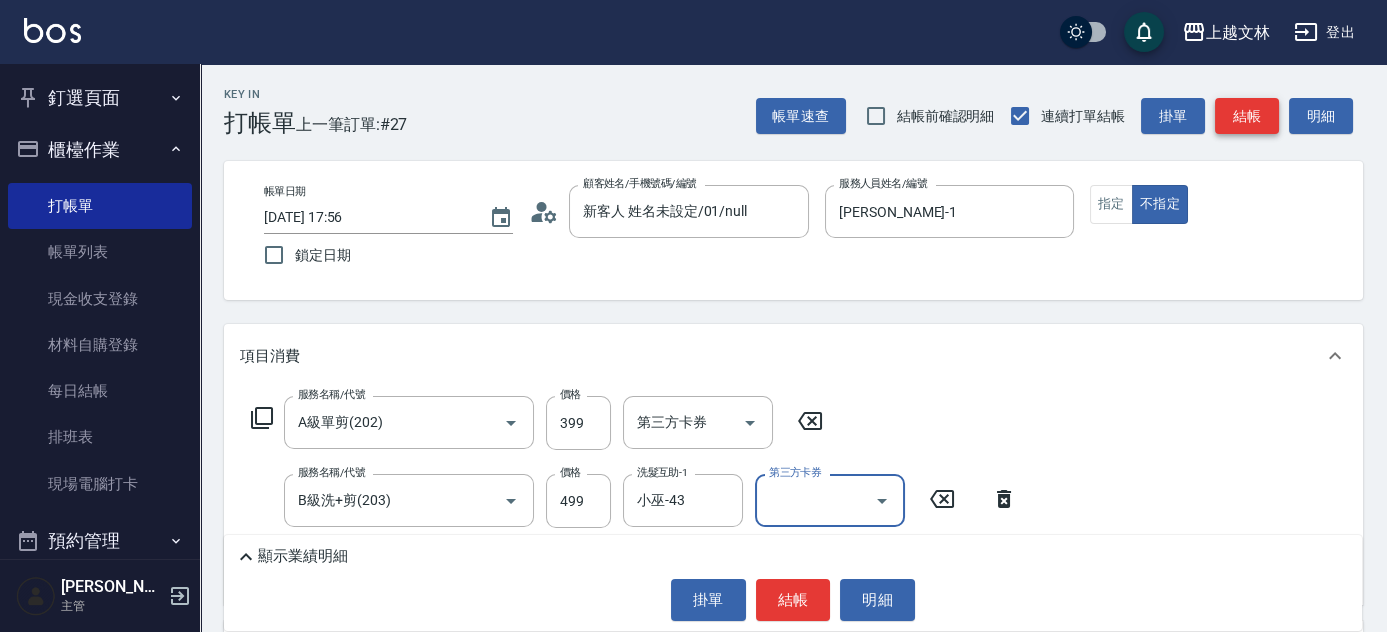 click on "結帳" at bounding box center [1247, 116] 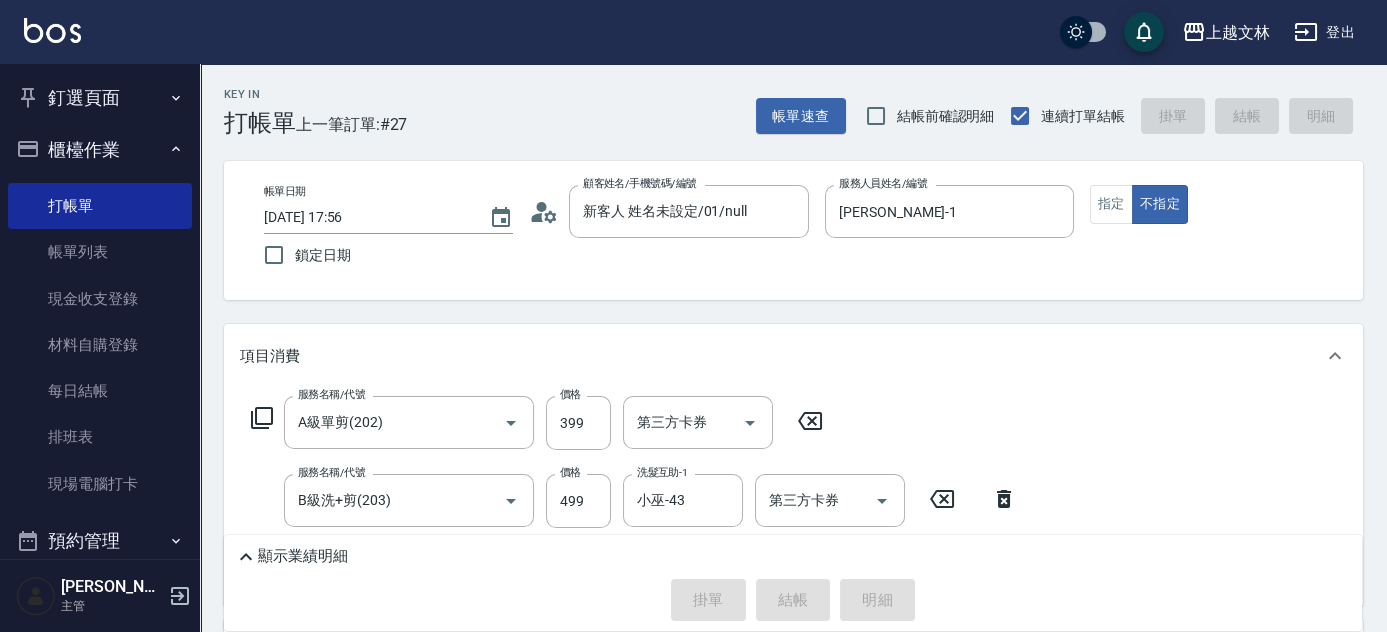 type on "[DATE] 17:57" 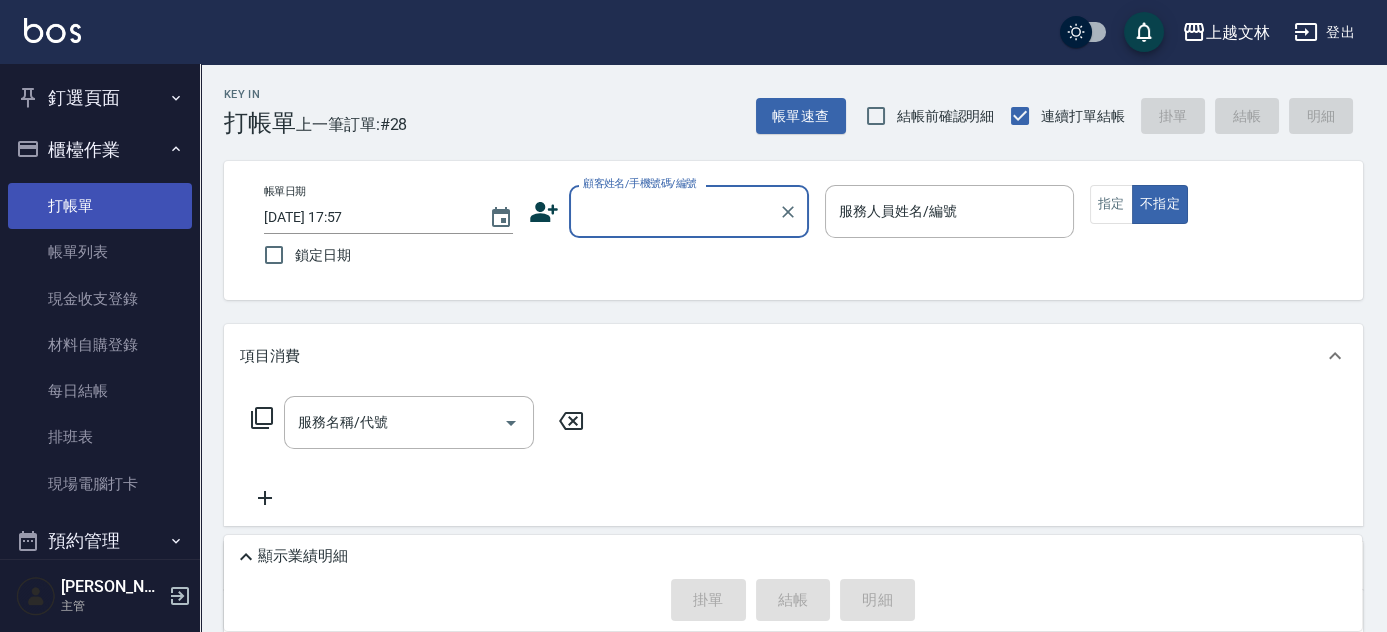 click on "打帳單" at bounding box center [100, 206] 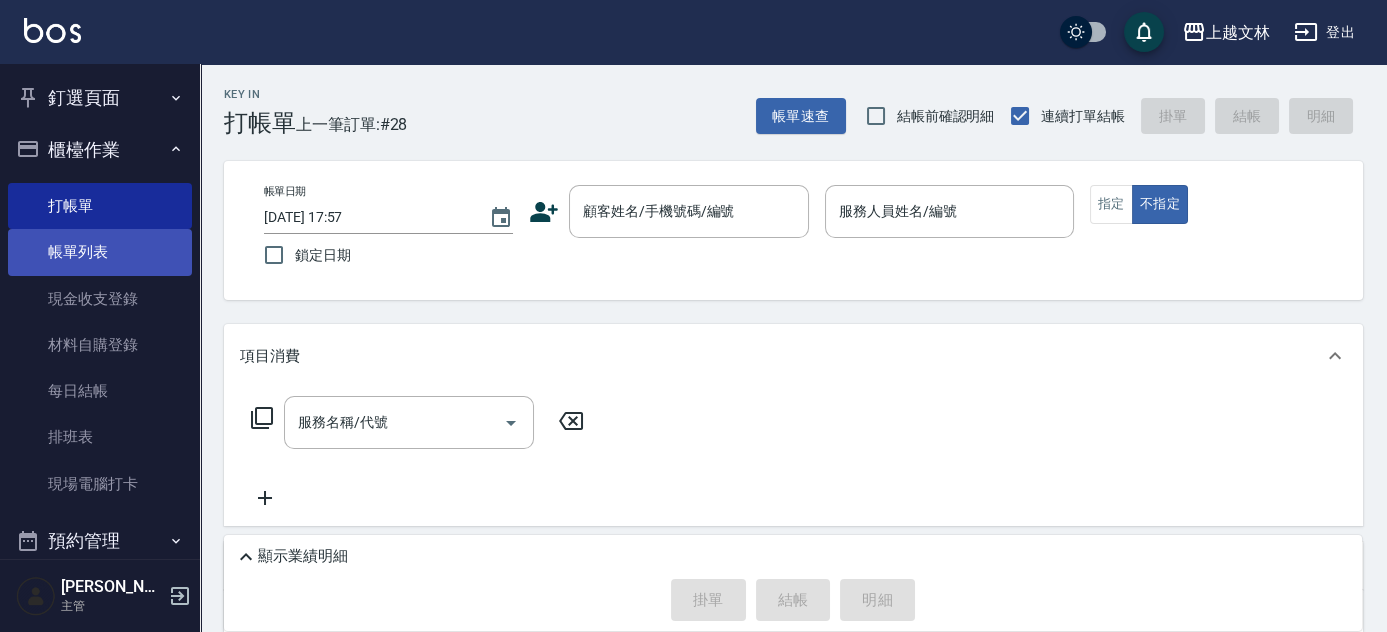 click on "帳單列表" at bounding box center (100, 252) 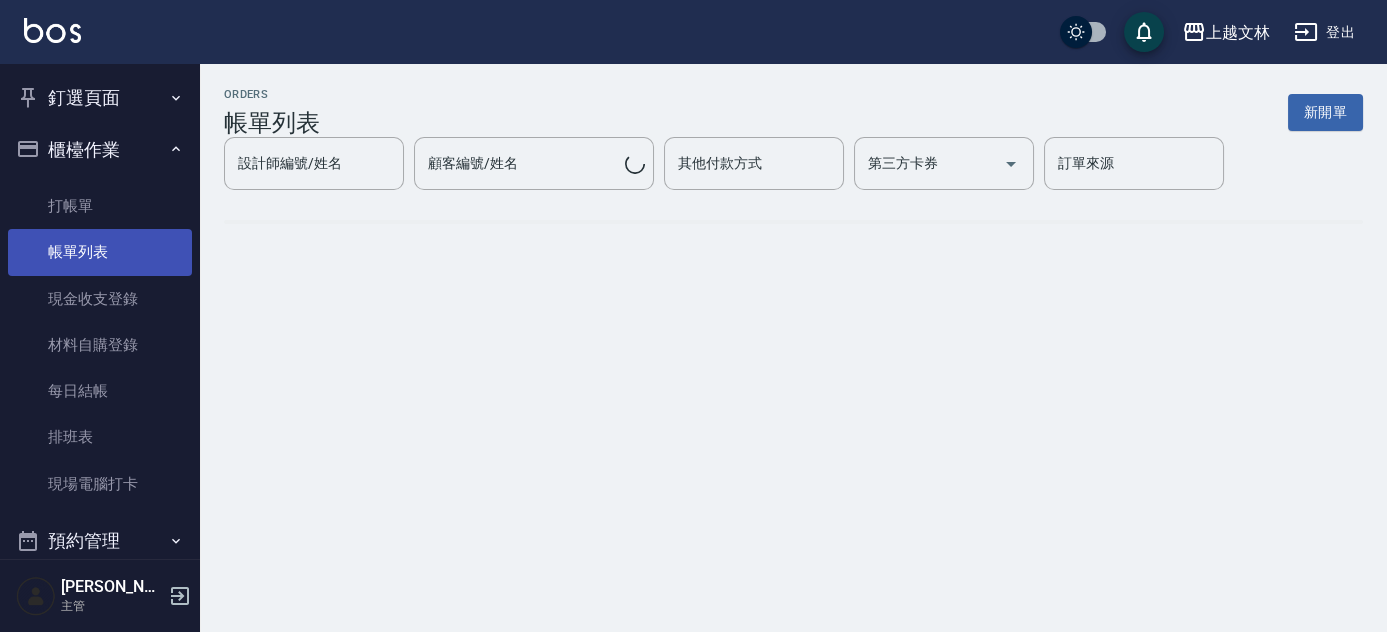 click on "帳單列表" at bounding box center [100, 252] 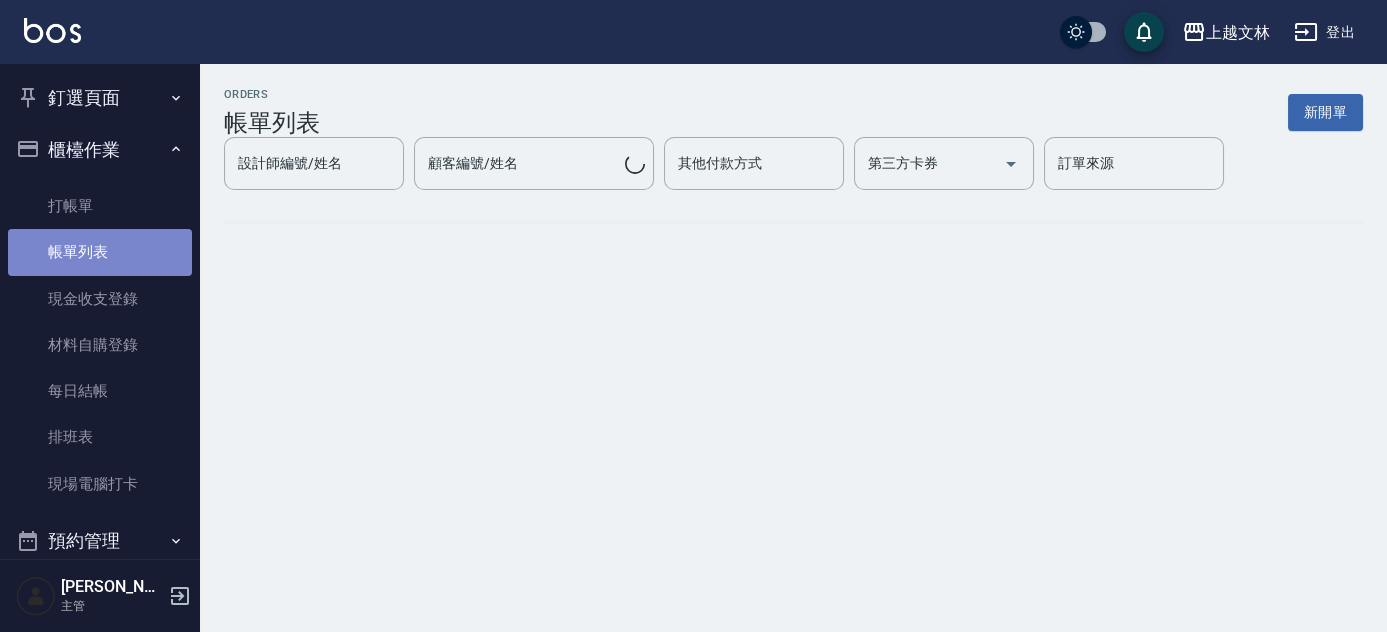 click on "帳單列表" at bounding box center [100, 252] 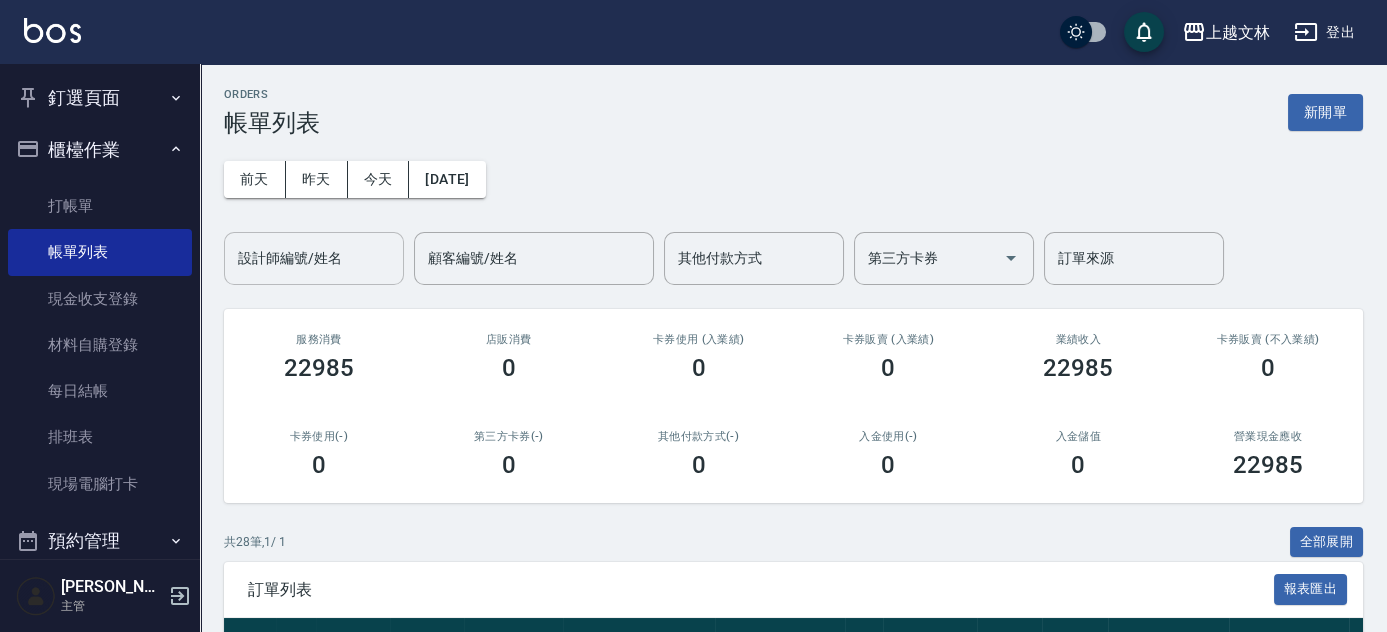click on "設計師編號/姓名" at bounding box center [314, 258] 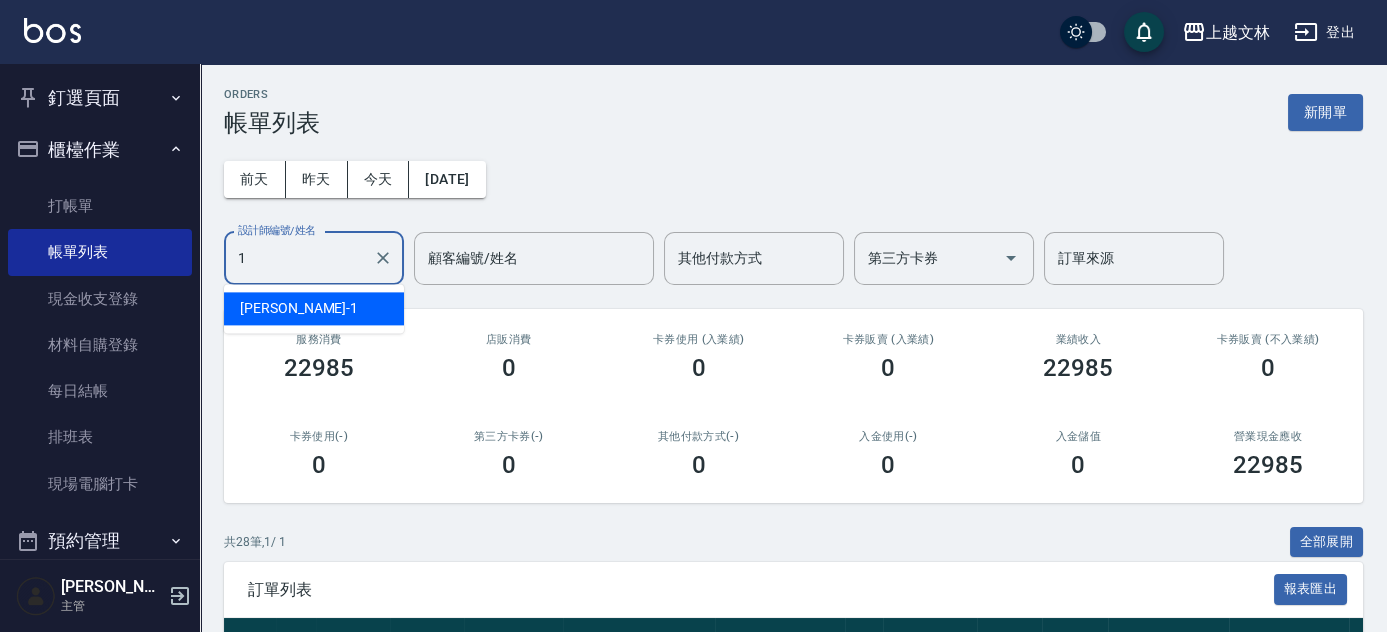 type on "[PERSON_NAME]-1" 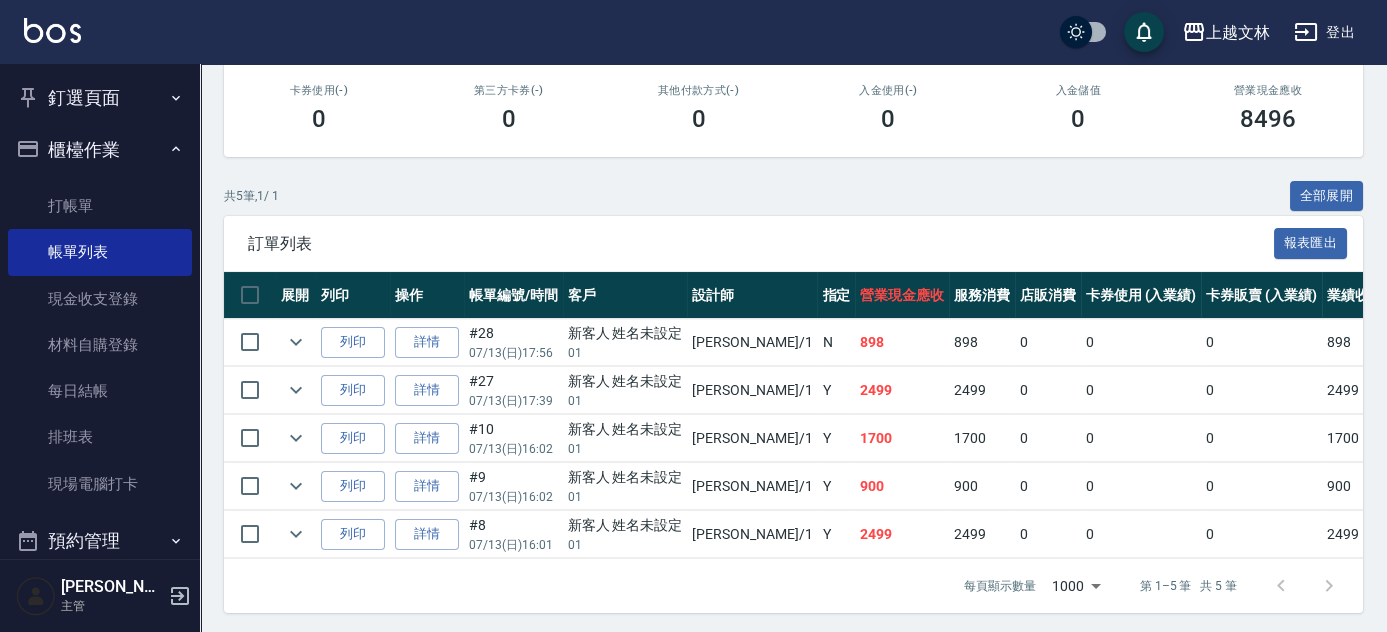 scroll, scrollTop: 361, scrollLeft: 0, axis: vertical 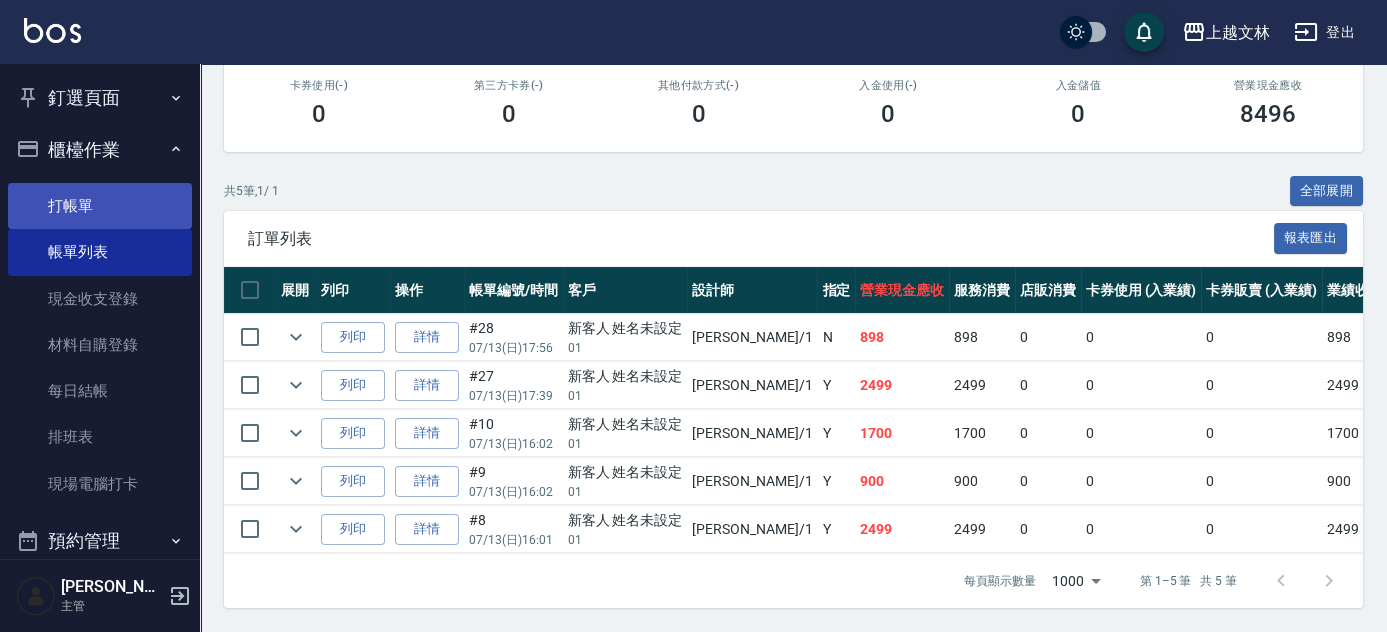 click on "打帳單" at bounding box center (100, 206) 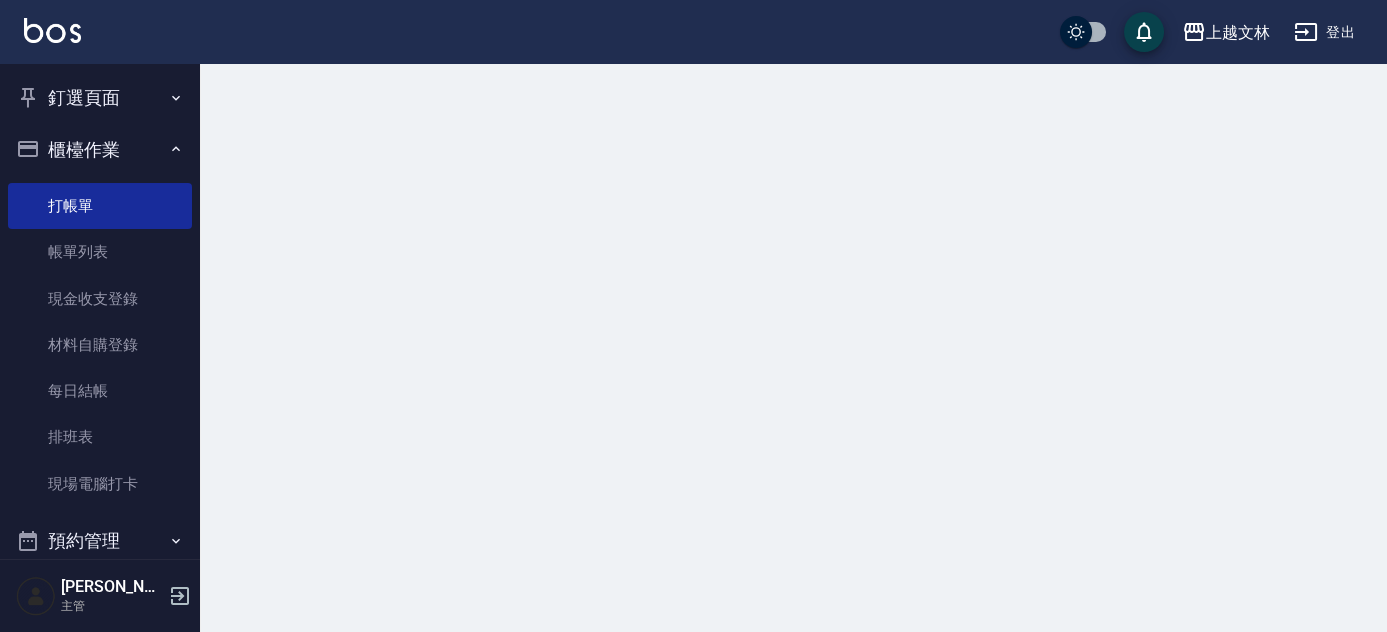 scroll, scrollTop: 0, scrollLeft: 0, axis: both 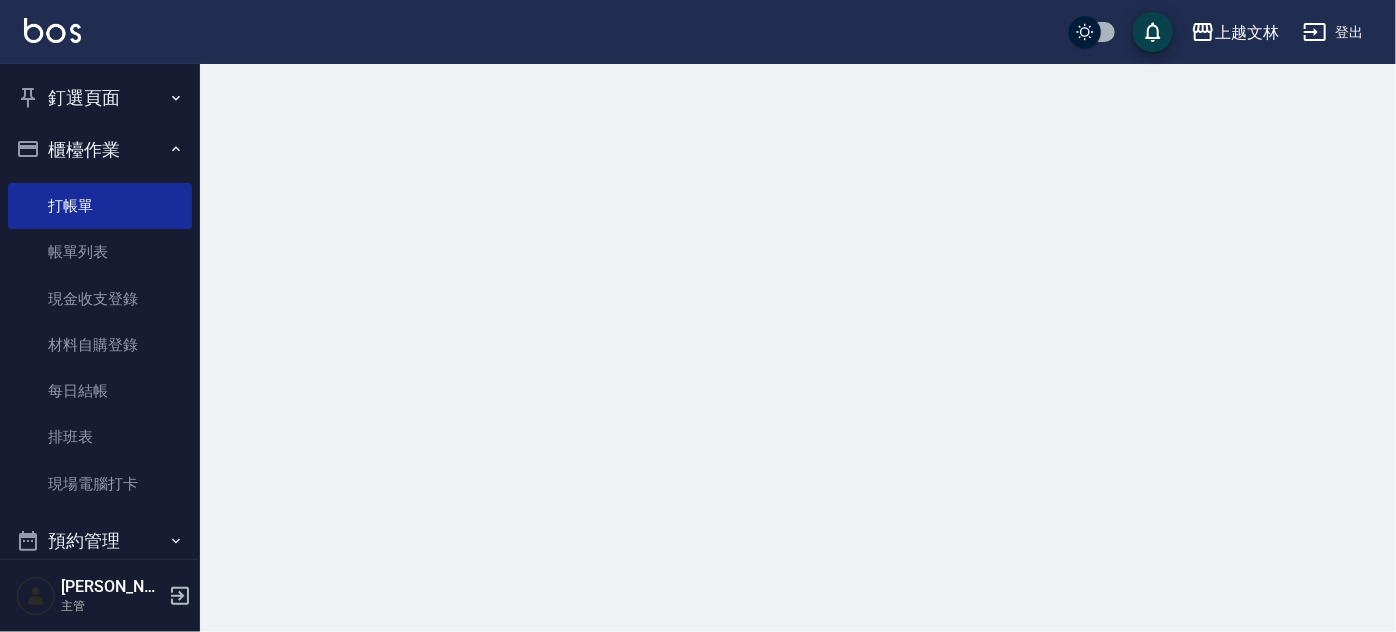 click on "櫃檯作業" at bounding box center (100, 150) 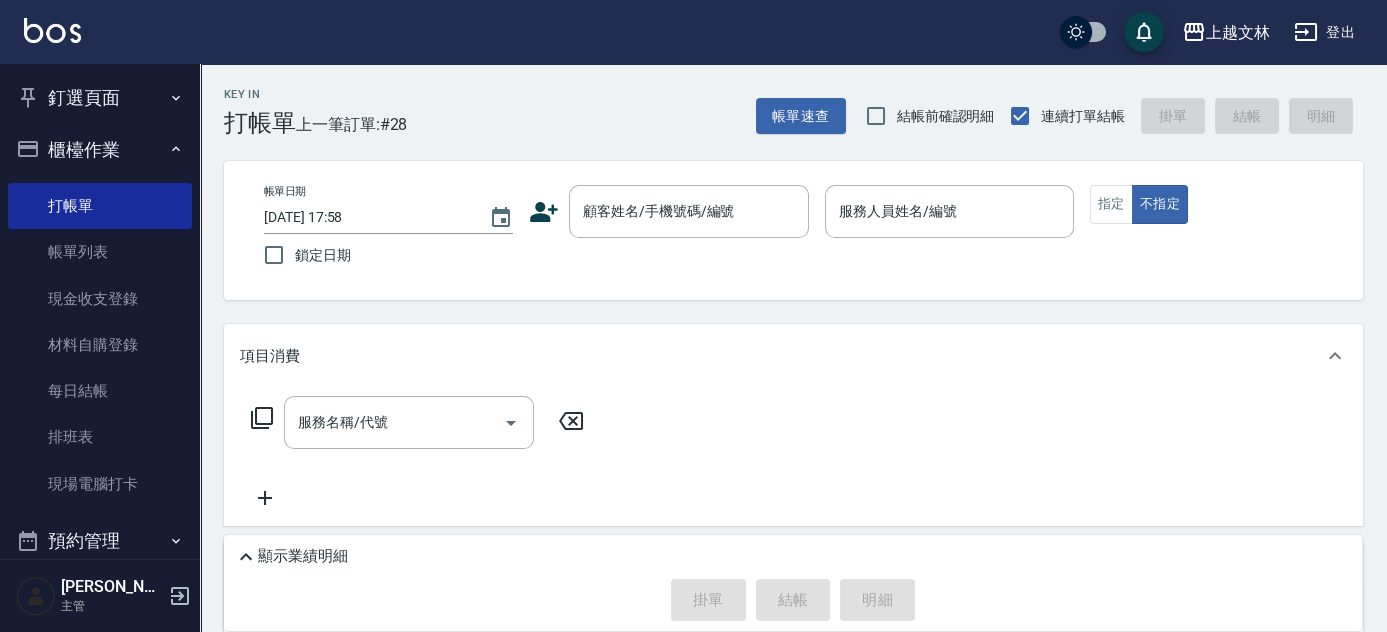 click on "櫃檯作業" at bounding box center [100, 150] 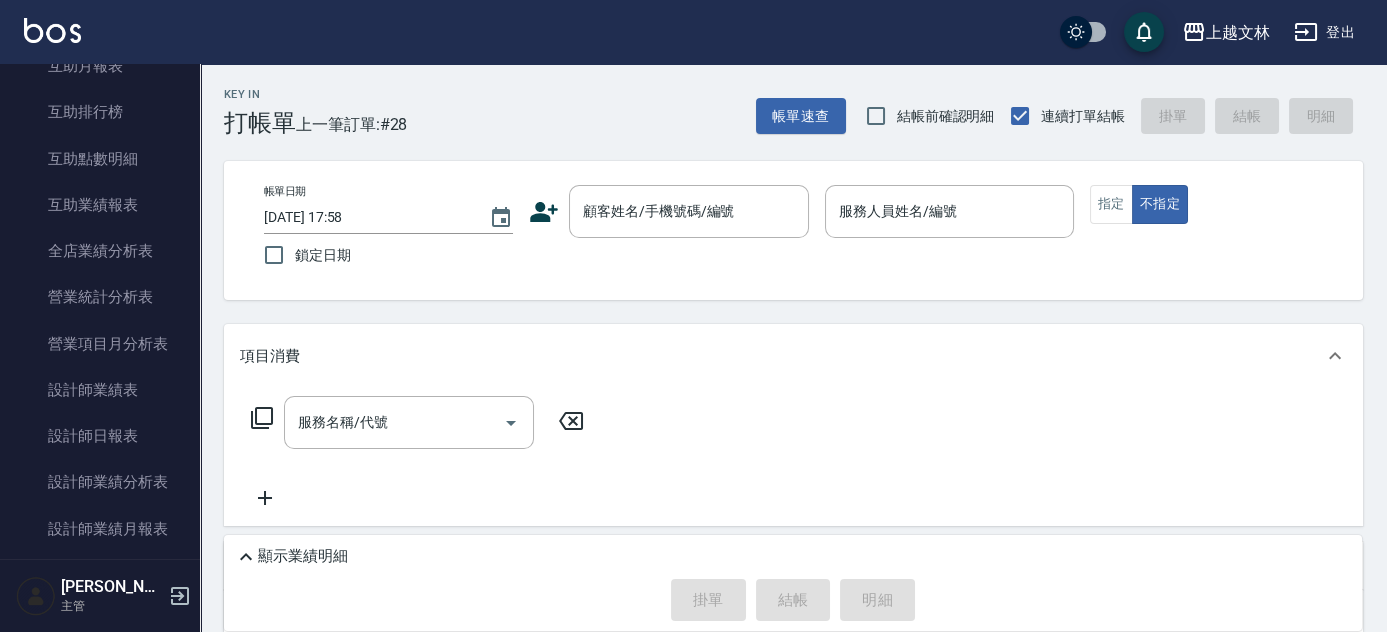 scroll, scrollTop: 469, scrollLeft: 0, axis: vertical 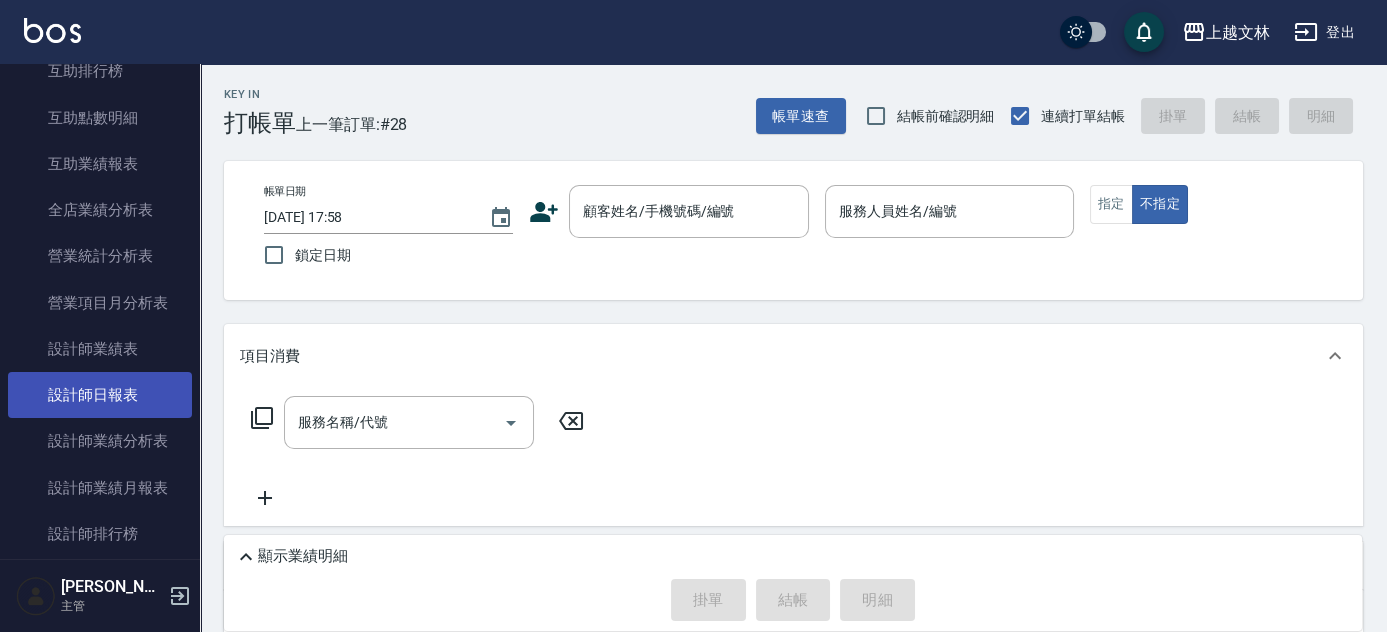 click on "設計師日報表" at bounding box center [100, 395] 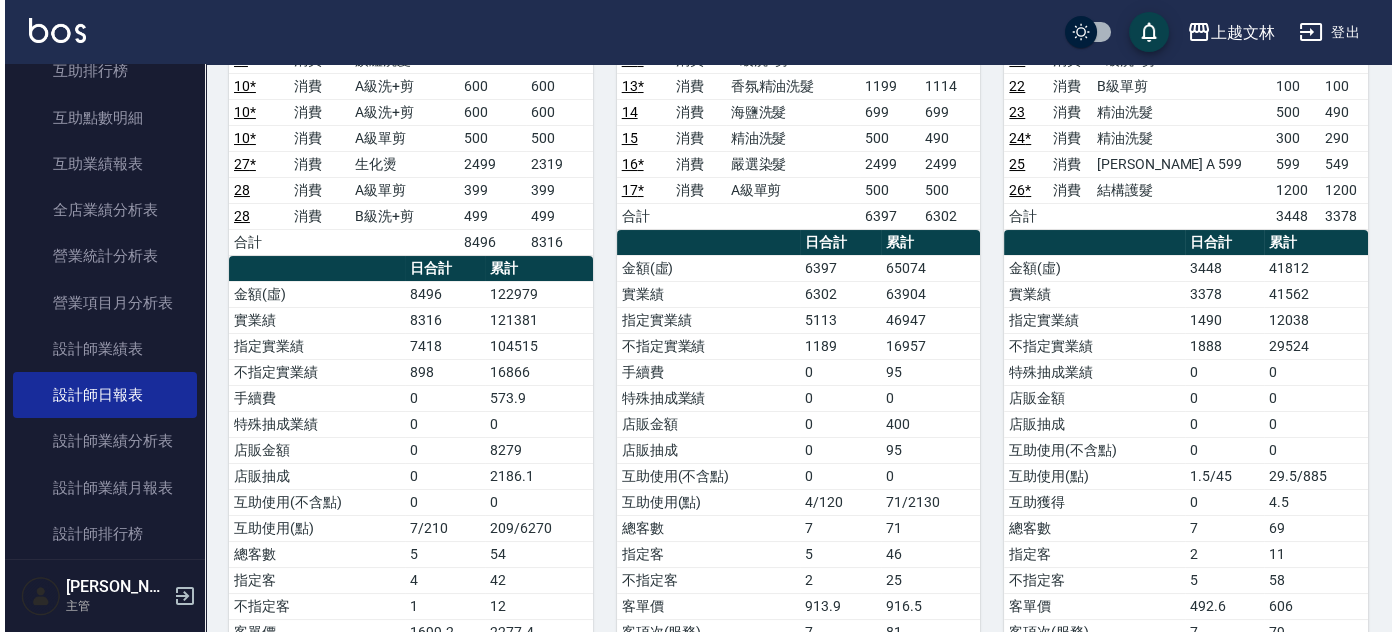 scroll, scrollTop: 44, scrollLeft: 0, axis: vertical 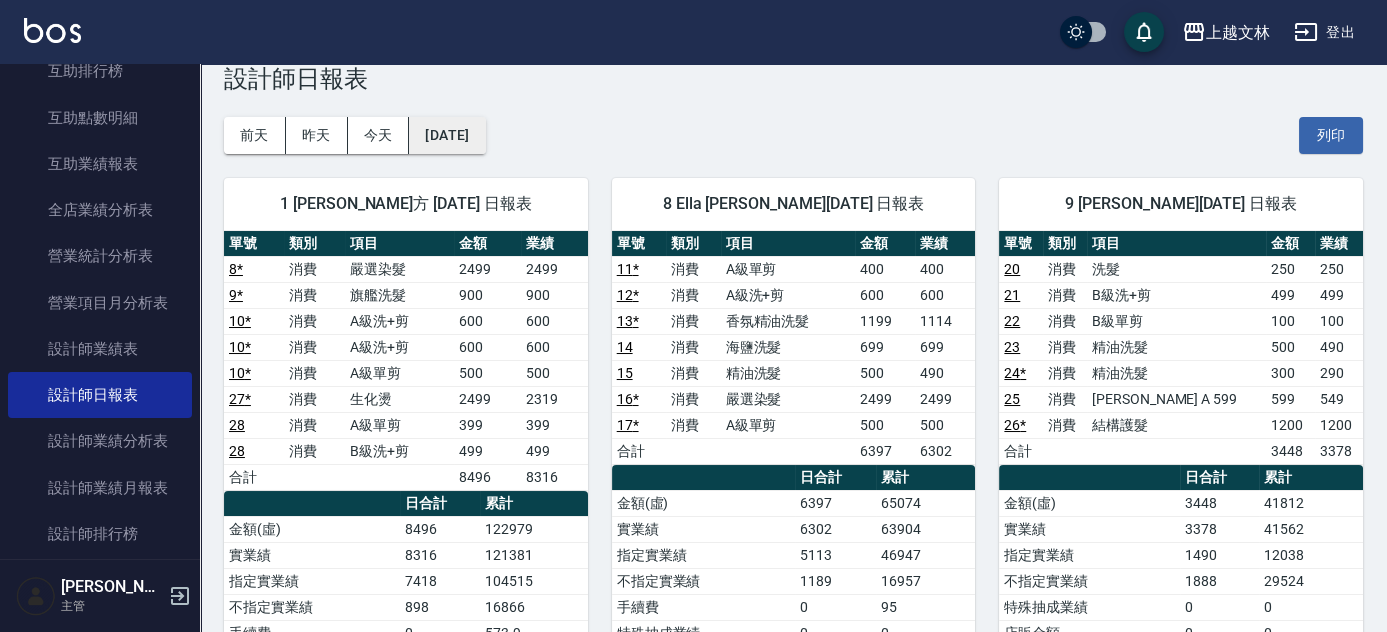 click on "[DATE]" at bounding box center [447, 135] 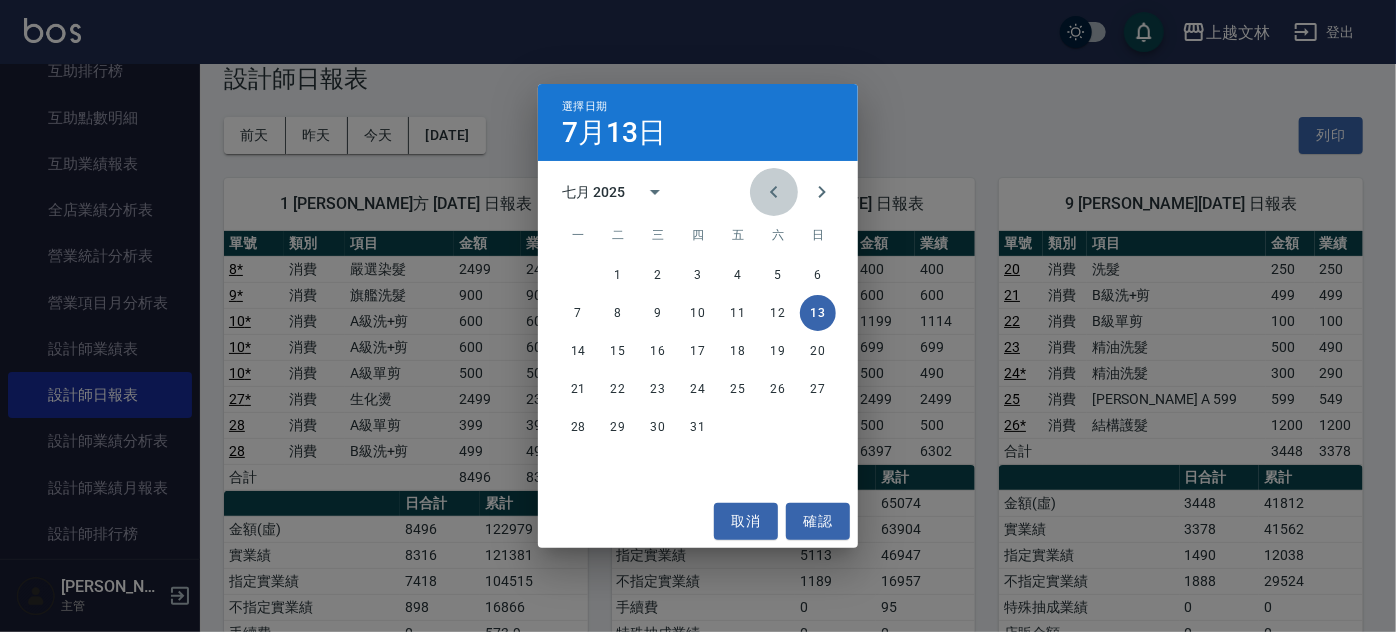 click 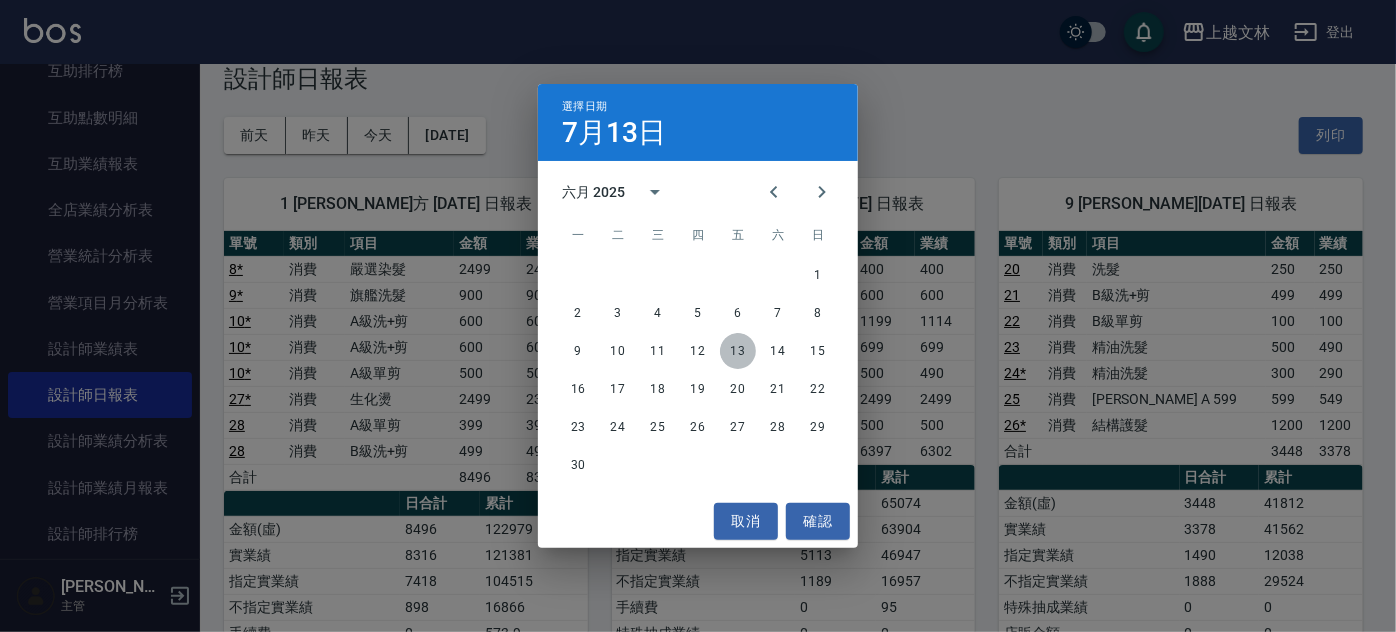 click on "13" at bounding box center (738, 351) 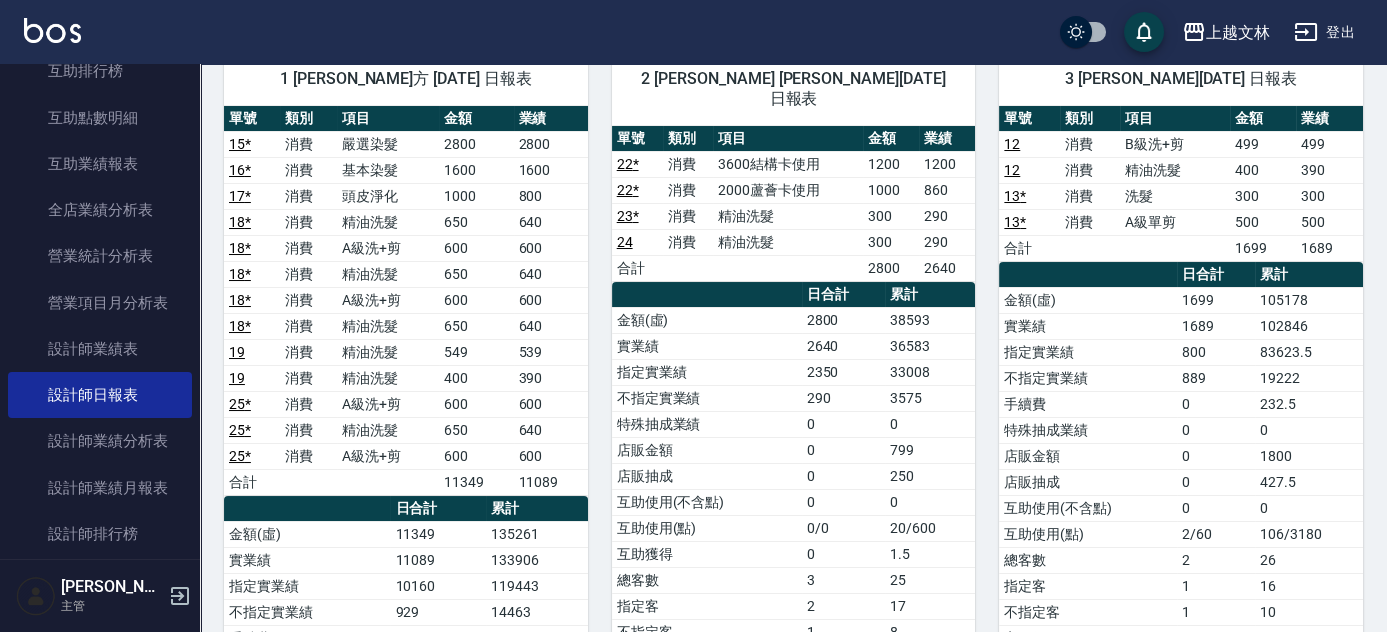 scroll, scrollTop: 0, scrollLeft: 0, axis: both 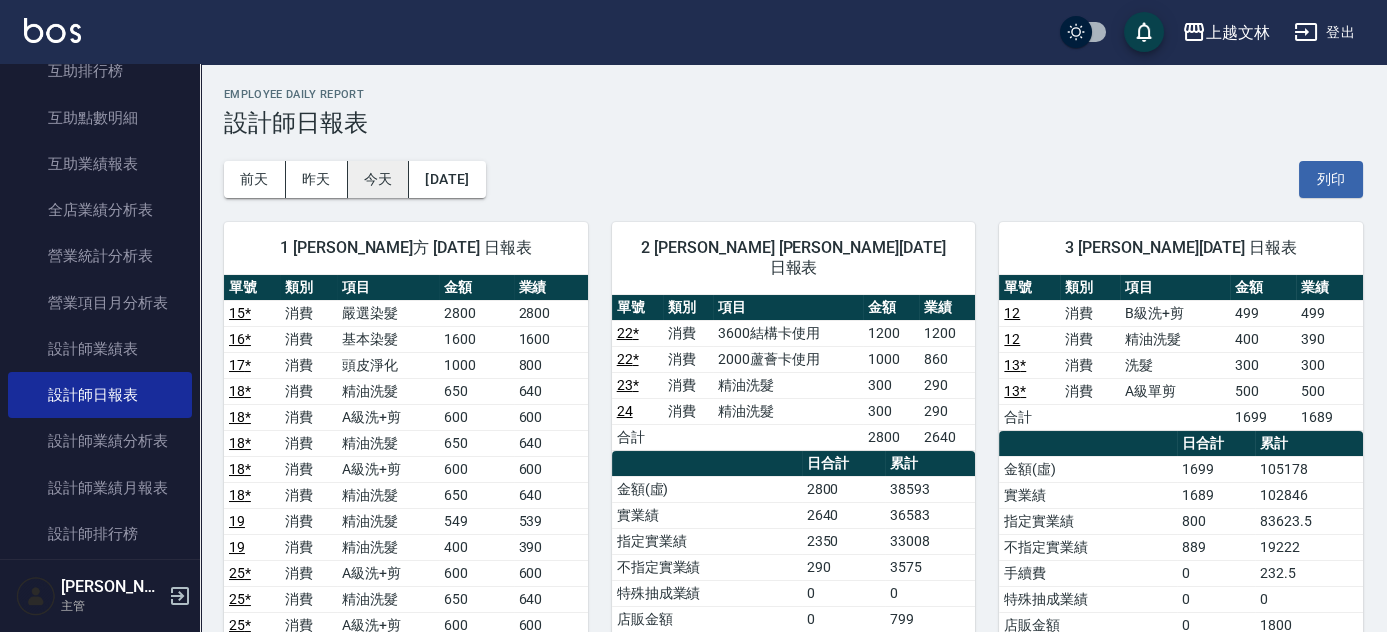click on "今天" at bounding box center (379, 179) 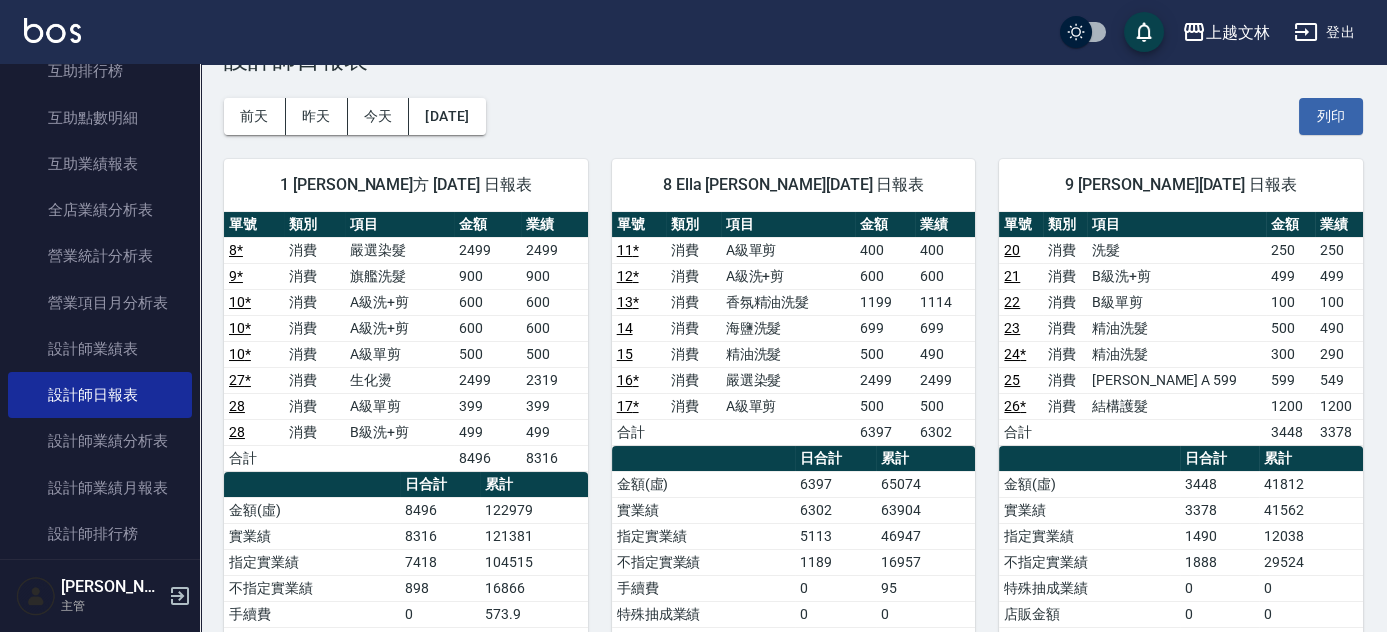 scroll, scrollTop: 29, scrollLeft: 0, axis: vertical 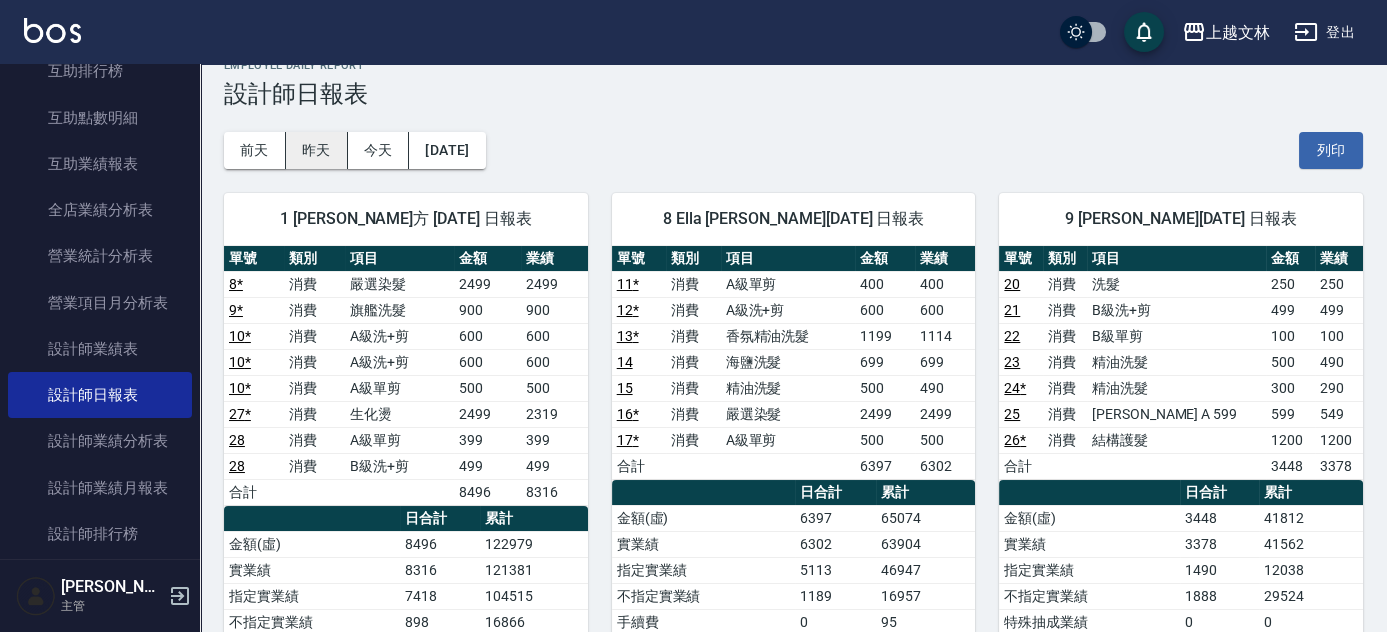 click on "昨天" at bounding box center [317, 150] 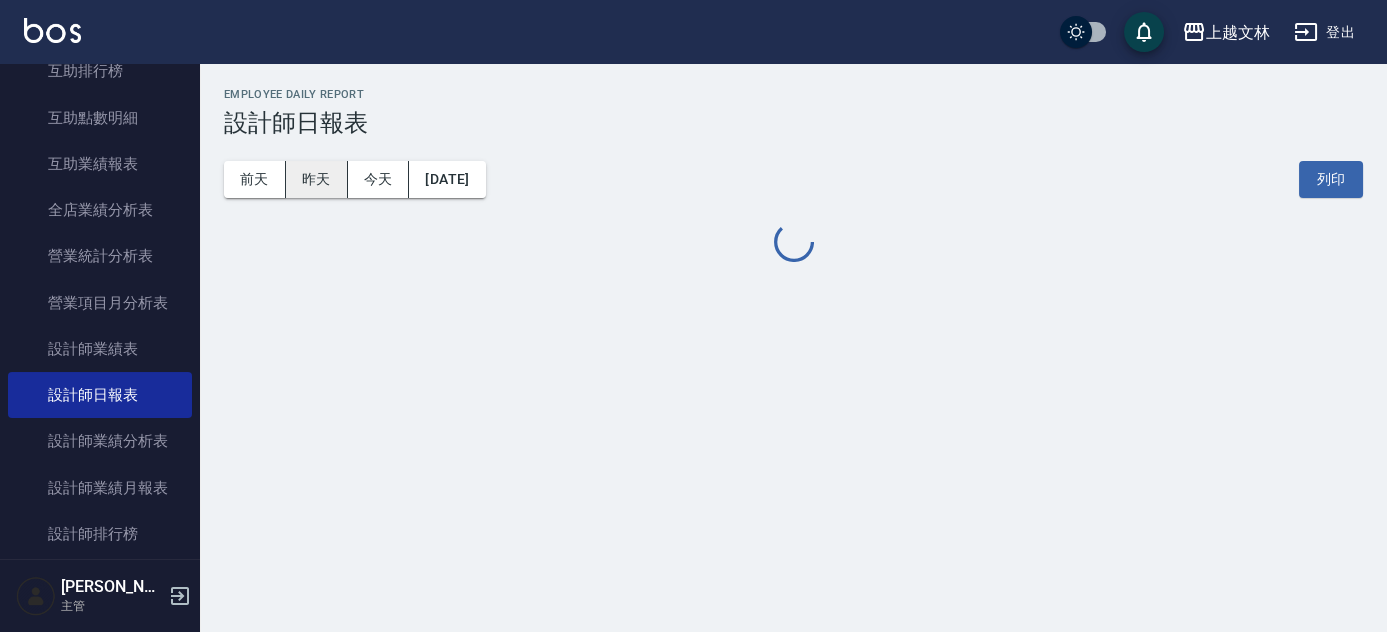 scroll, scrollTop: 0, scrollLeft: 0, axis: both 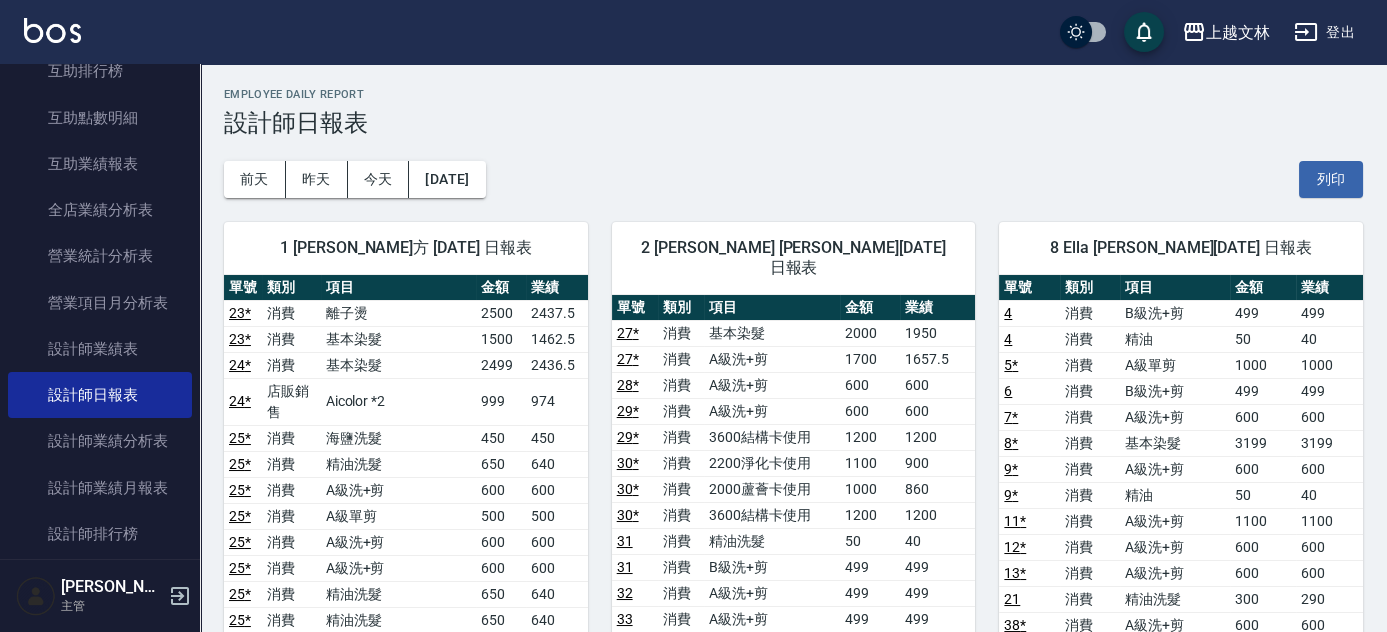 click on "上越文林   [DATE]   設計師日報表 列印時間： [DATE][PHONE_NUMBER]:58 Employee Daily Report 設計師日報表 [DATE] [DATE] [DATE] [DATE] 列印 1 FIONA 于綾方 [DATE] 日報表  單號 類別 項目 金額 業績 23 * 消費 離子燙 2500 2437.5 23 * 消費 基本染髮 1500 1462.5 24 * 消費 基本染髮 2499 2436.5 24 * 店販銷售 Aicolor *2   999 974 25 * 消費 海鹽洗髮 450 450 25 * 消費 精油洗髮 650 640 25 * 消費 A級洗+剪 600 600 25 * 消費 A級單剪 500 500 25 * 消費 A級洗+剪 600 600 25 * 消費 A級洗+剪 600 600 25 * 消費 精油洗髮 650 640 25 * 消費 精油洗髮 650 640 25 * 店販銷售 百合/油屑/油脂/銀杏 1000ml 1800 1800 25 * 店販銷售 百合/油屑/油脂 修護液 600 600 37 消費 精油洗髮 400 390 37 消費 精油洗髮 549 539 37 消費 嚴選離子餐 2499 2499 37 店販銷售 雪球慕斯 720 720 合計 14647 14434.5 日合計 累計 金額(虛) 14647 114483 實業績 14434.5 113065 指定實業績 11006.5 97096.9 3428 0 0" at bounding box center [793, 1141] 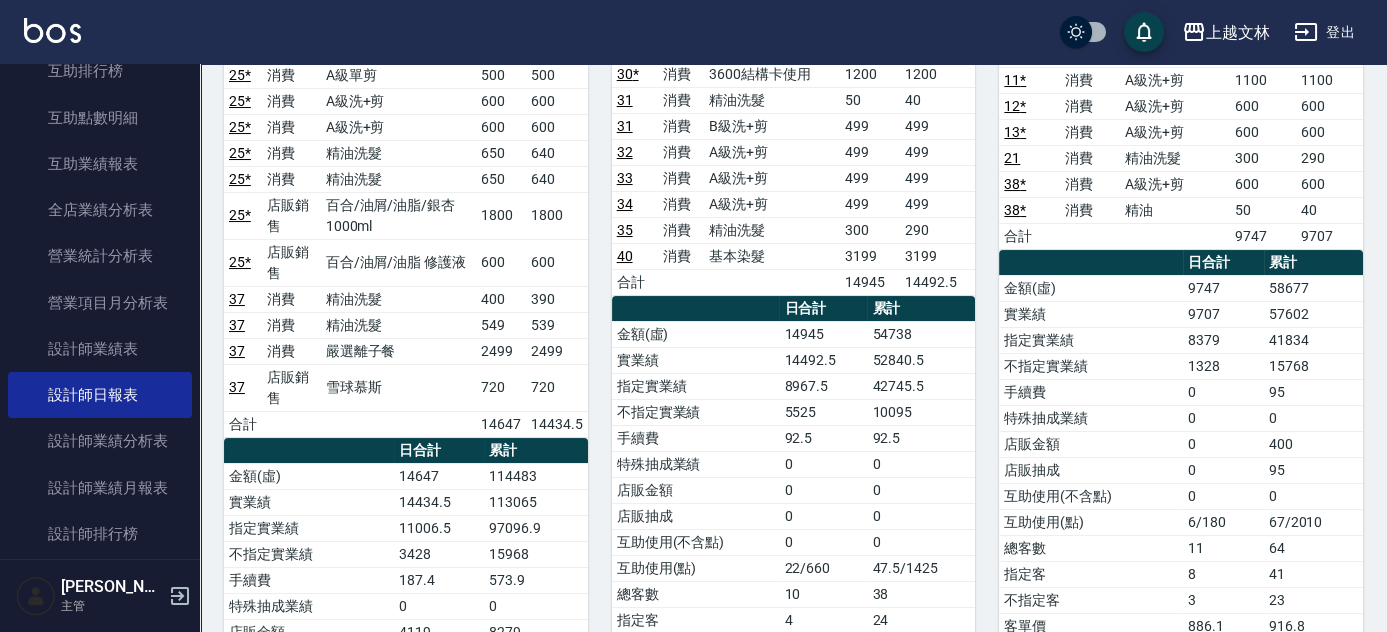 scroll, scrollTop: 0, scrollLeft: 0, axis: both 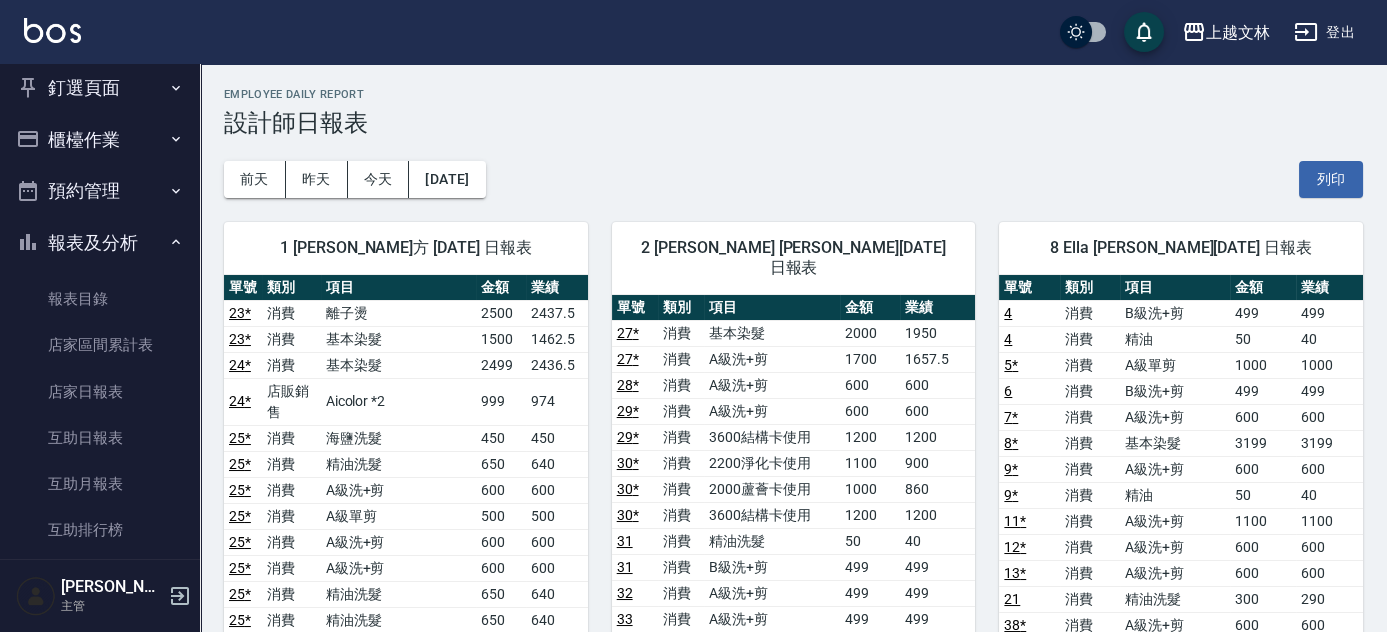 click on "報表及分析" at bounding box center [100, 243] 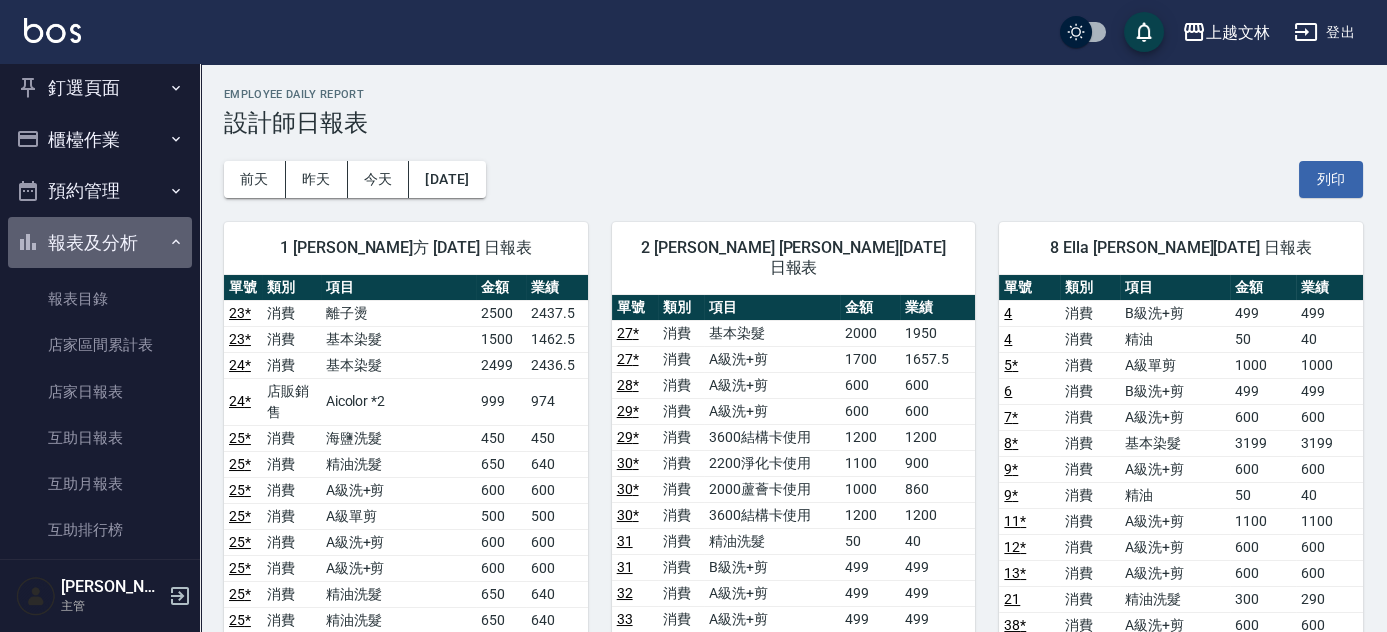 click on "報表及分析" at bounding box center [100, 243] 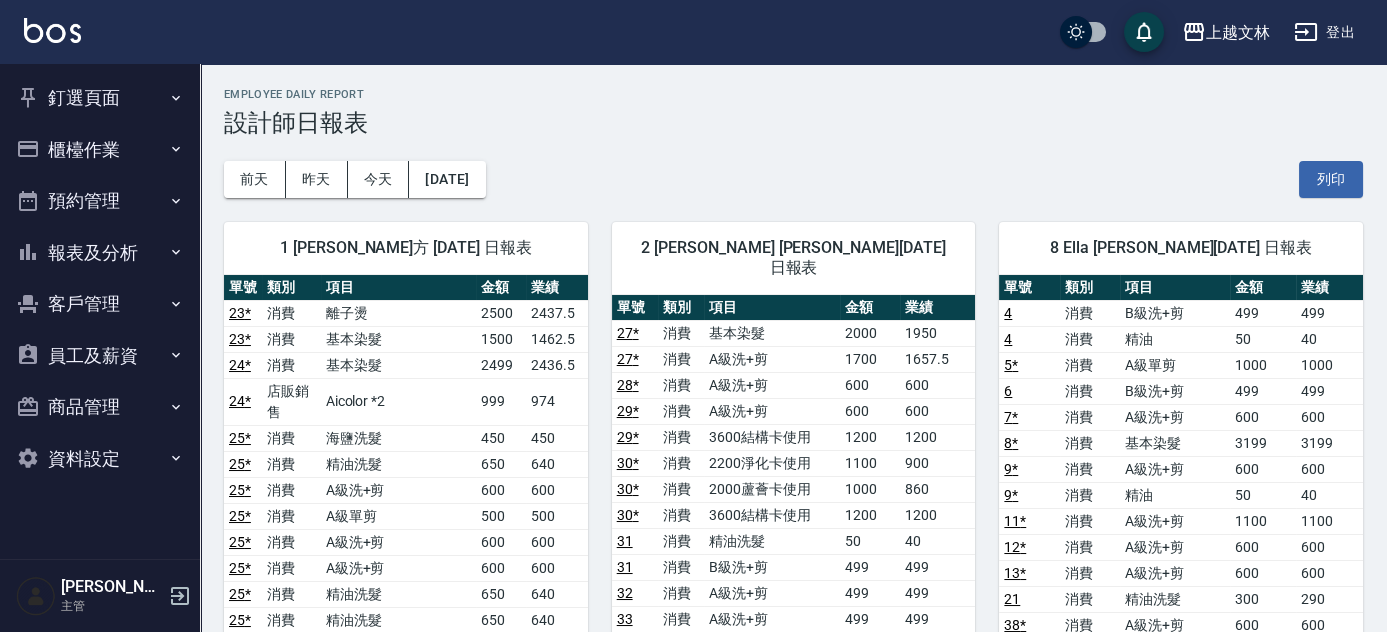 scroll, scrollTop: 0, scrollLeft: 0, axis: both 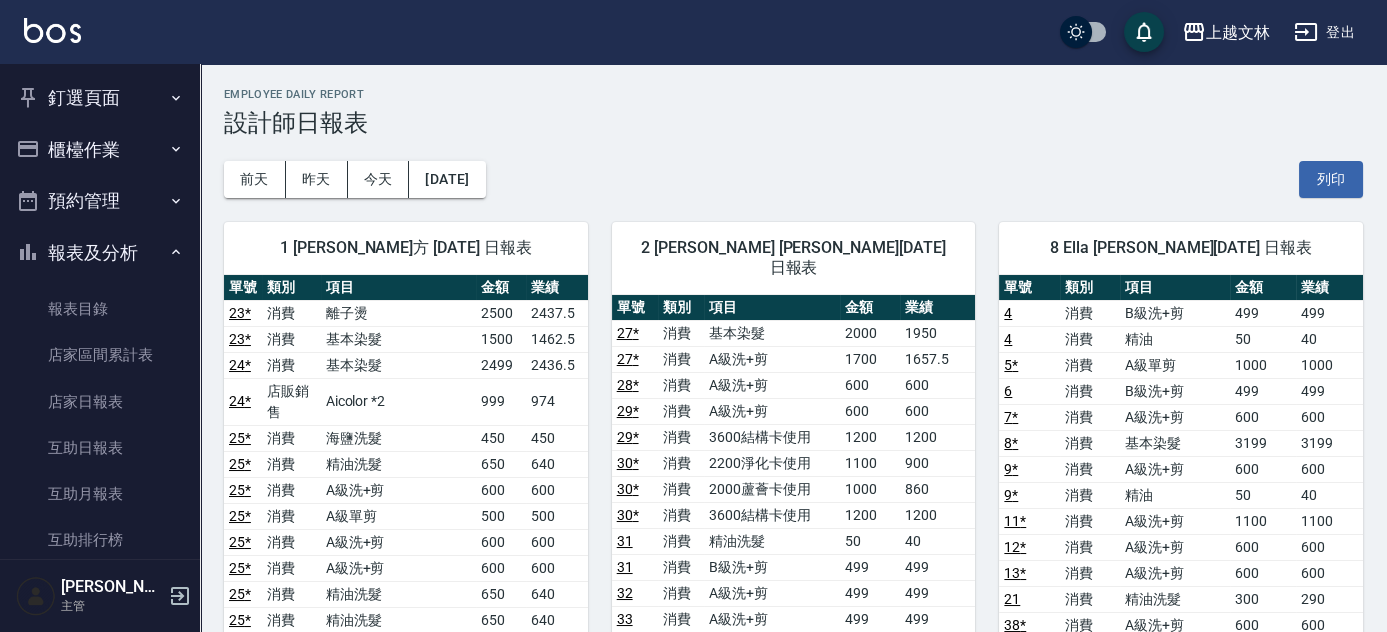 click on "報表及分析" at bounding box center (100, 253) 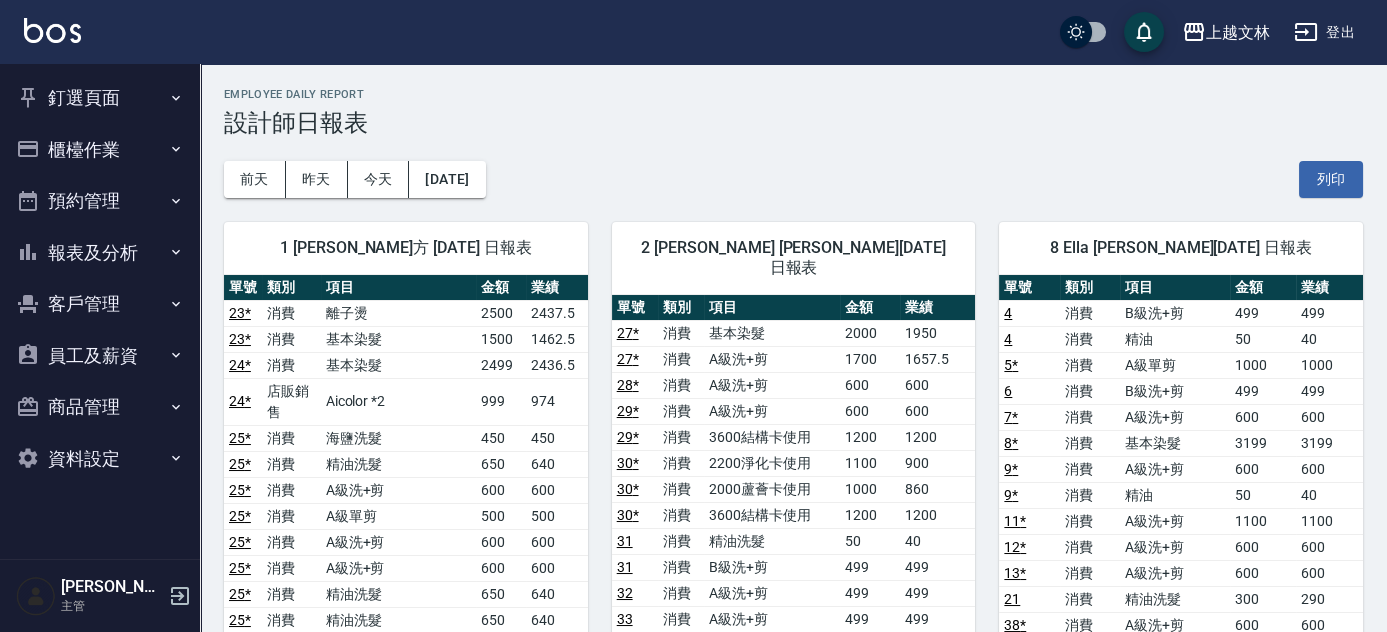 click on "櫃檯作業" at bounding box center (100, 150) 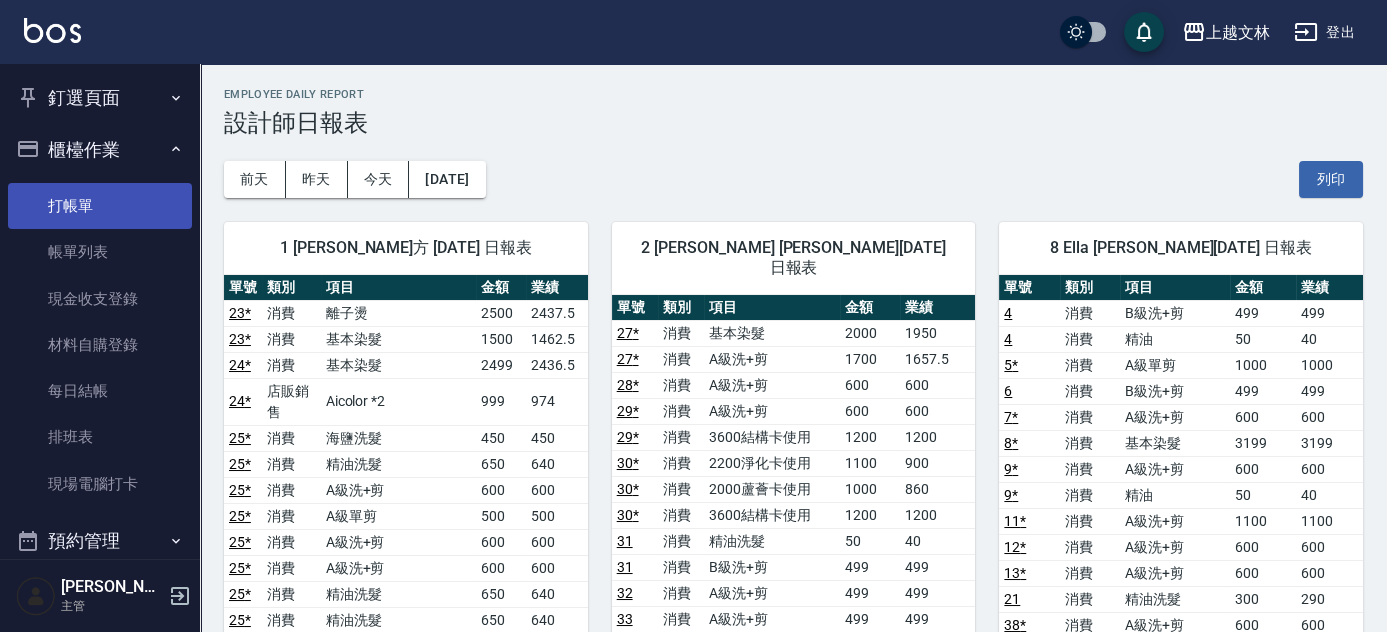 click on "打帳單" at bounding box center (100, 206) 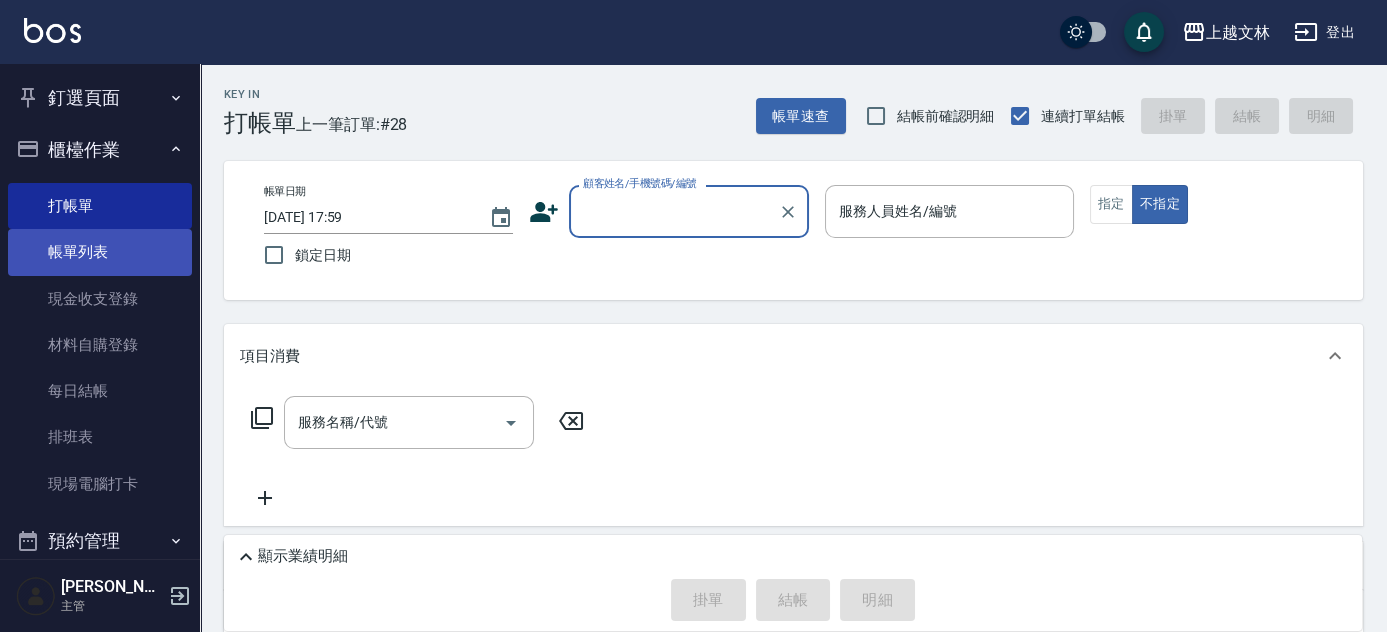 click on "帳單列表" at bounding box center (100, 252) 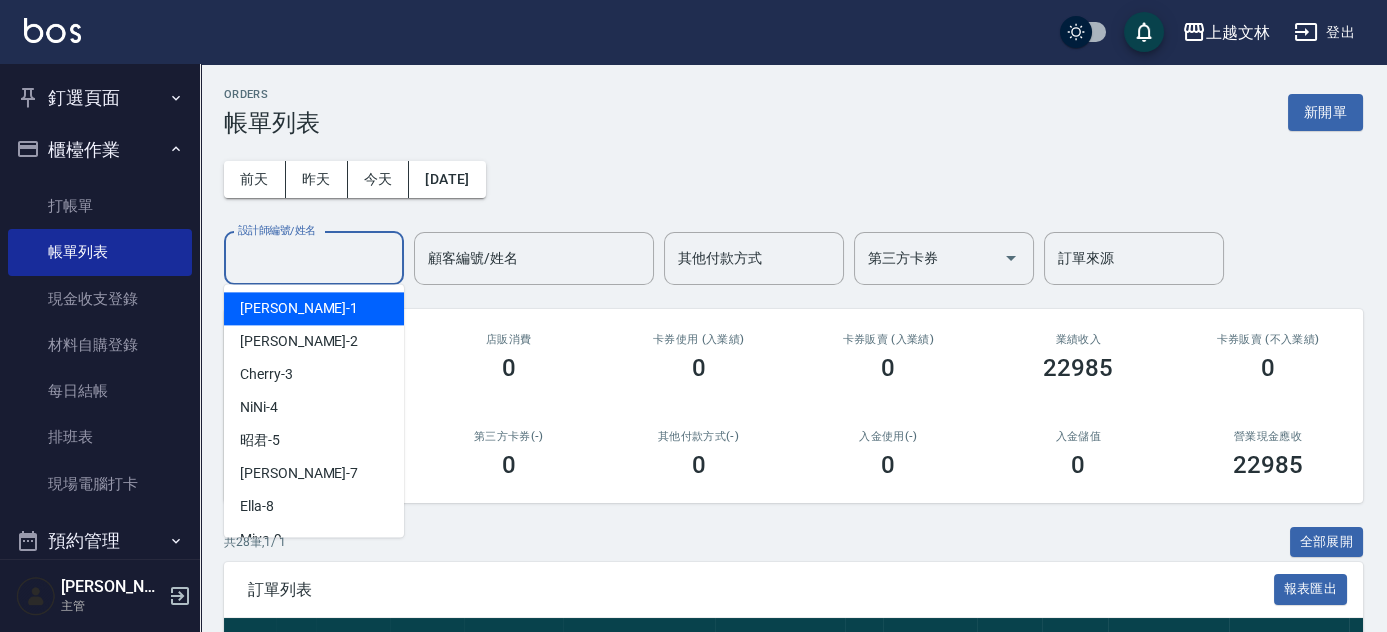 click on "設計師編號/姓名" at bounding box center [314, 258] 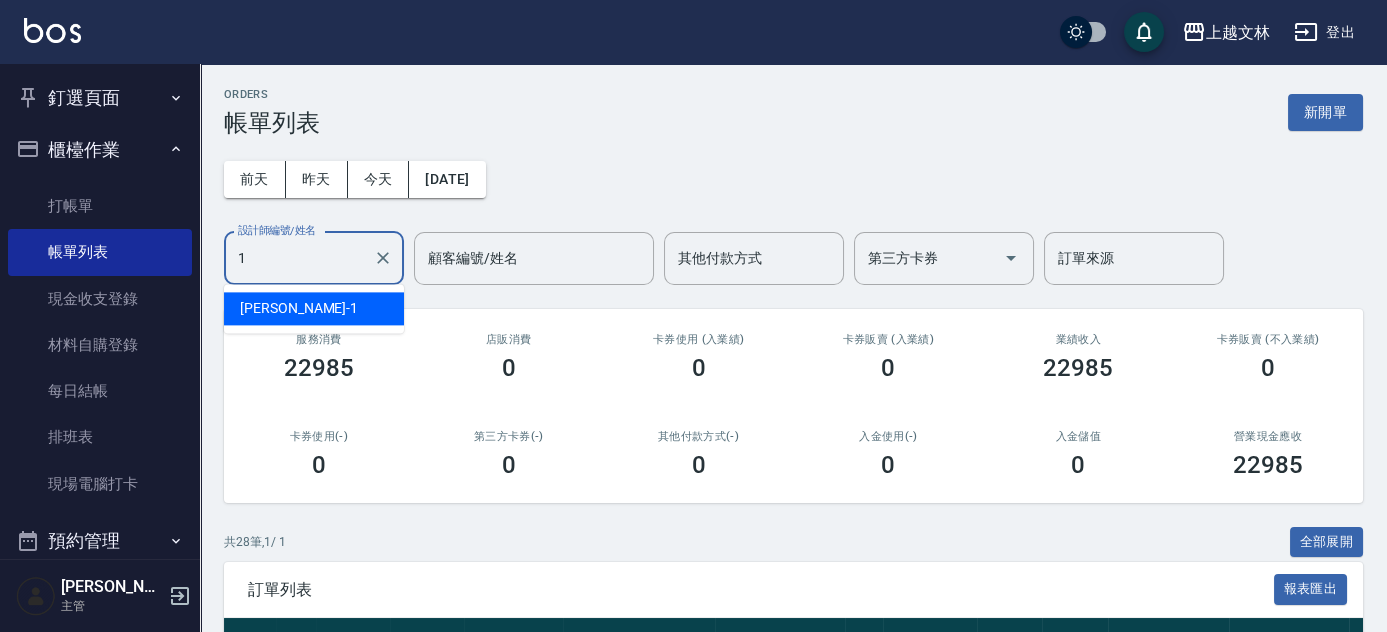 type on "[PERSON_NAME]-1" 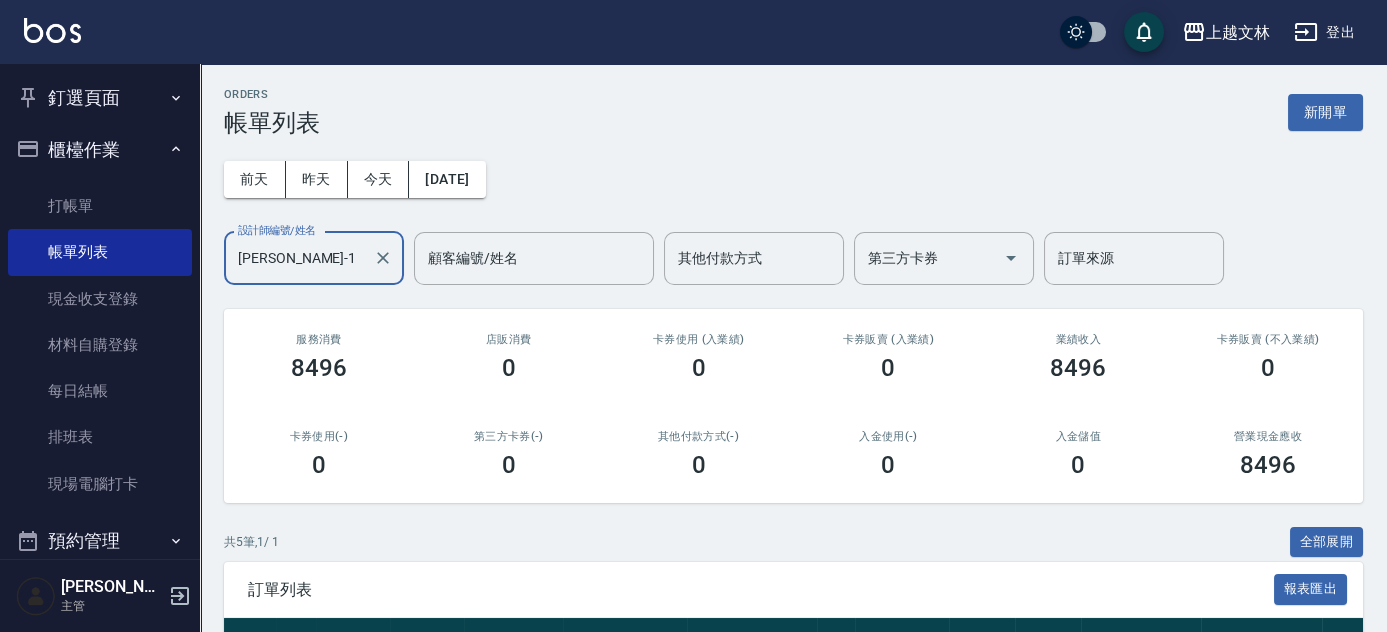 scroll, scrollTop: 361, scrollLeft: 0, axis: vertical 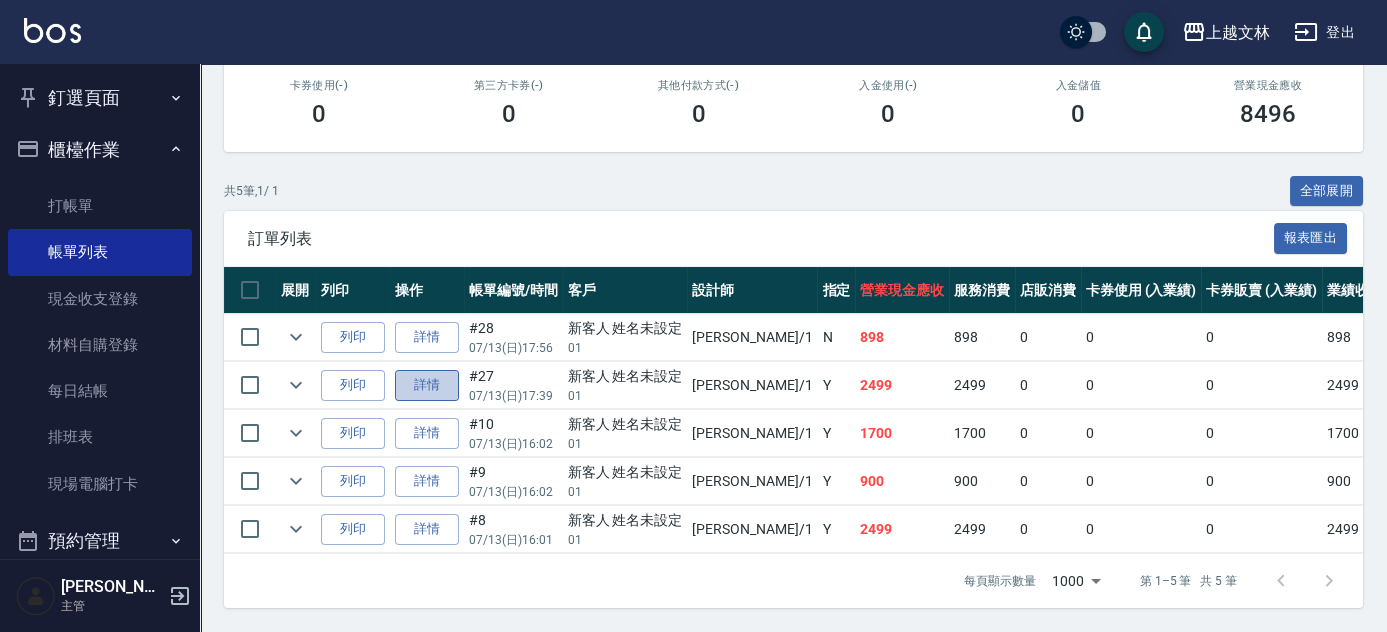 click on "詳情" at bounding box center (427, 385) 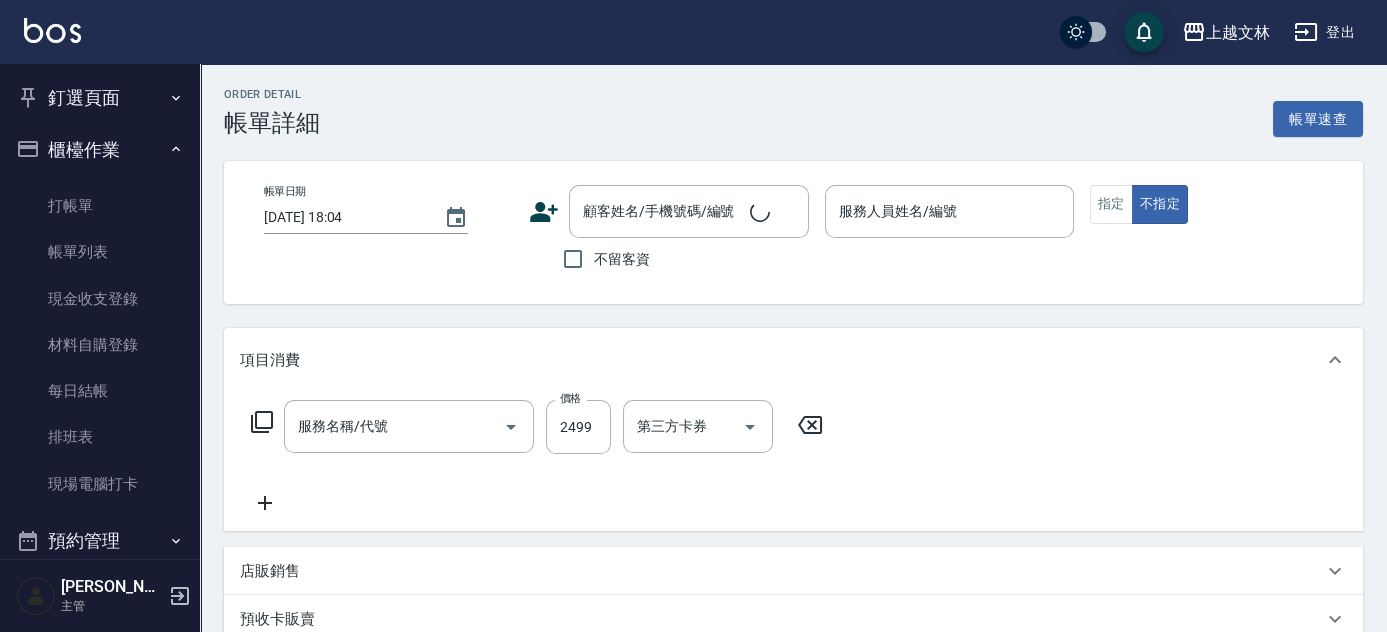 type on "[DATE] 17:39" 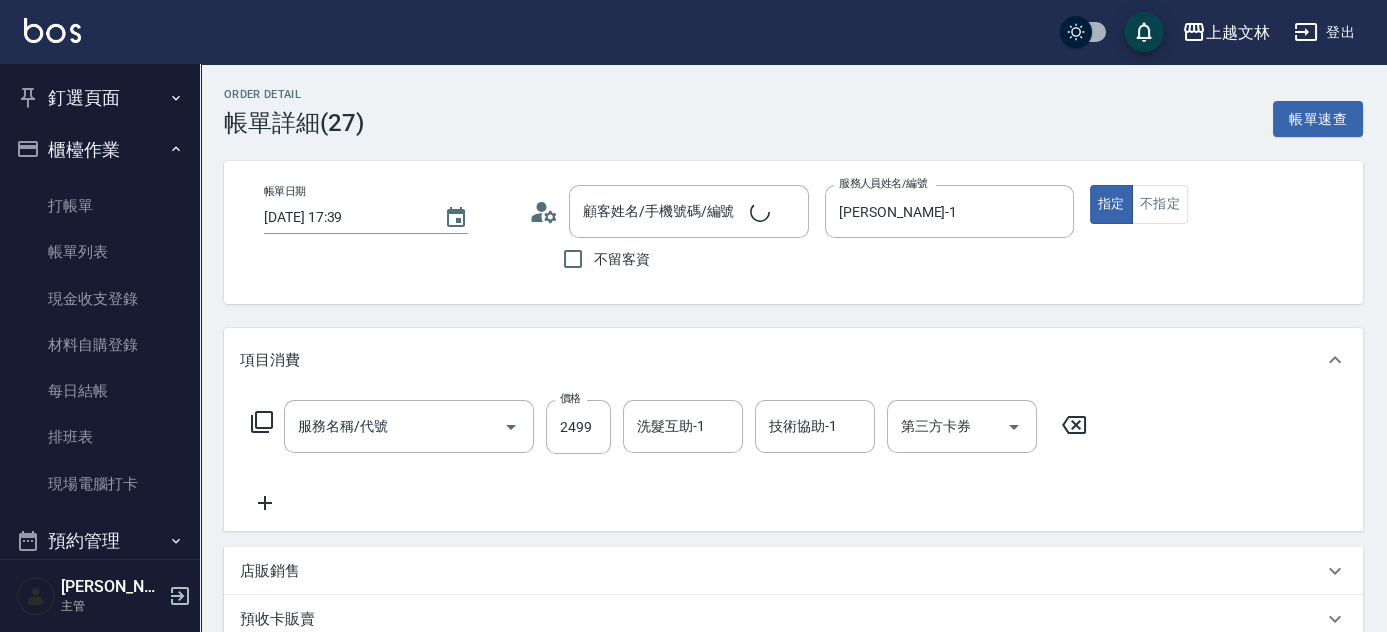 type on "生化燙(304)" 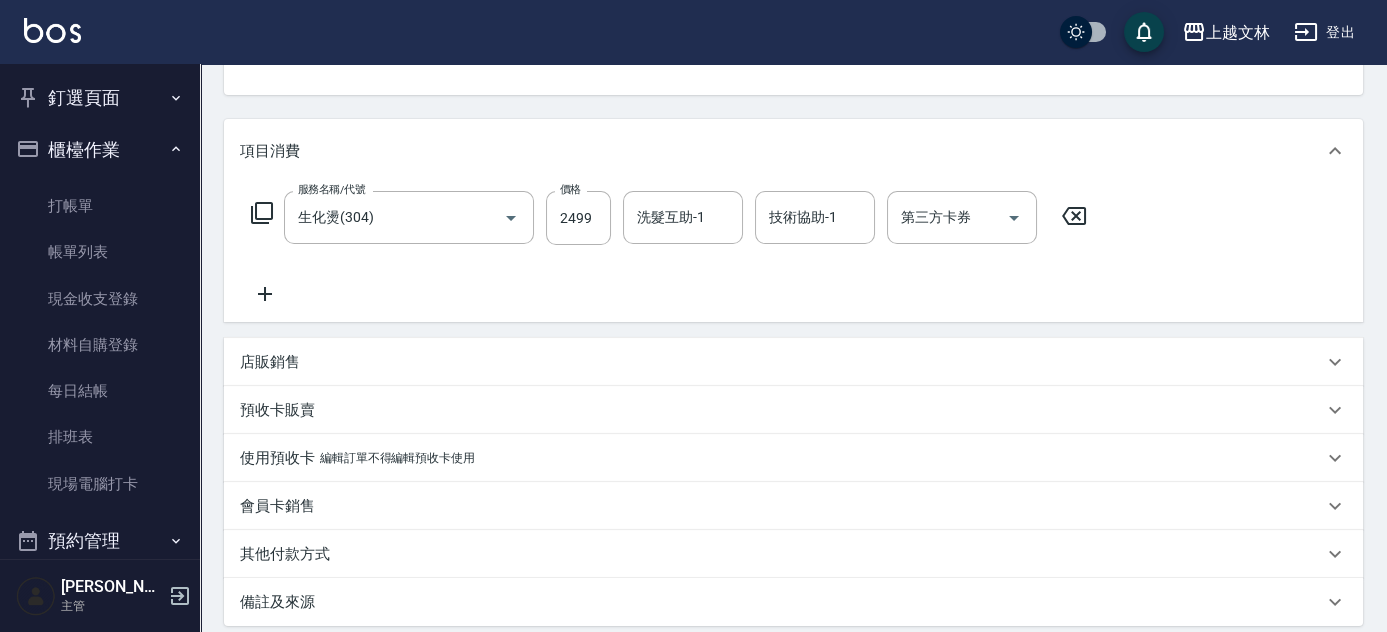 type on "新客人 姓名未設定/01/null" 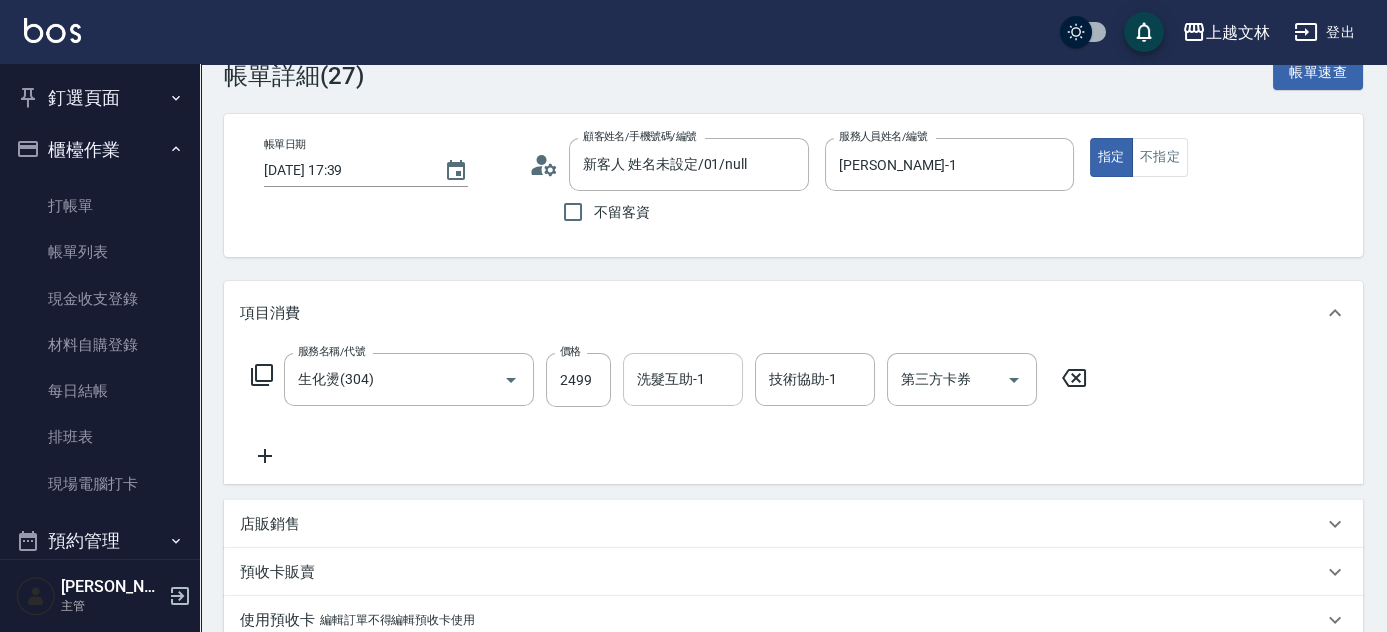 click on "洗髮互助-1 洗髮互助-1" at bounding box center [683, 379] 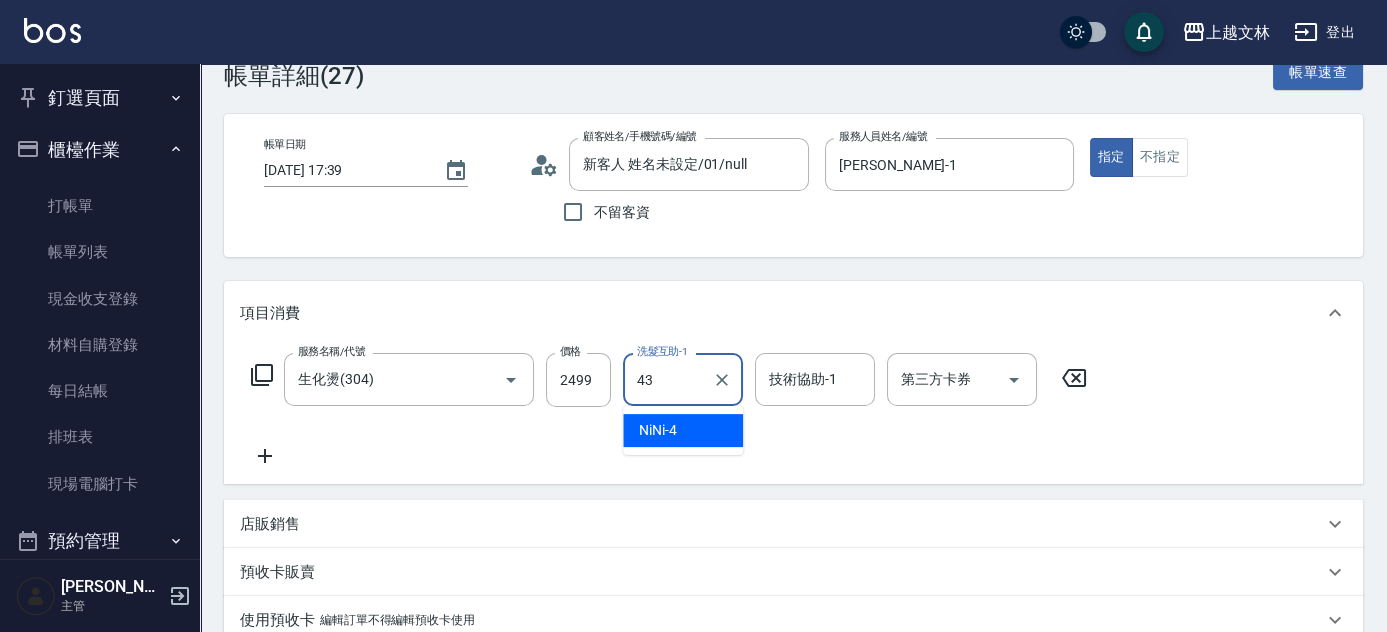 type on "小巫-43" 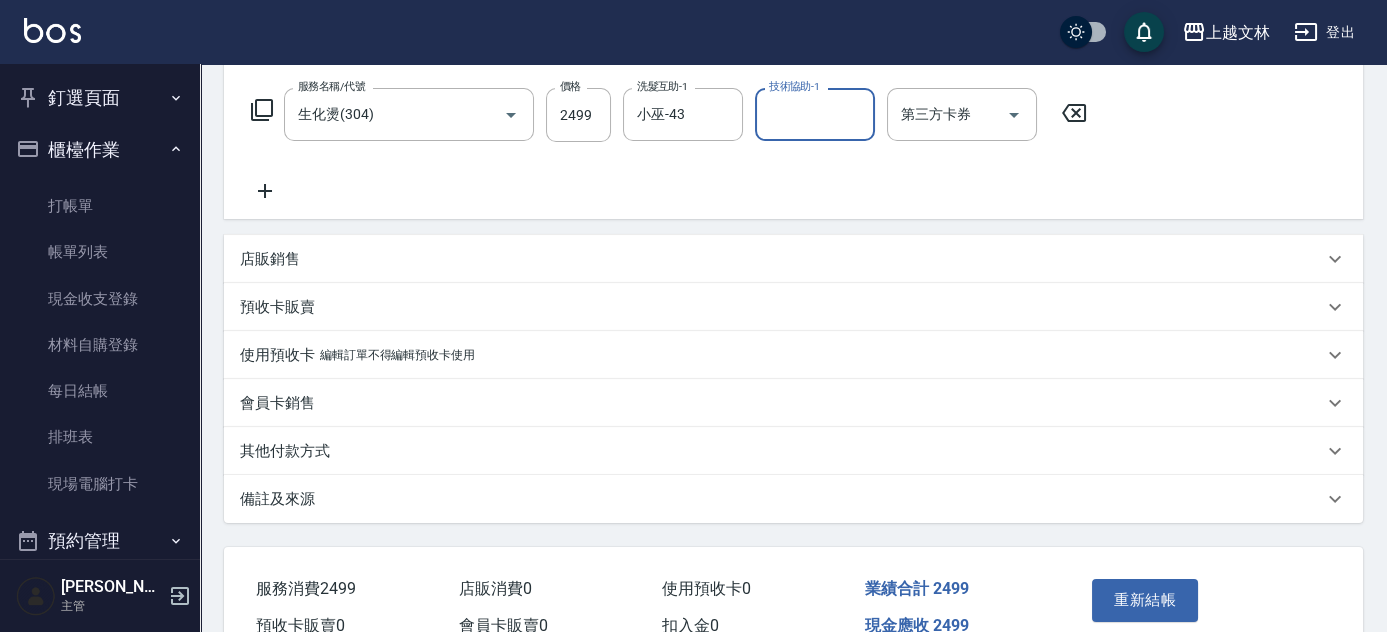scroll, scrollTop: 416, scrollLeft: 0, axis: vertical 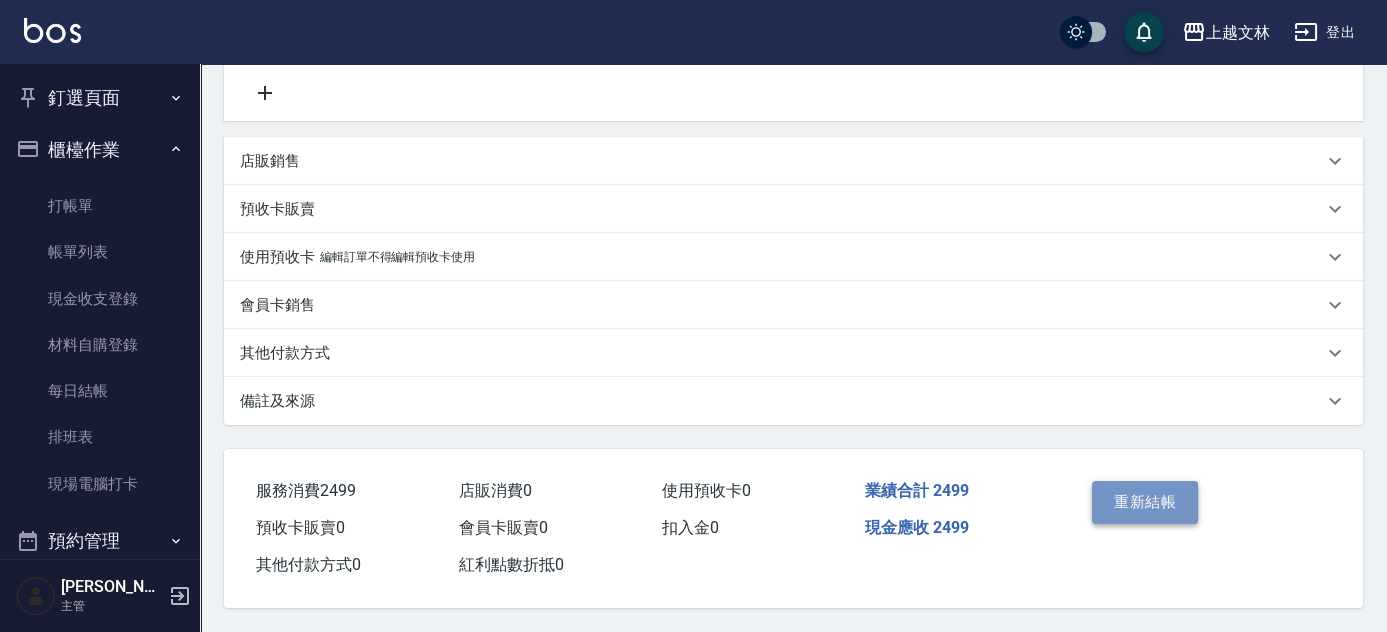 click on "重新結帳" at bounding box center [1145, 502] 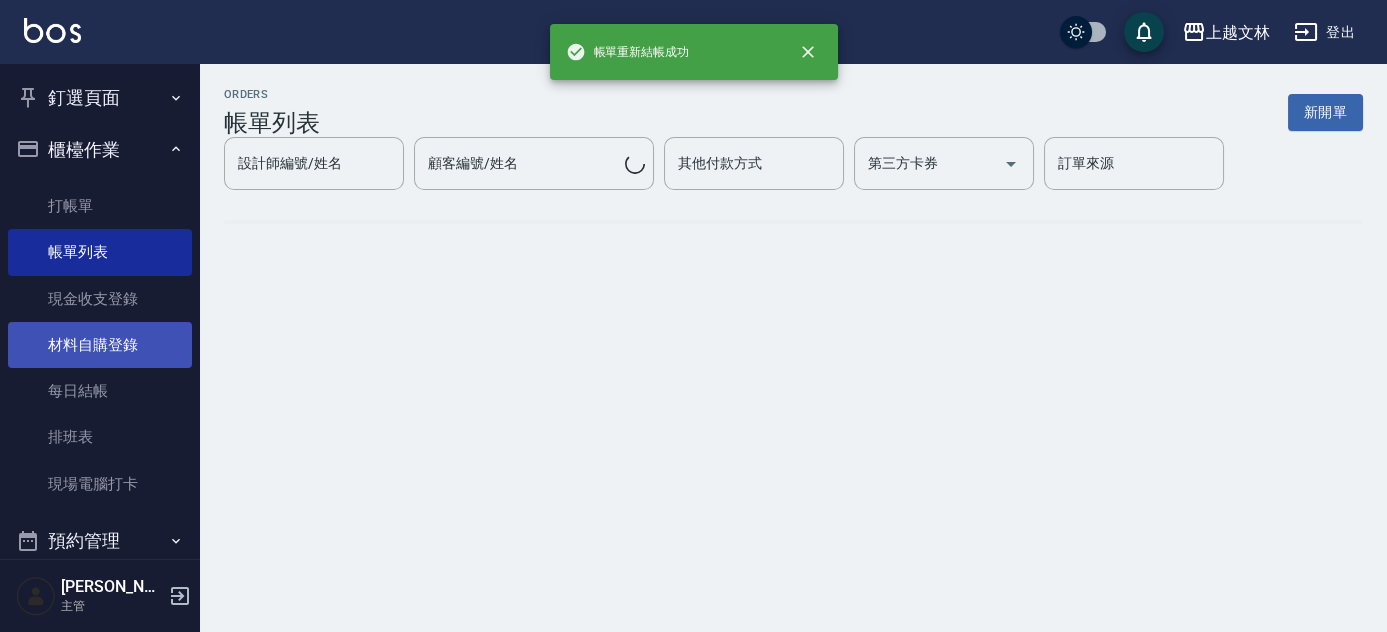 scroll, scrollTop: 0, scrollLeft: 0, axis: both 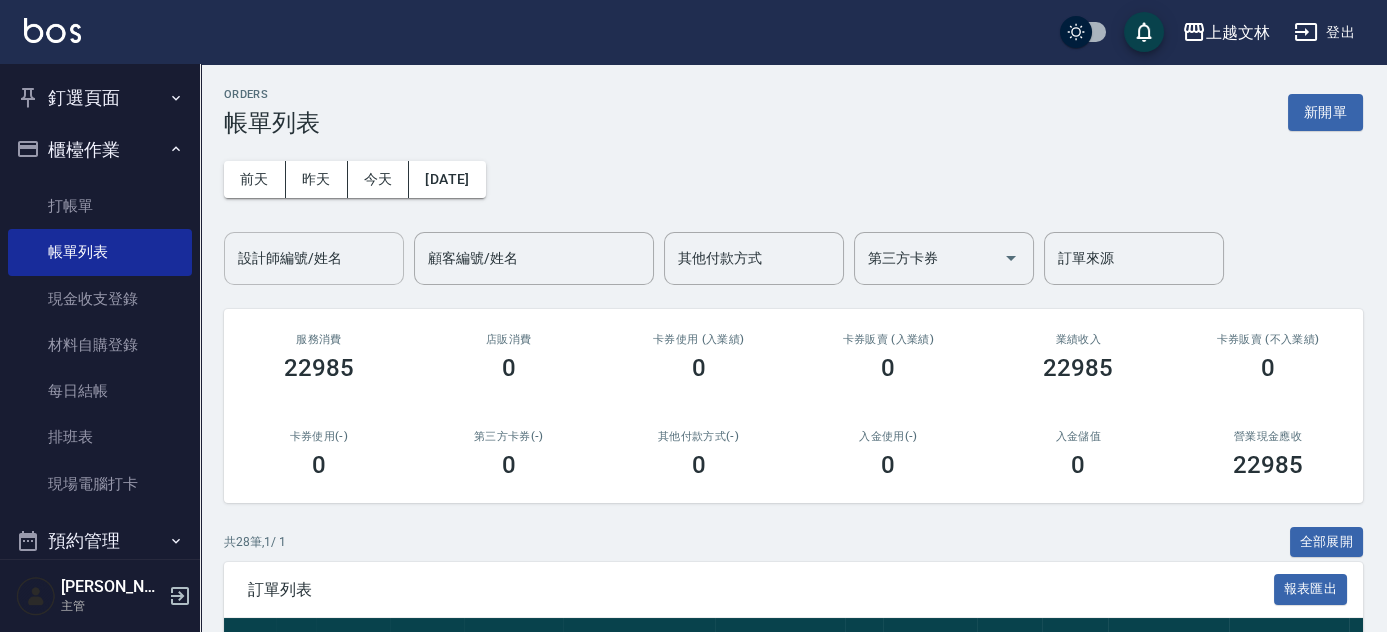 click on "設計師編號/姓名" at bounding box center [314, 258] 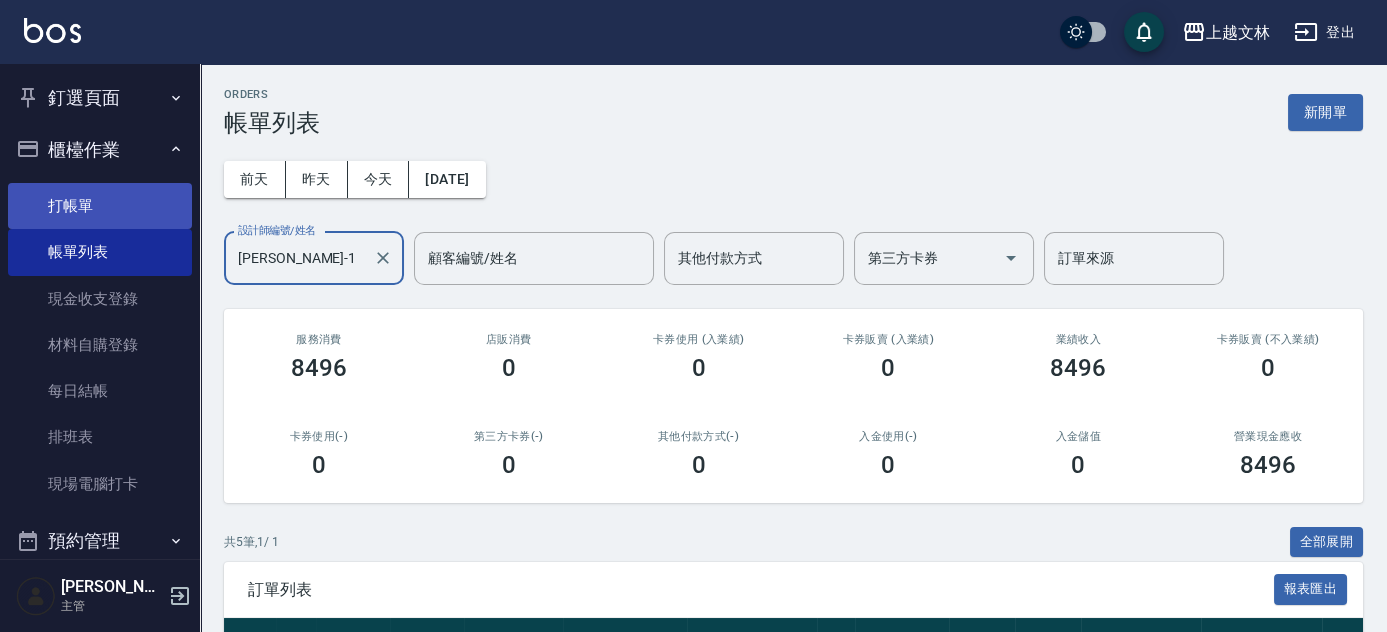 type on "[PERSON_NAME]-1" 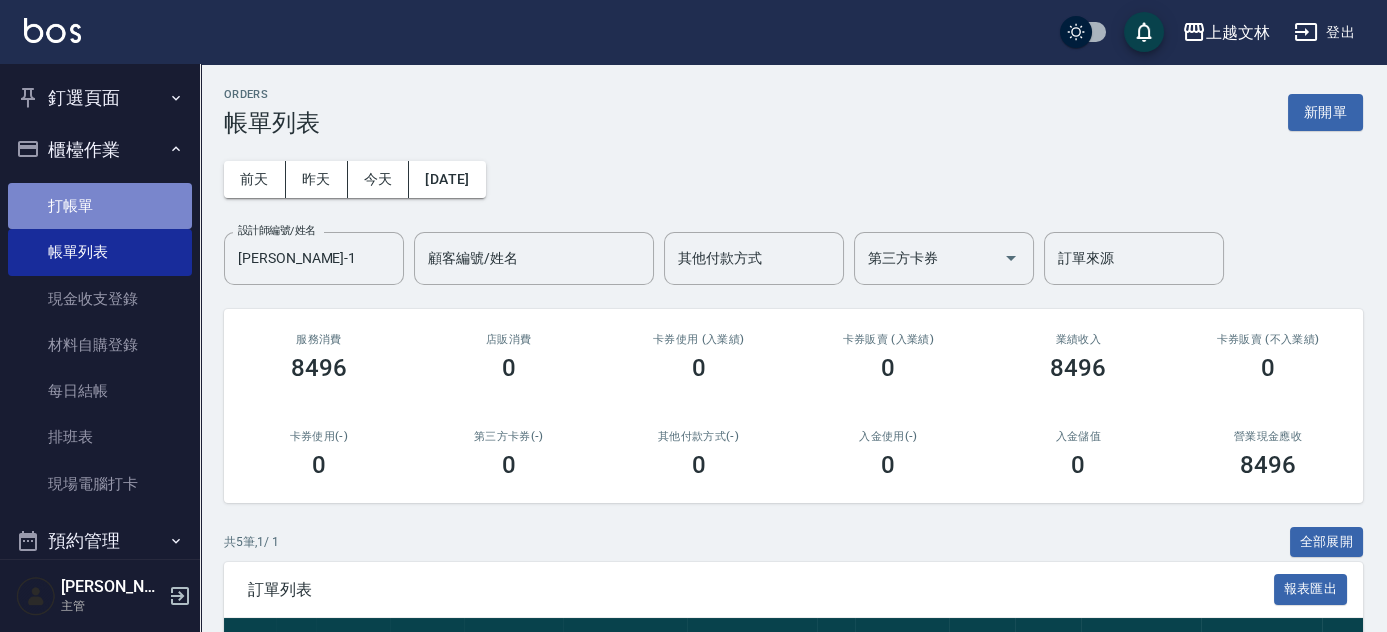 click on "打帳單" at bounding box center [100, 206] 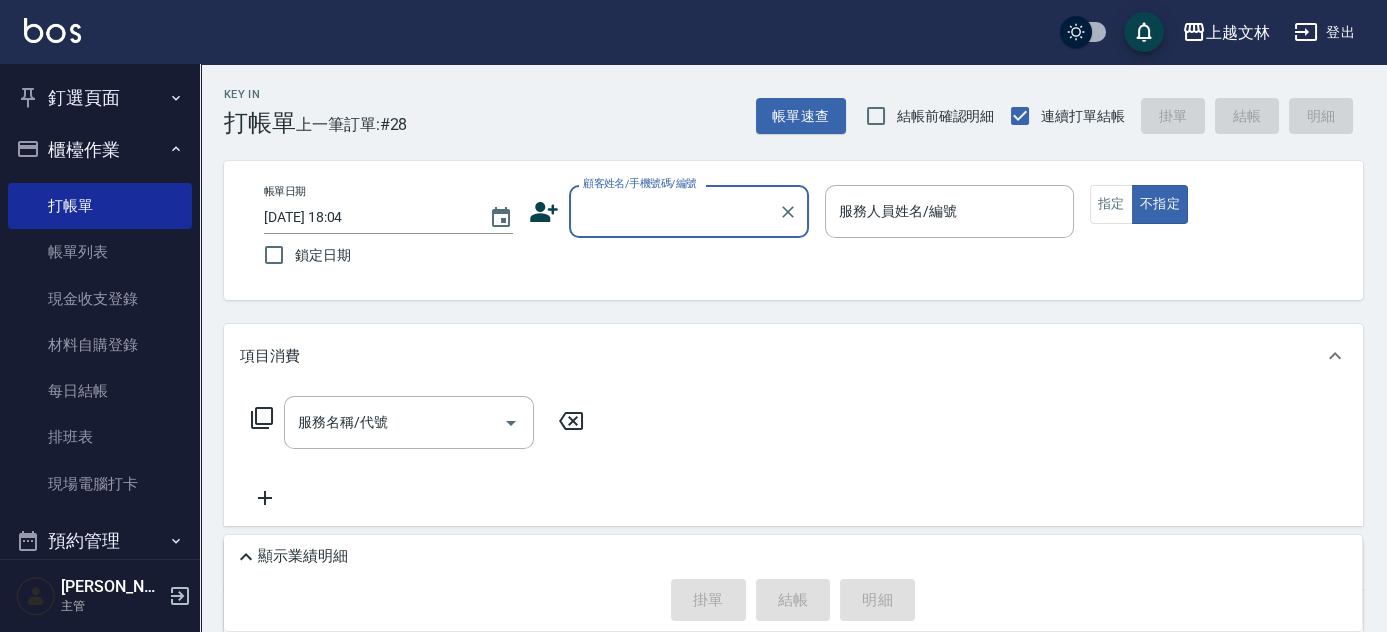 click on "櫃檯作業" at bounding box center [100, 150] 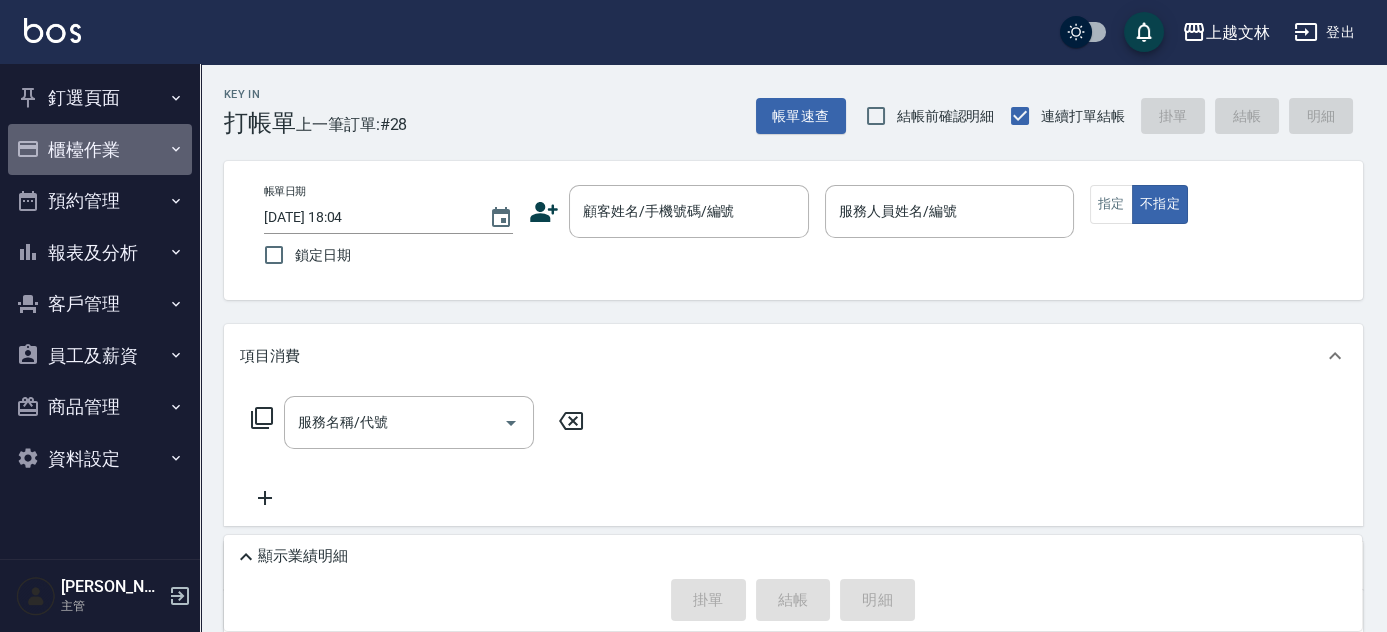 click on "櫃檯作業" at bounding box center (100, 150) 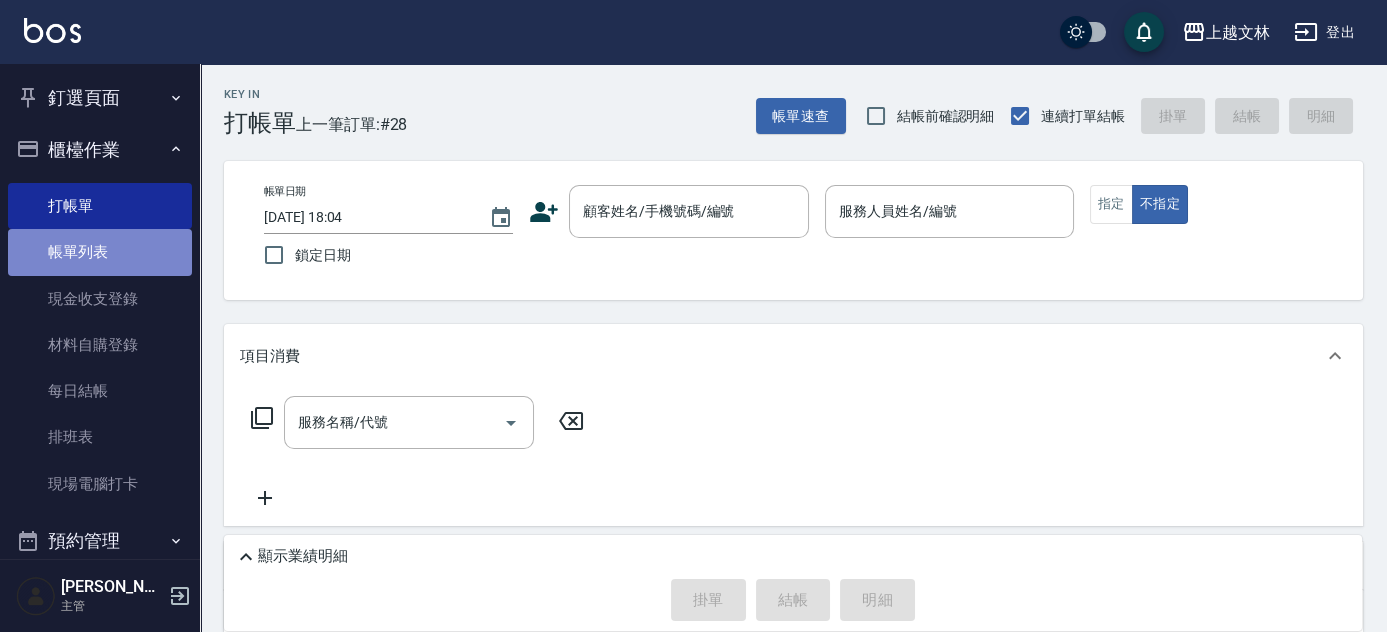 click on "帳單列表" at bounding box center (100, 252) 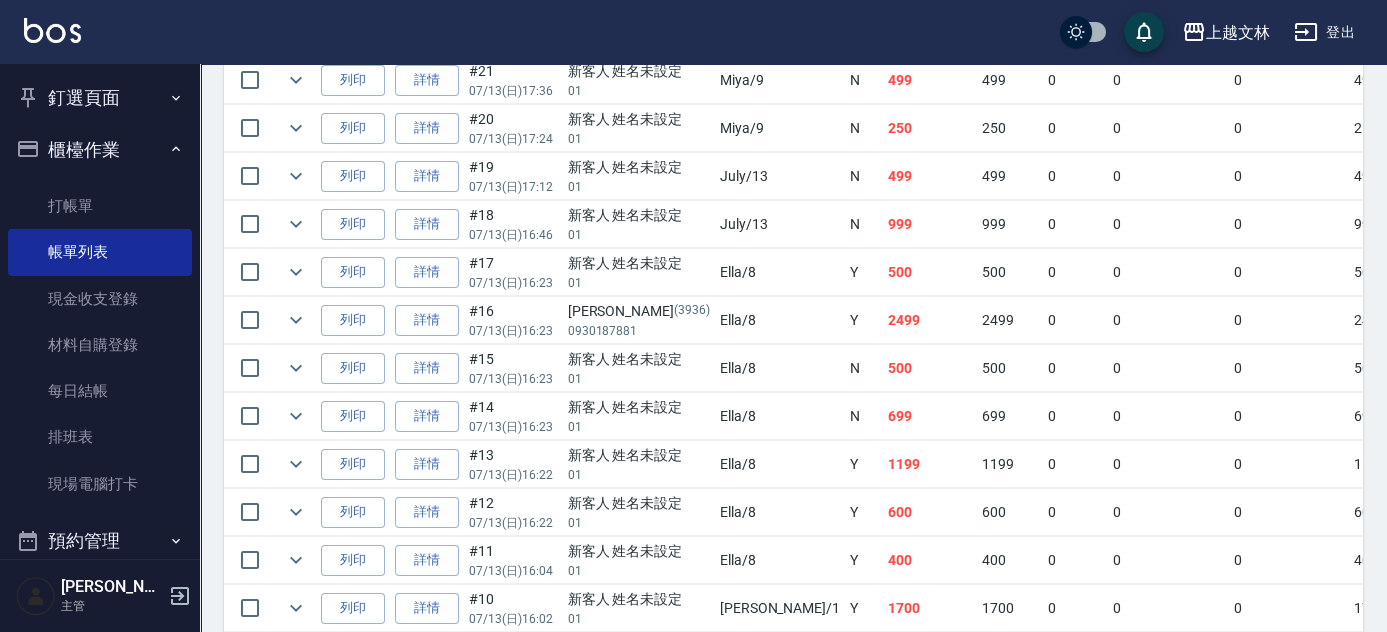 scroll, scrollTop: 968, scrollLeft: 0, axis: vertical 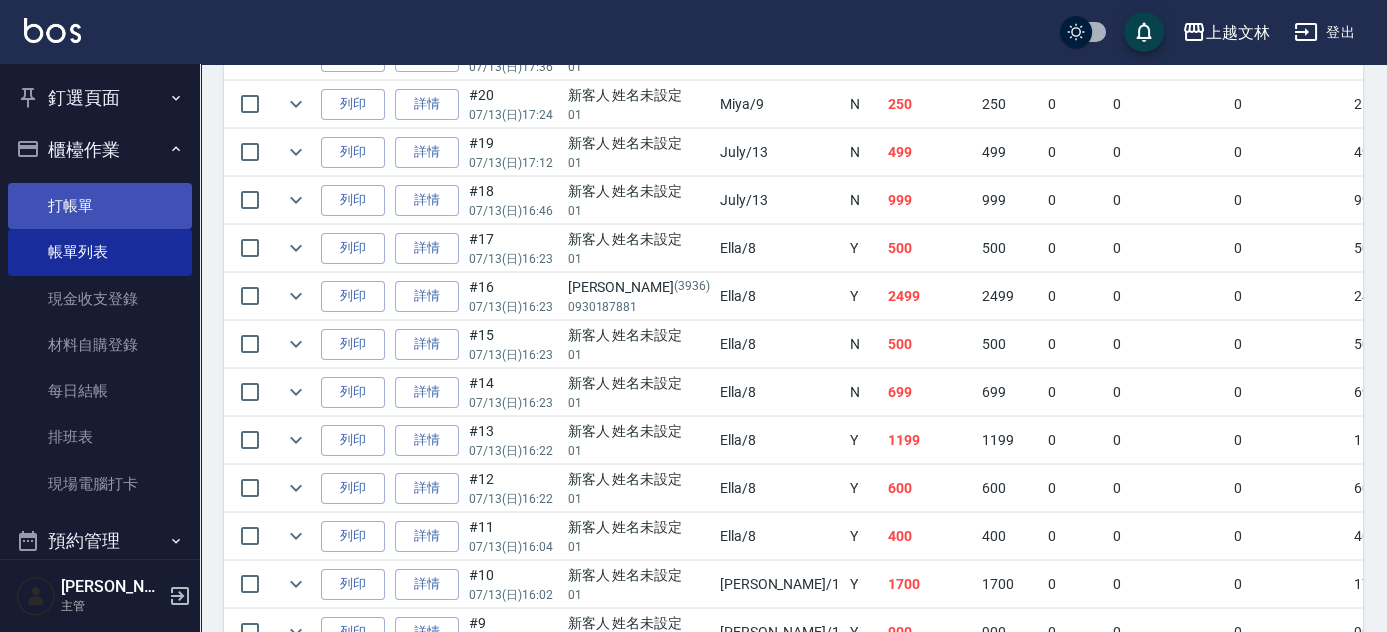 click on "打帳單" at bounding box center (100, 206) 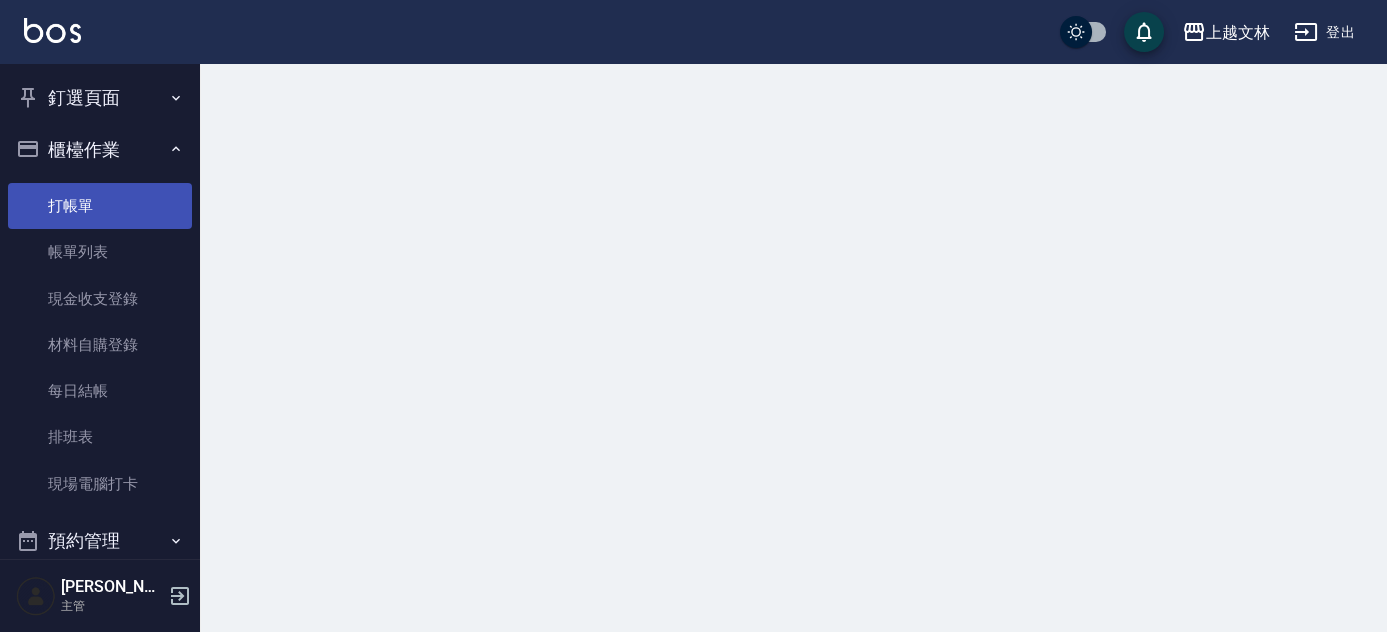 scroll, scrollTop: 0, scrollLeft: 0, axis: both 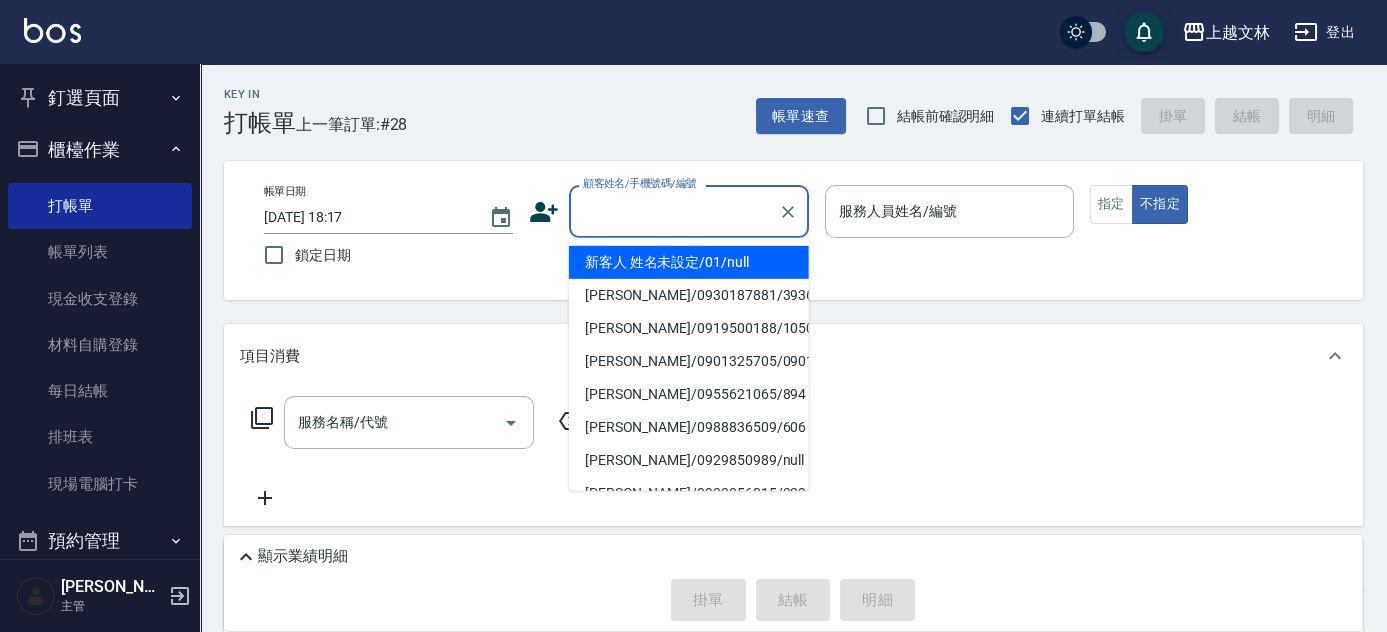 click on "顧客姓名/手機號碼/編號" at bounding box center [674, 211] 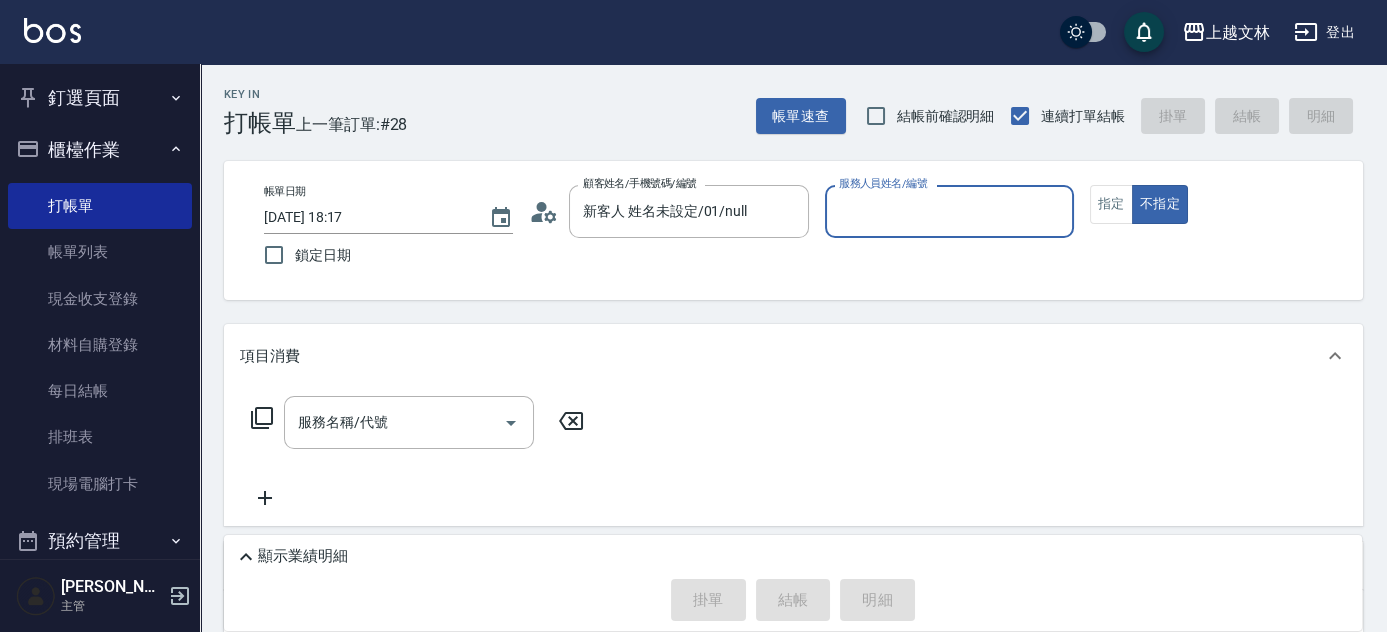 click on "服務人員姓名/編號" at bounding box center (949, 211) 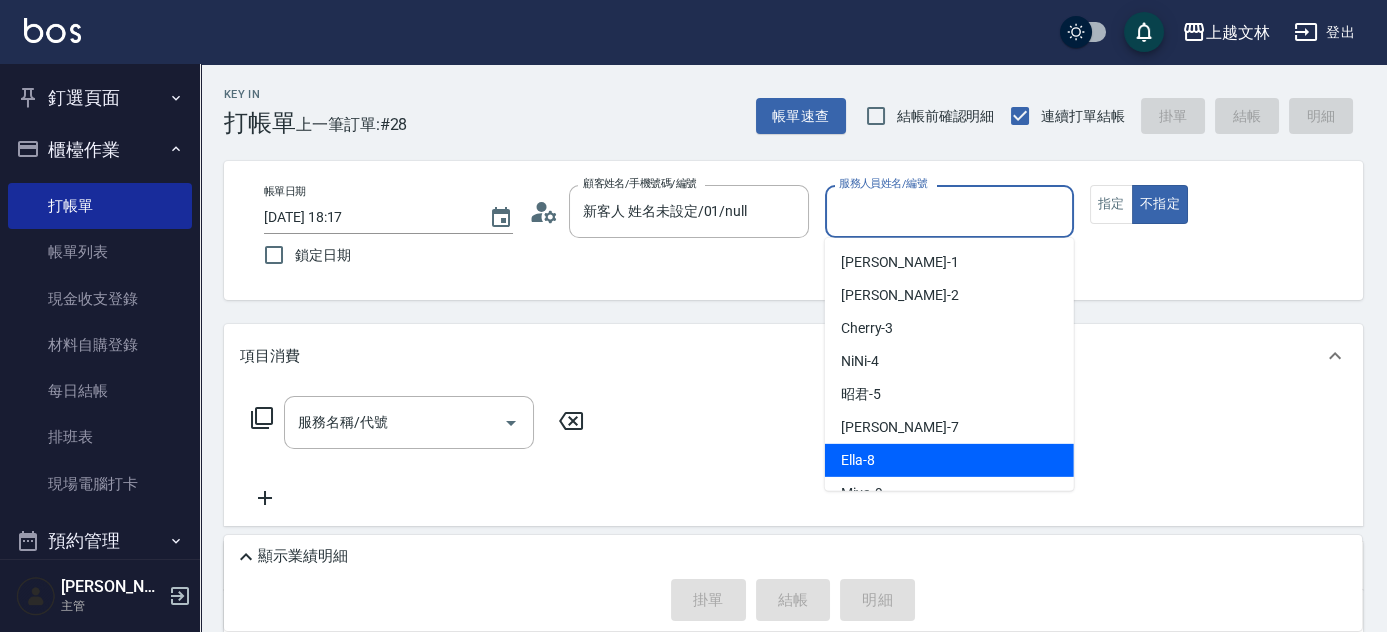 click on "Ella -8" at bounding box center (858, 460) 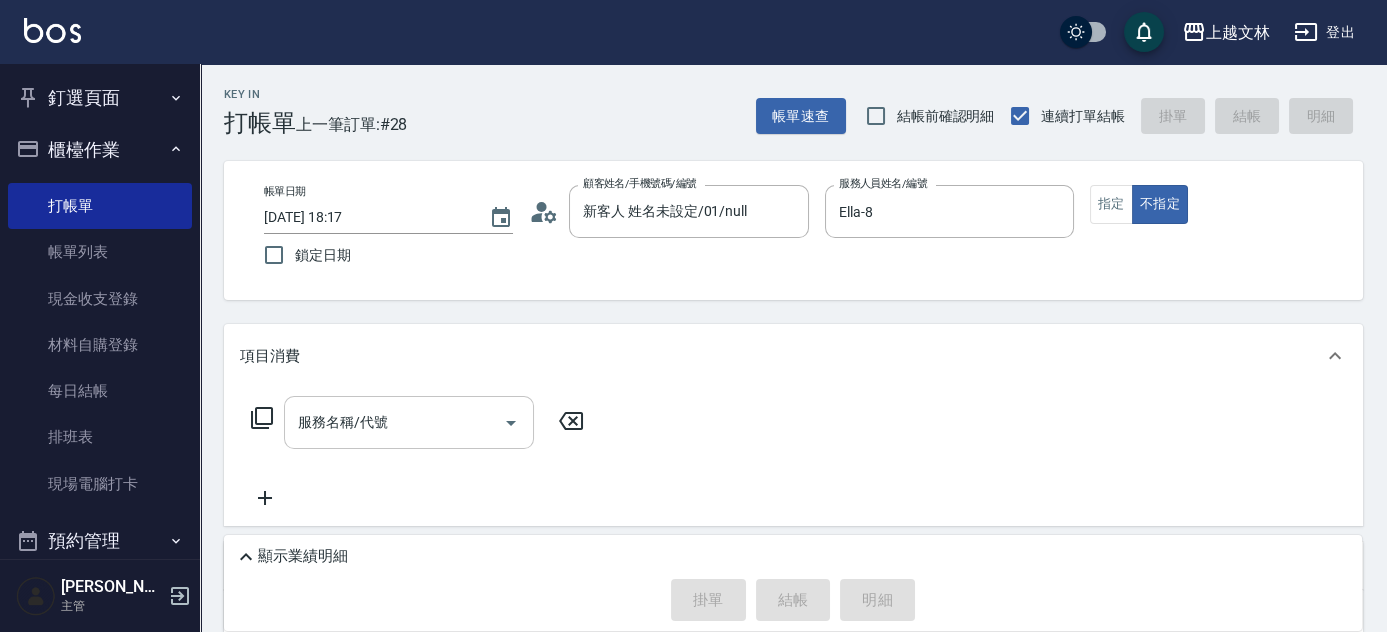 click on "服務名稱/代號" at bounding box center [394, 422] 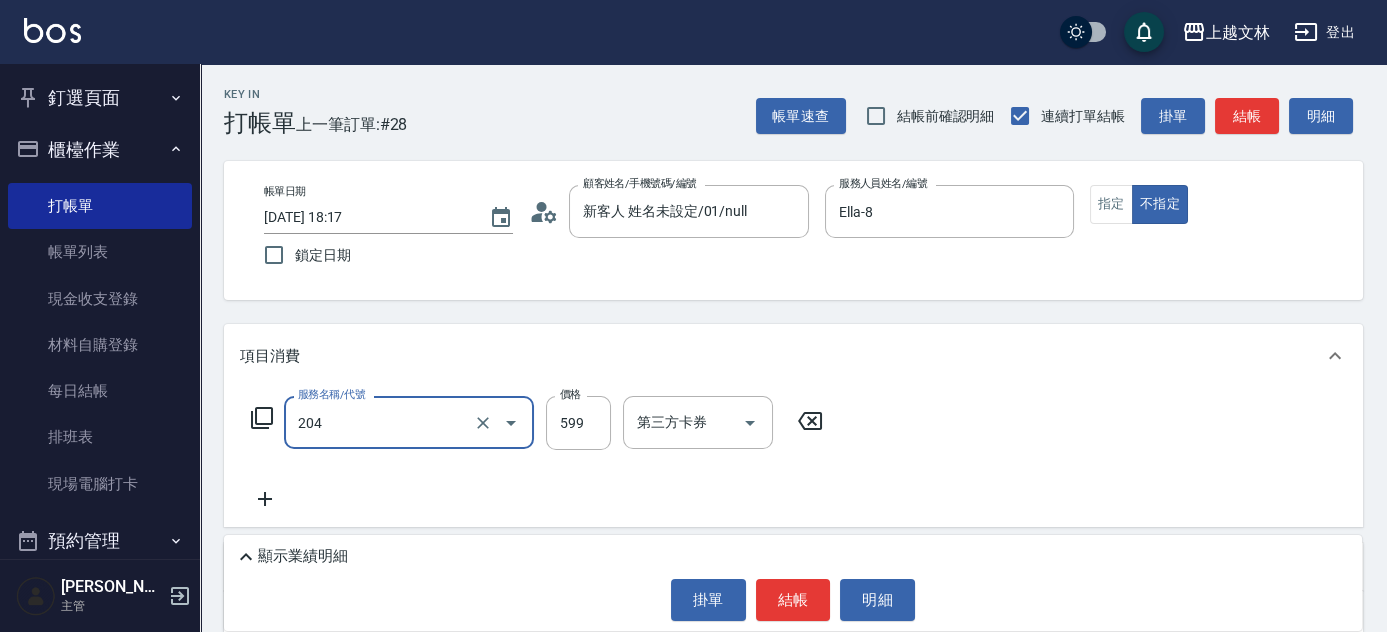 type on "A級洗+剪(204)" 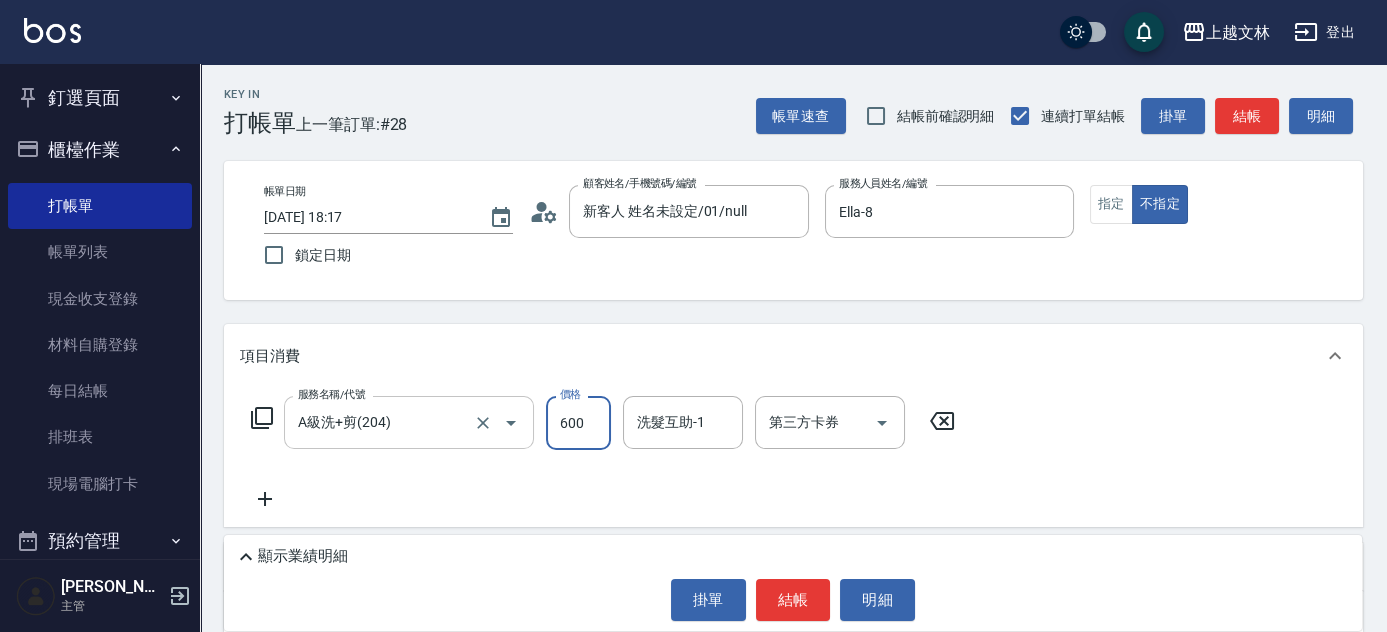 type on "600" 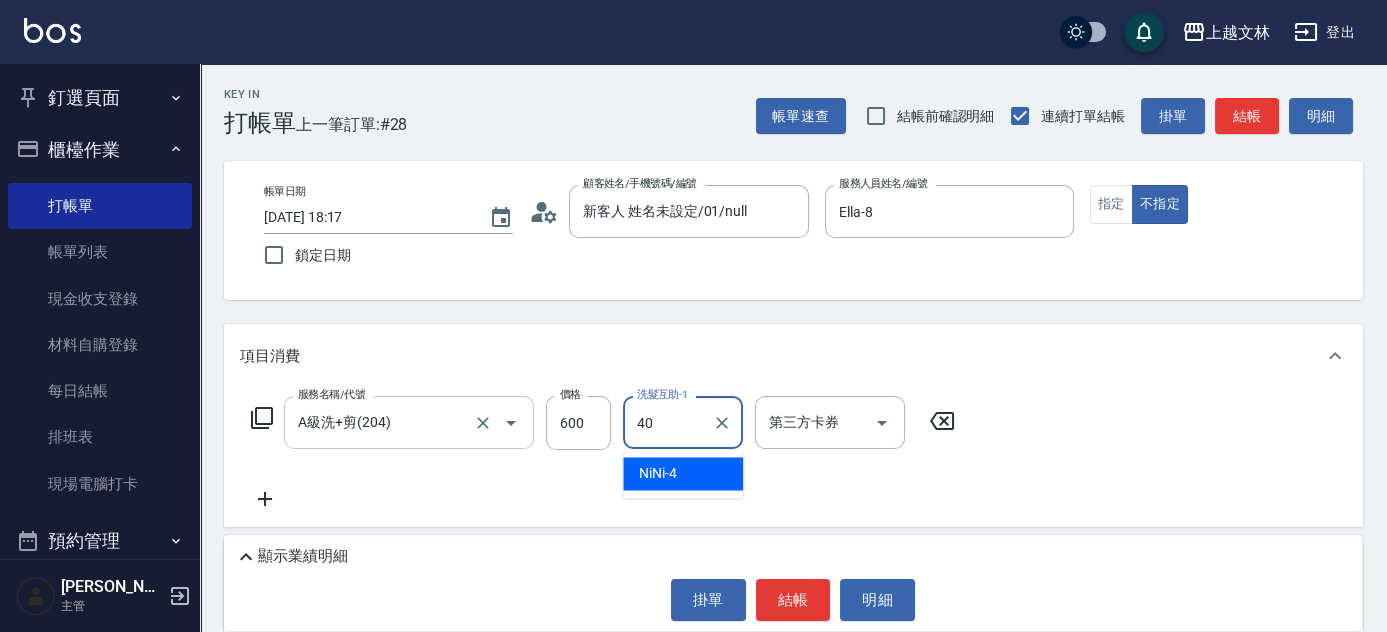 type on "[PERSON_NAME]-40" 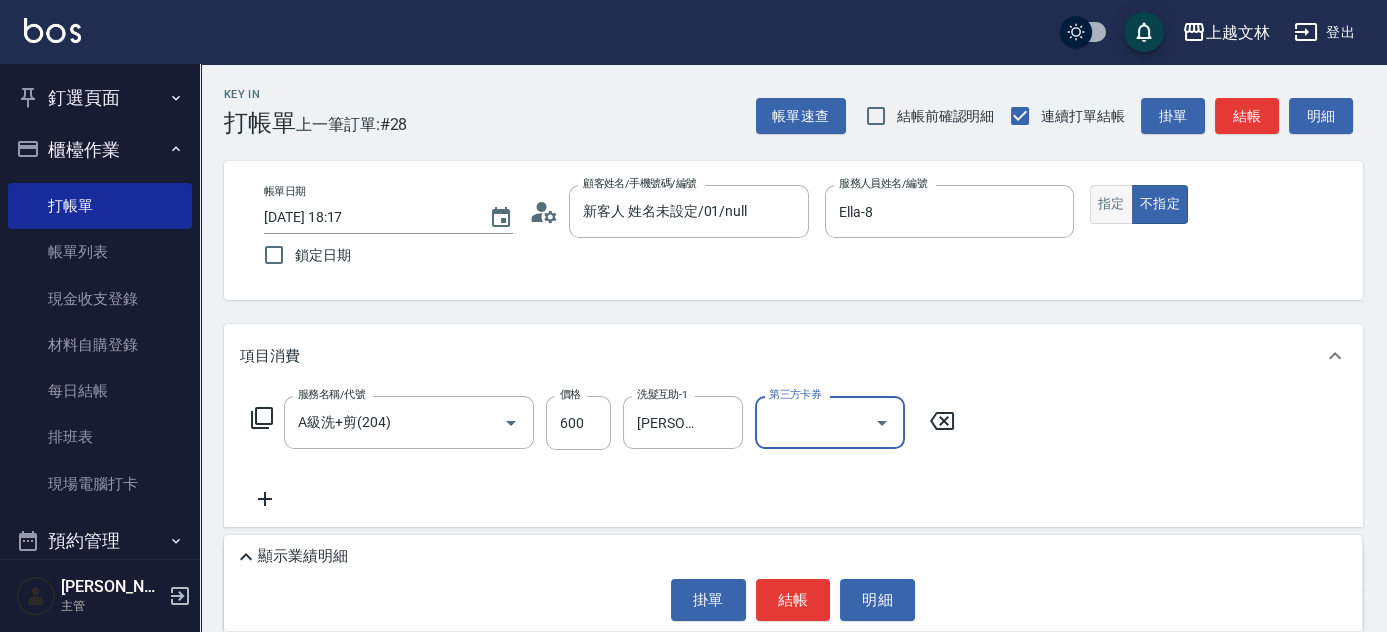 click on "指定" at bounding box center (1111, 204) 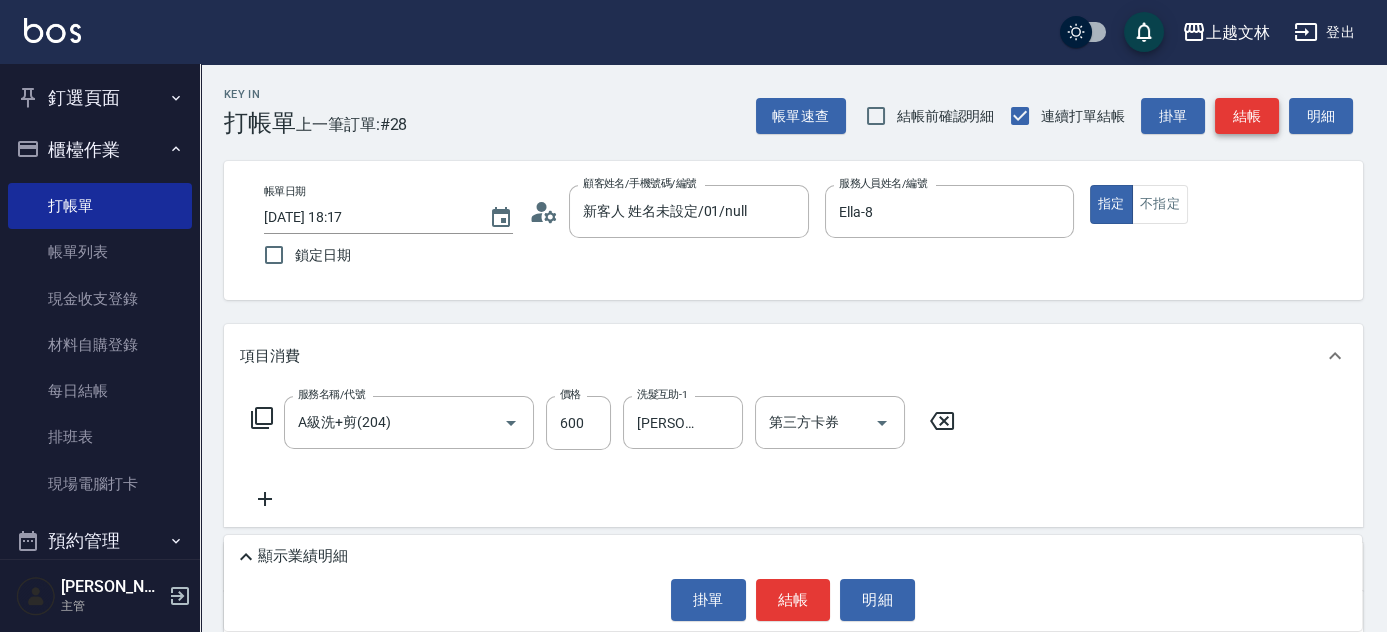 click on "結帳" at bounding box center [1247, 116] 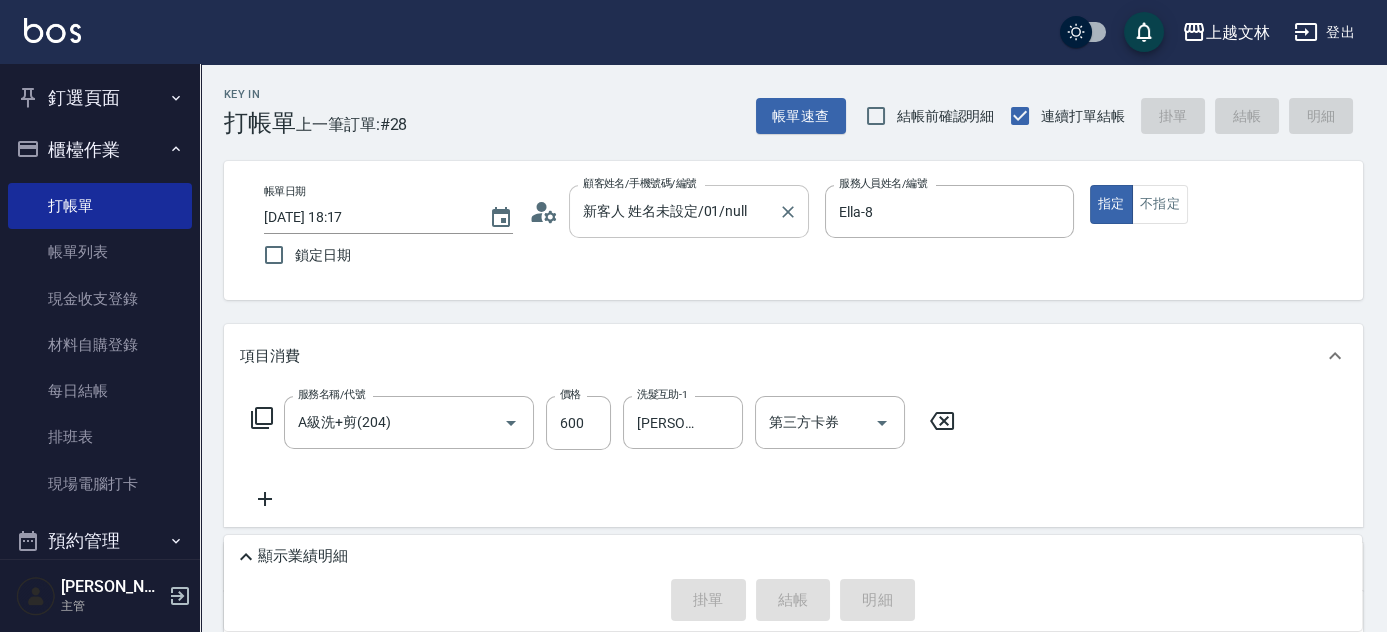 type 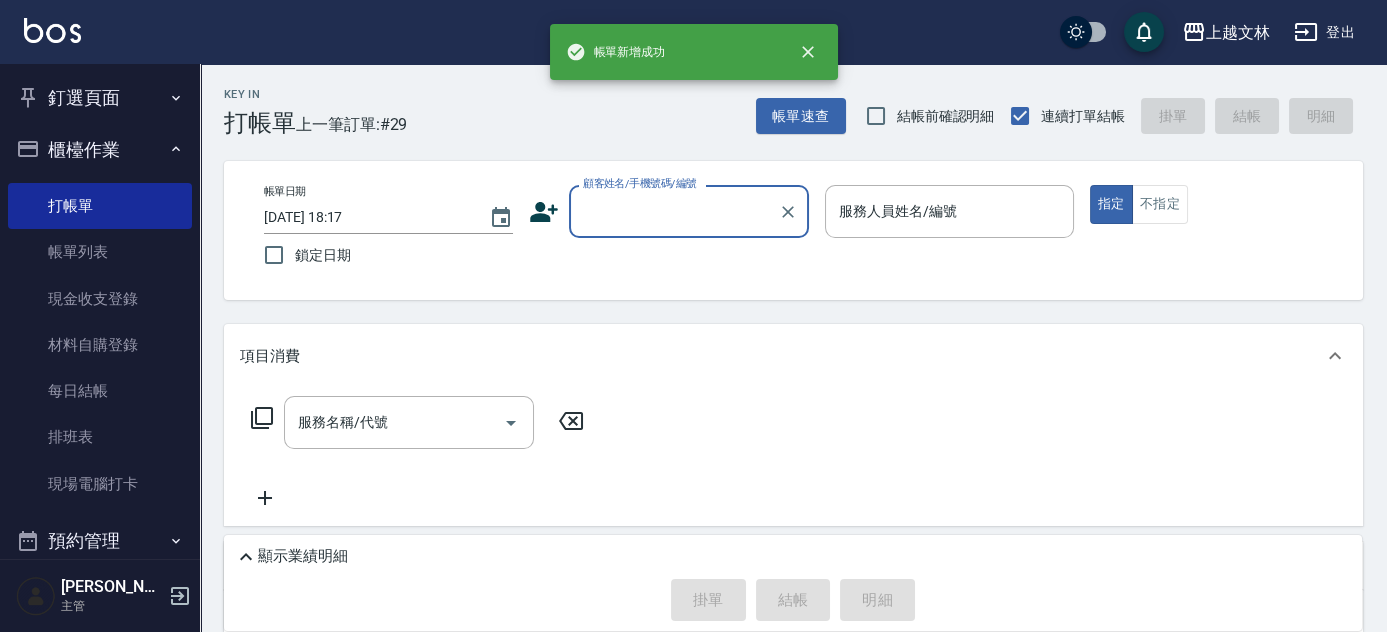click on "顧客姓名/手機號碼/編號" at bounding box center (674, 211) 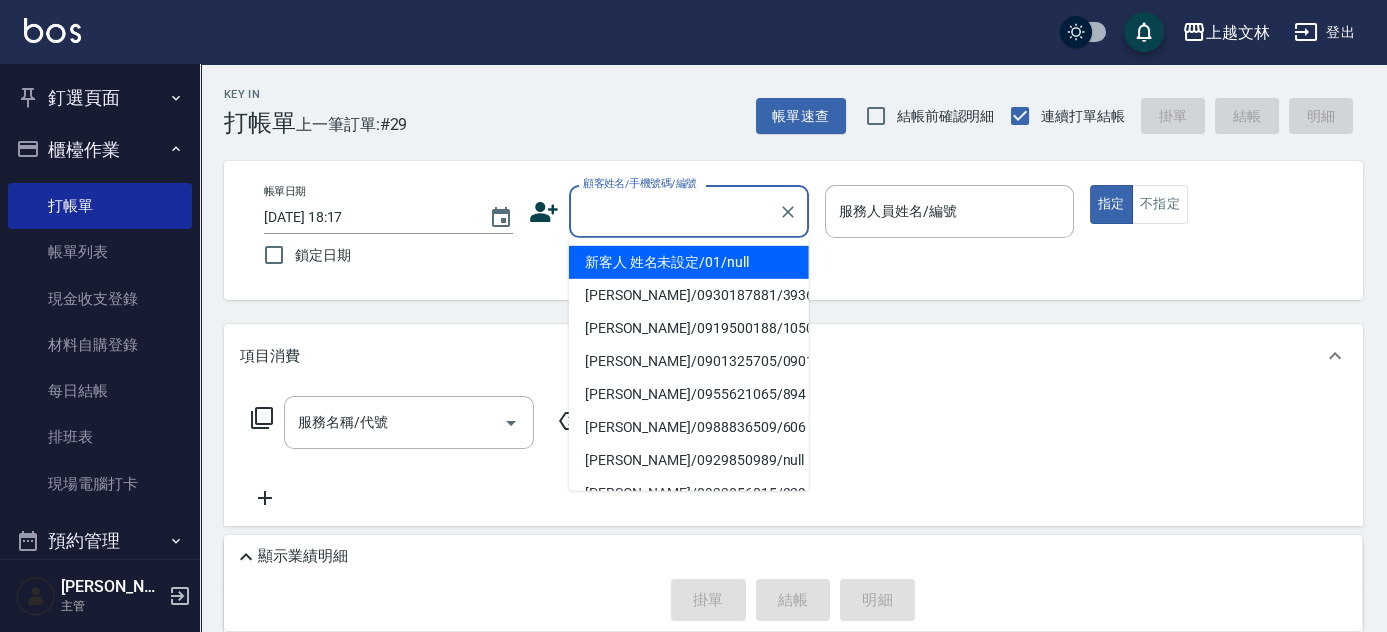 click on "新客人 姓名未設定/01/null" at bounding box center (689, 262) 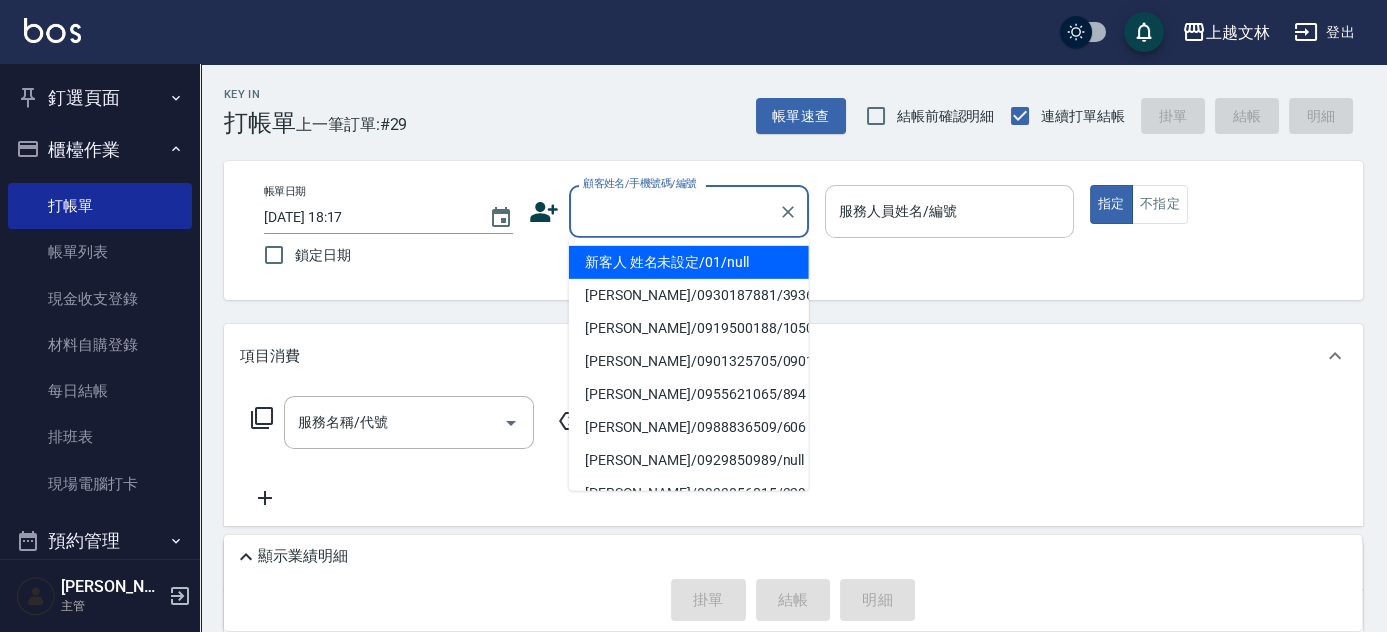 type on "新客人 姓名未設定/01/null" 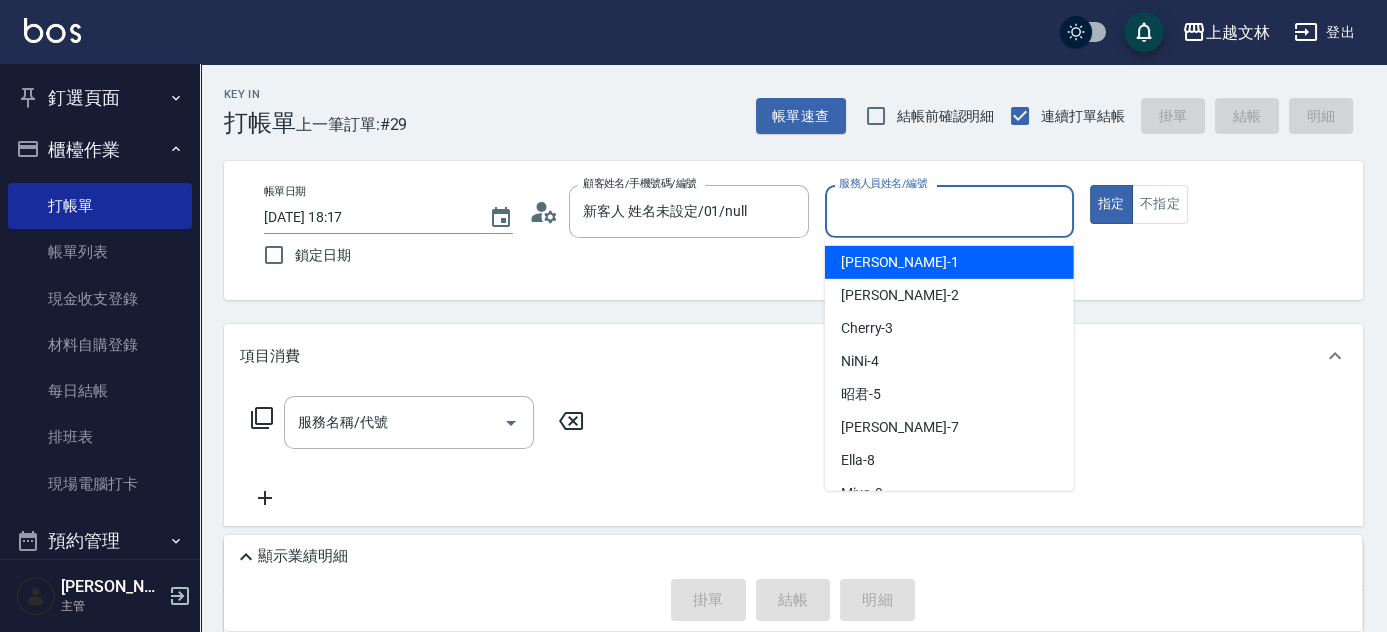 click on "服務人員姓名/編號" at bounding box center (949, 211) 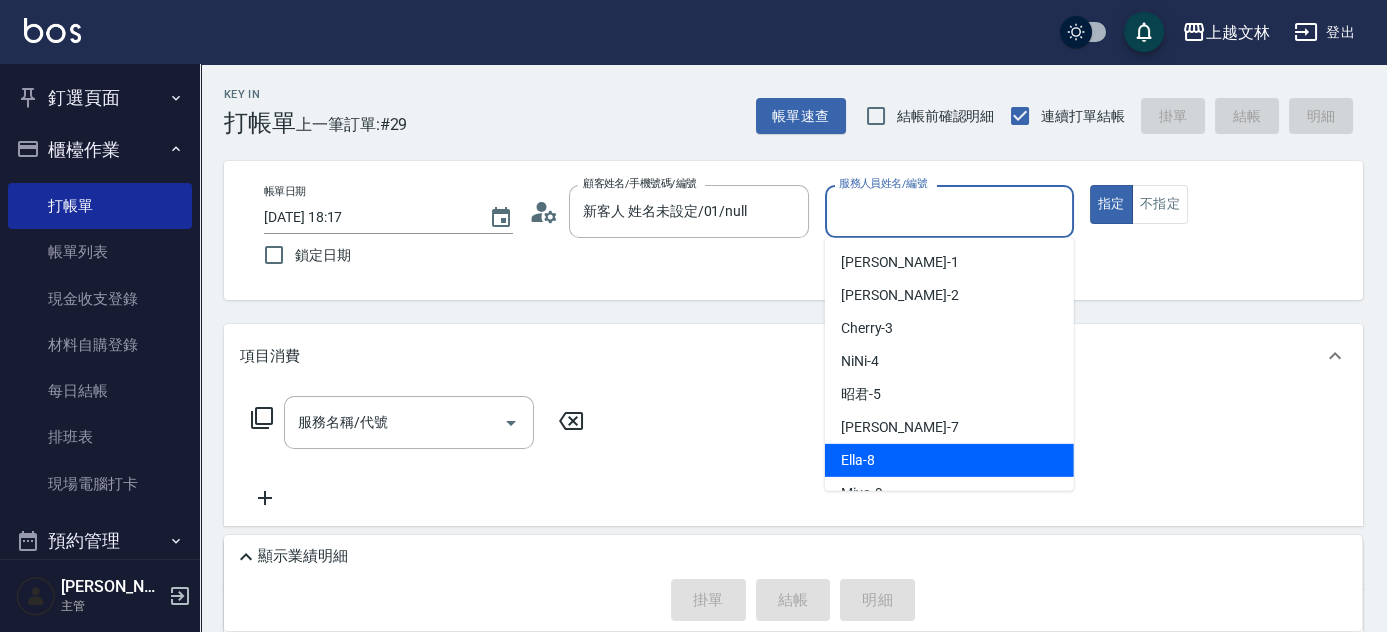 click on "Ella -8" at bounding box center [858, 460] 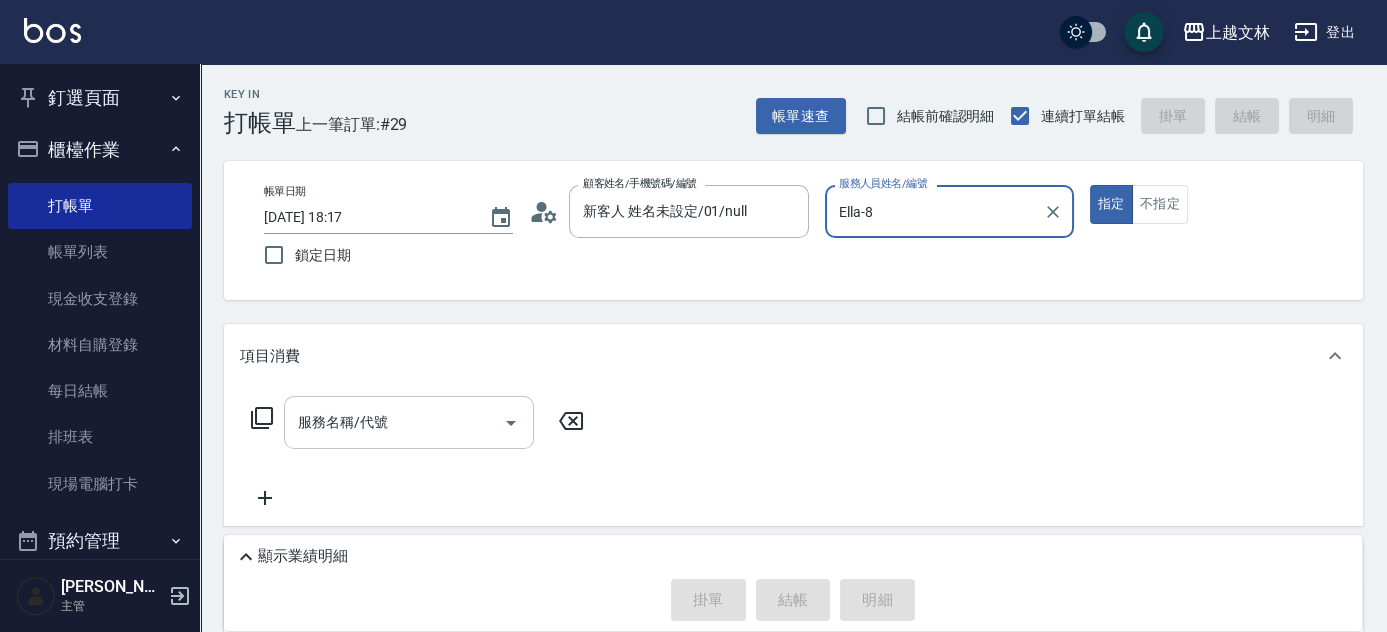 click on "服務名稱/代號" at bounding box center [394, 422] 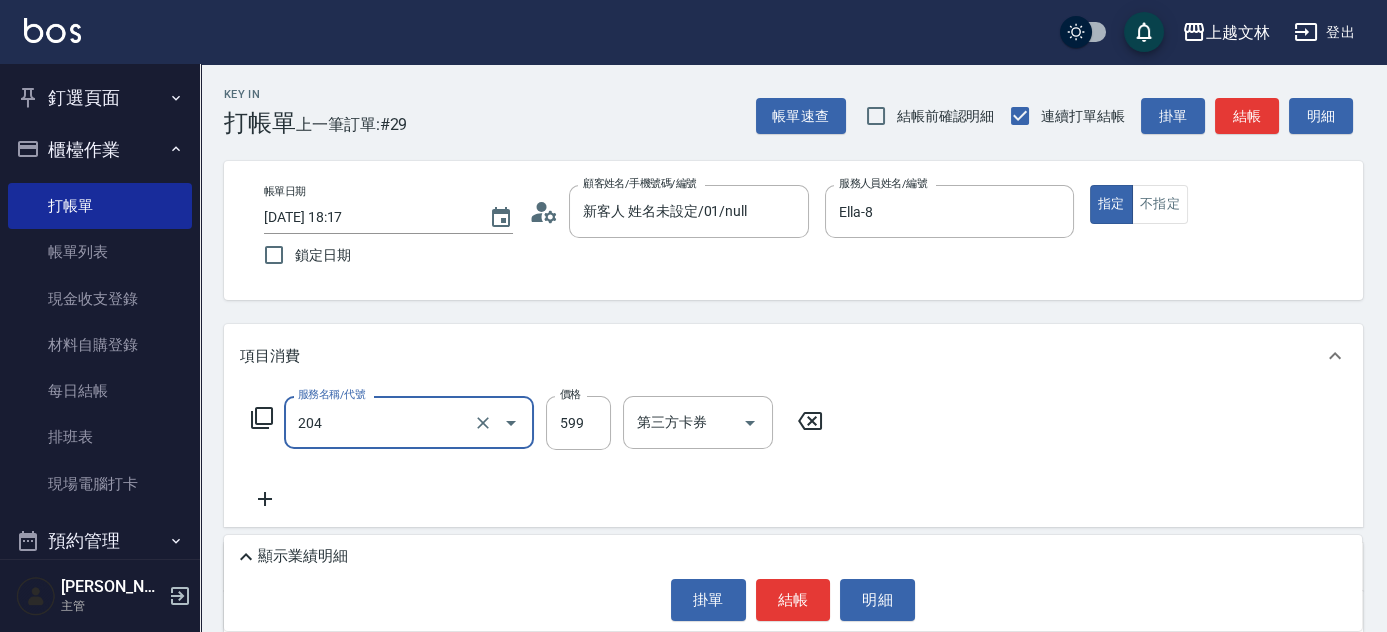 type on "A級洗+剪(204)" 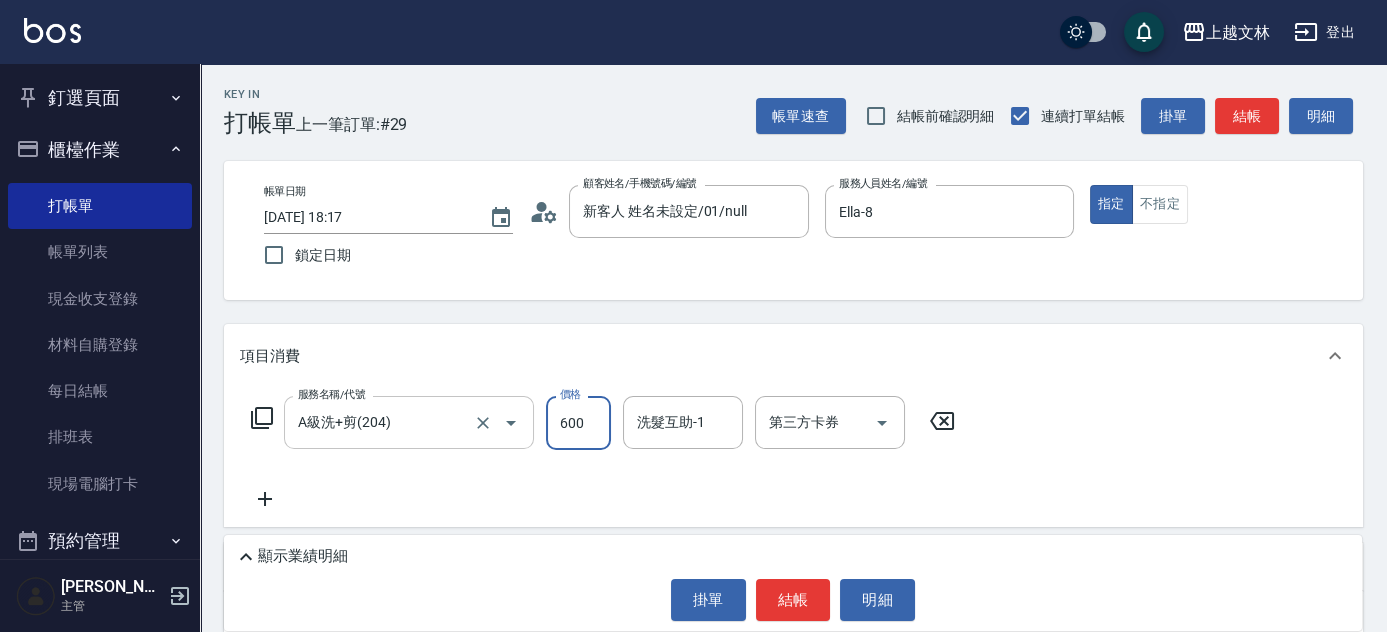 type on "600" 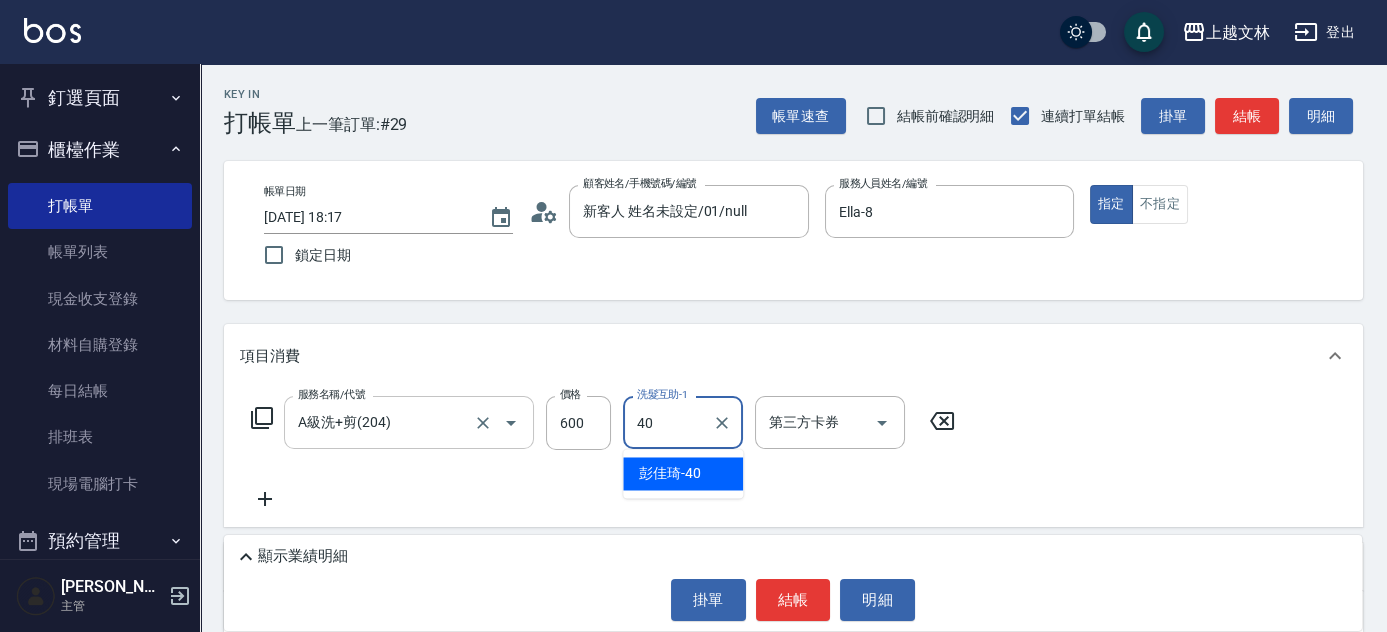 type on "[PERSON_NAME]-40" 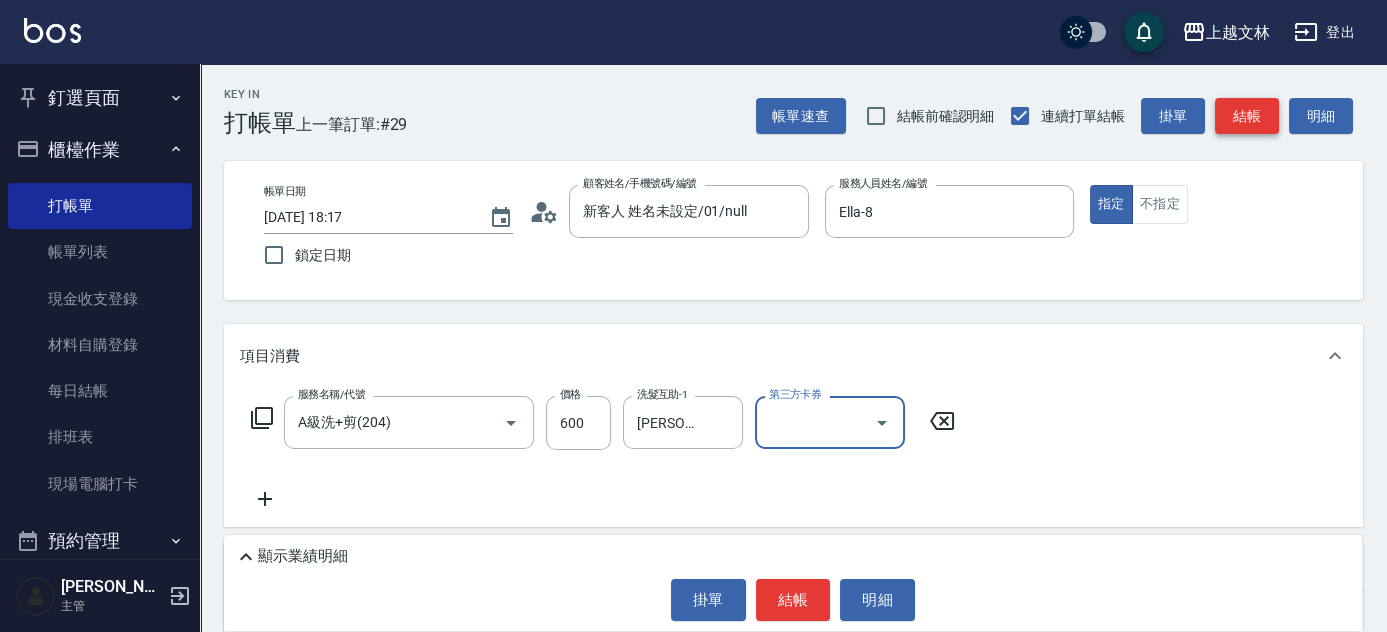 click on "結帳" at bounding box center [1247, 116] 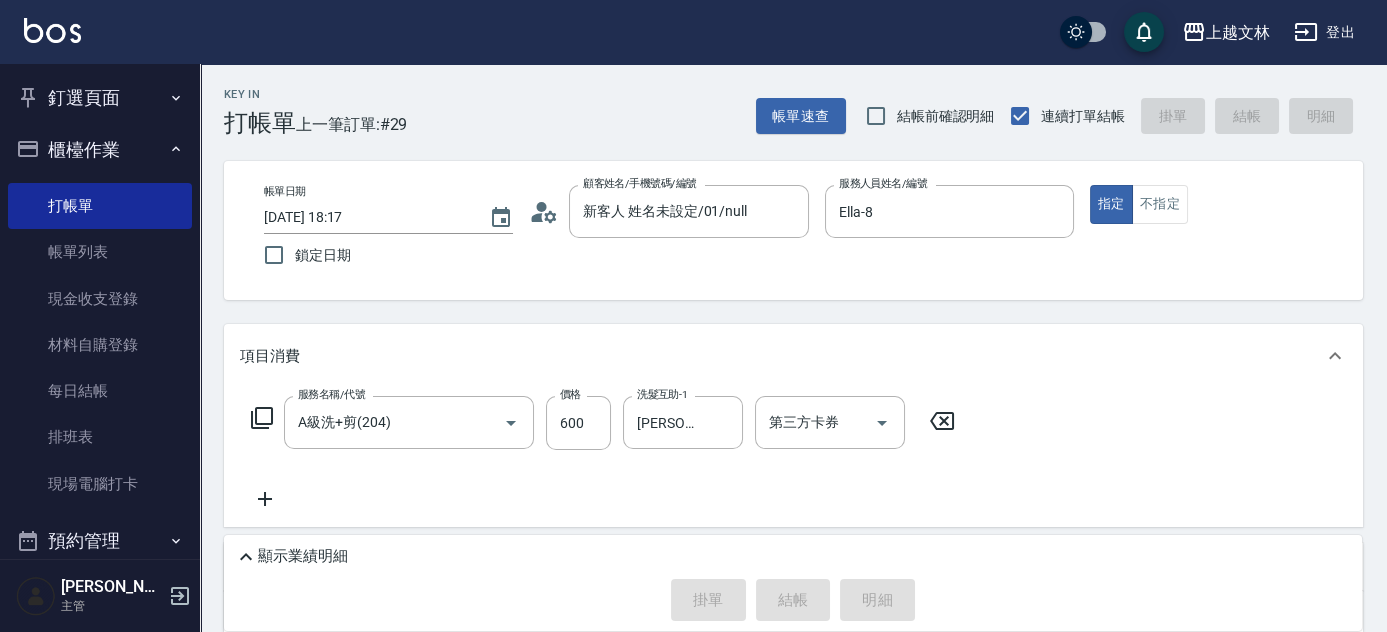 type on "[DATE] 18:18" 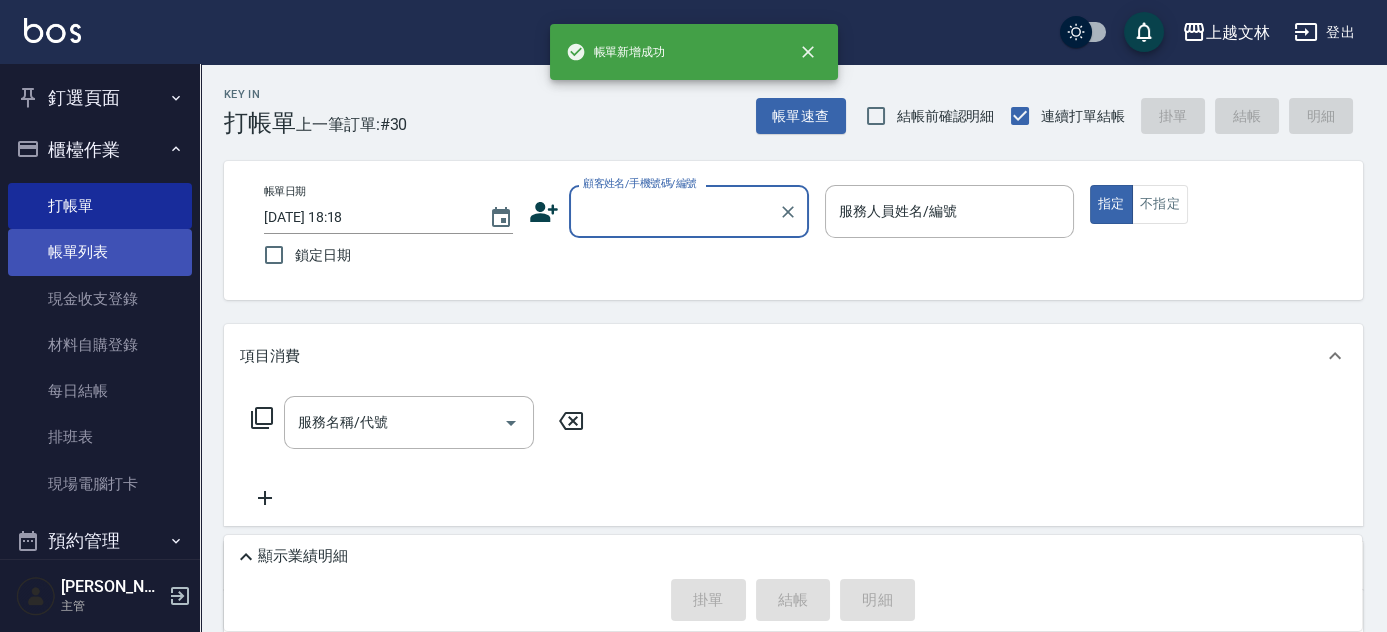 click on "帳單列表" at bounding box center [100, 252] 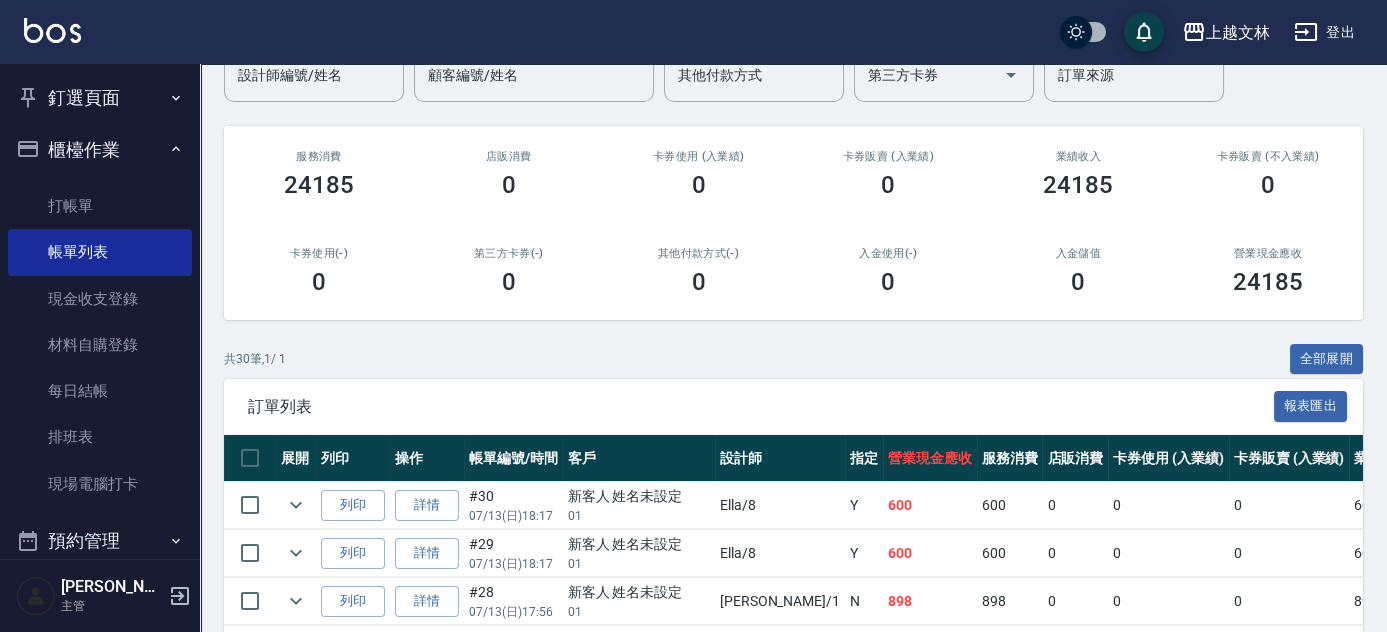 scroll, scrollTop: 494, scrollLeft: 0, axis: vertical 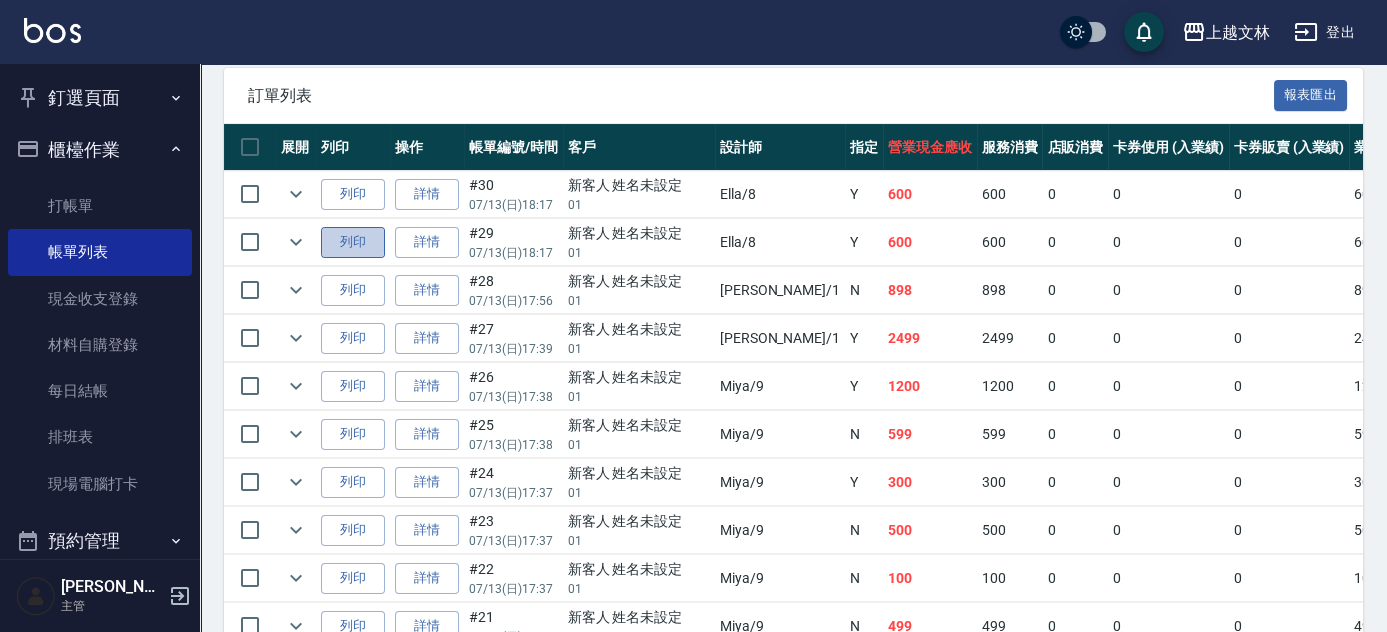 click on "列印" at bounding box center (353, 242) 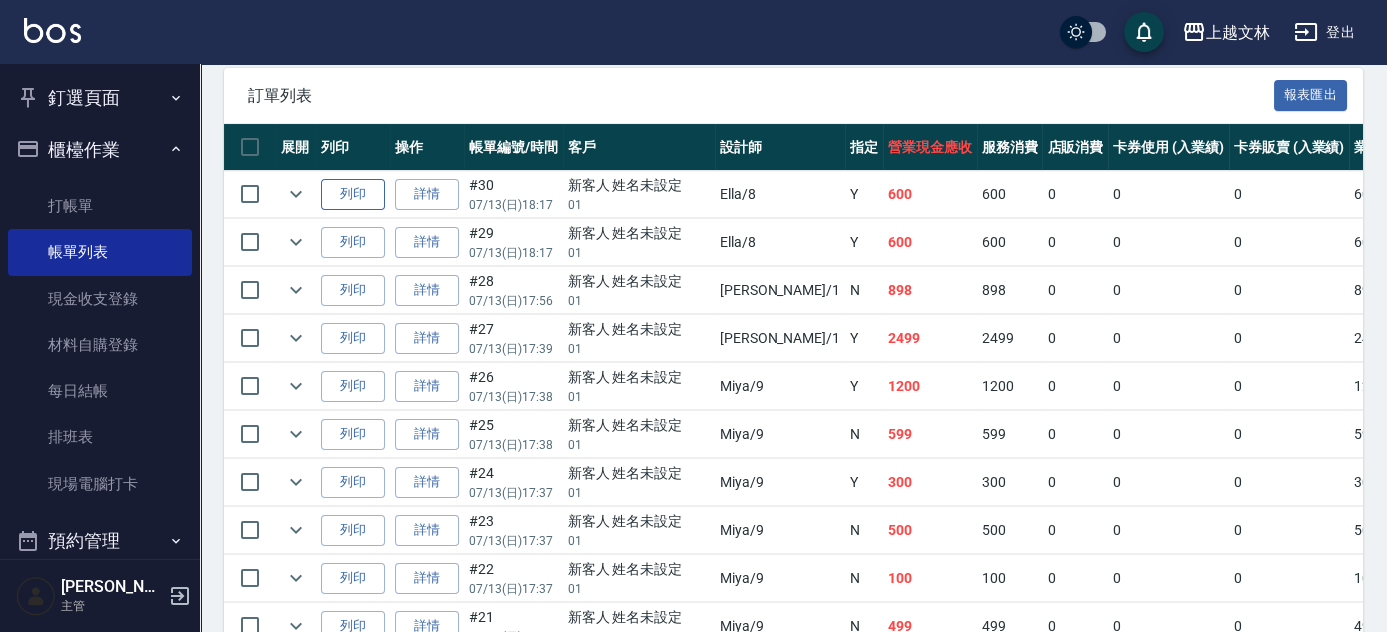 click on "列印" at bounding box center [353, 194] 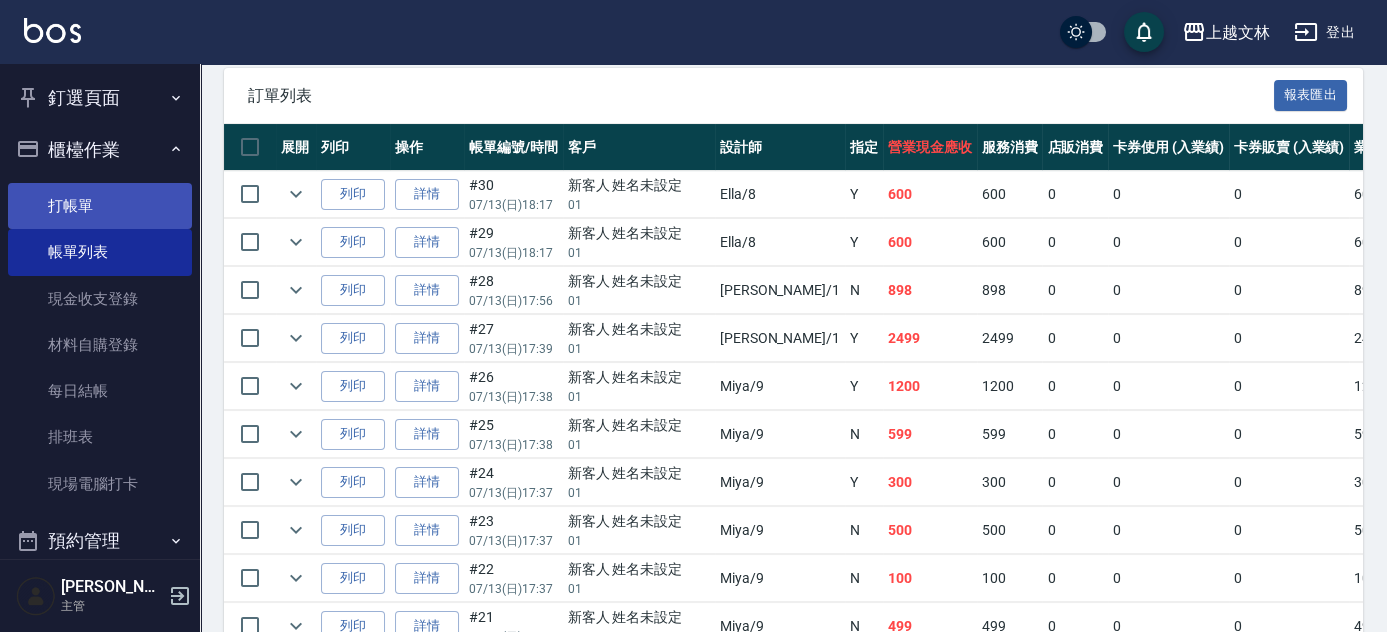 click on "打帳單" at bounding box center (100, 206) 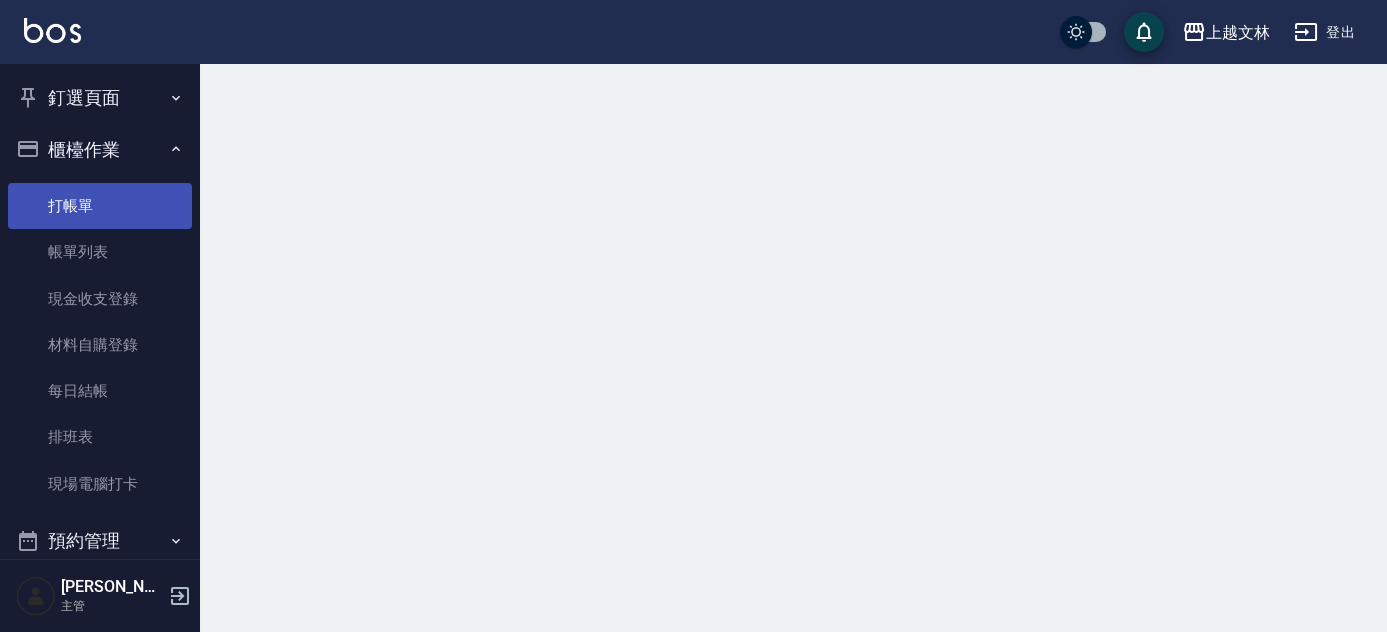 scroll, scrollTop: 0, scrollLeft: 0, axis: both 